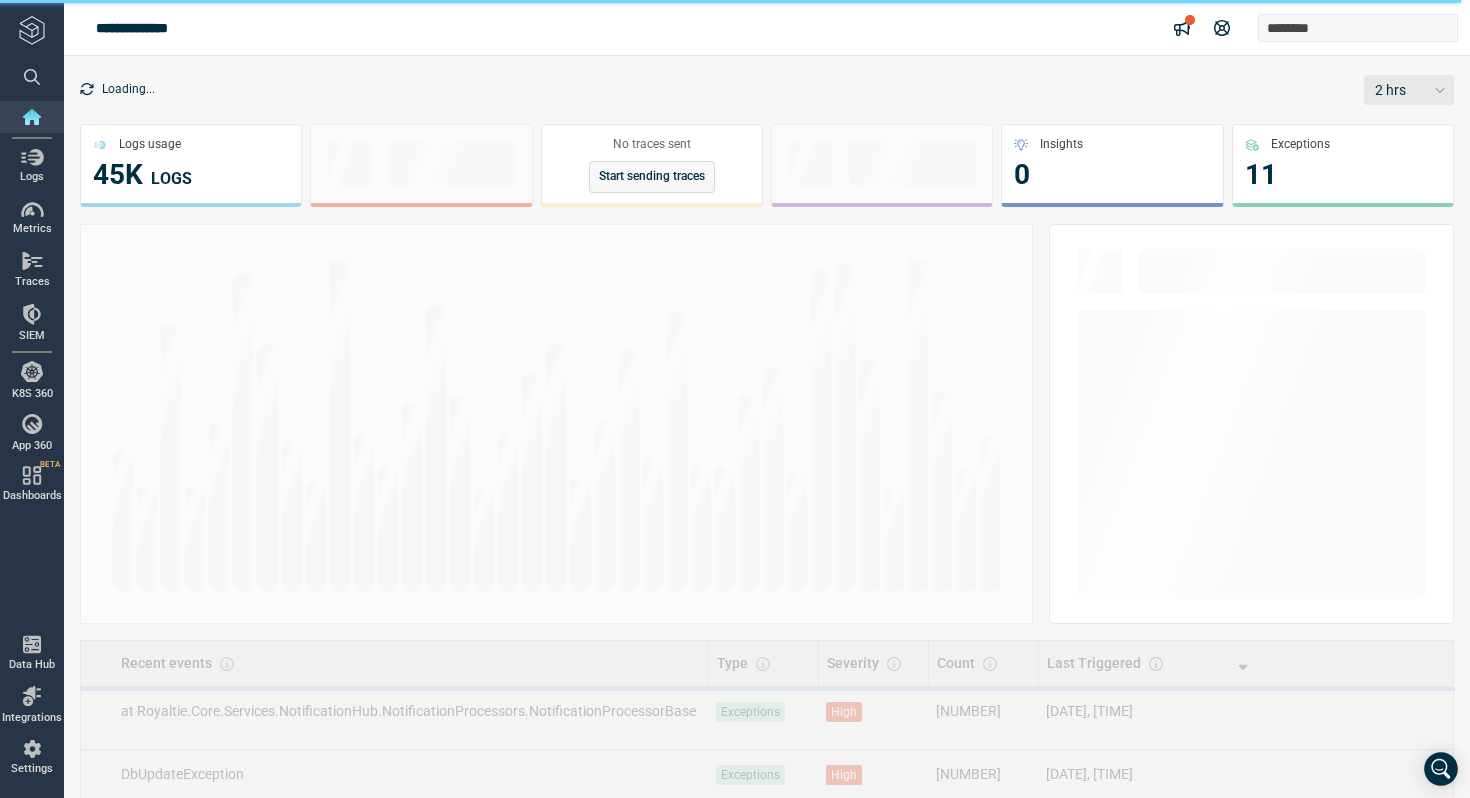scroll, scrollTop: 0, scrollLeft: 0, axis: both 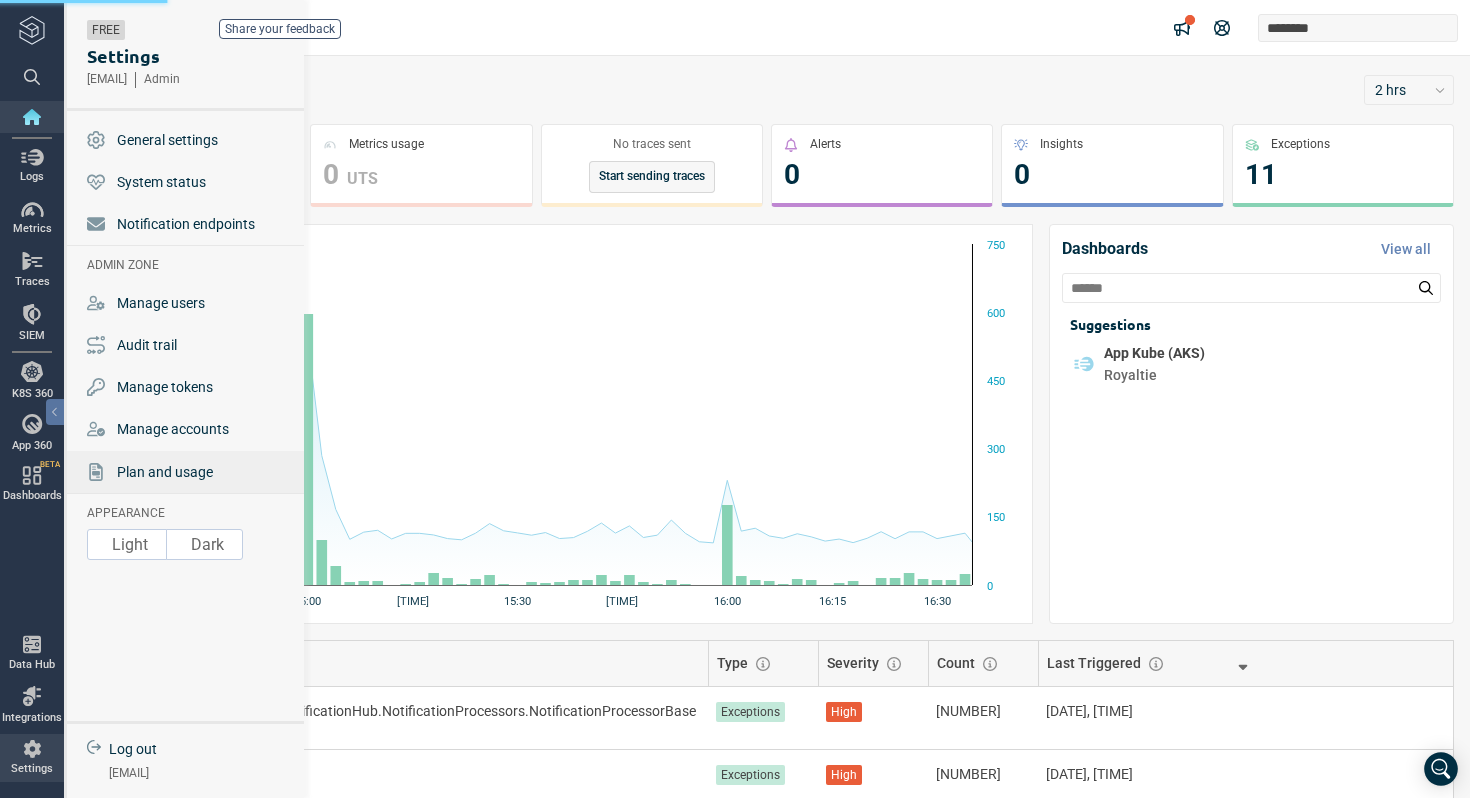click on "Plan and usage" at bounding box center (165, 472) 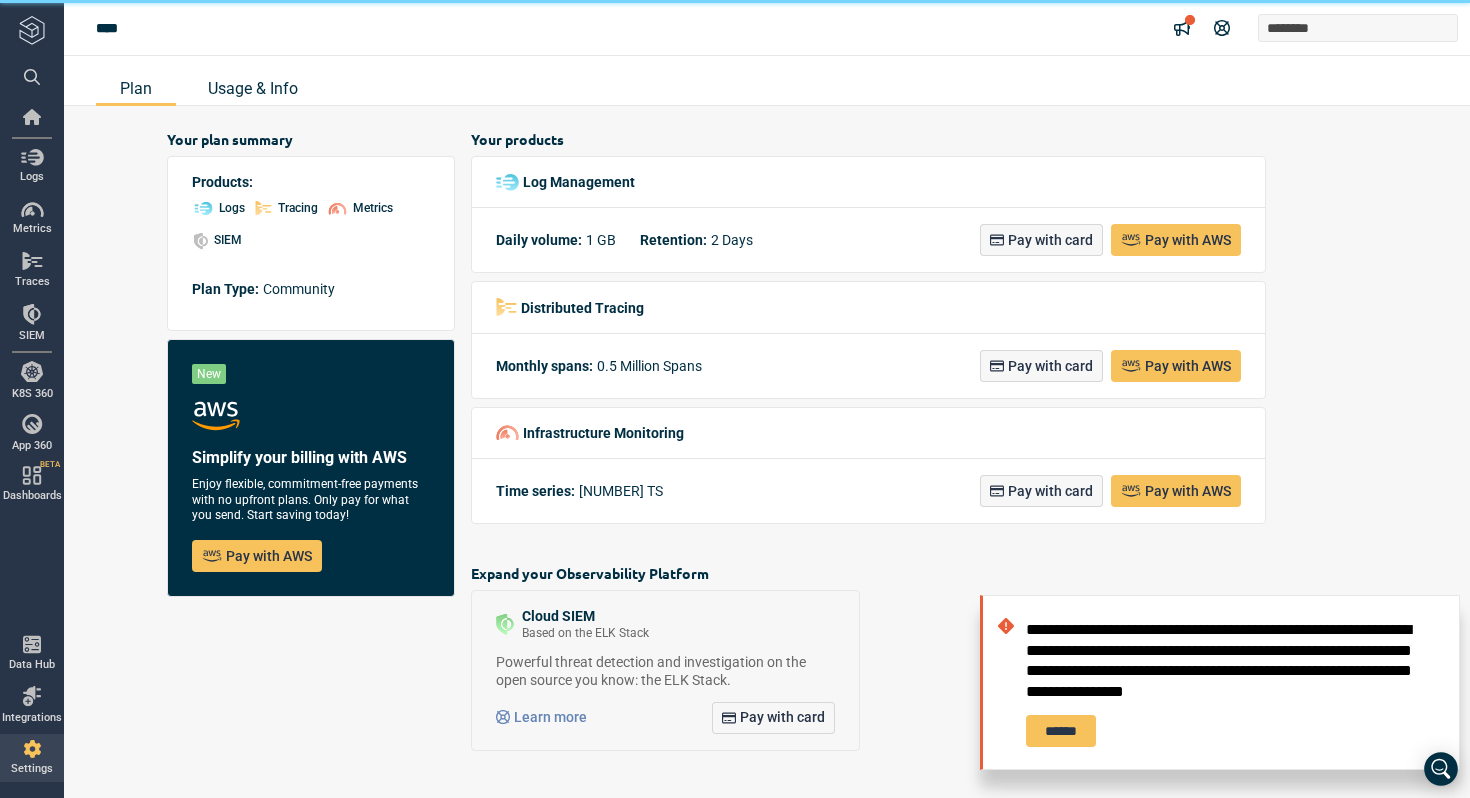 click on "Usage & Info" at bounding box center [253, 88] 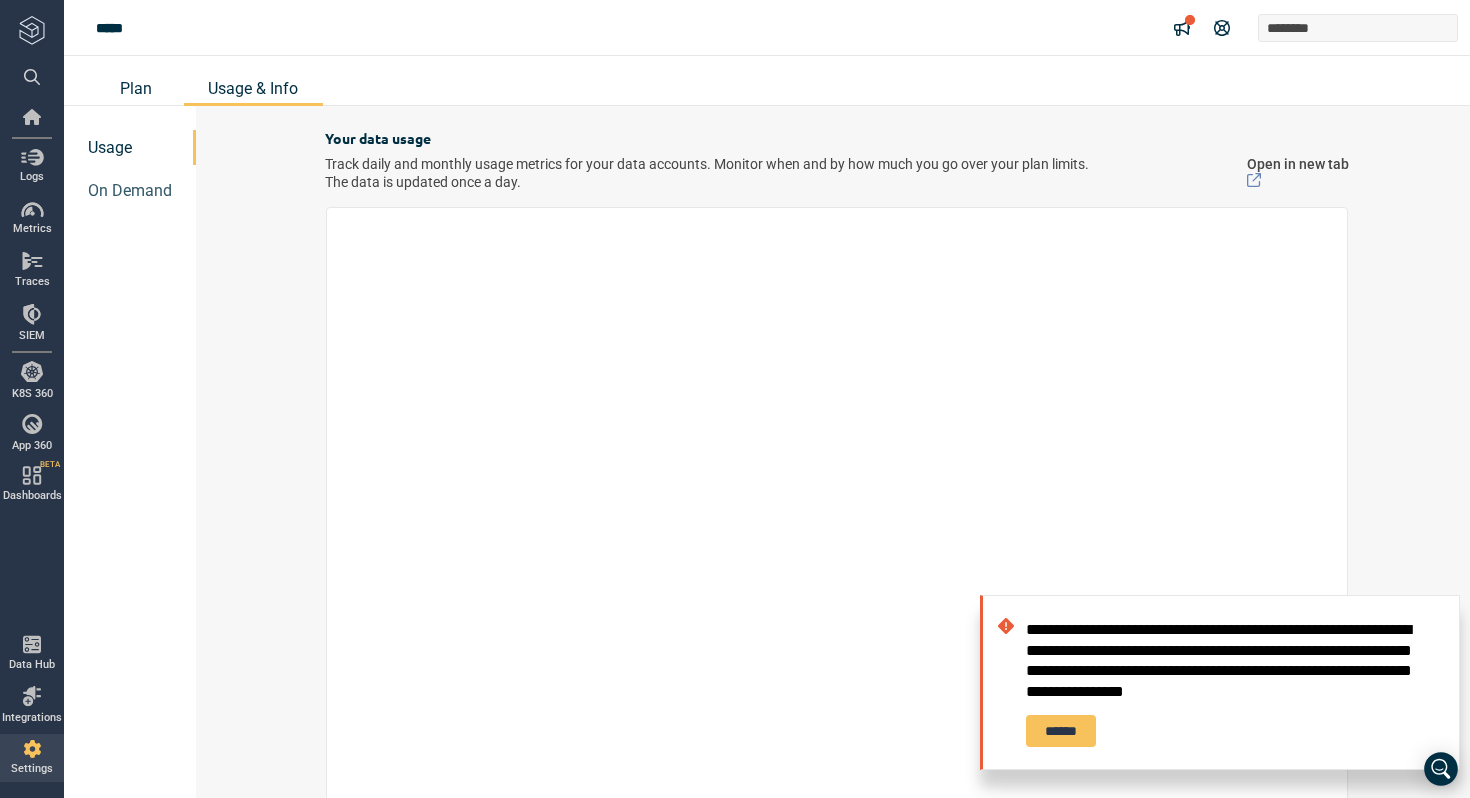 click on "Plan" at bounding box center (136, 88) 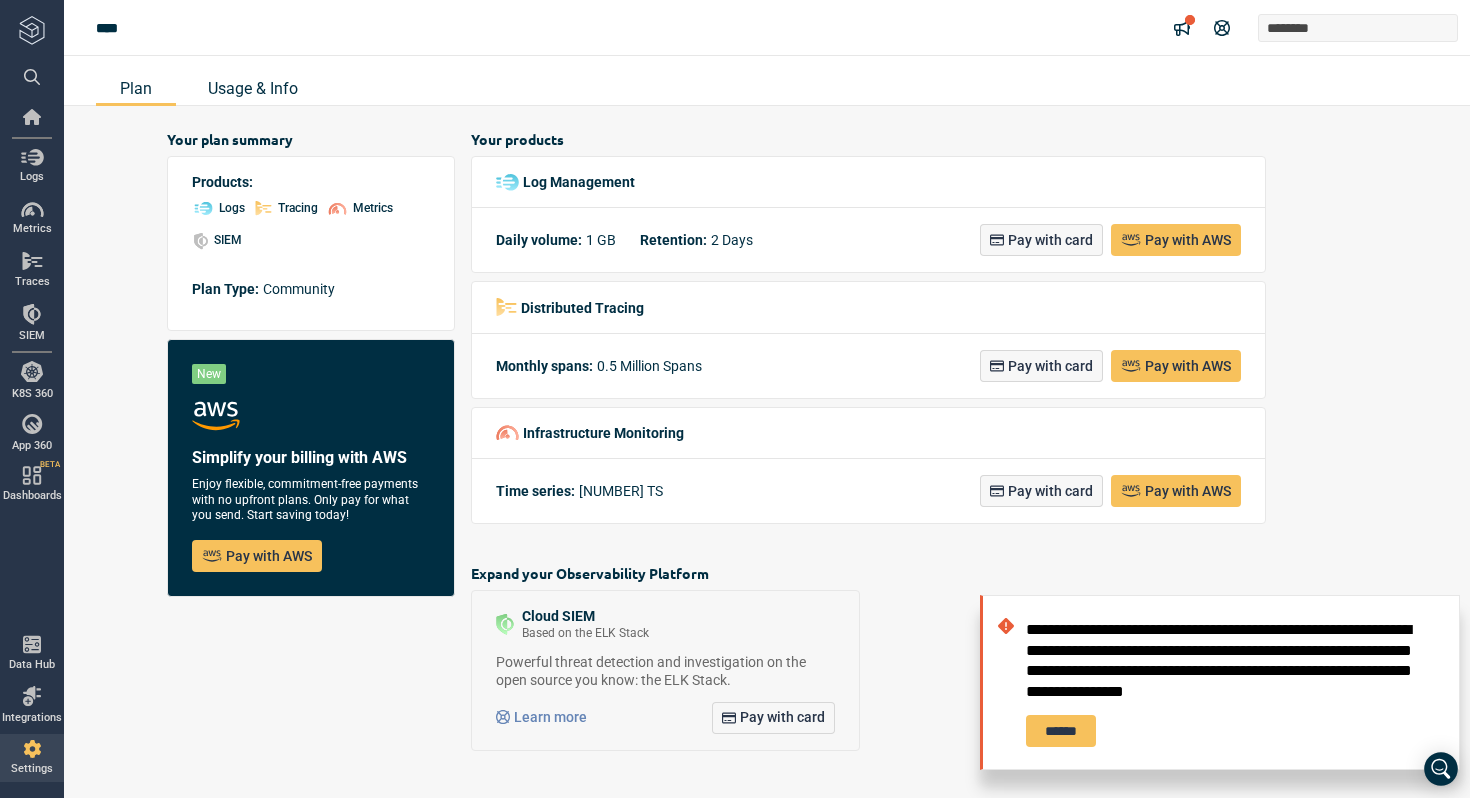 click on "Usage & Info" at bounding box center (253, 88) 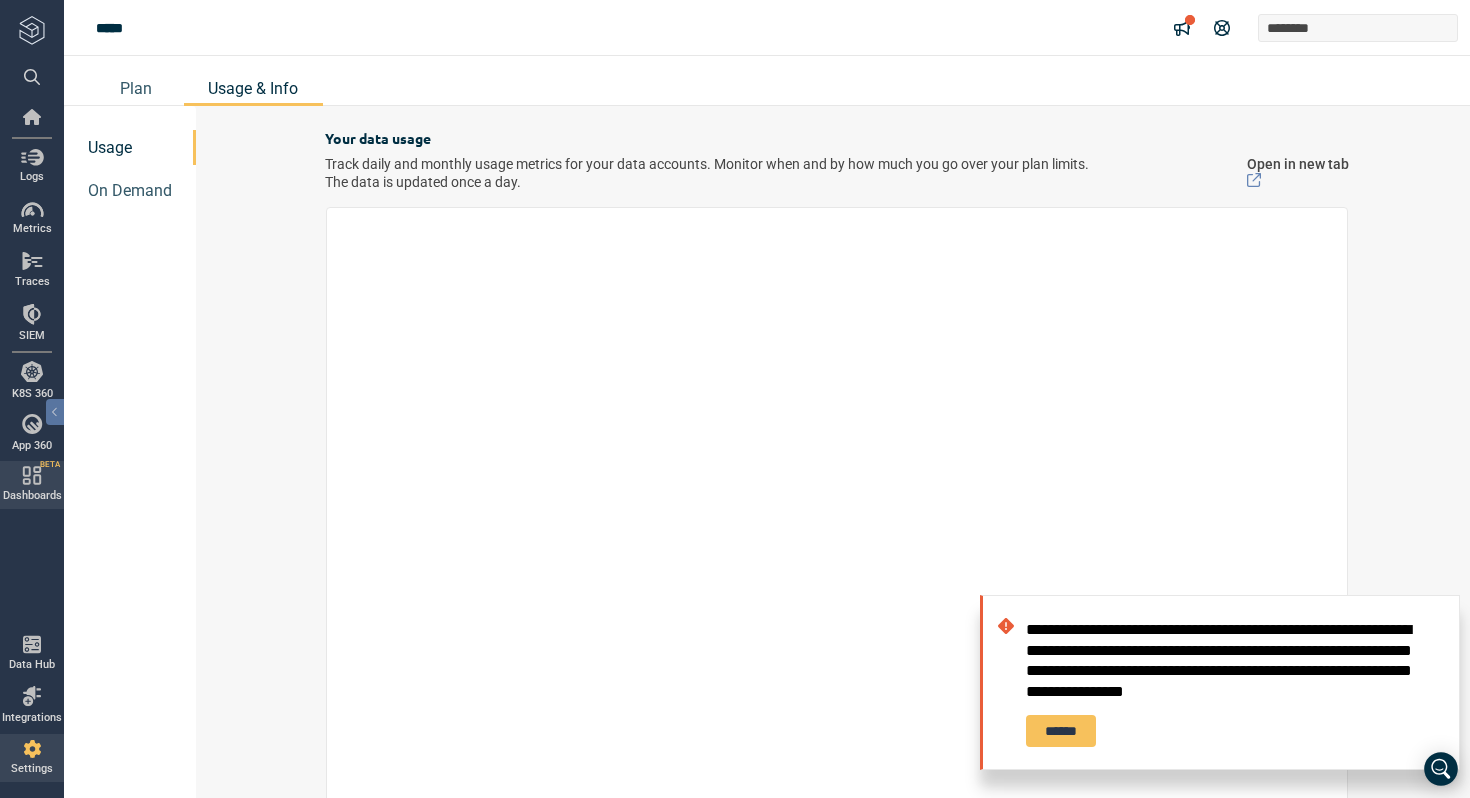 click on "Settings" at bounding box center [32, 758] 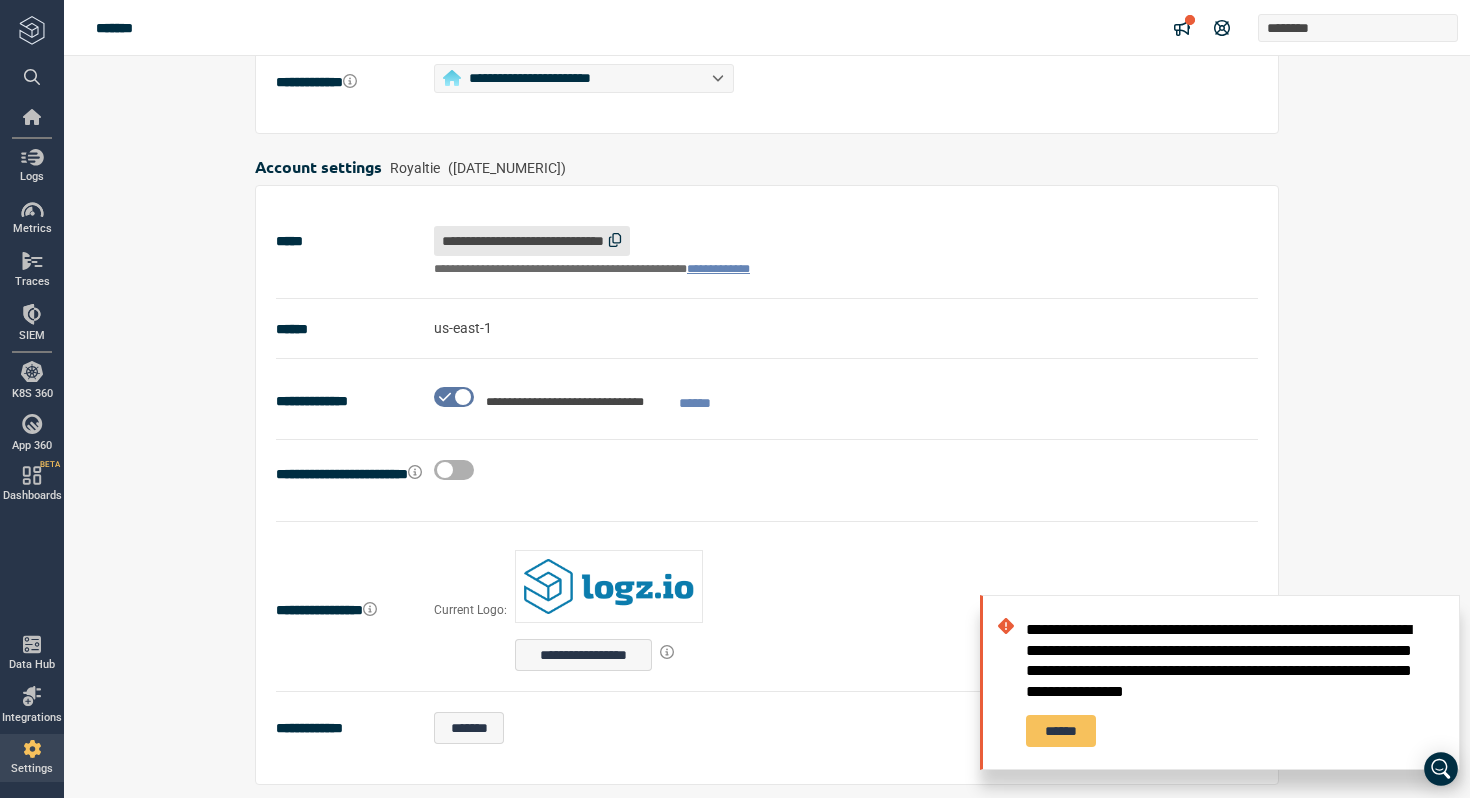 scroll, scrollTop: 322, scrollLeft: 0, axis: vertical 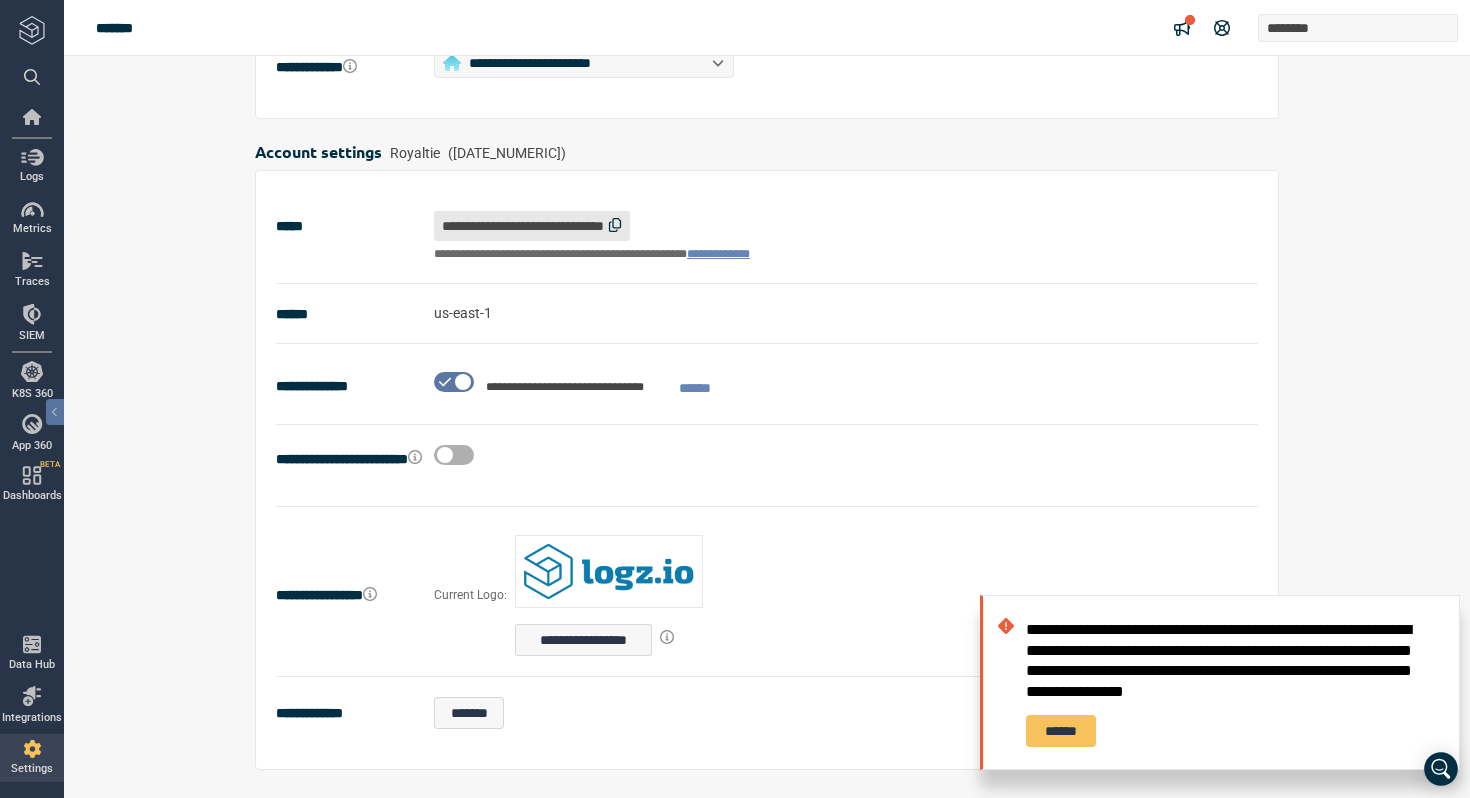 click at bounding box center (32, 30) 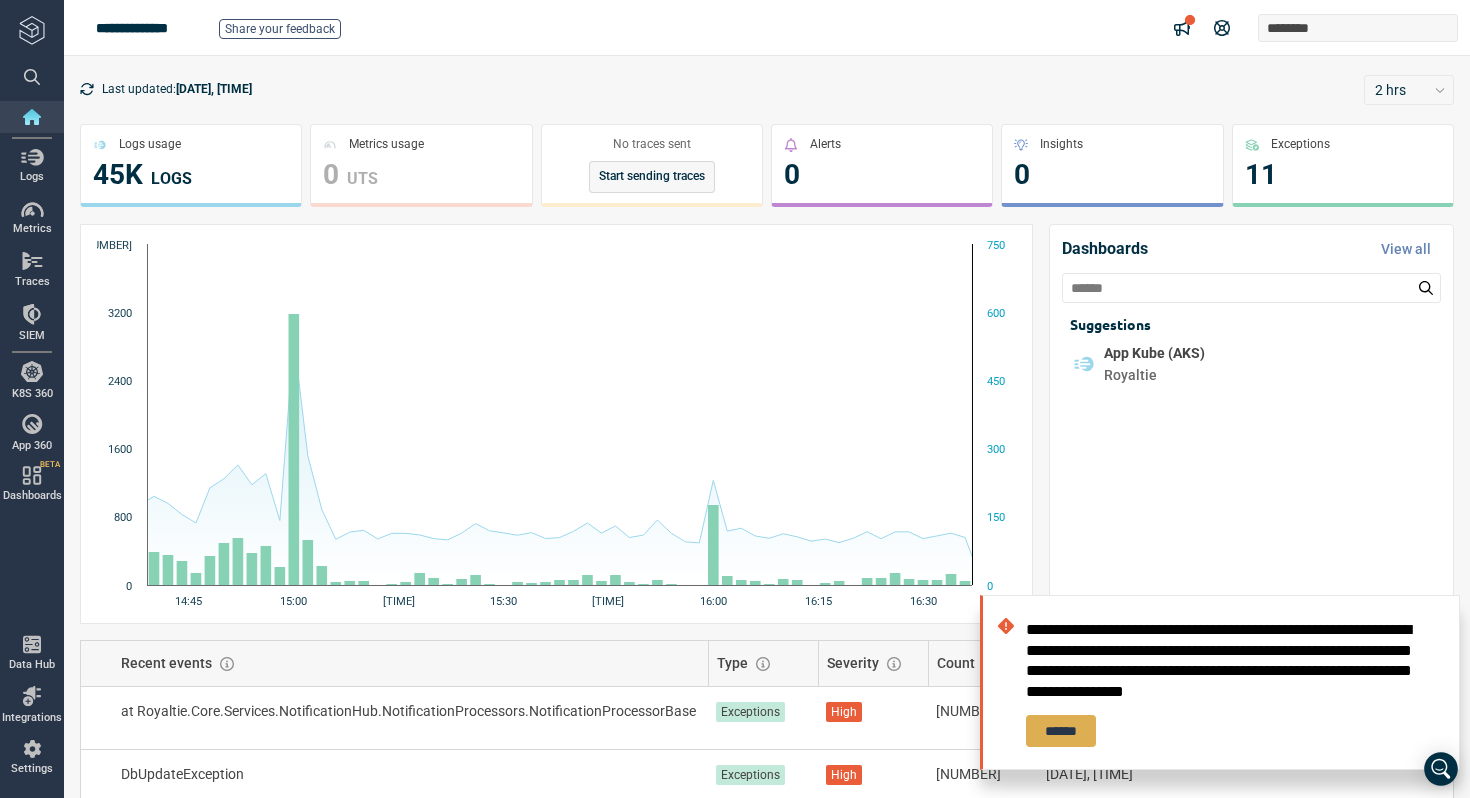 click on "******" at bounding box center [1061, 731] 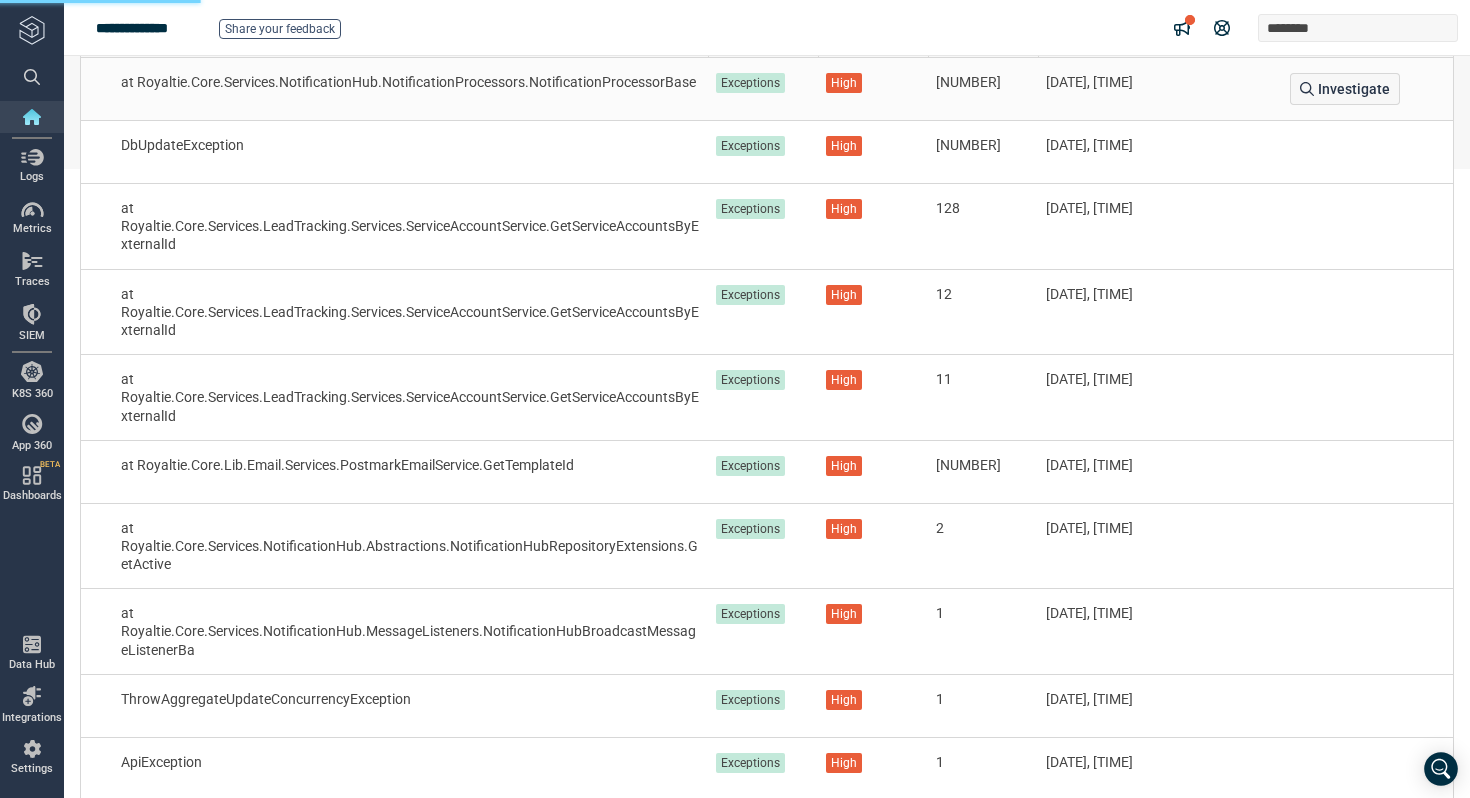 scroll, scrollTop: 648, scrollLeft: 0, axis: vertical 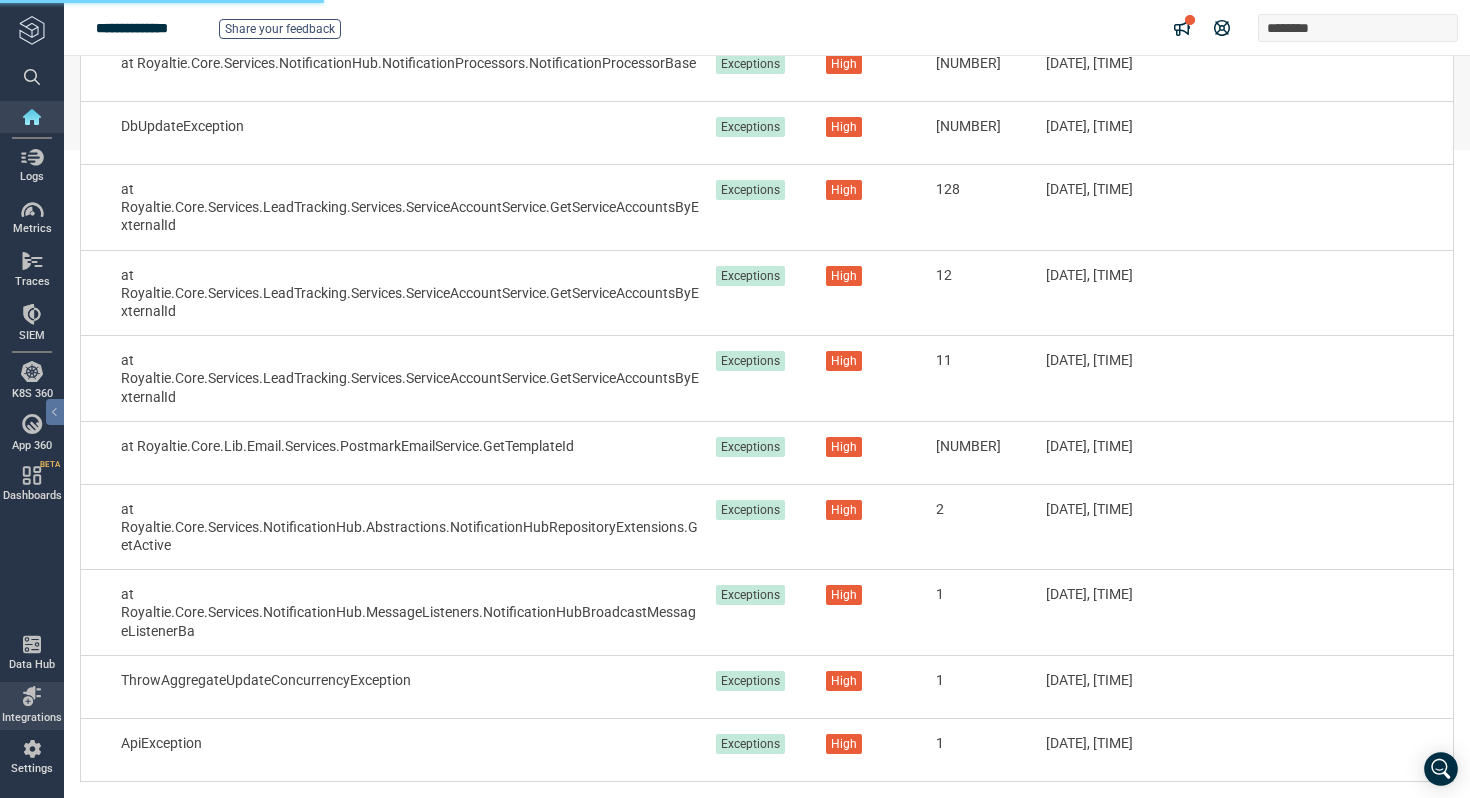 click at bounding box center (32, 696) 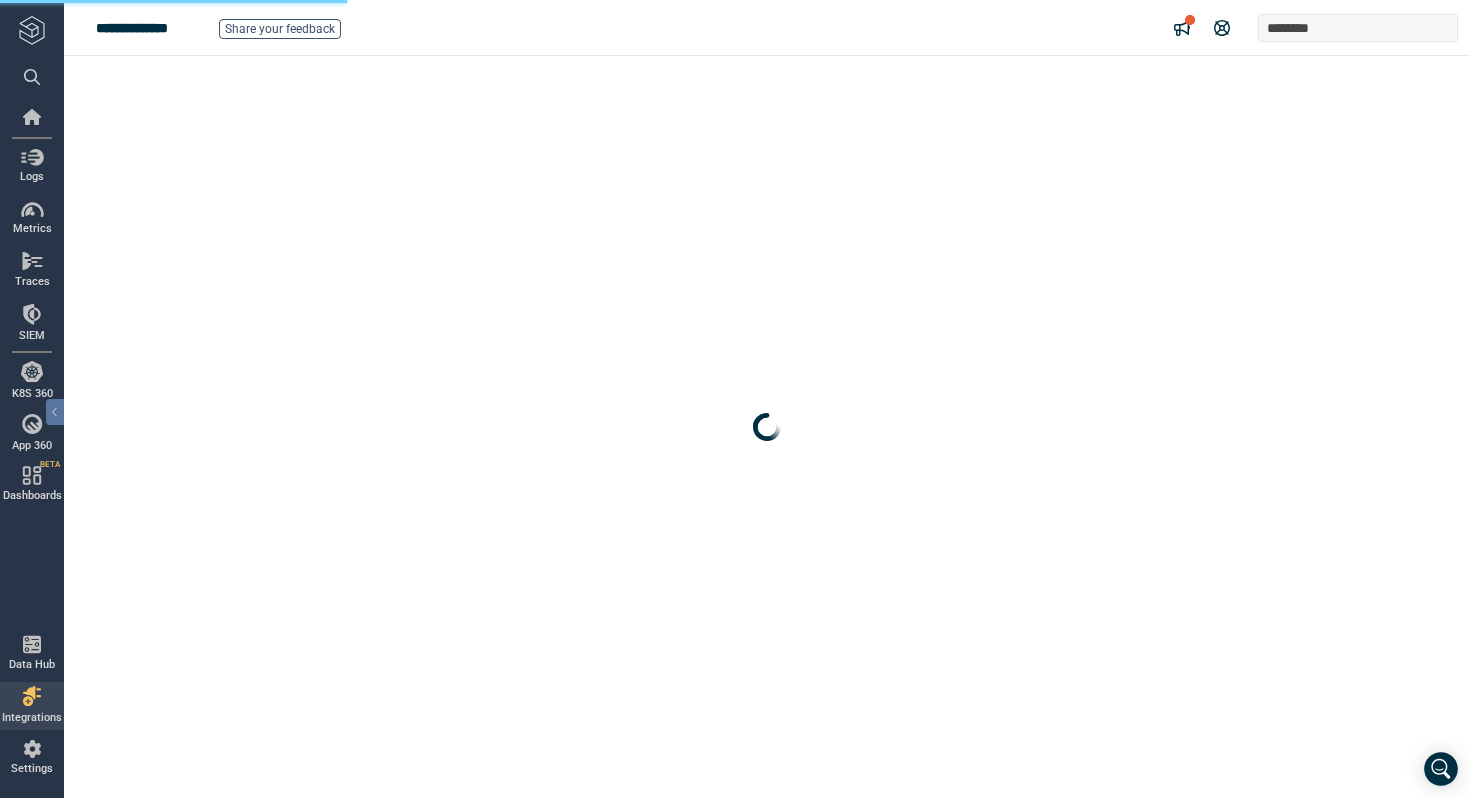 scroll, scrollTop: 0, scrollLeft: 0, axis: both 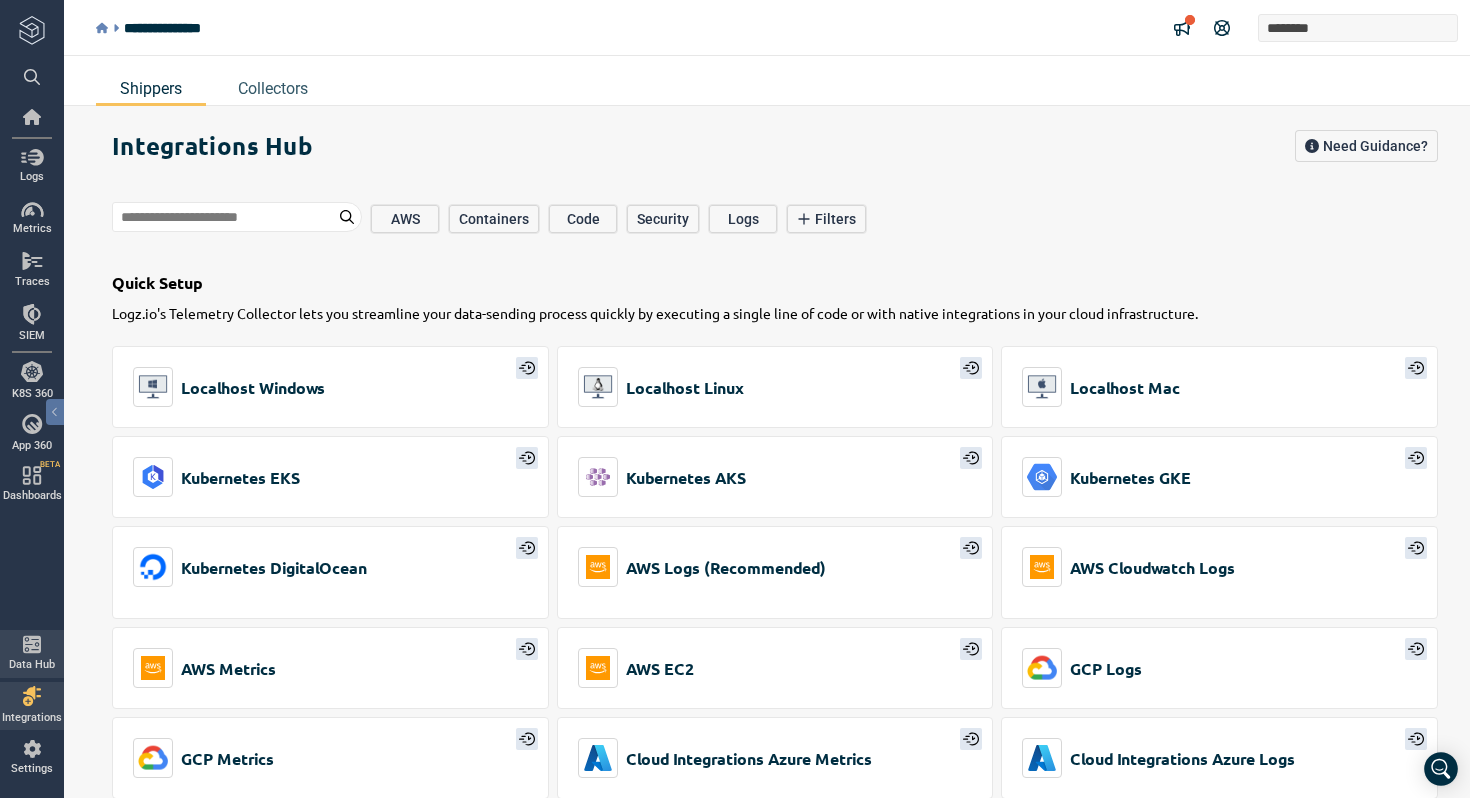 click at bounding box center [32, 644] 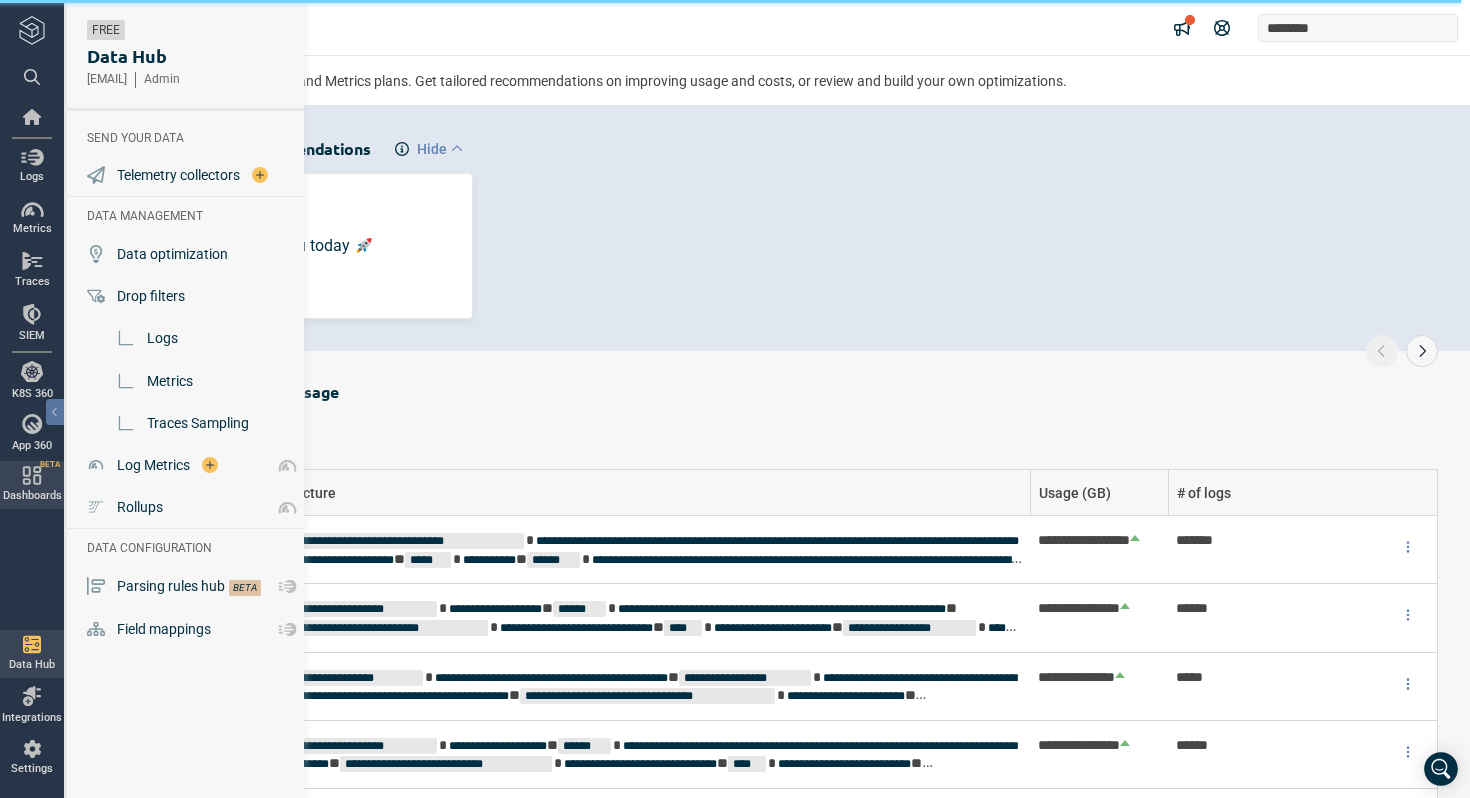 click at bounding box center (32, 475) 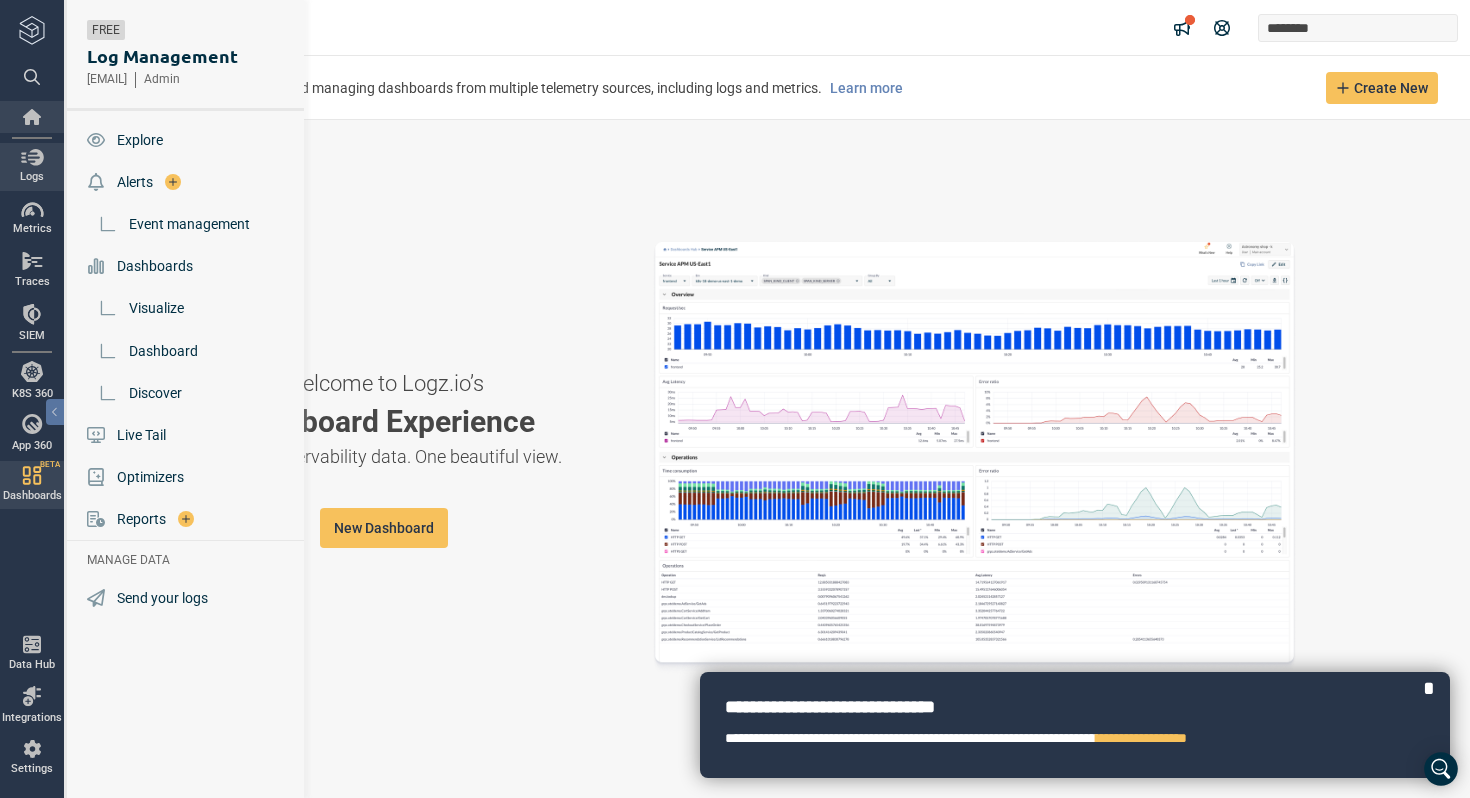 click at bounding box center [32, 117] 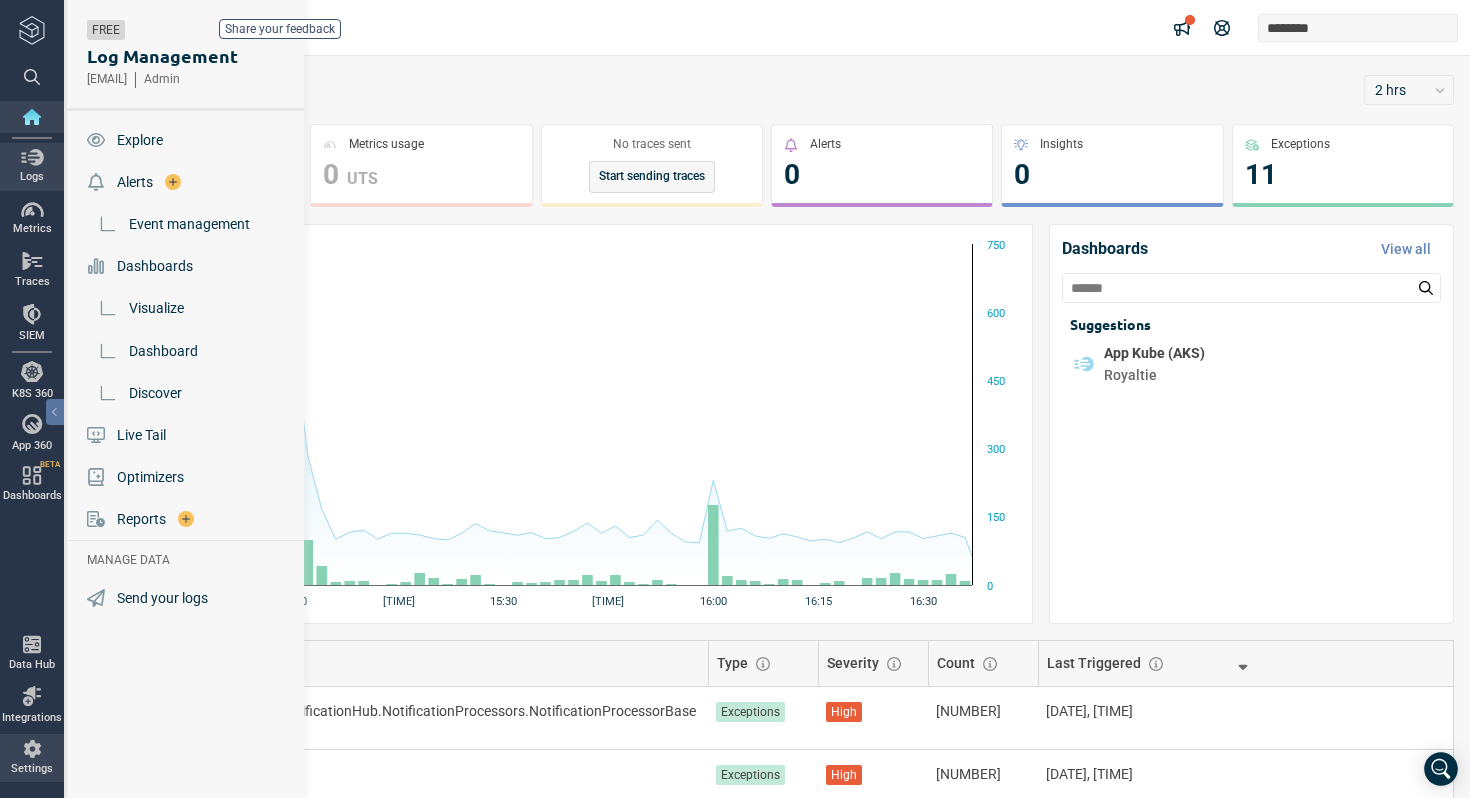 click at bounding box center (32, 749) 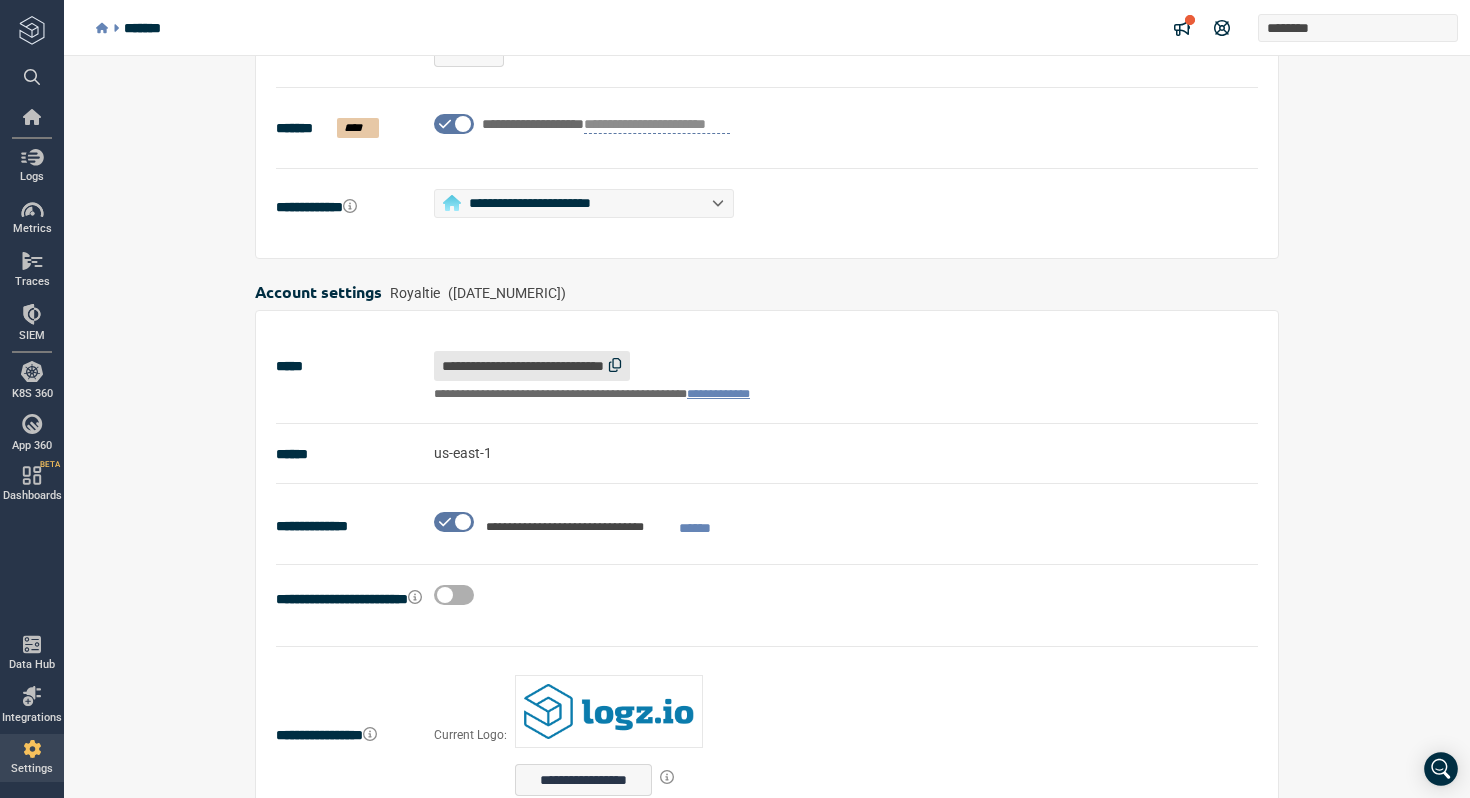 scroll, scrollTop: 0, scrollLeft: 0, axis: both 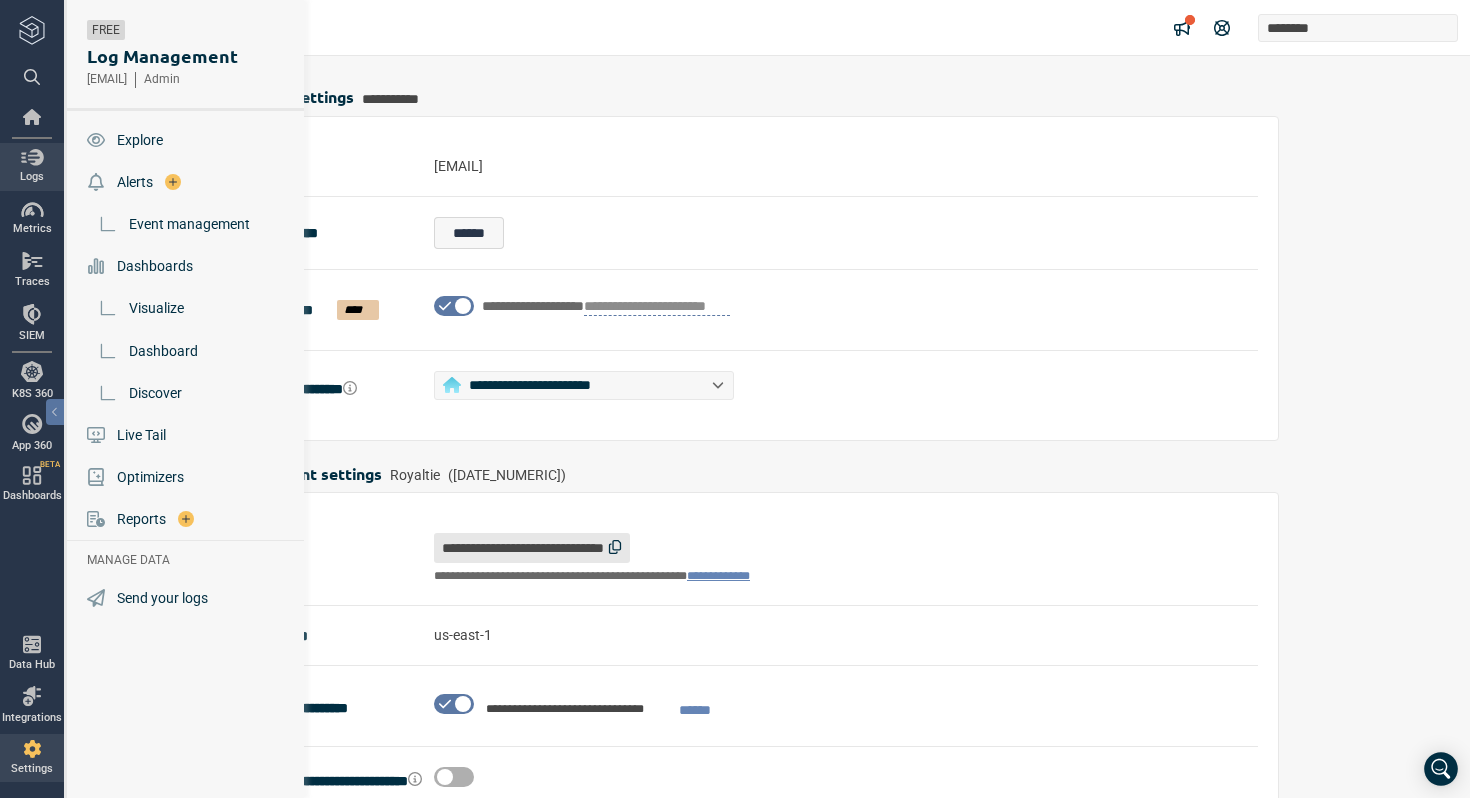 click at bounding box center [32, 30] 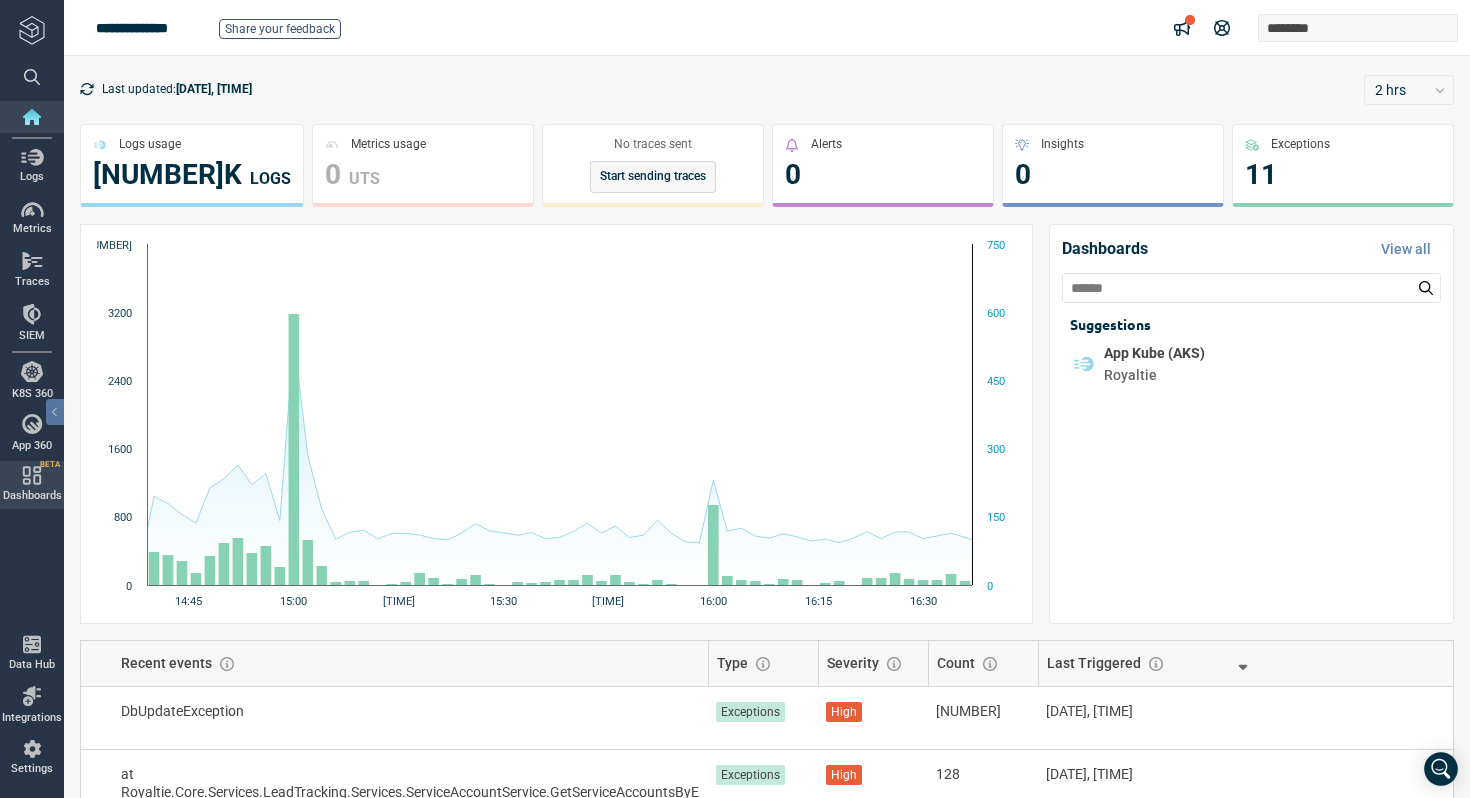 click at bounding box center [32, 475] 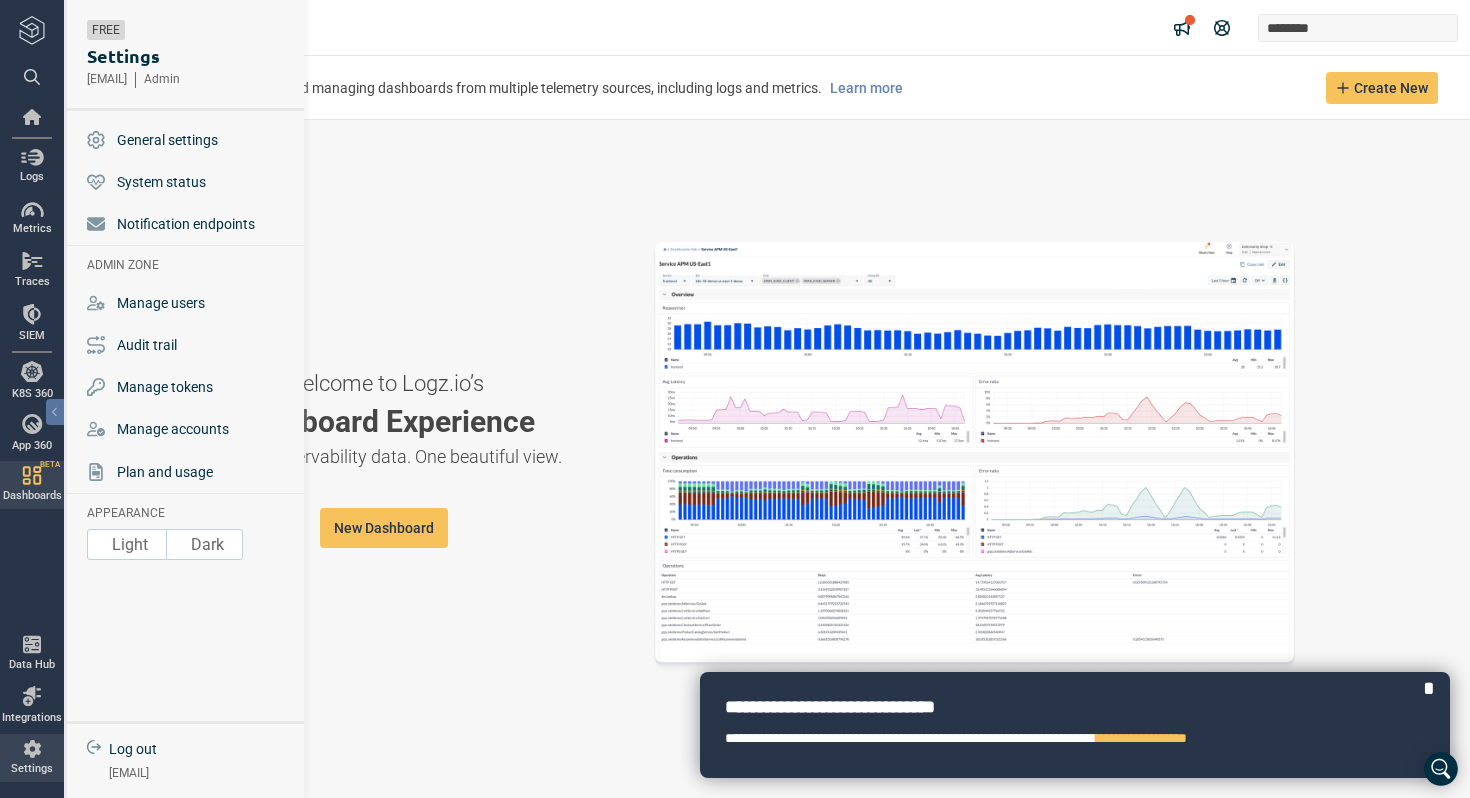 click on "Settings" at bounding box center (32, 769) 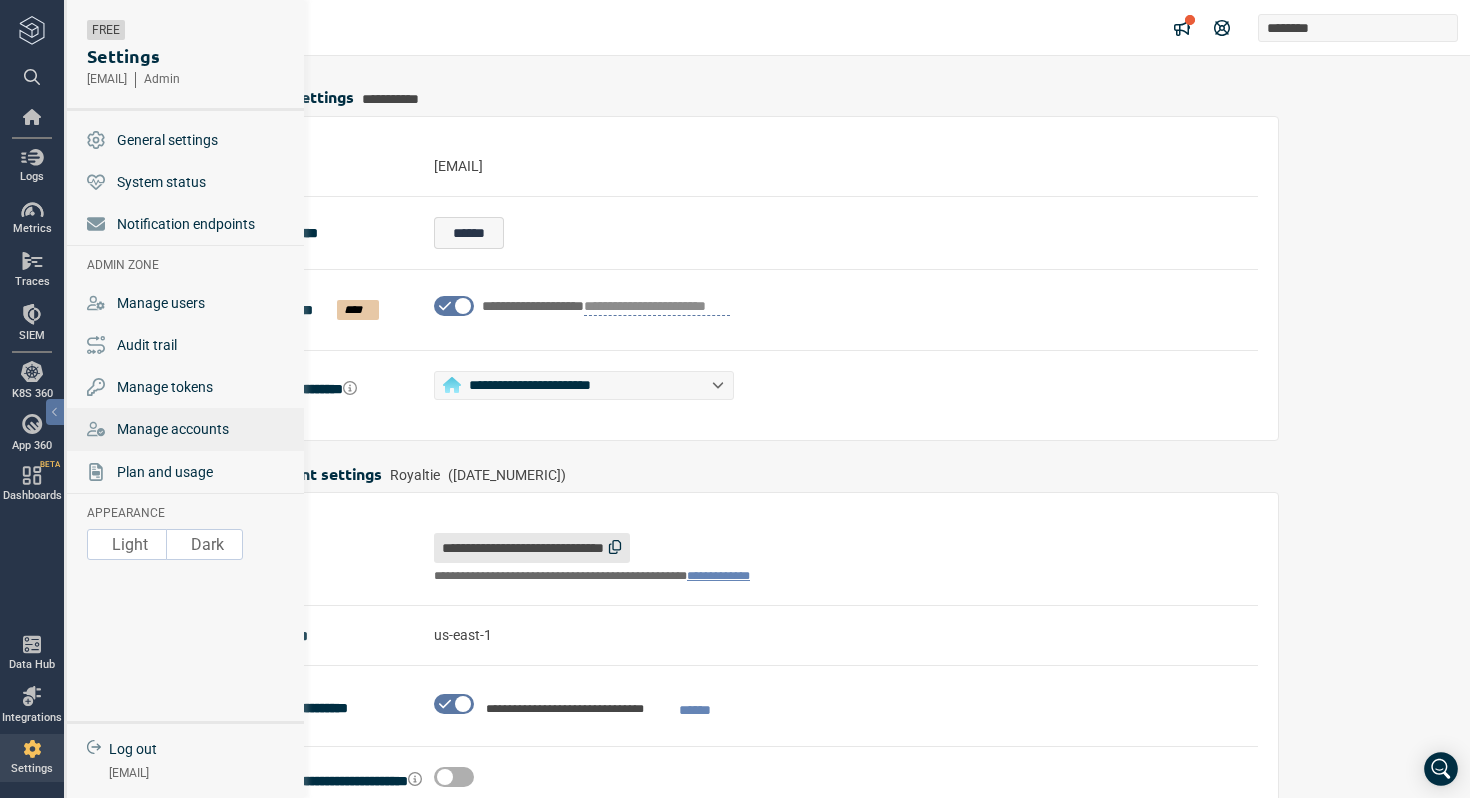 click on "Manage accounts" at bounding box center (187, 429) 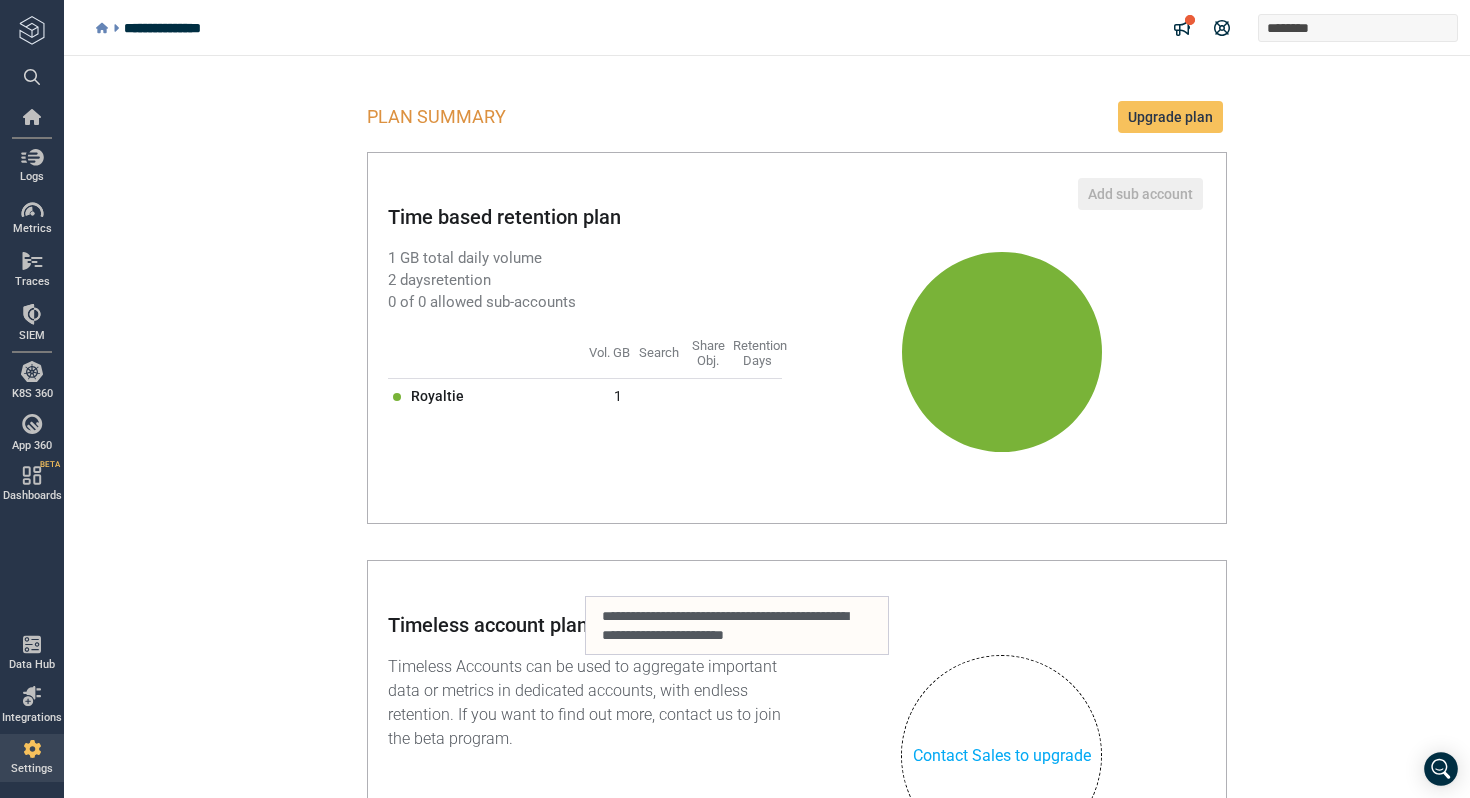scroll, scrollTop: 0, scrollLeft: 0, axis: both 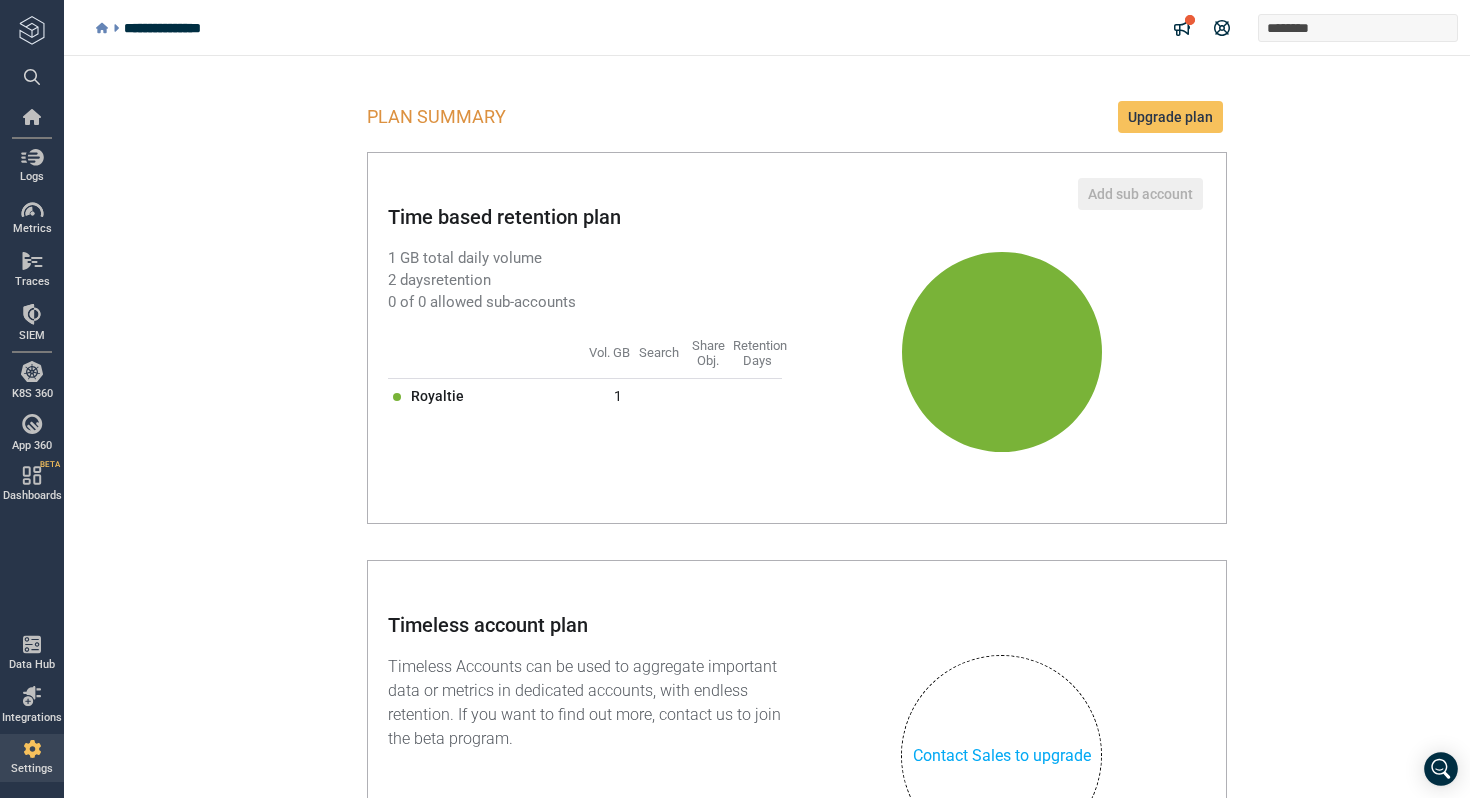click on "**********" at bounding box center [173, 28] 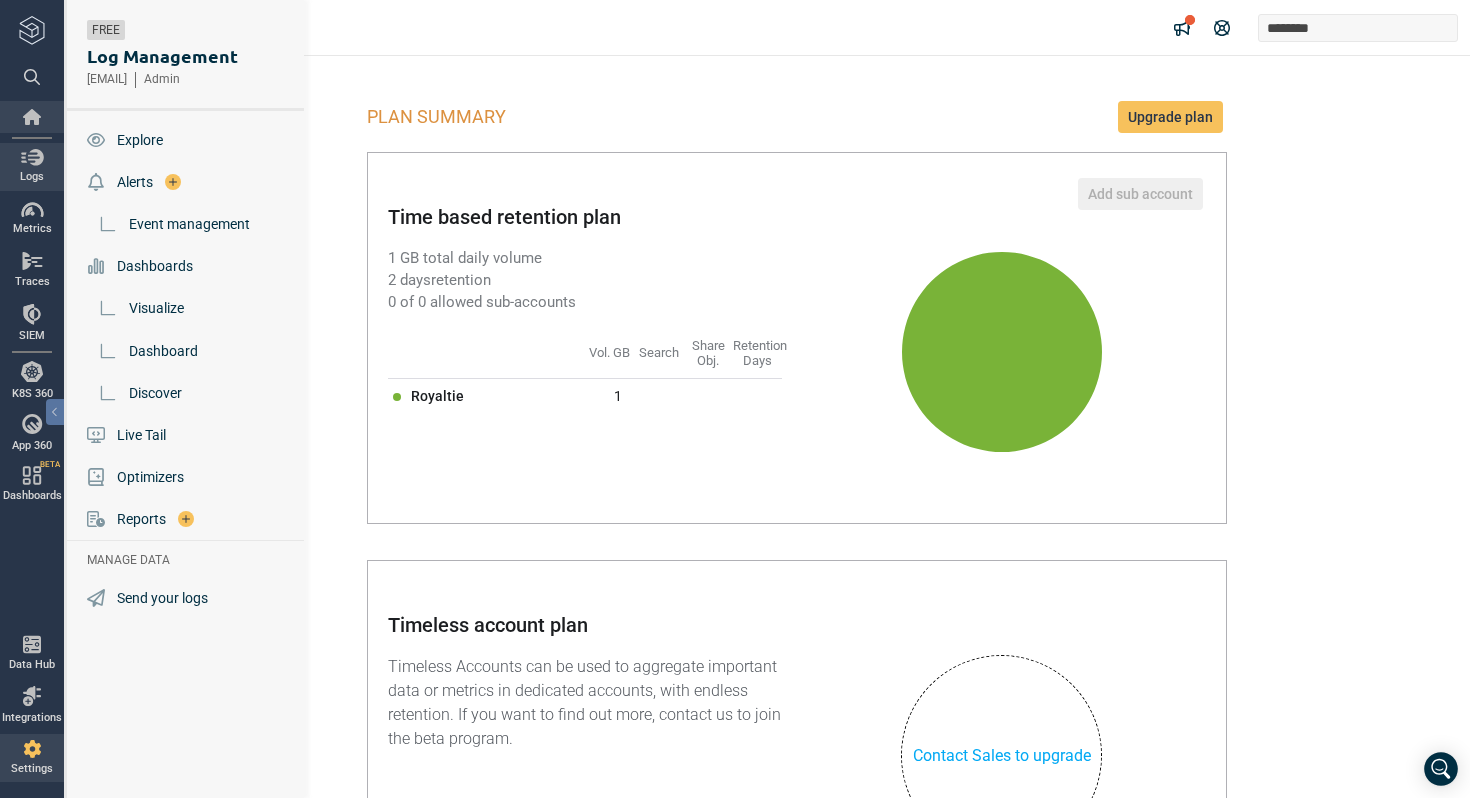 click at bounding box center (32, 117) 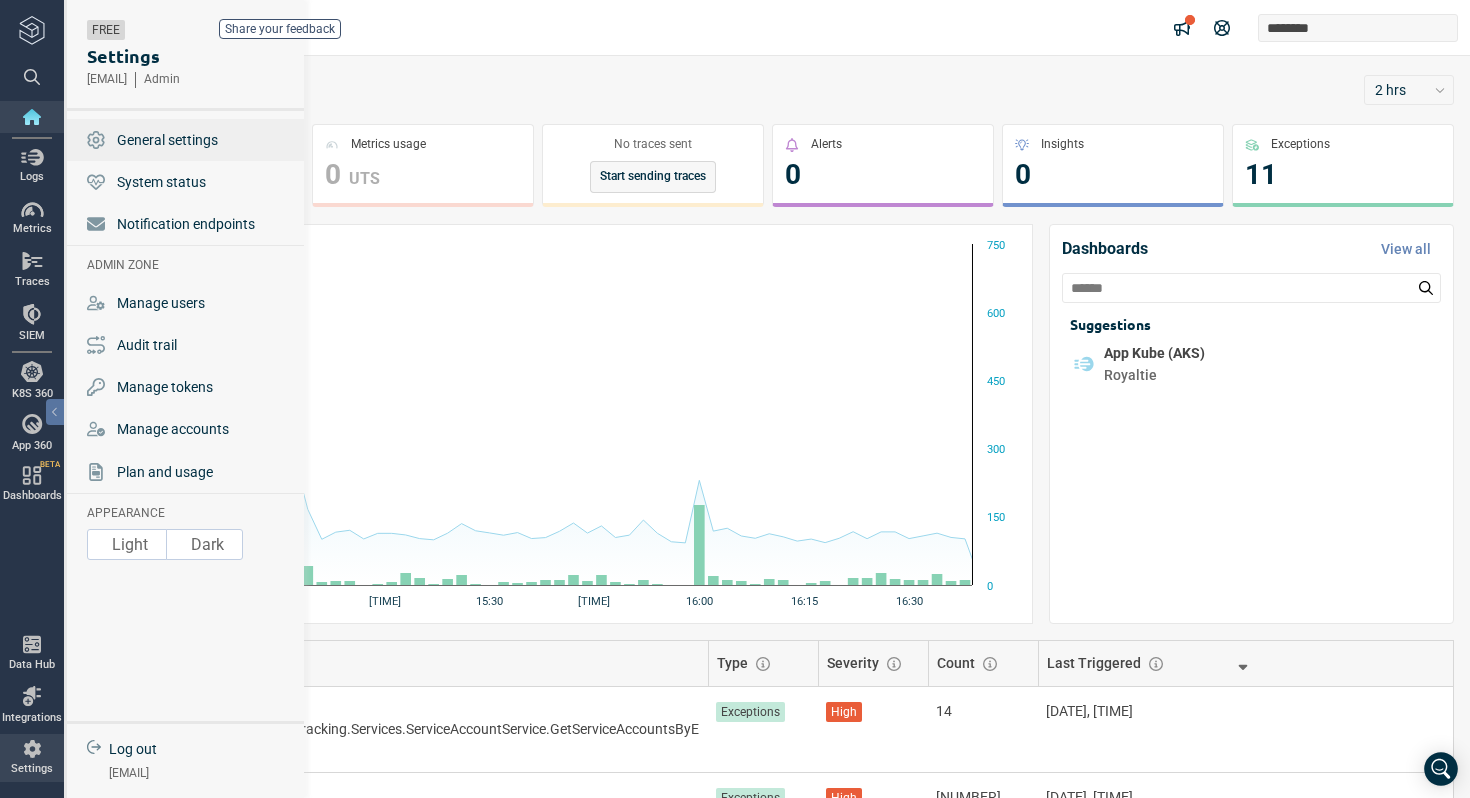 click on "General settings" at bounding box center [167, 140] 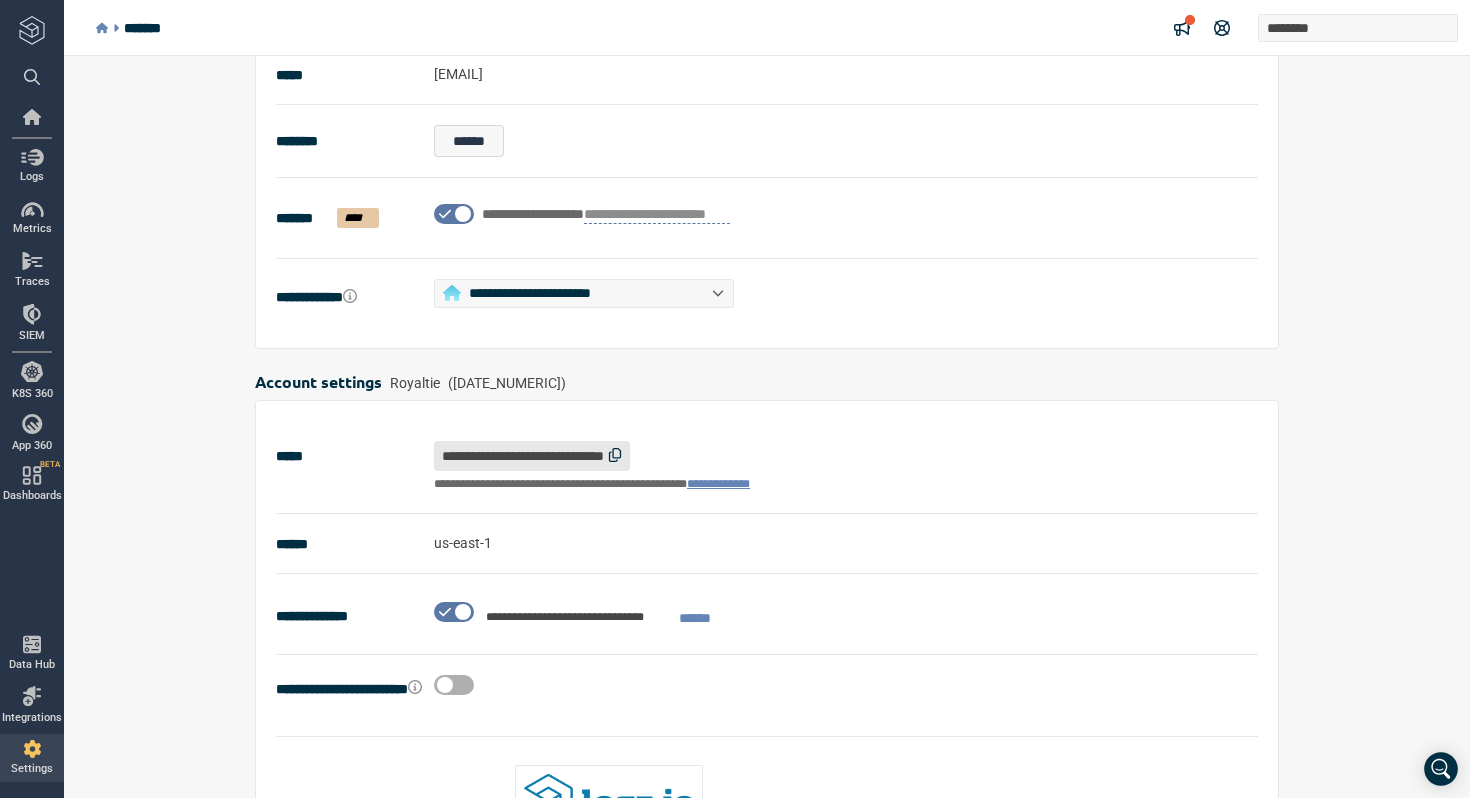 scroll, scrollTop: 0, scrollLeft: 0, axis: both 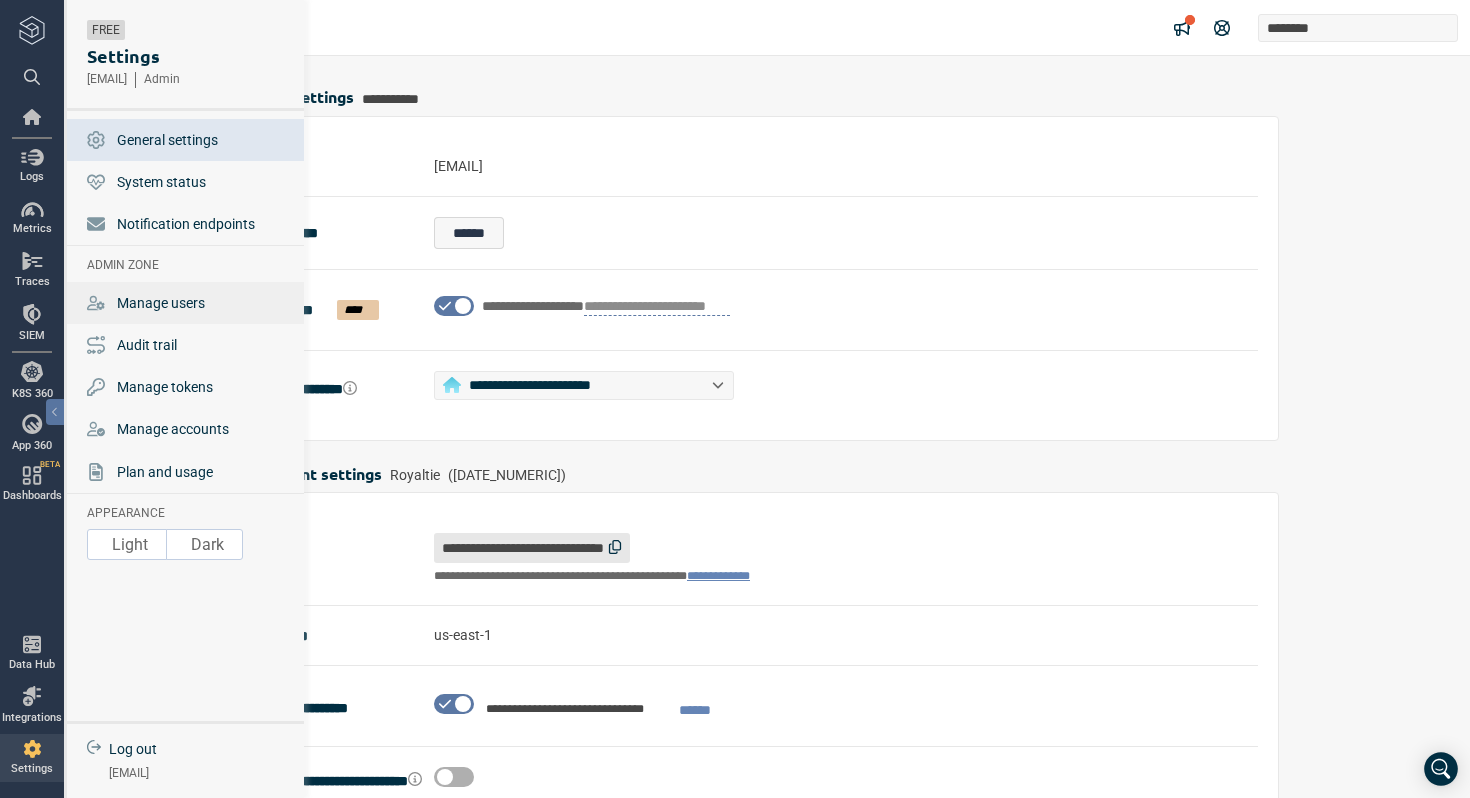 click on "Manage users" at bounding box center (161, 303) 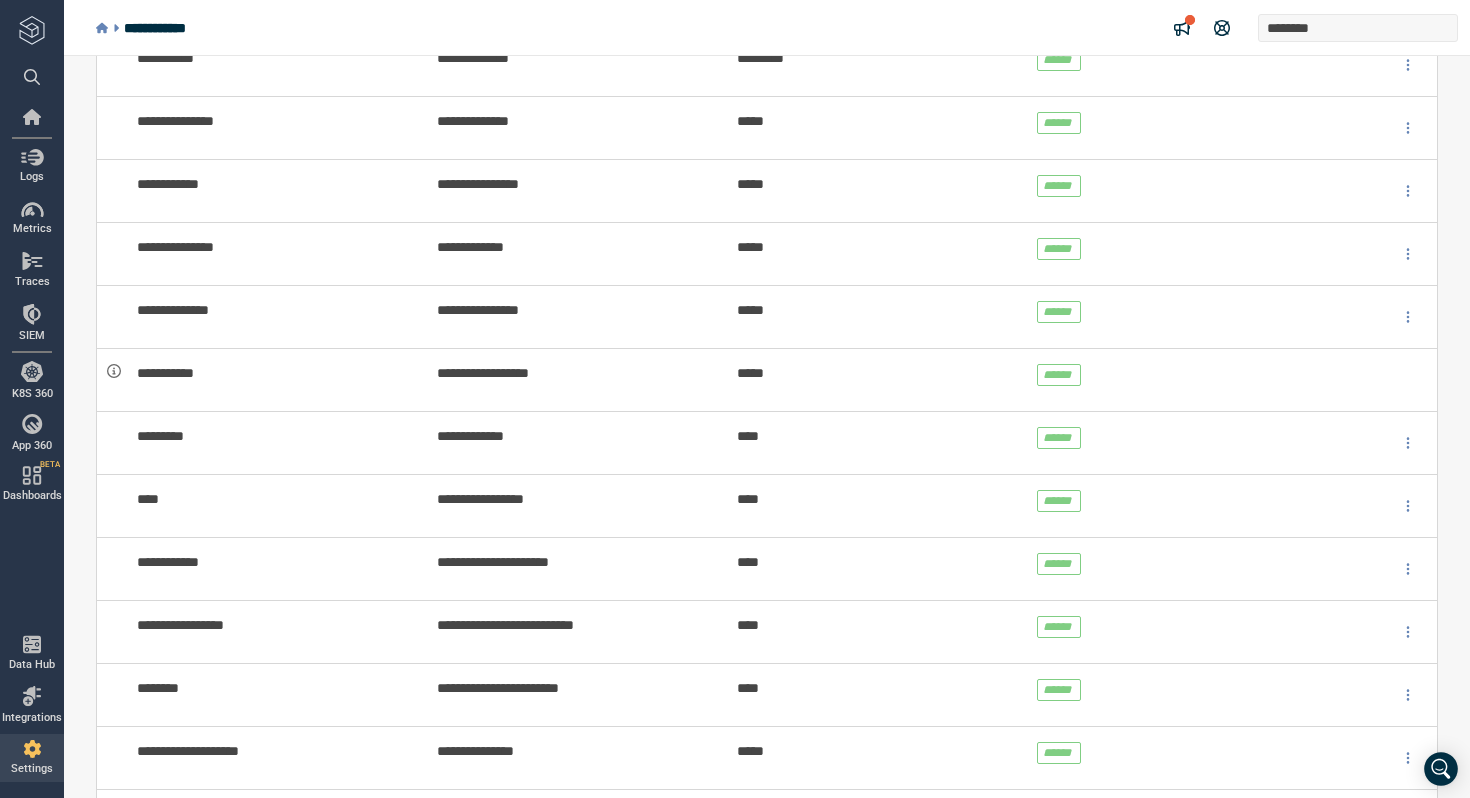 scroll, scrollTop: 0, scrollLeft: 0, axis: both 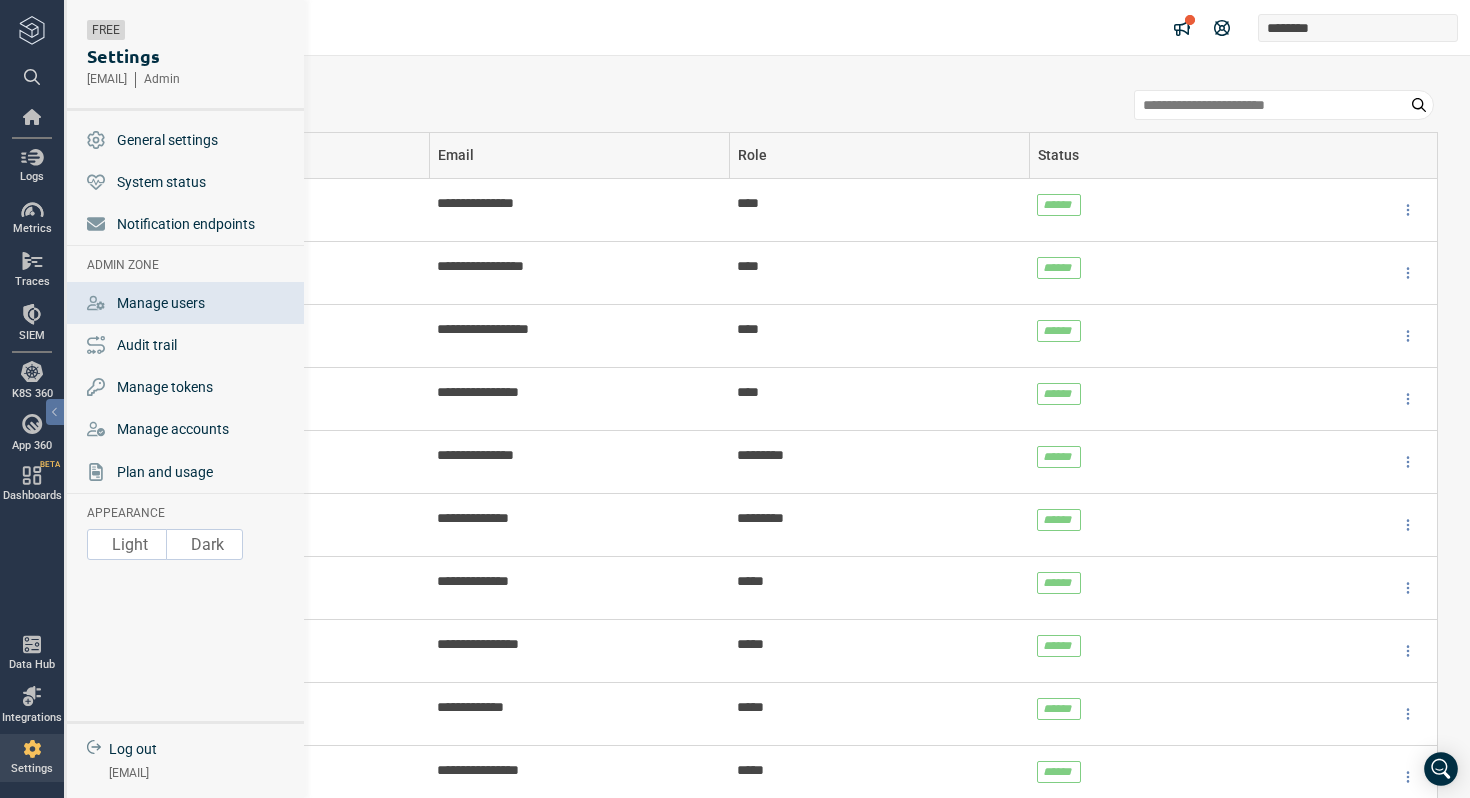 click at bounding box center [32, 749] 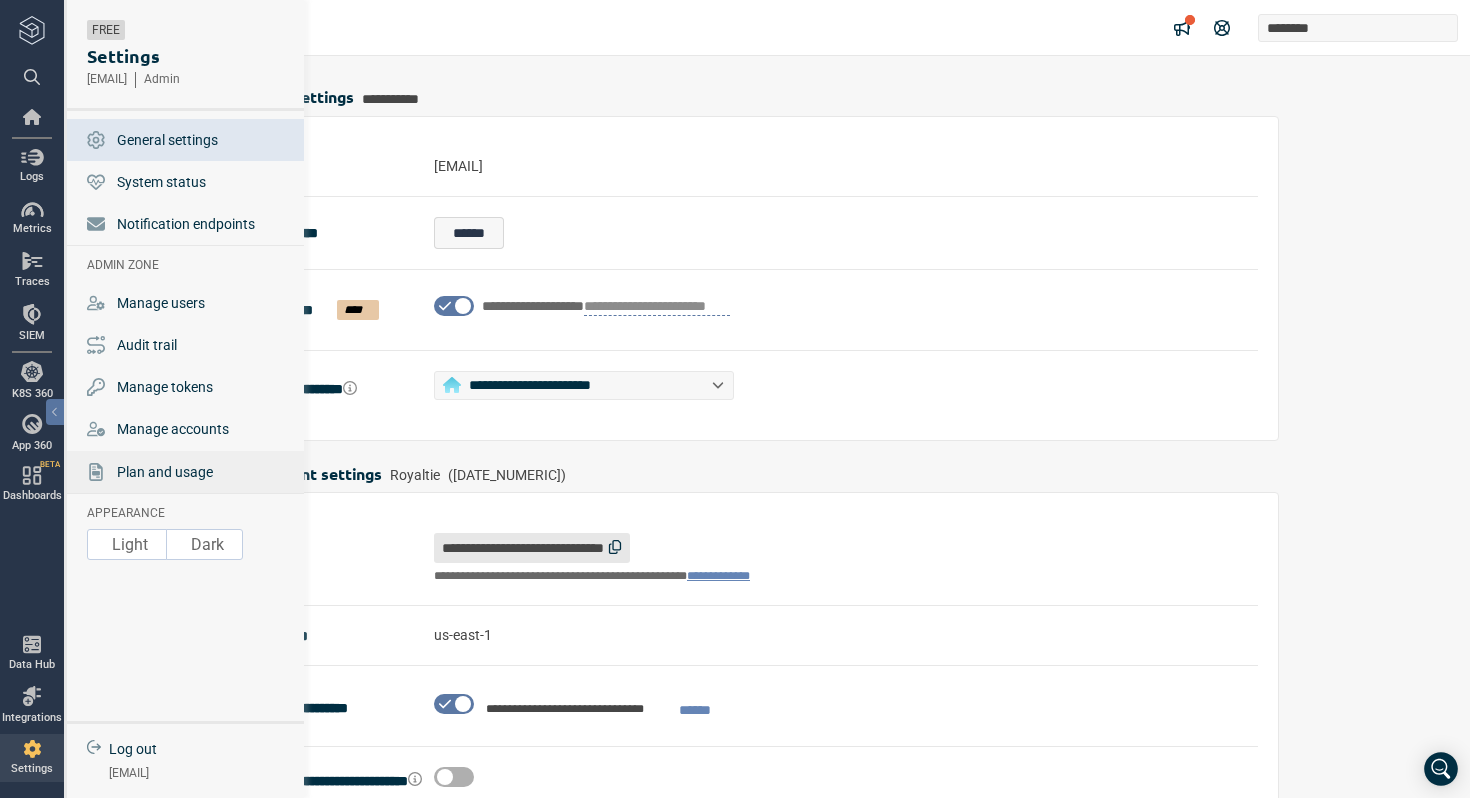 click on "Plan and usage" at bounding box center (165, 472) 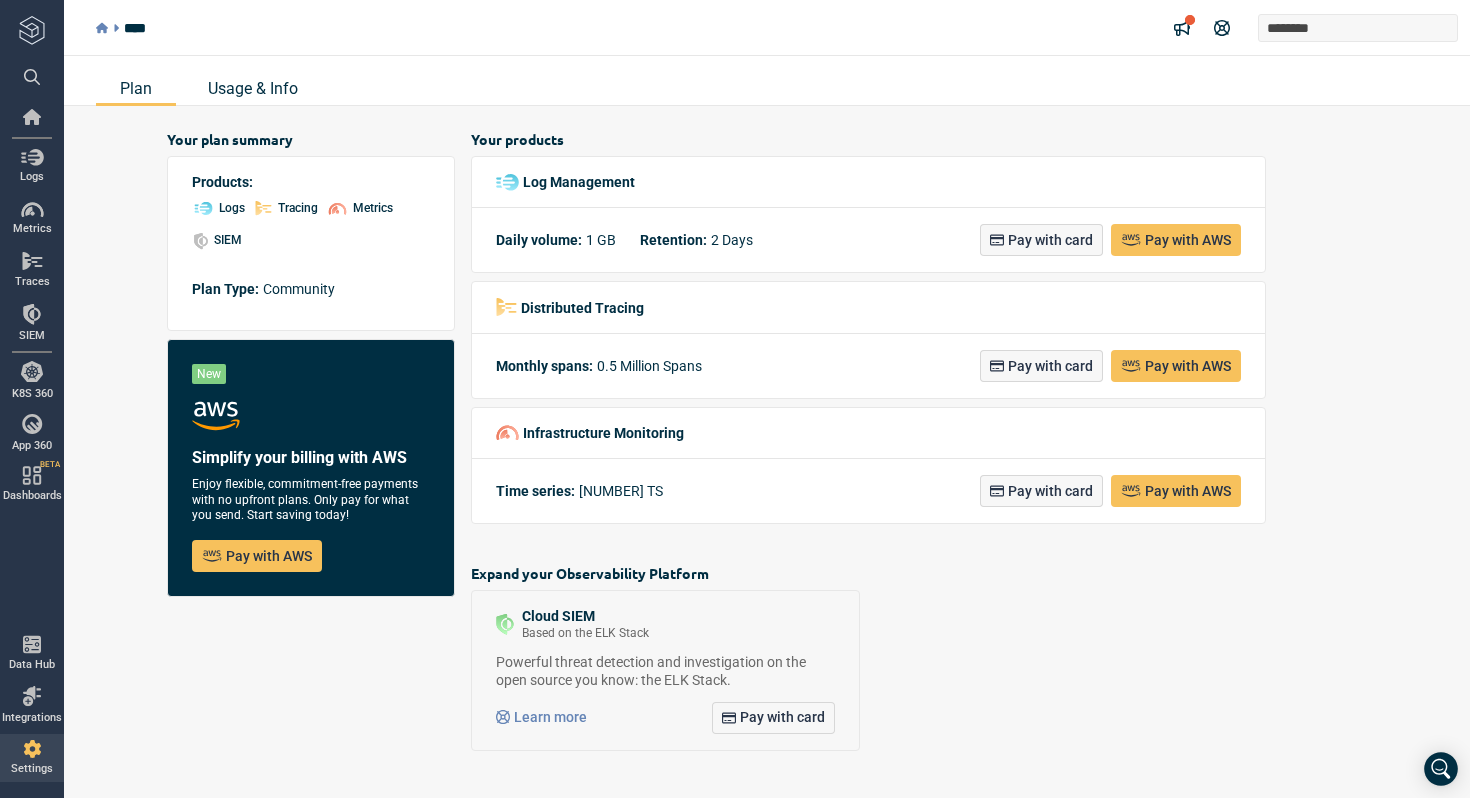 click on "Usage & Info" at bounding box center (253, 88) 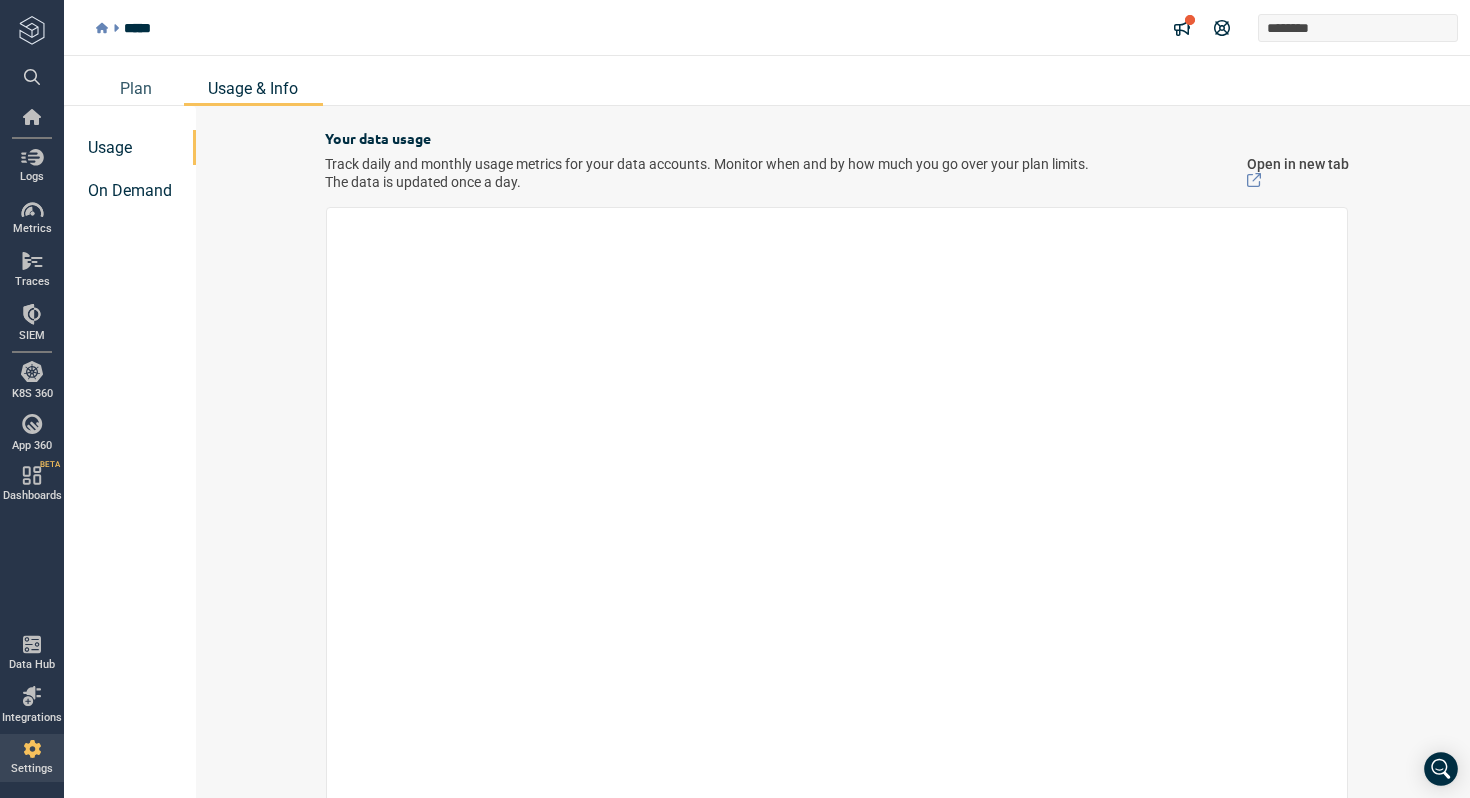 click on "On Demand" at bounding box center (130, 190) 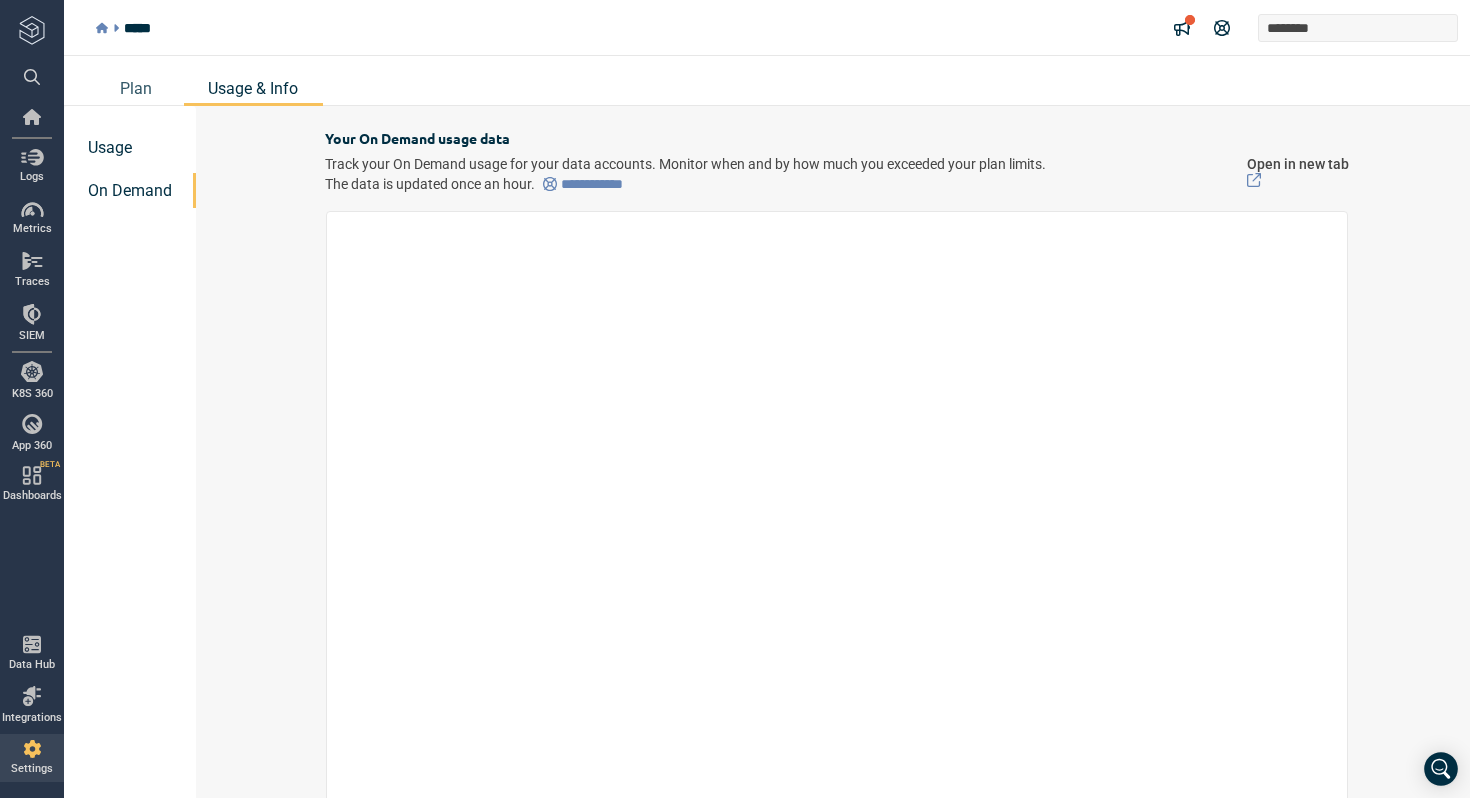 click on "Usage" at bounding box center [110, 147] 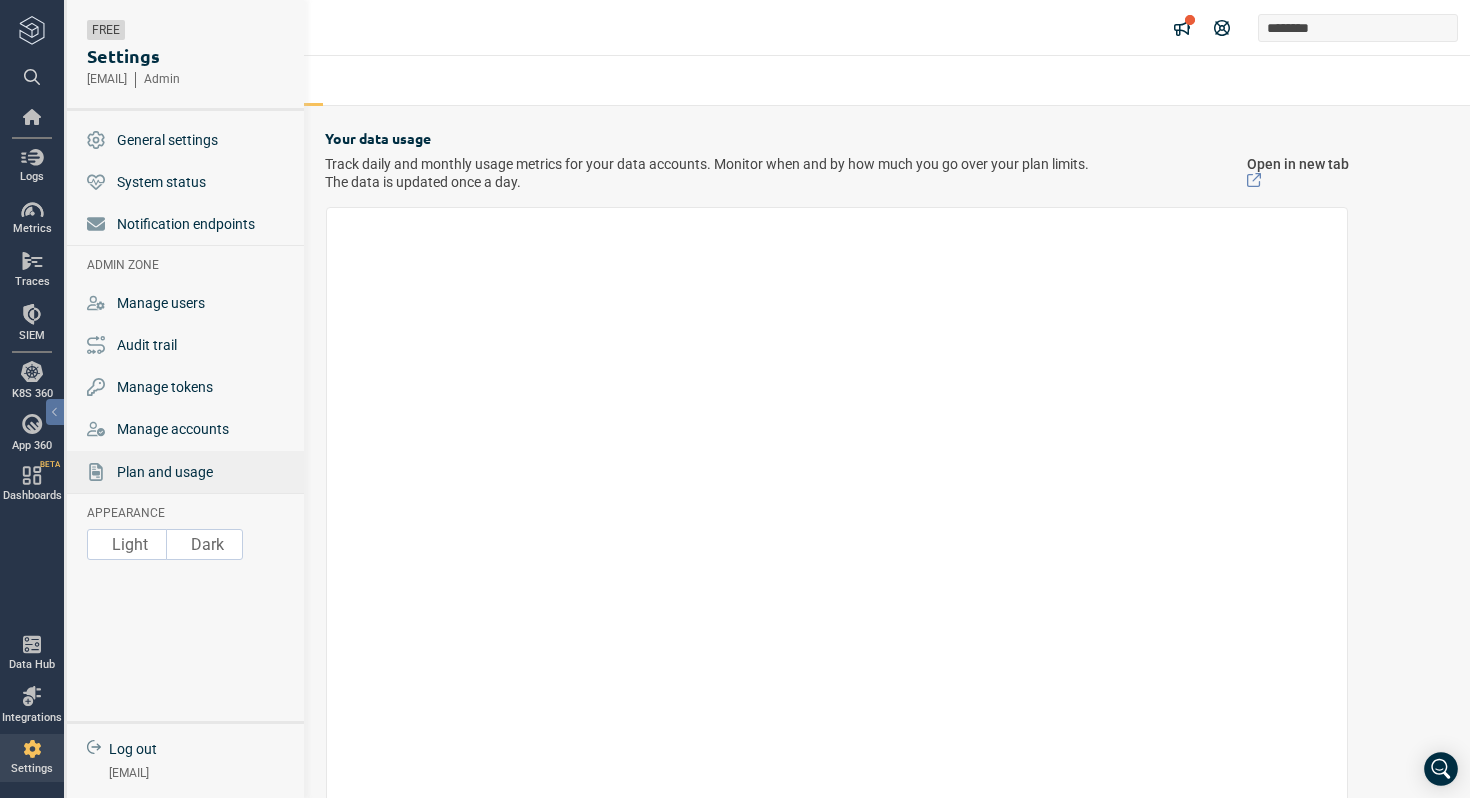 click on "Plan and usage" at bounding box center [187, 472] 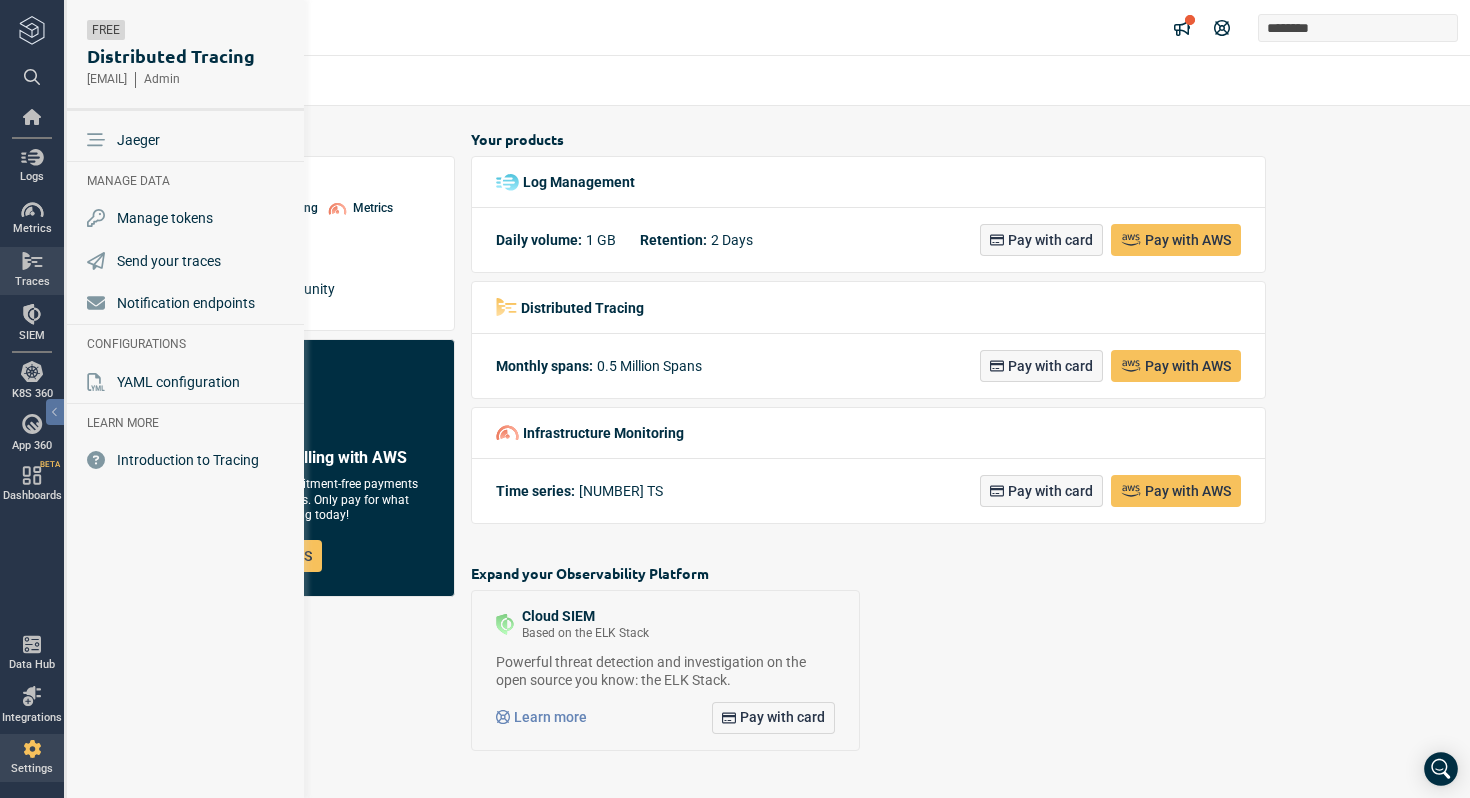 click at bounding box center [32, 30] 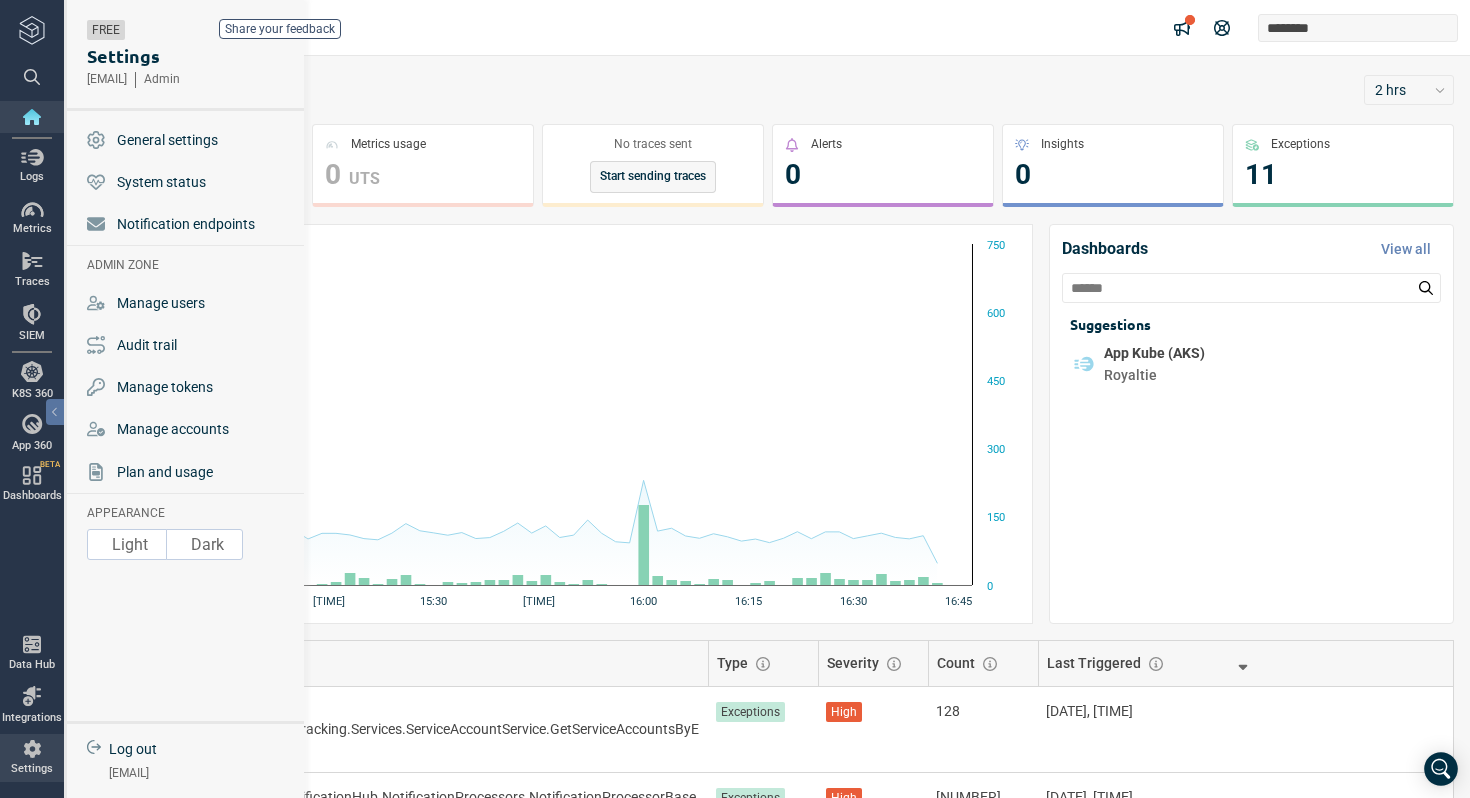 click on "Settings" at bounding box center [32, 758] 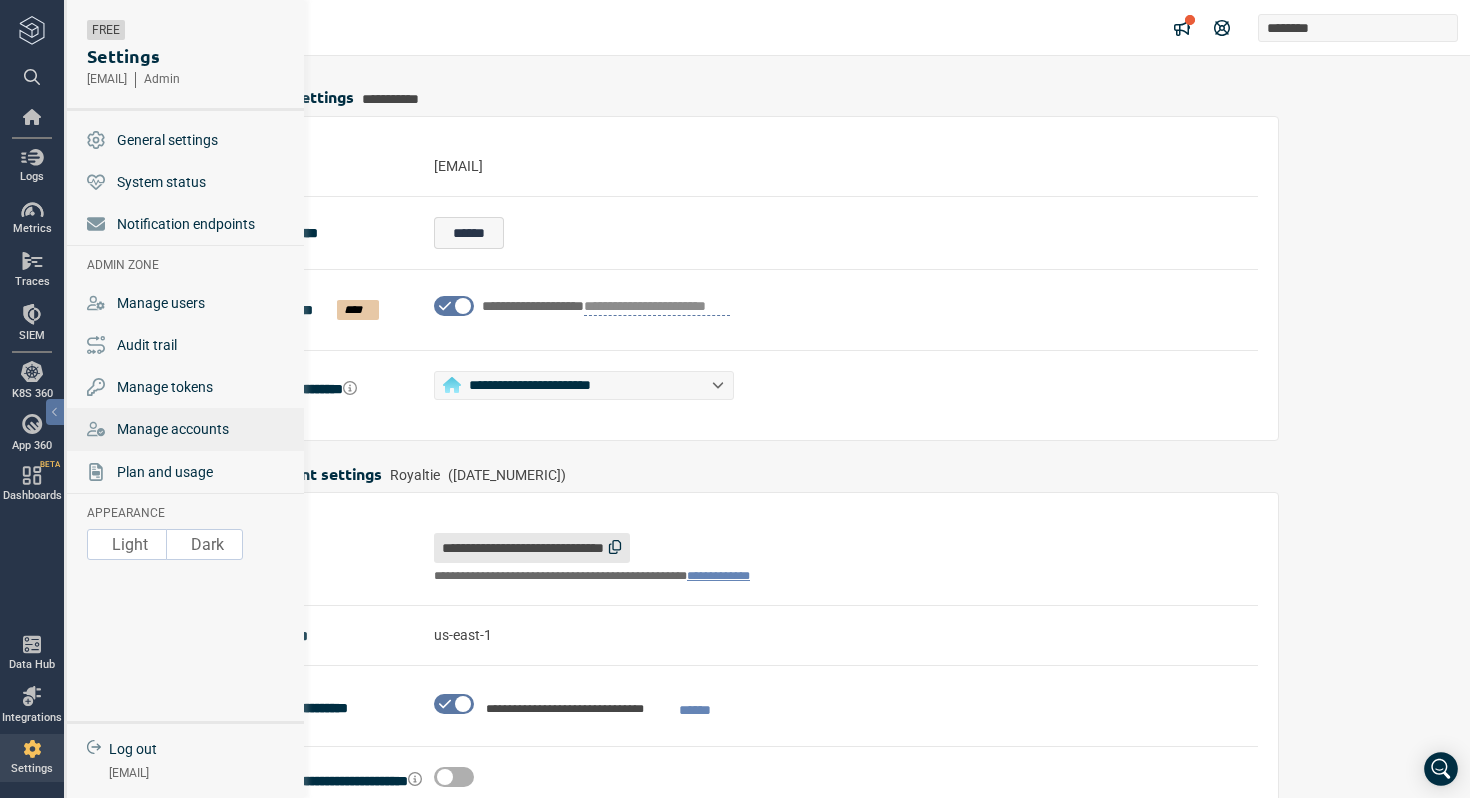 click on "Manage accounts" at bounding box center [173, 429] 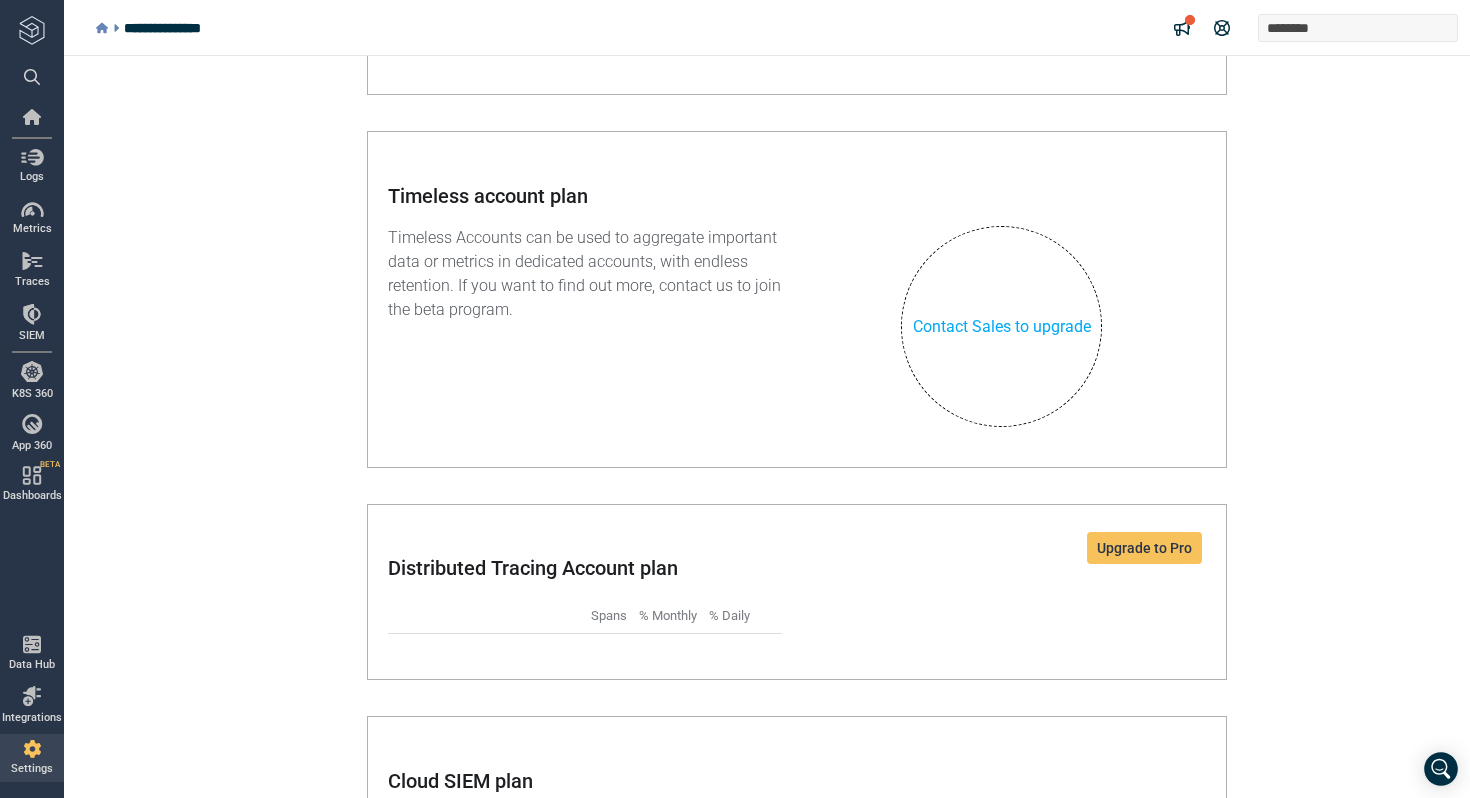 scroll, scrollTop: 0, scrollLeft: 0, axis: both 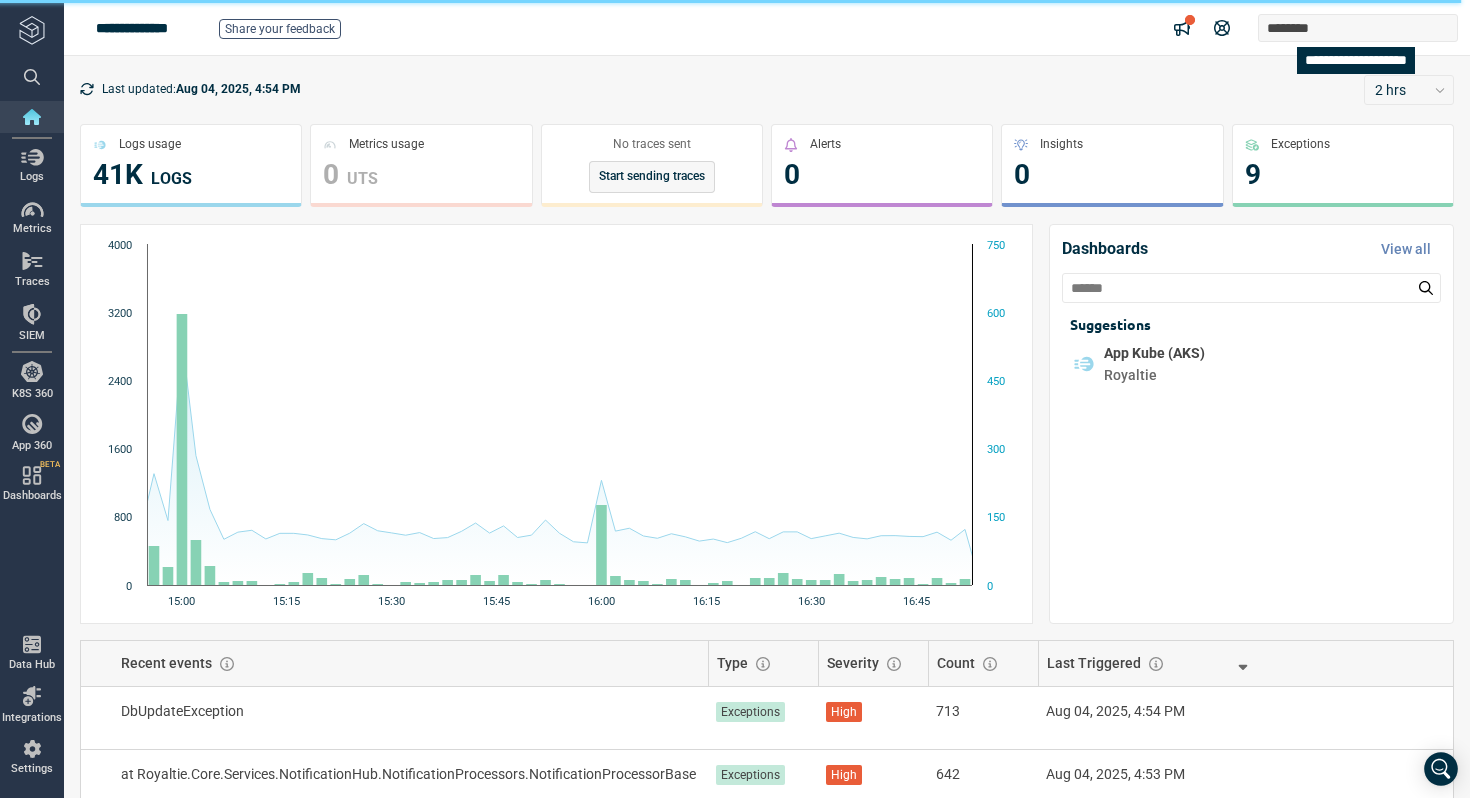 click on "********" at bounding box center (1358, 28) 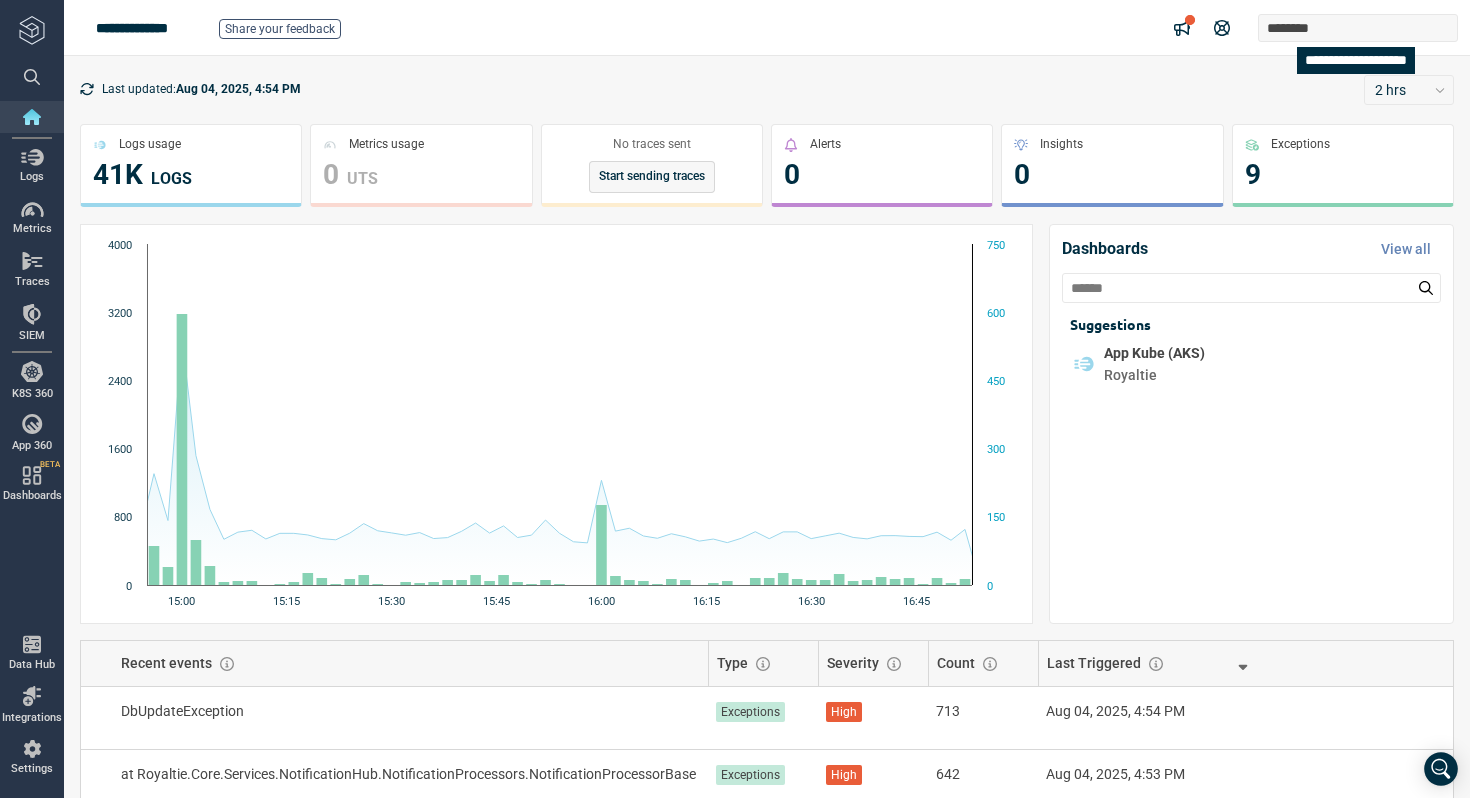 click on "**********" at bounding box center (1356, 60) 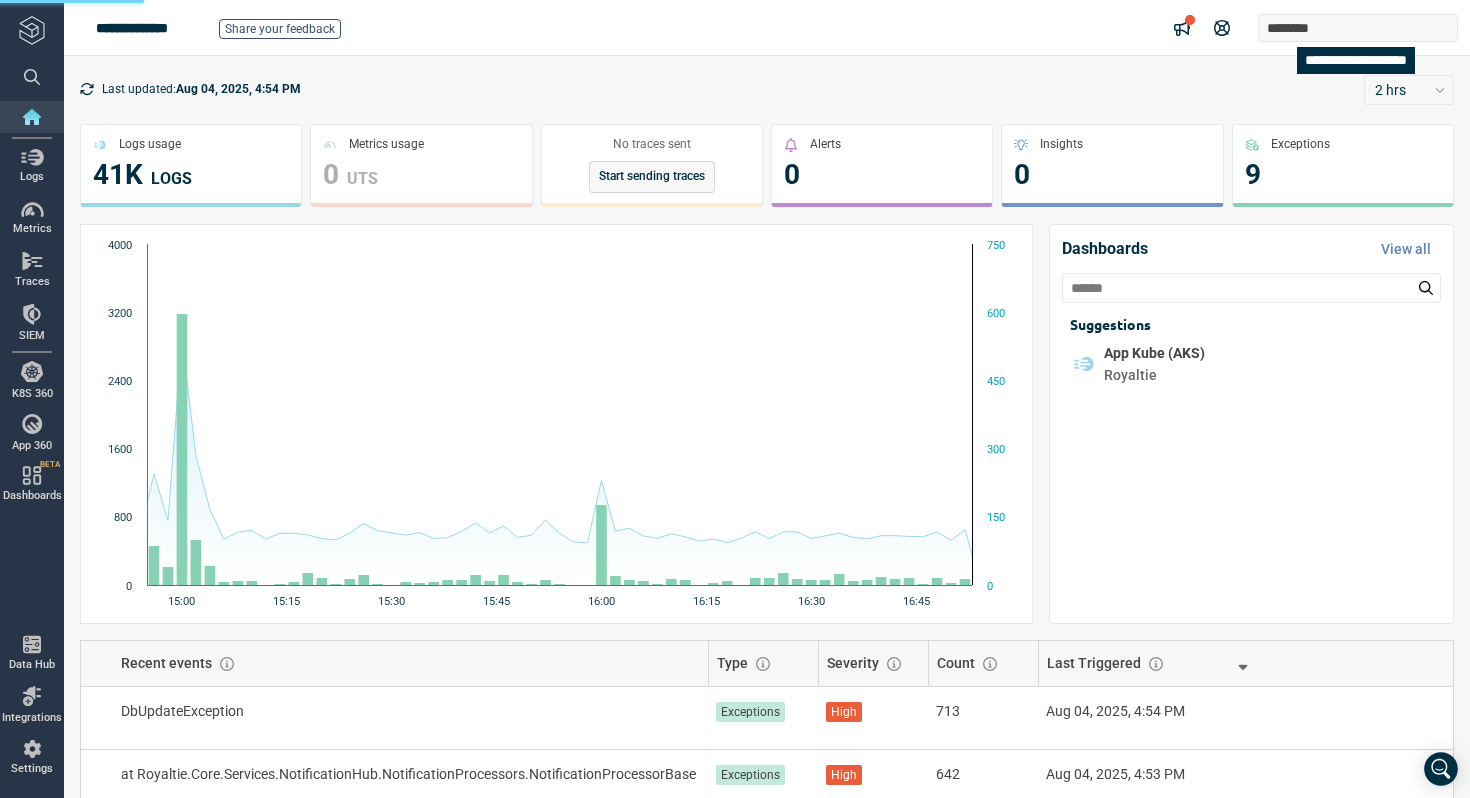 click on "********" at bounding box center (1291, 28) 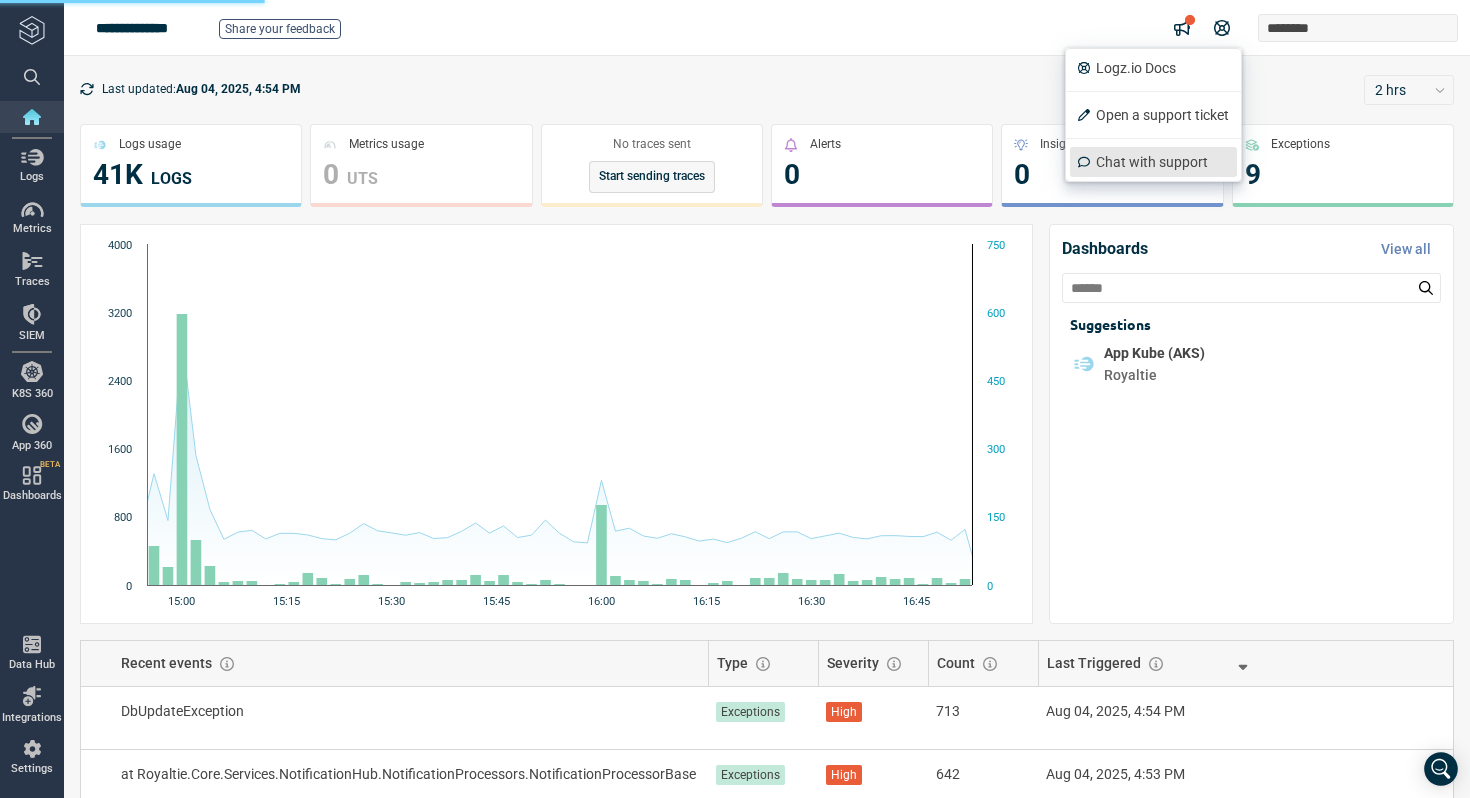 click on "Chat with support" at bounding box center (1152, 162) 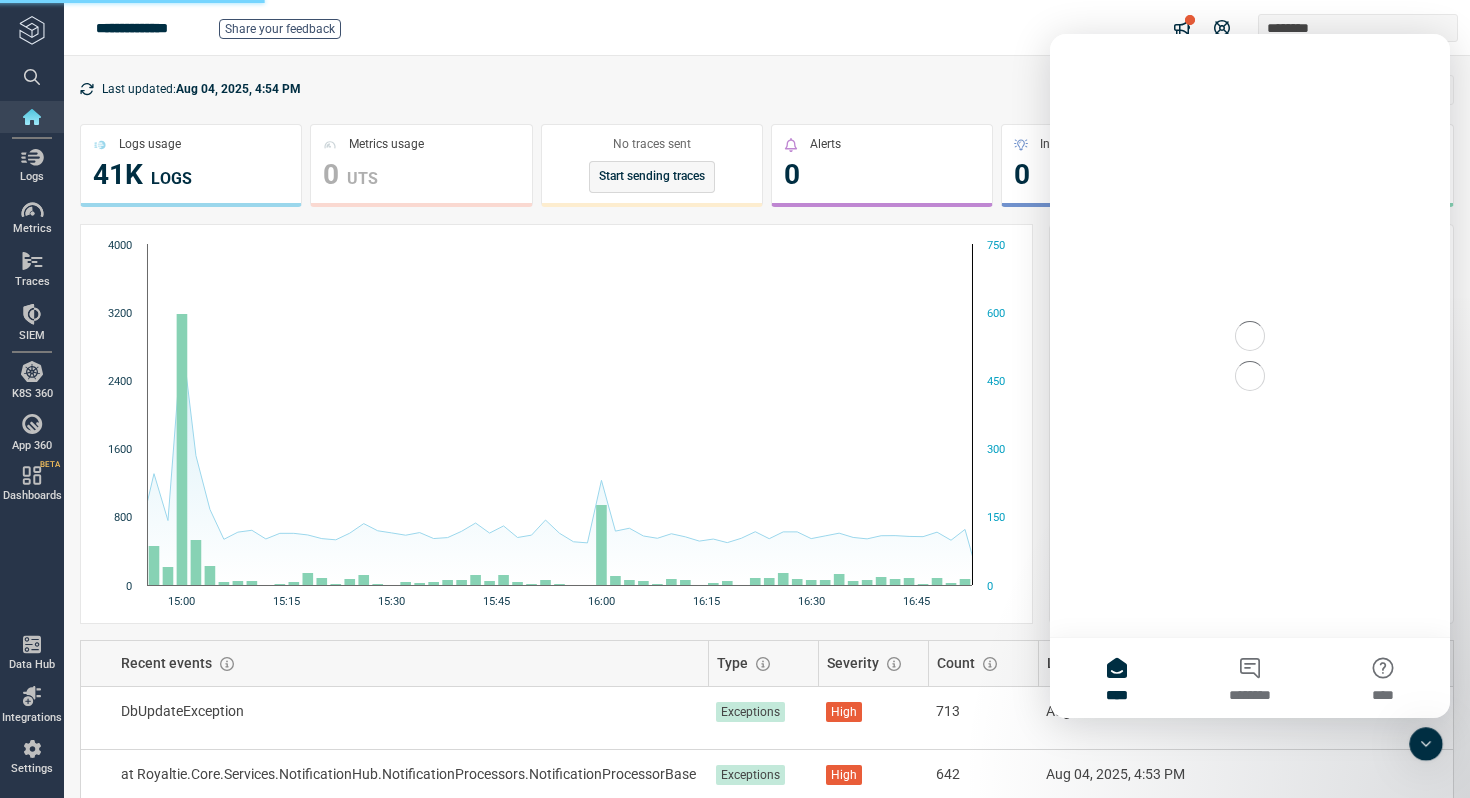 scroll, scrollTop: 0, scrollLeft: 0, axis: both 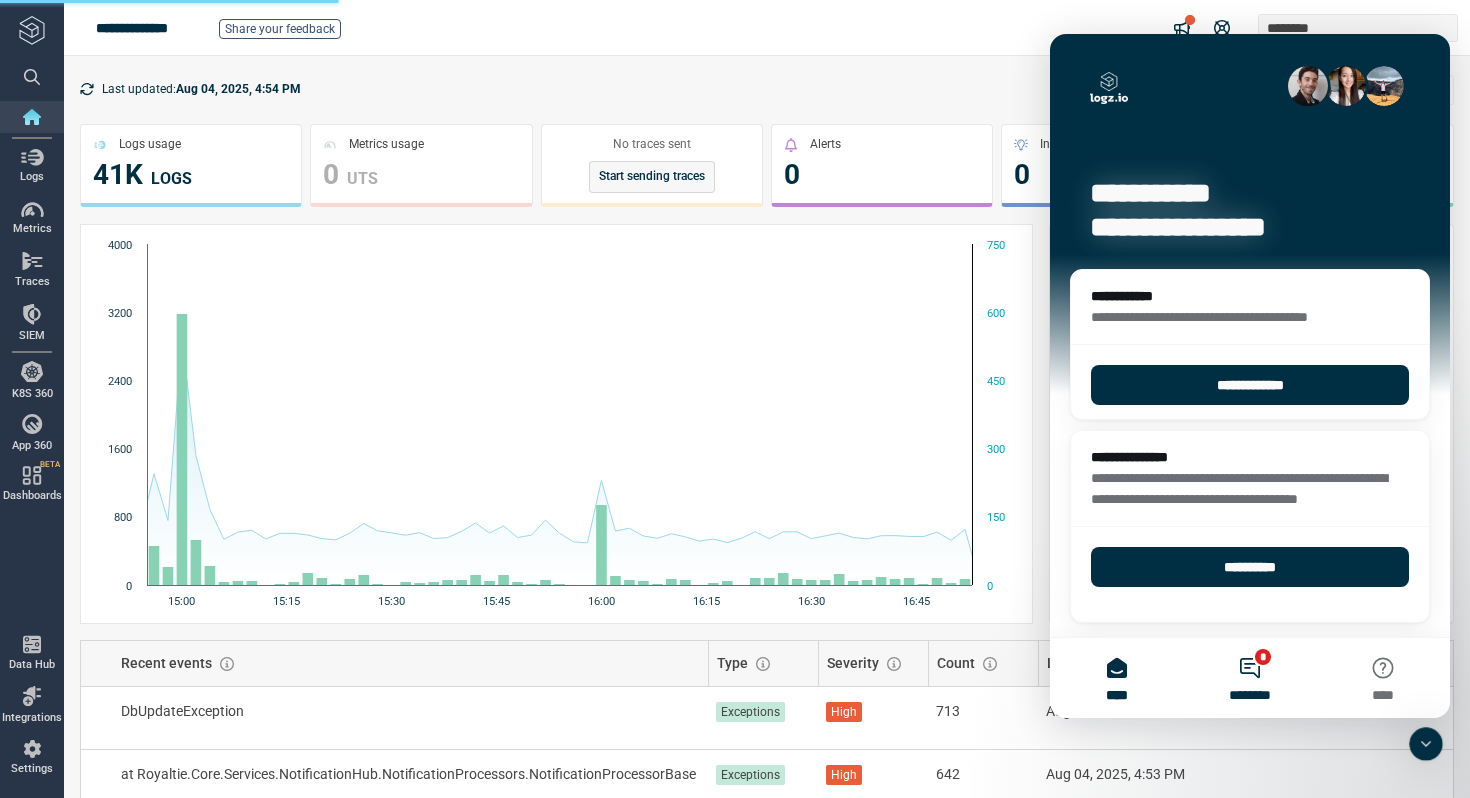 click on "* ********" at bounding box center (1249, 678) 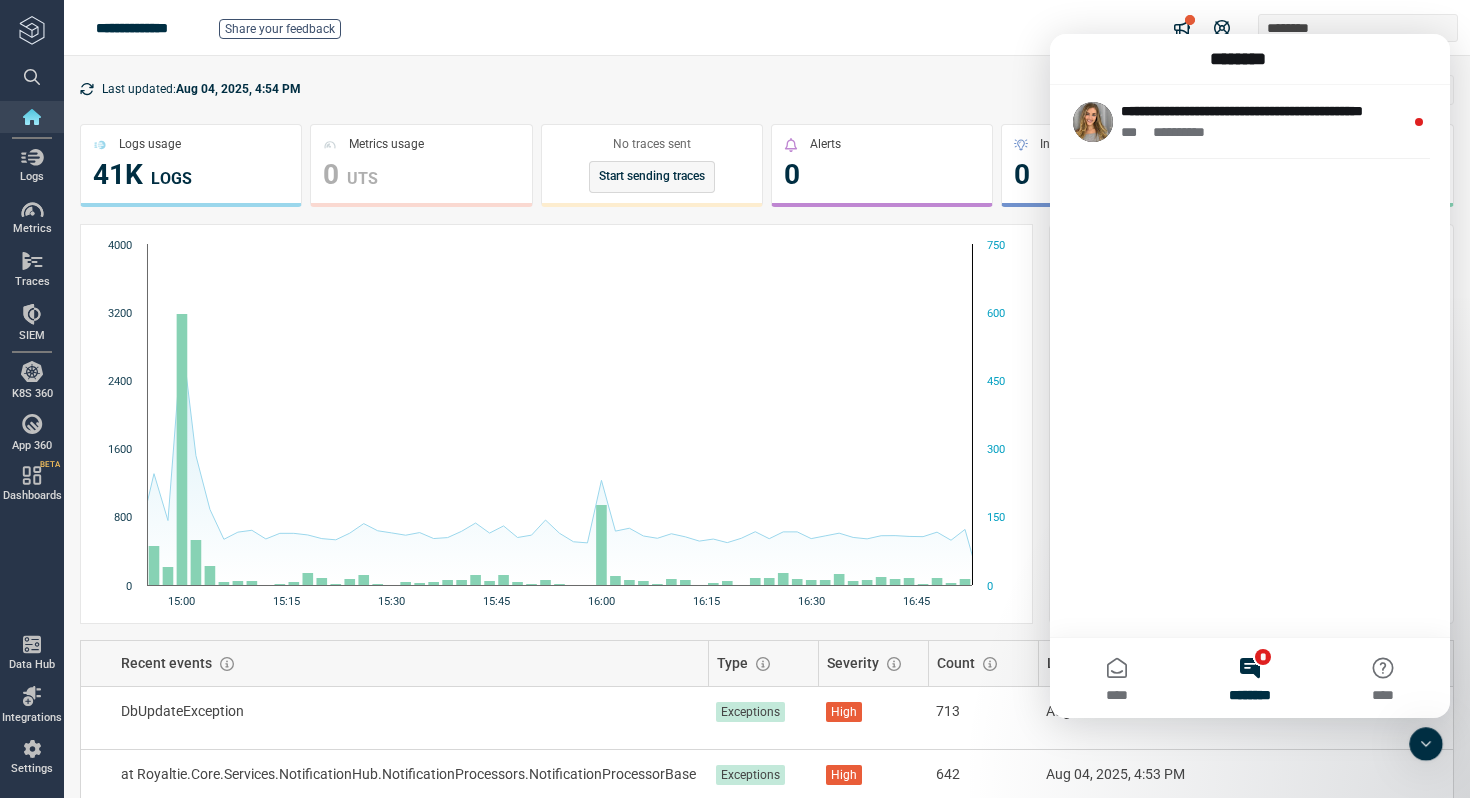 click on "* ********" at bounding box center (1249, 678) 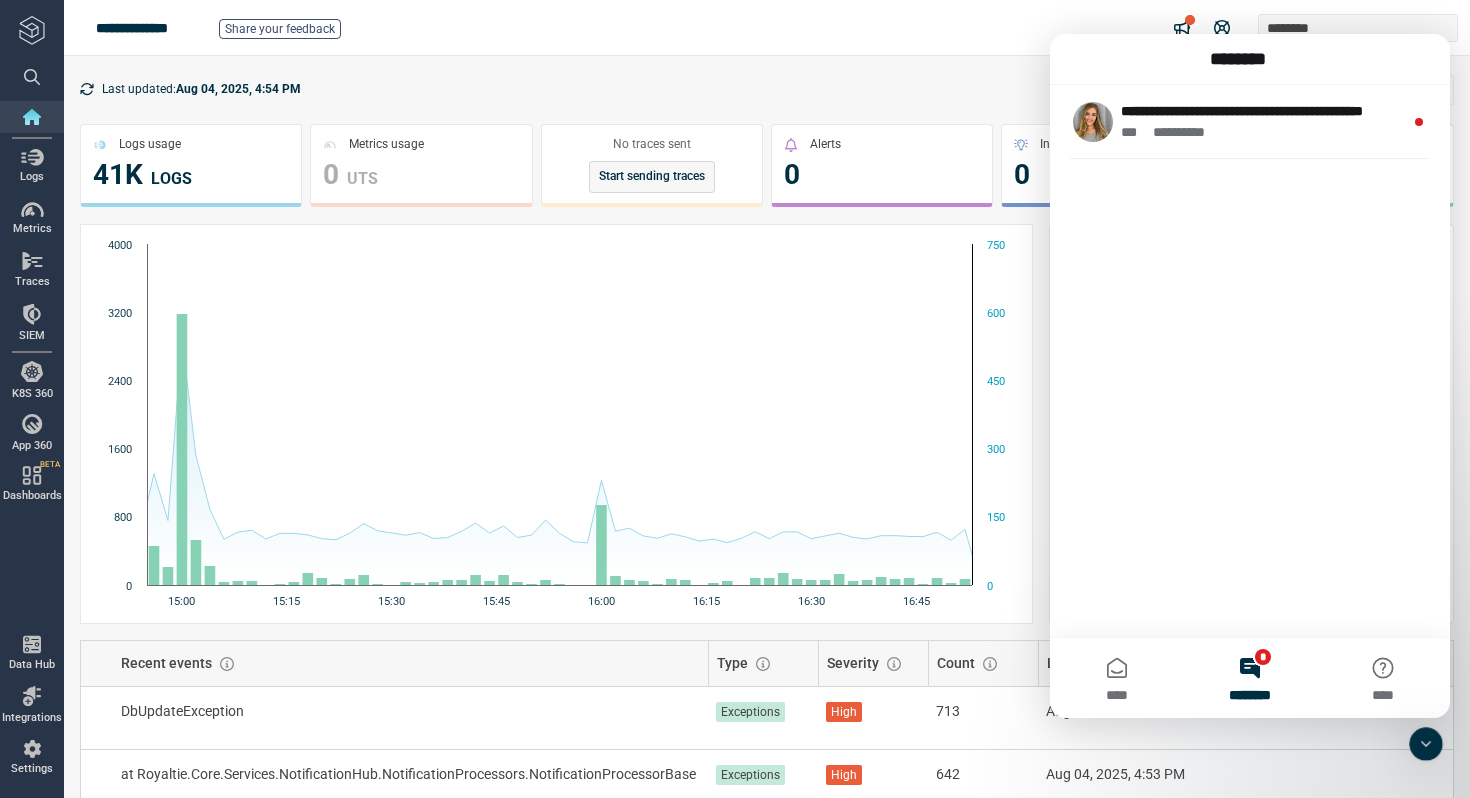 click on "* ********" at bounding box center (1249, 678) 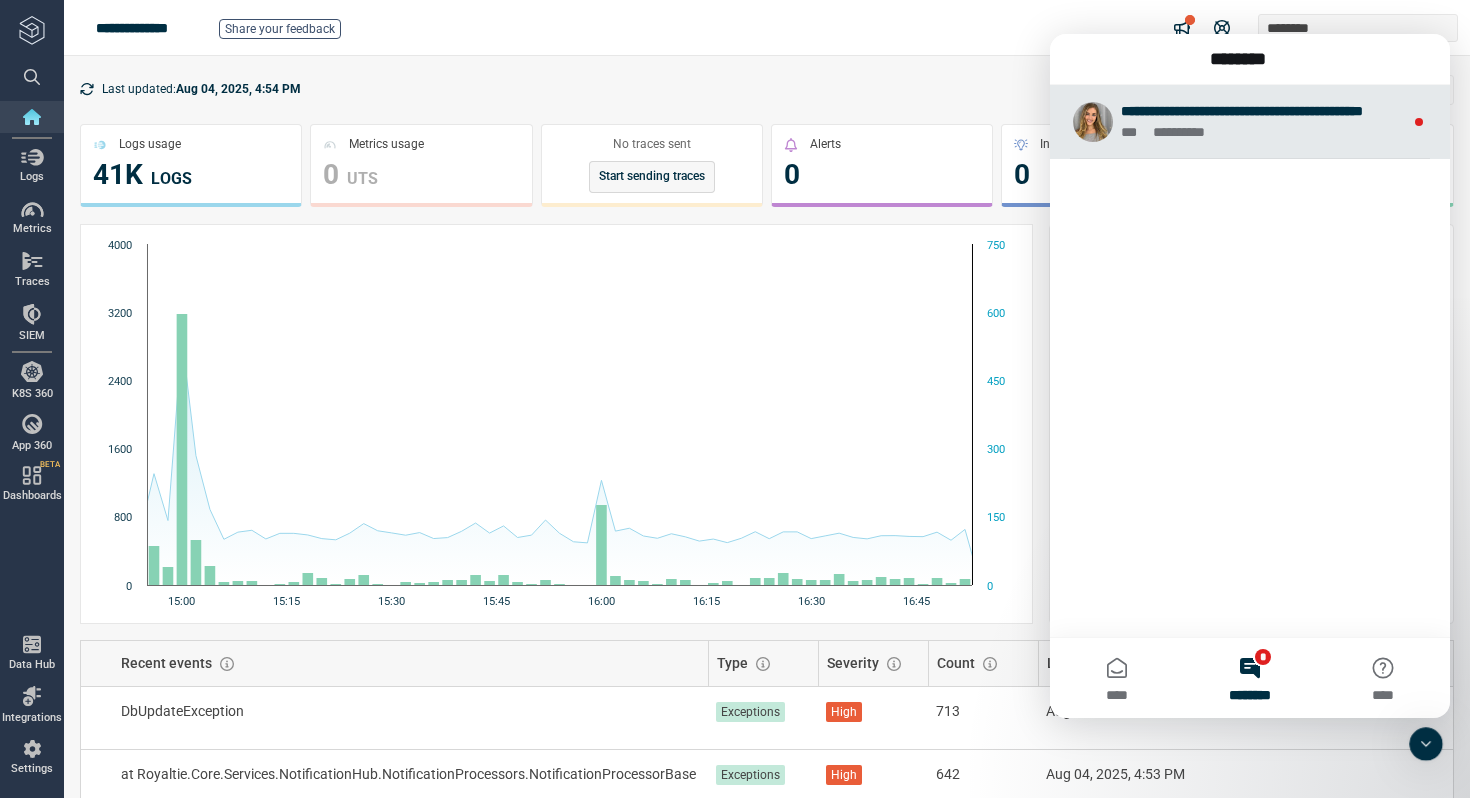 click on "**********" at bounding box center [1242, 111] 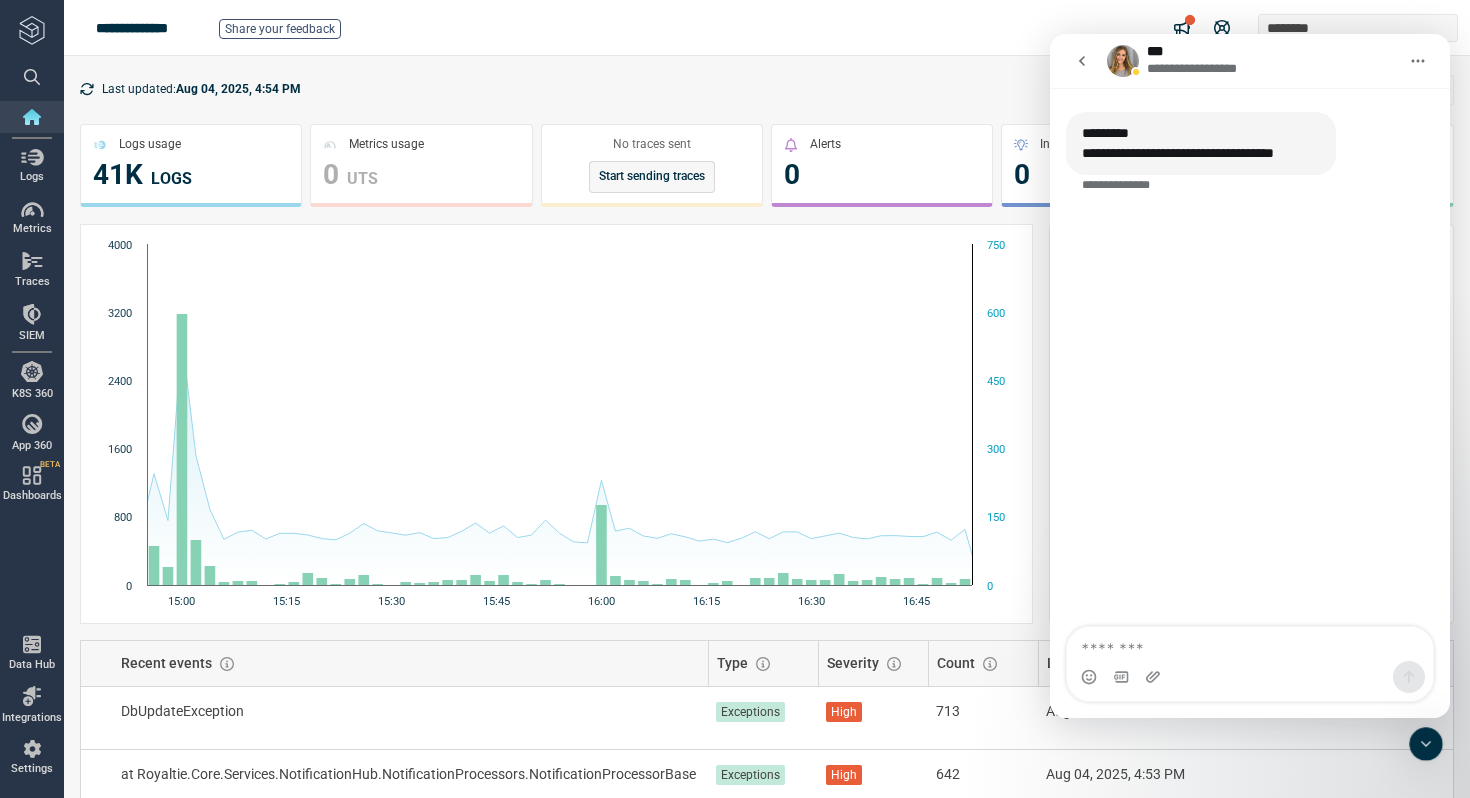 click at bounding box center (1250, 644) 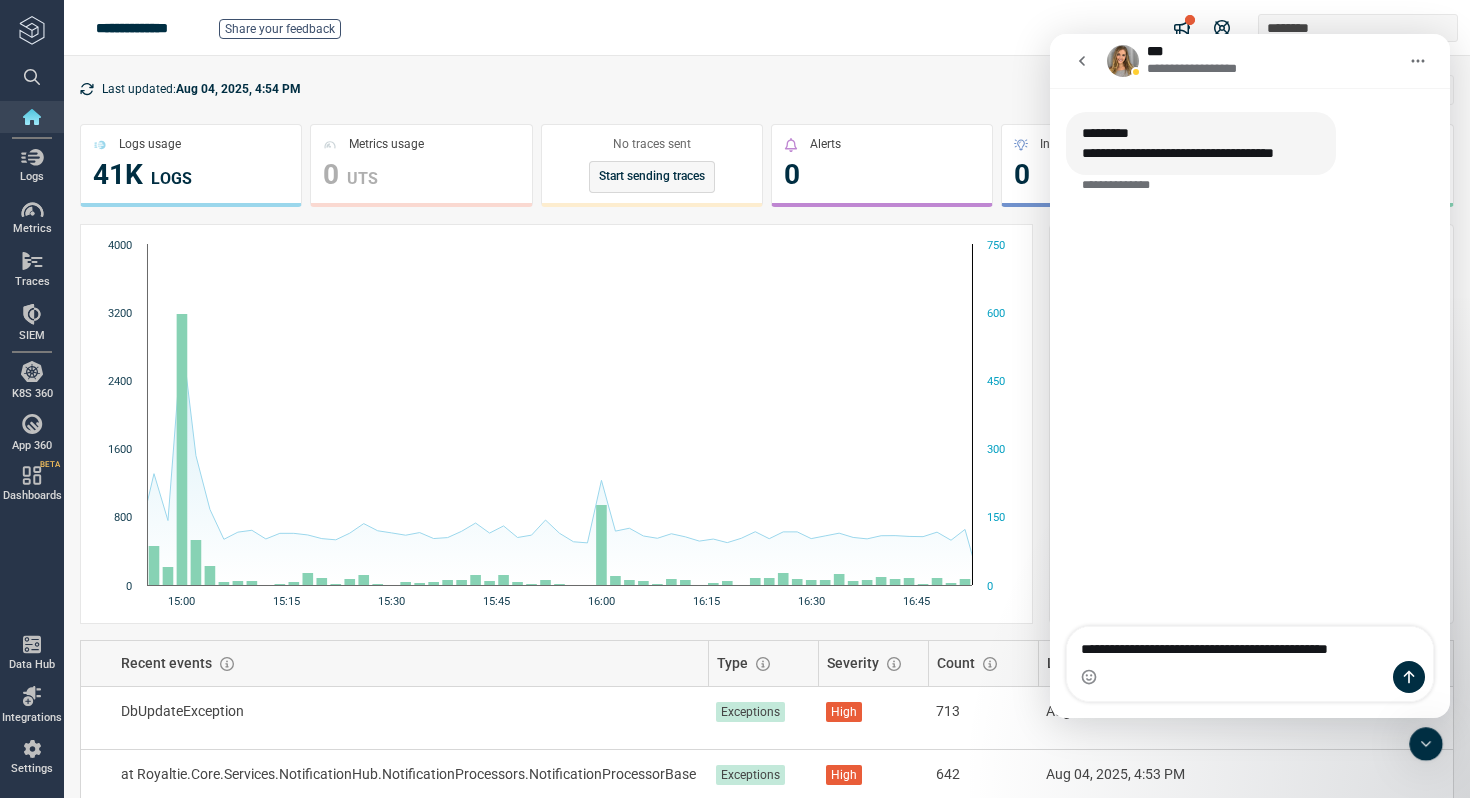 type on "**********" 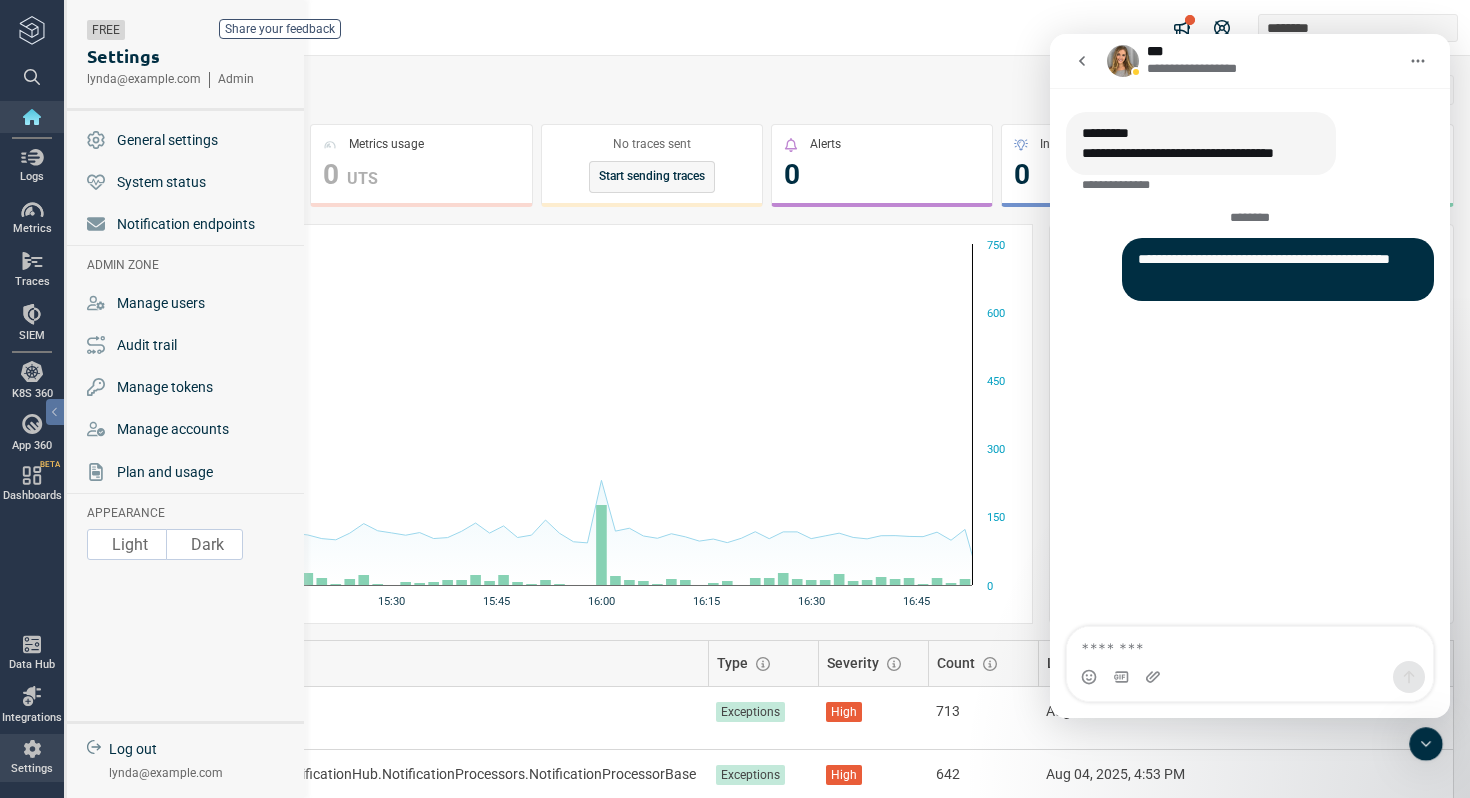 click at bounding box center (32, 749) 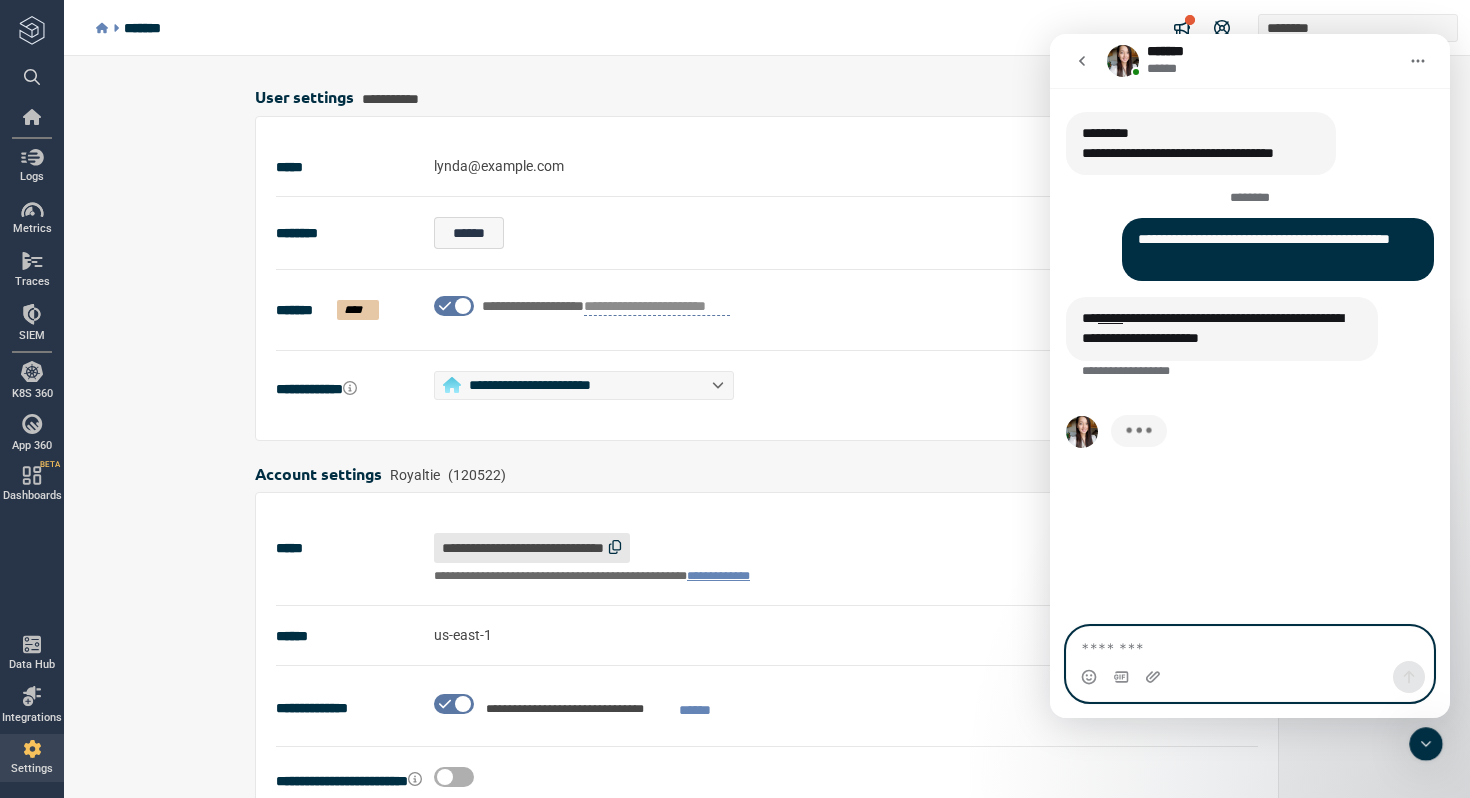click at bounding box center (1250, 644) 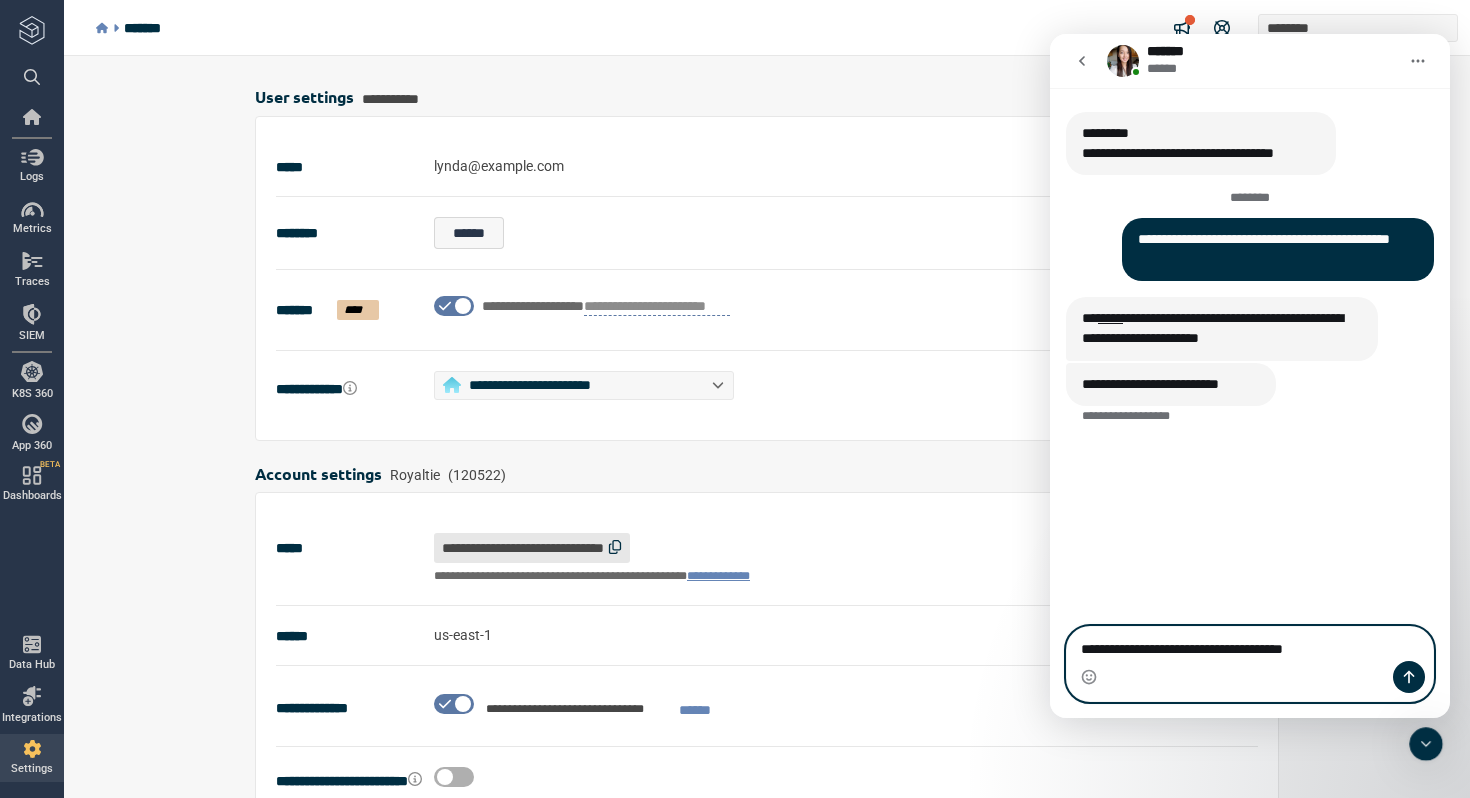 type on "**********" 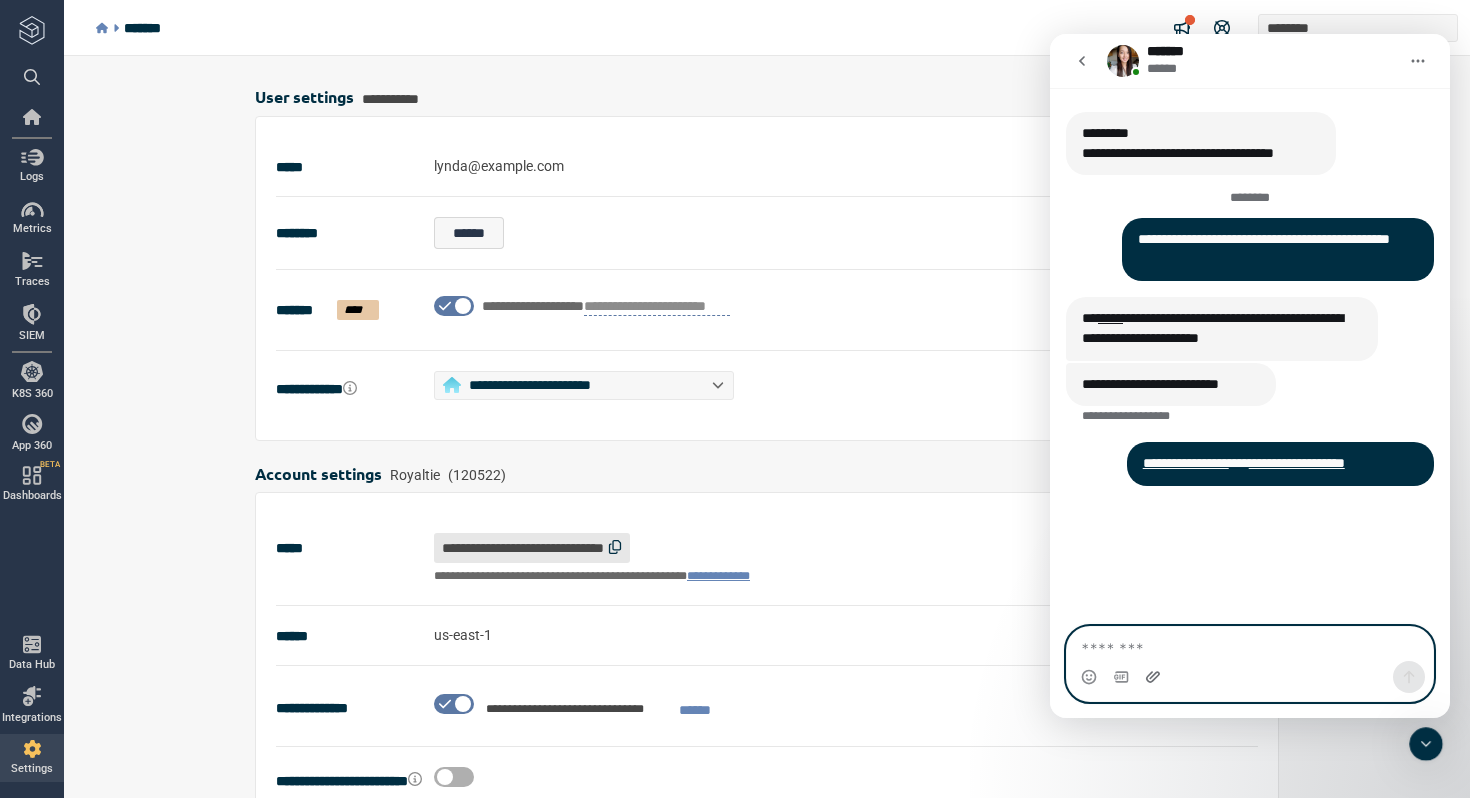 click 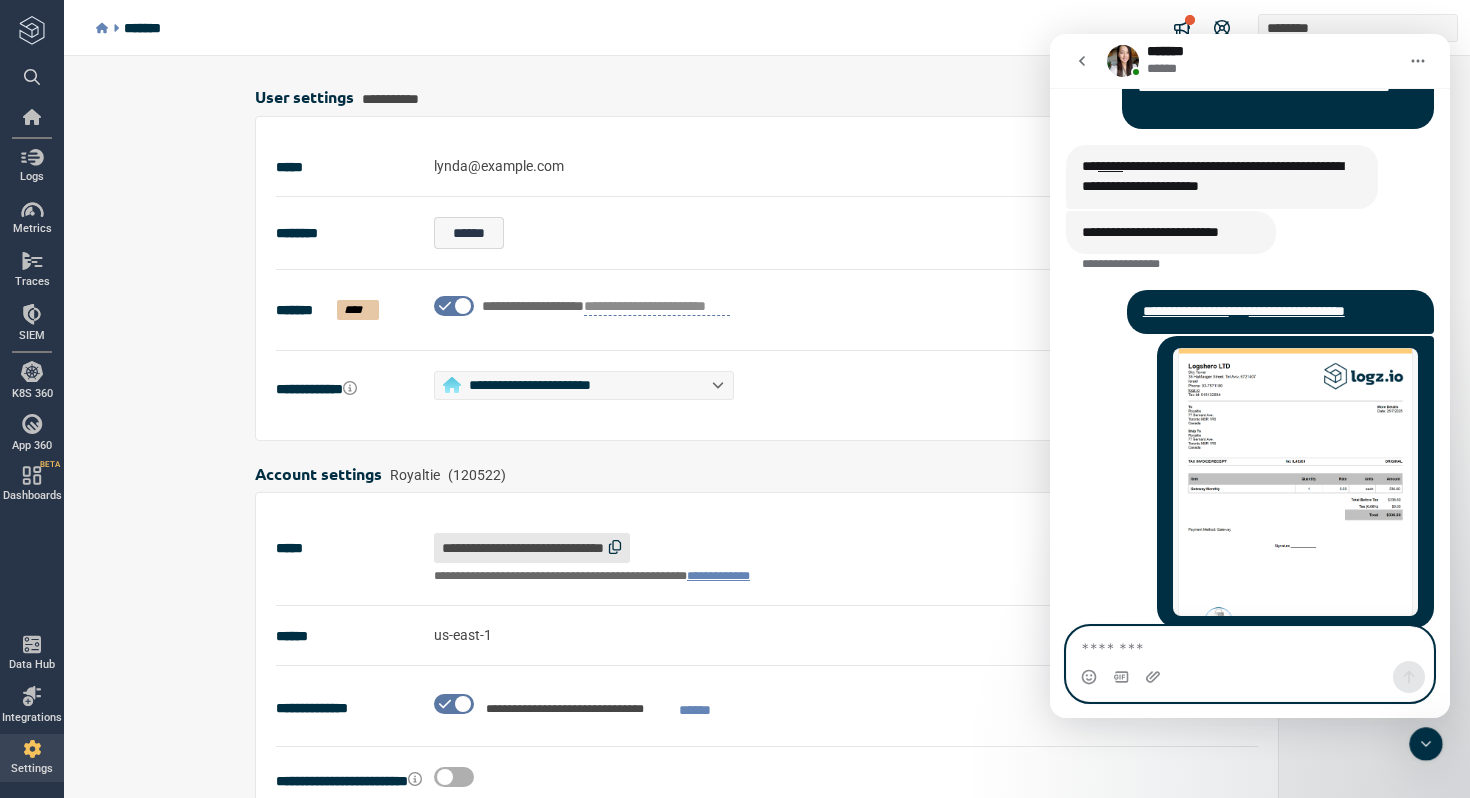 scroll, scrollTop: 175, scrollLeft: 0, axis: vertical 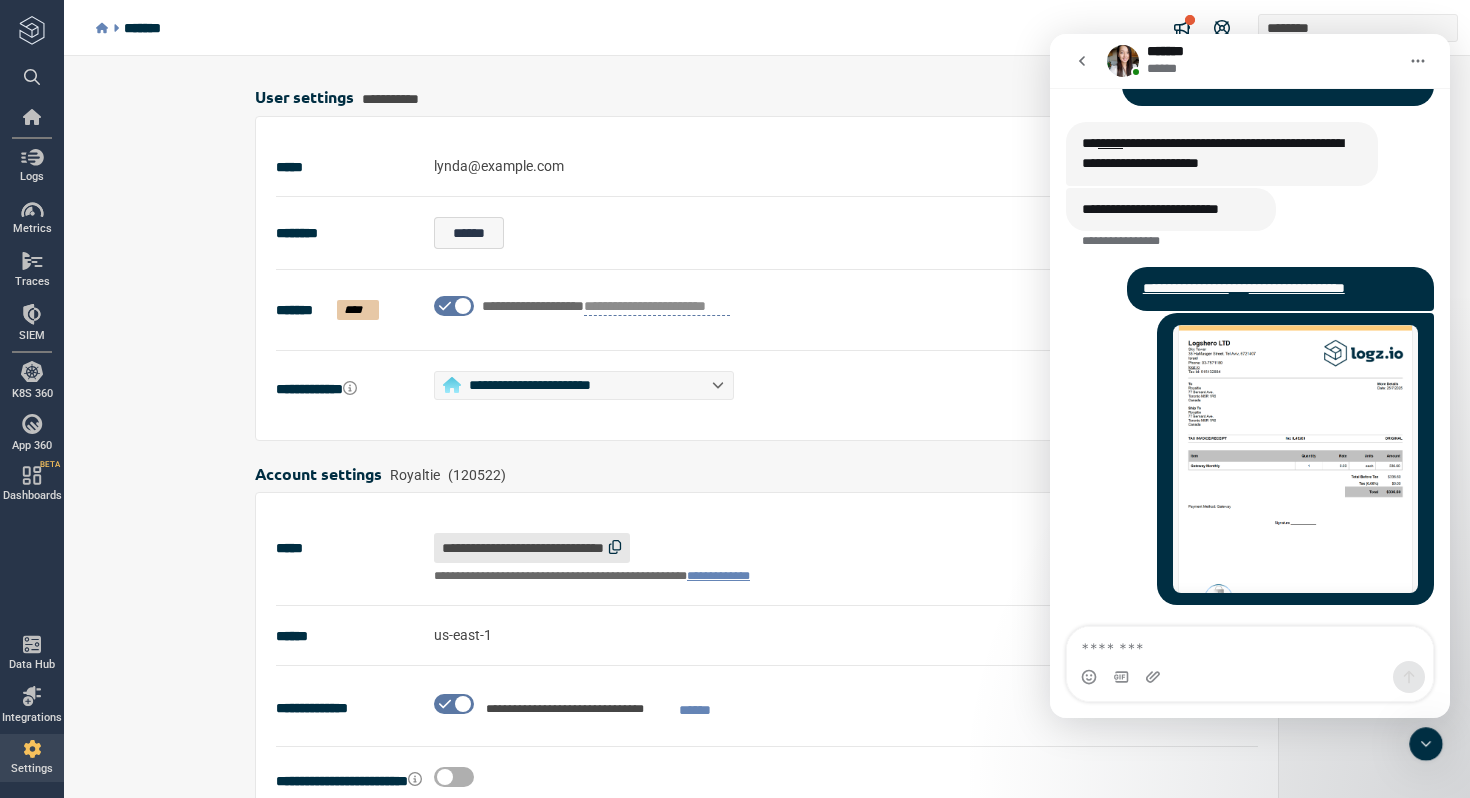 click at bounding box center [1295, 459] 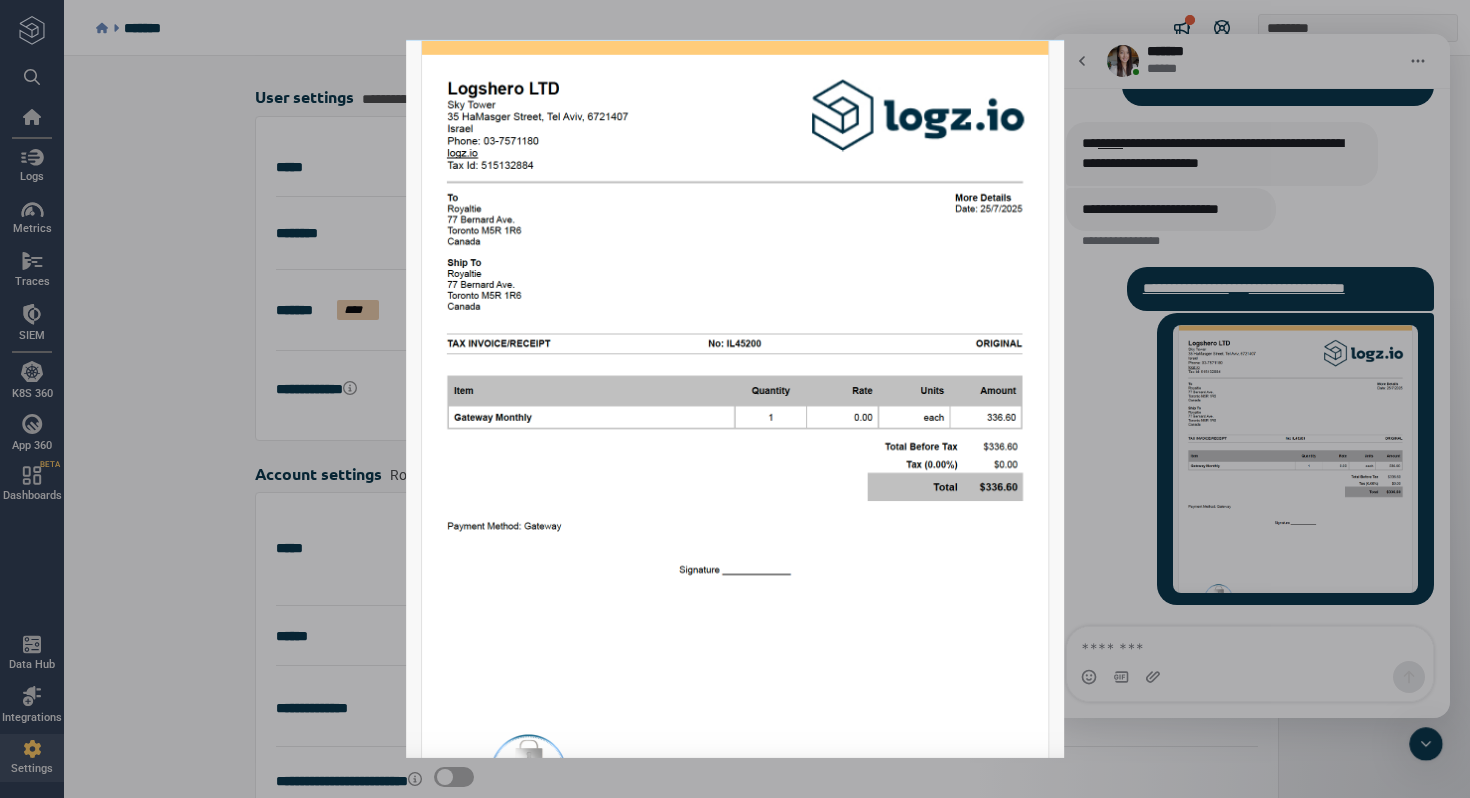 scroll, scrollTop: 0, scrollLeft: 0, axis: both 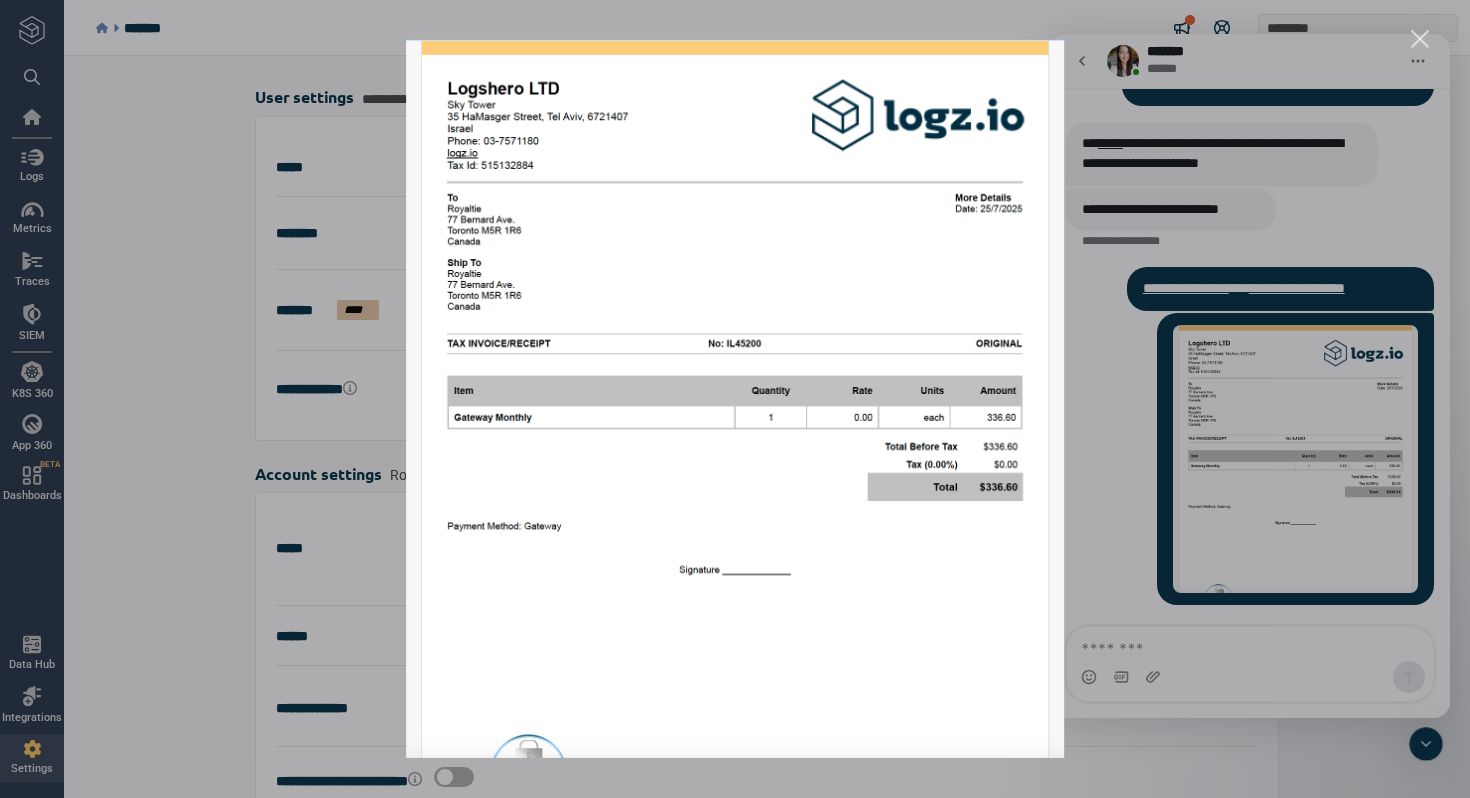 click at bounding box center [735, 399] 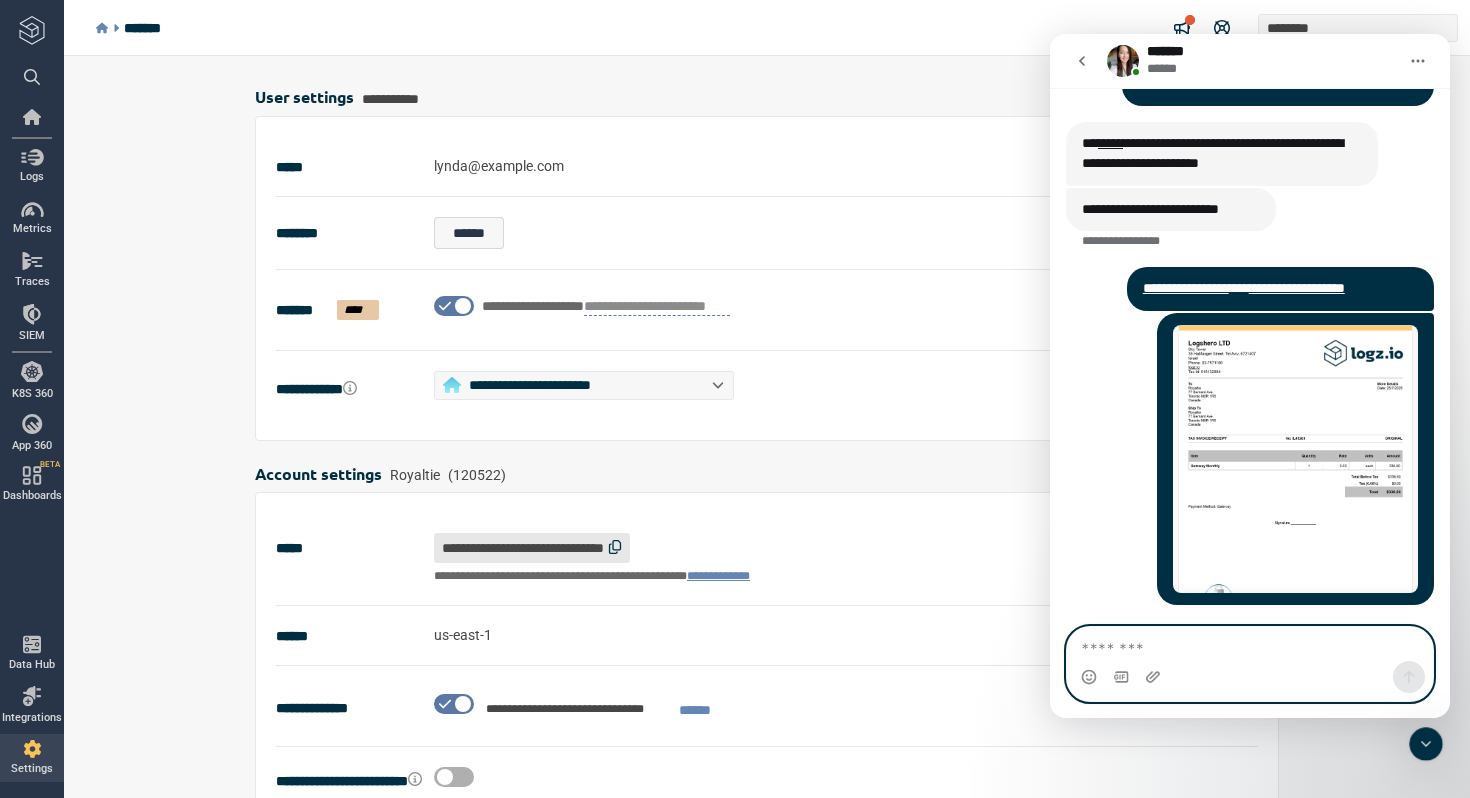 click at bounding box center [1250, 644] 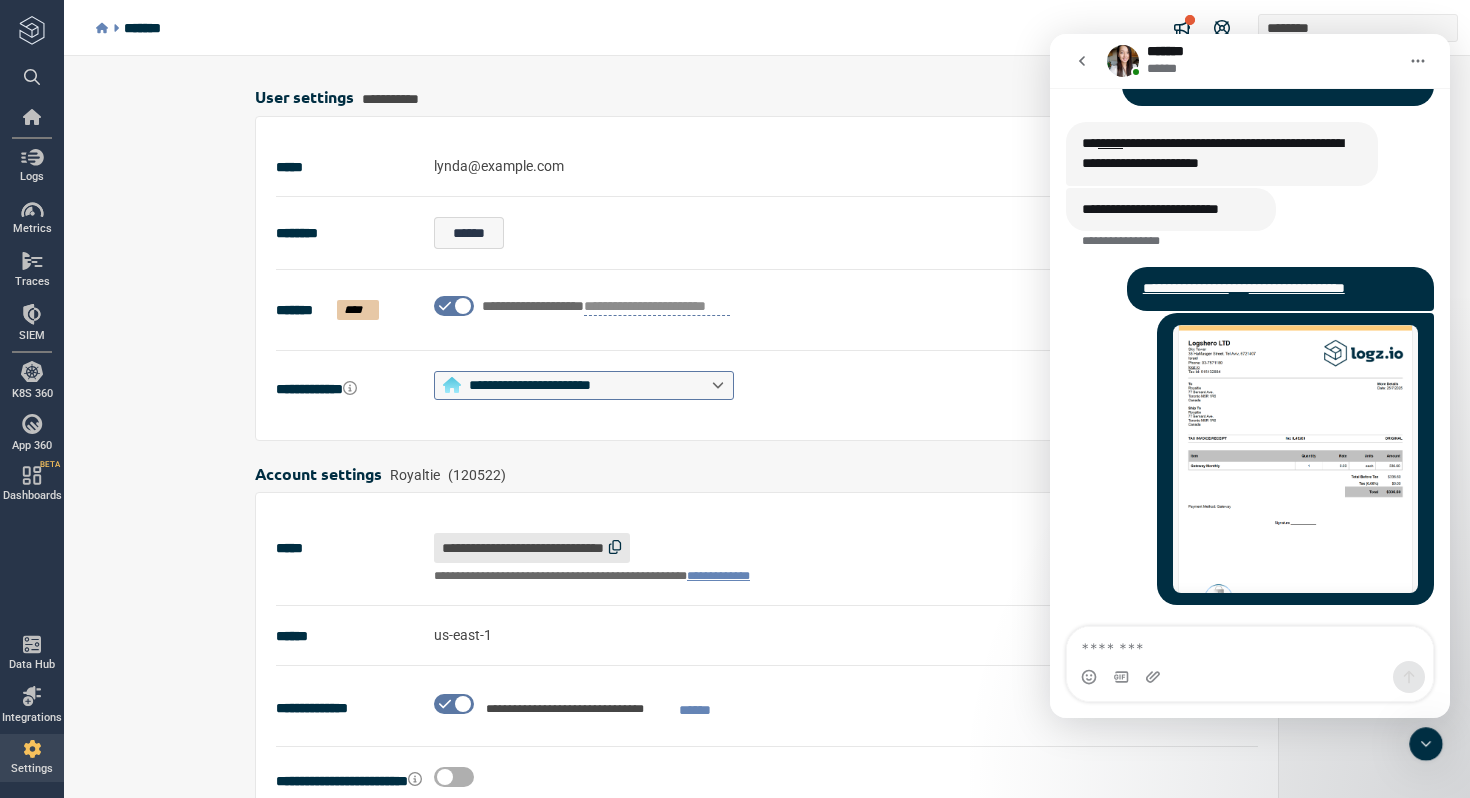 click 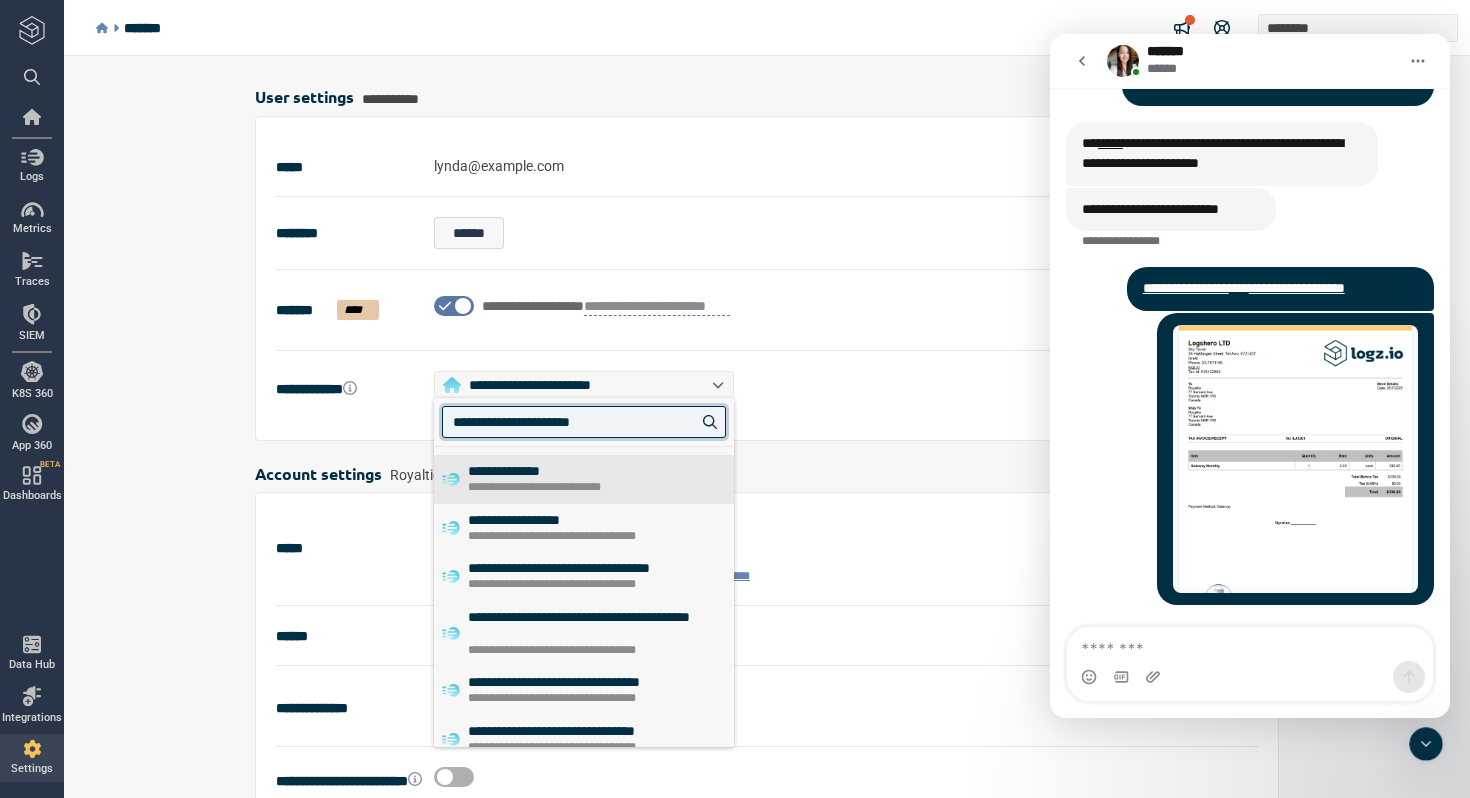 click on "**********" at bounding box center (767, 385) 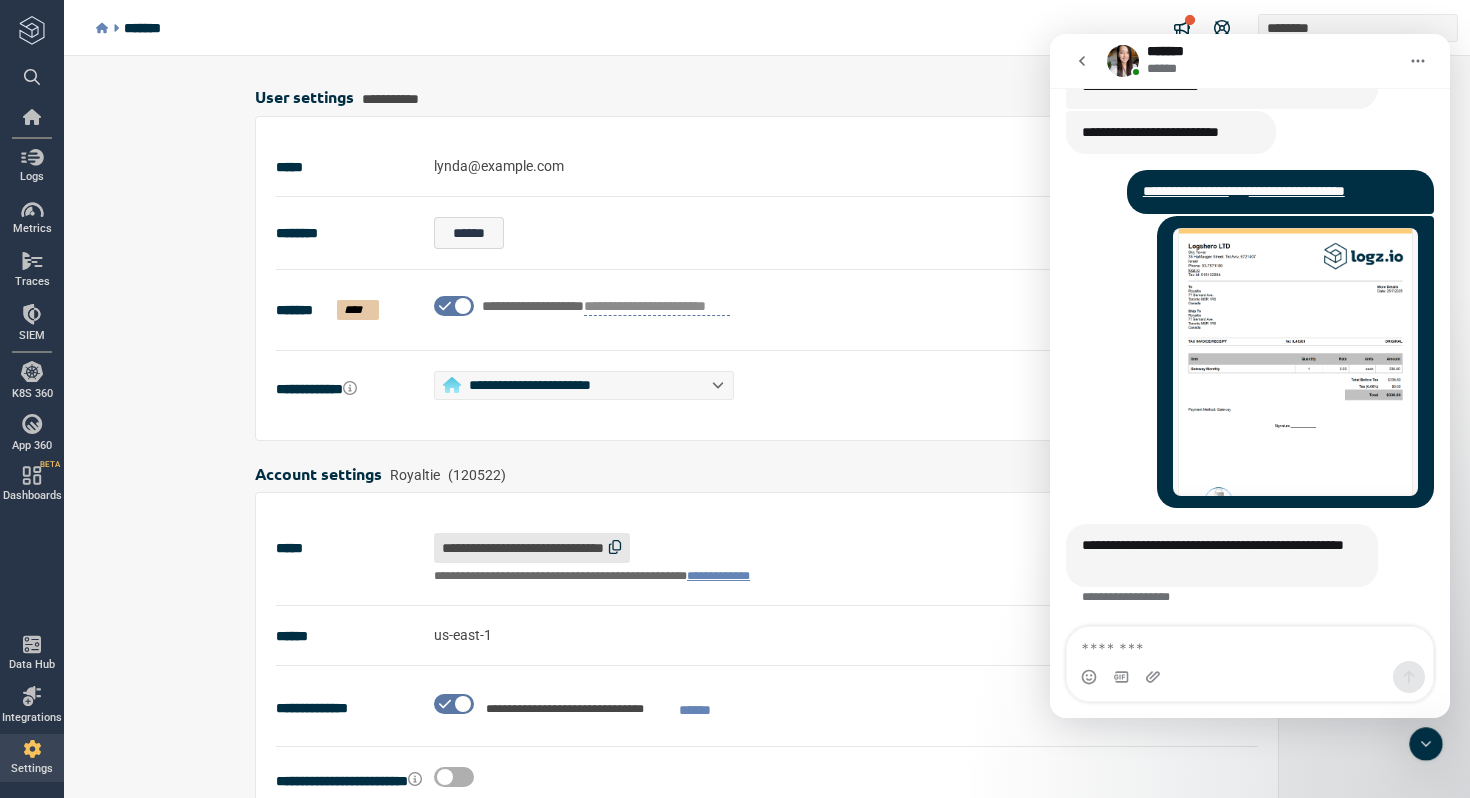 scroll, scrollTop: 254, scrollLeft: 0, axis: vertical 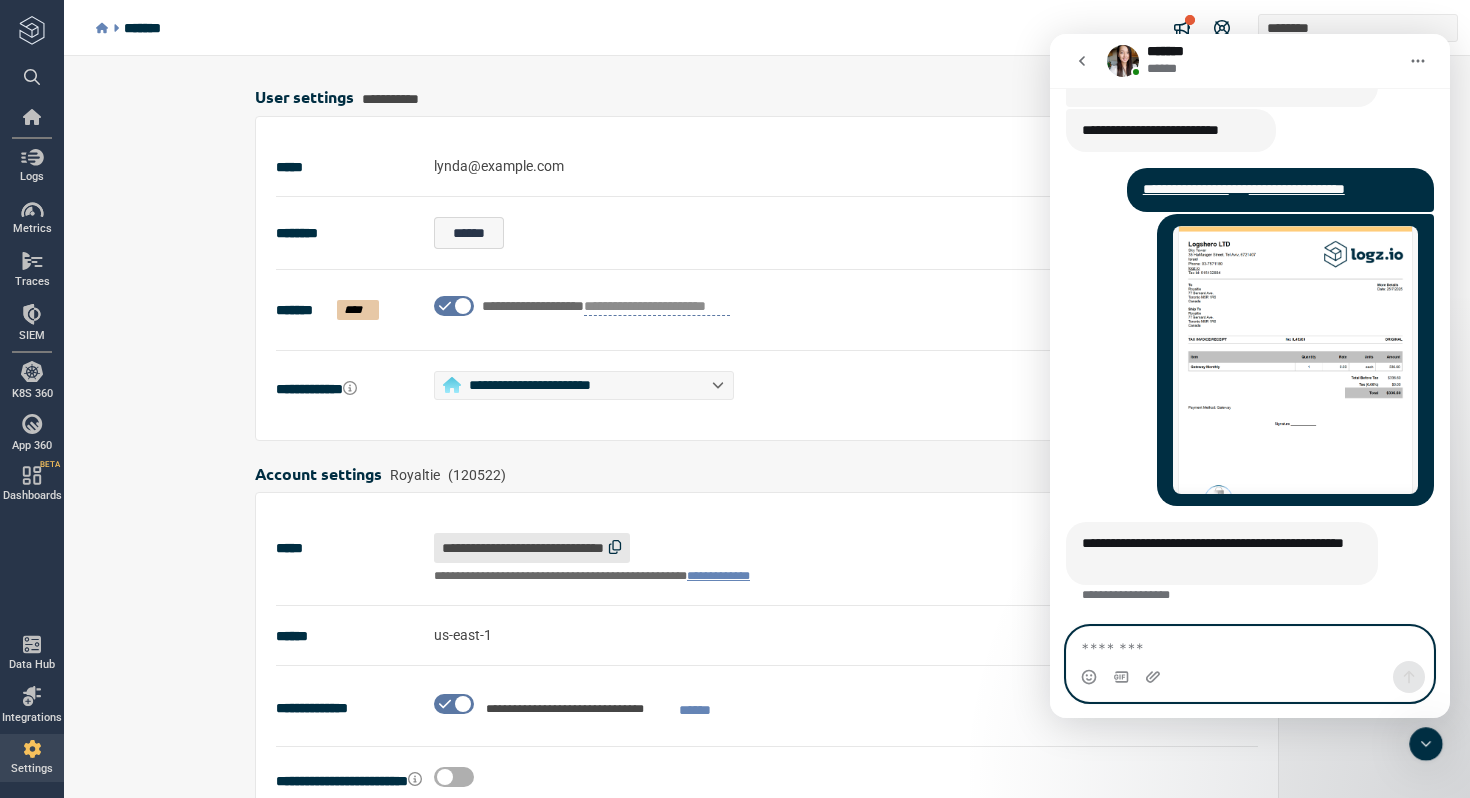 click at bounding box center (1250, 644) 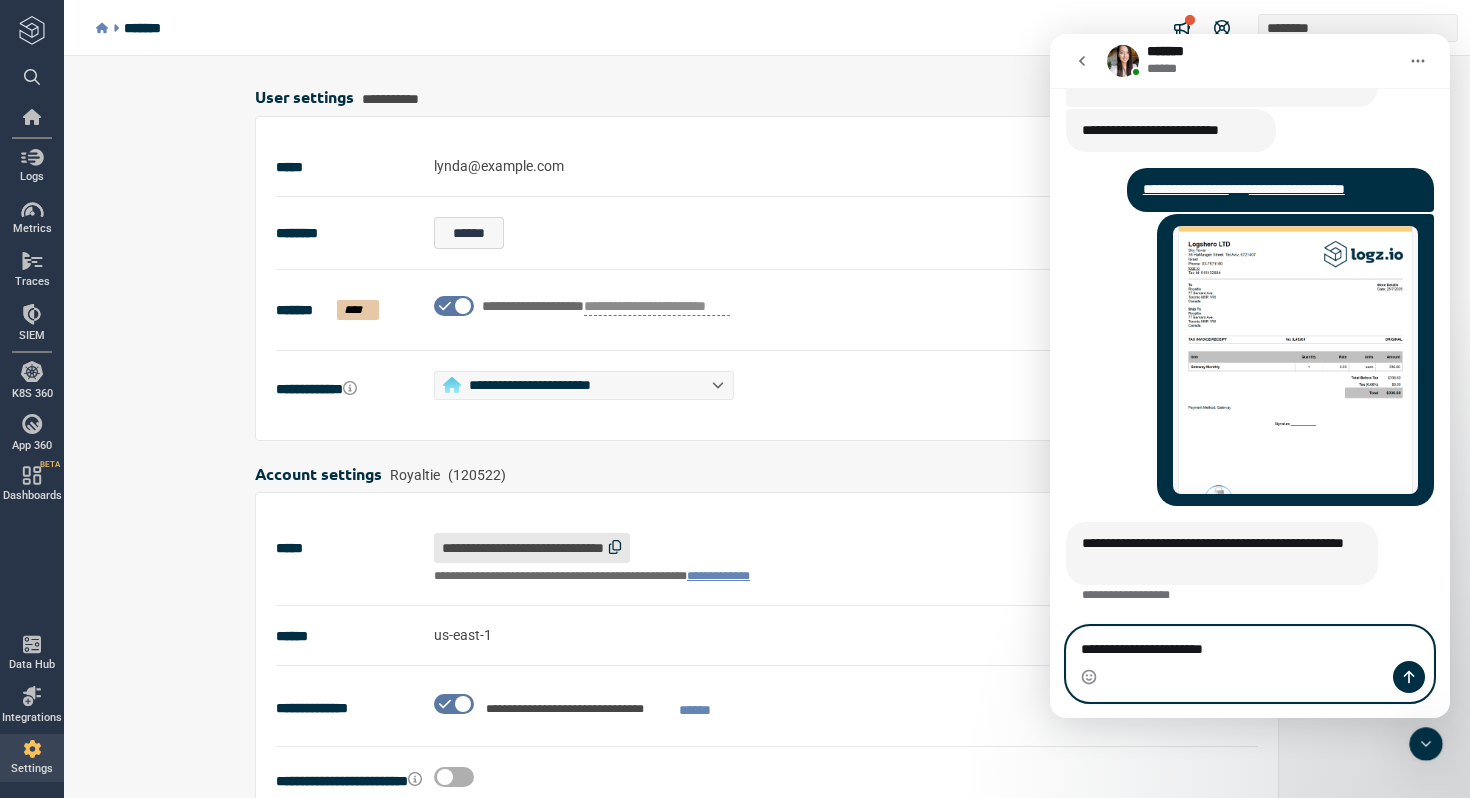 type on "**********" 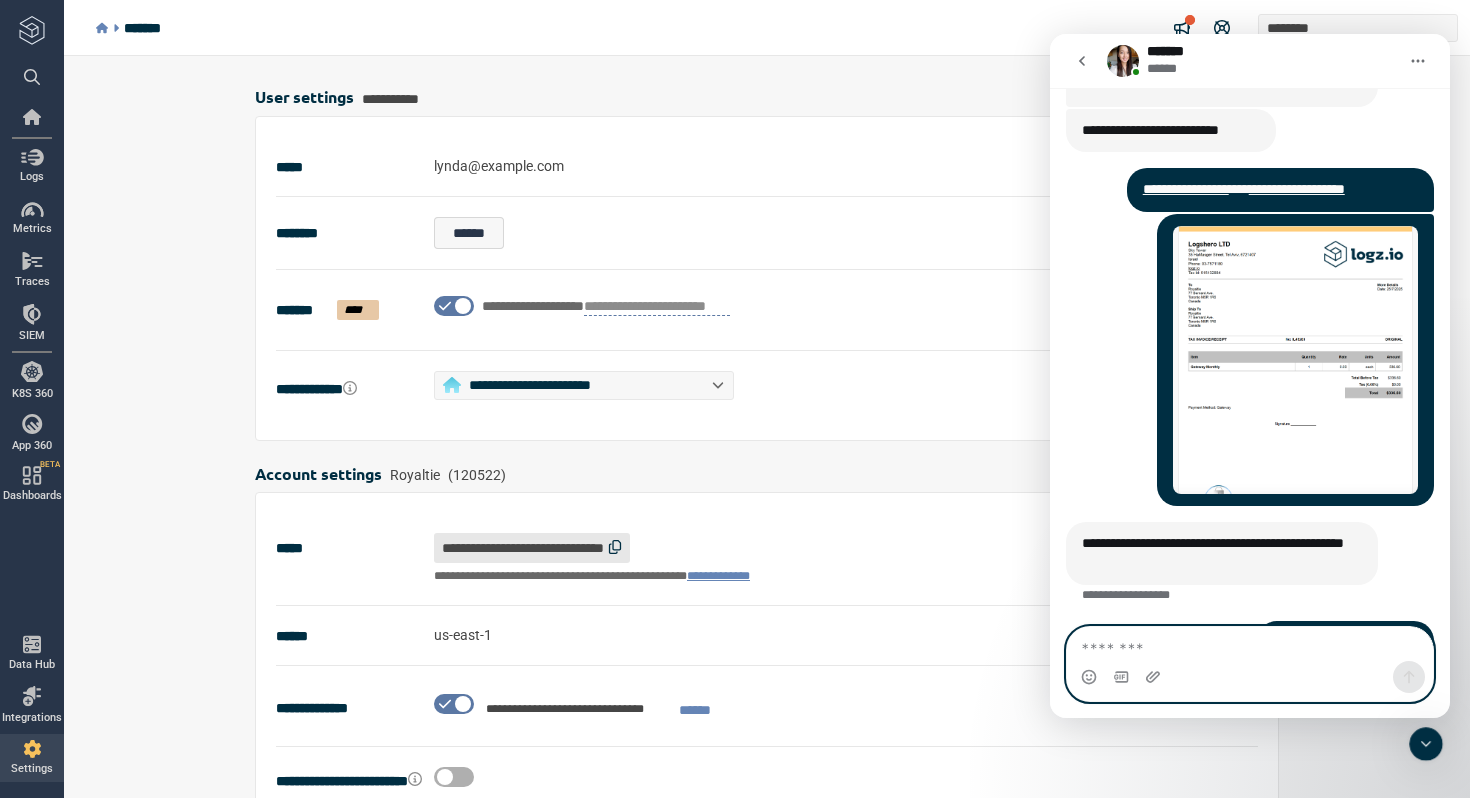 scroll, scrollTop: 313, scrollLeft: 0, axis: vertical 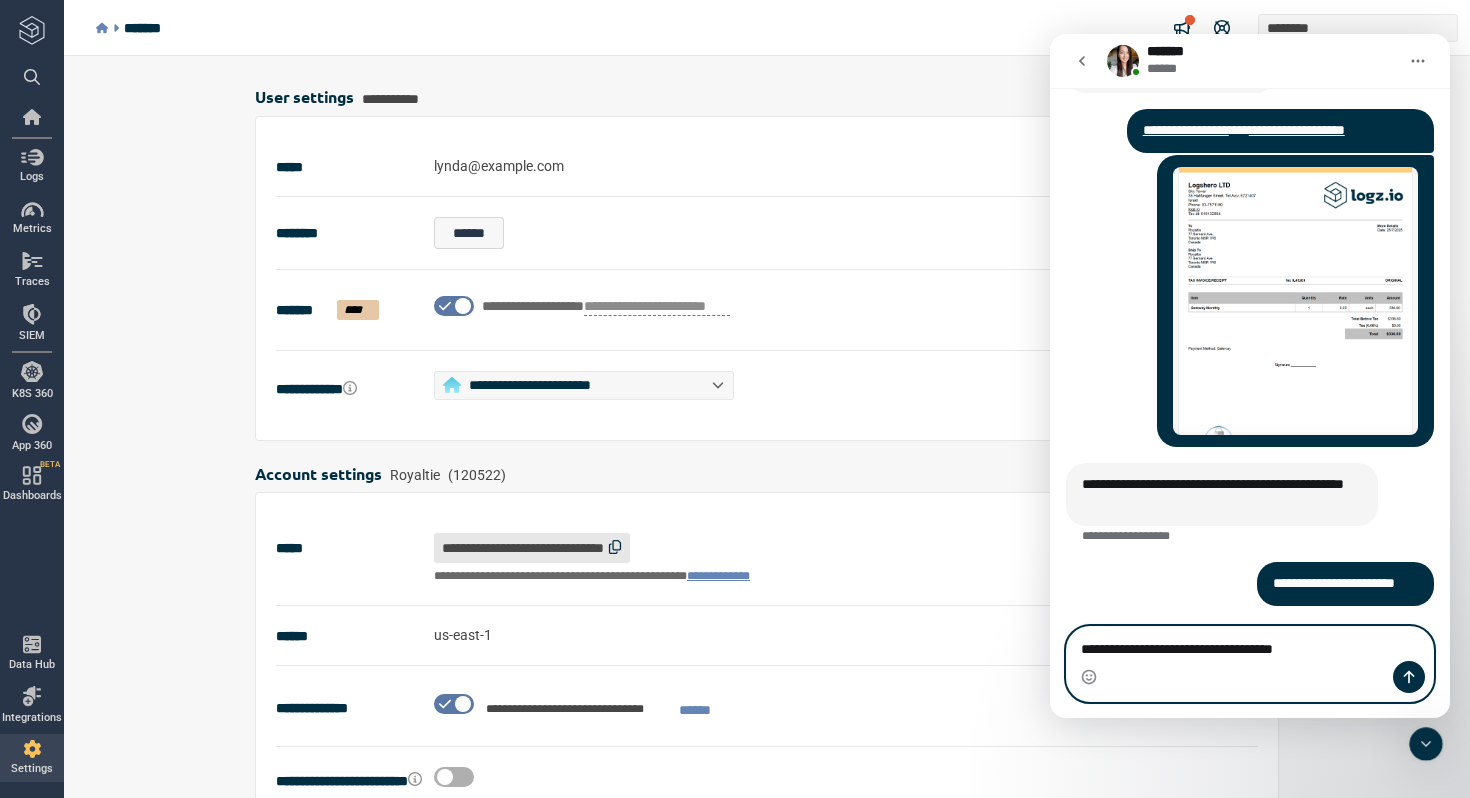 type on "**********" 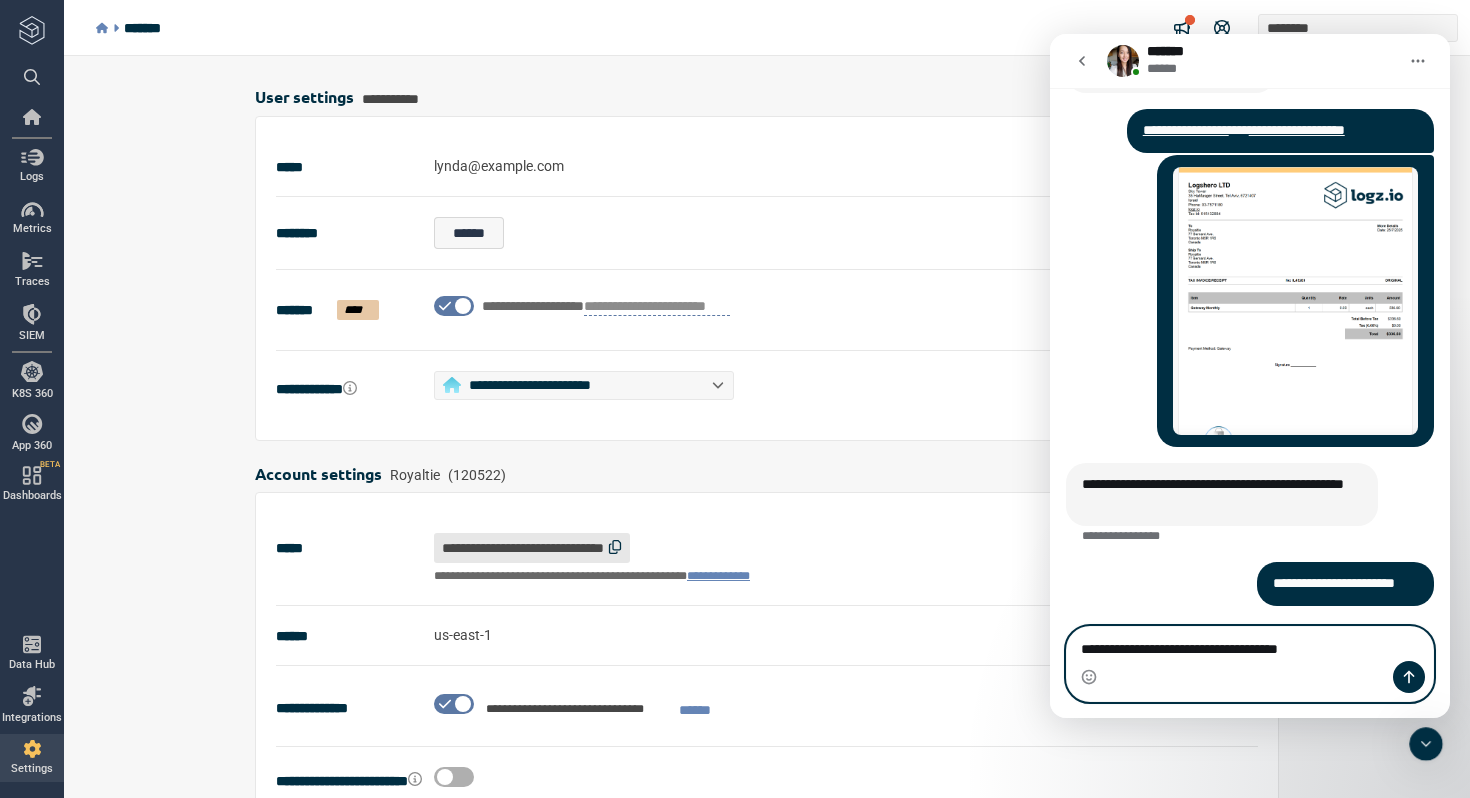 type 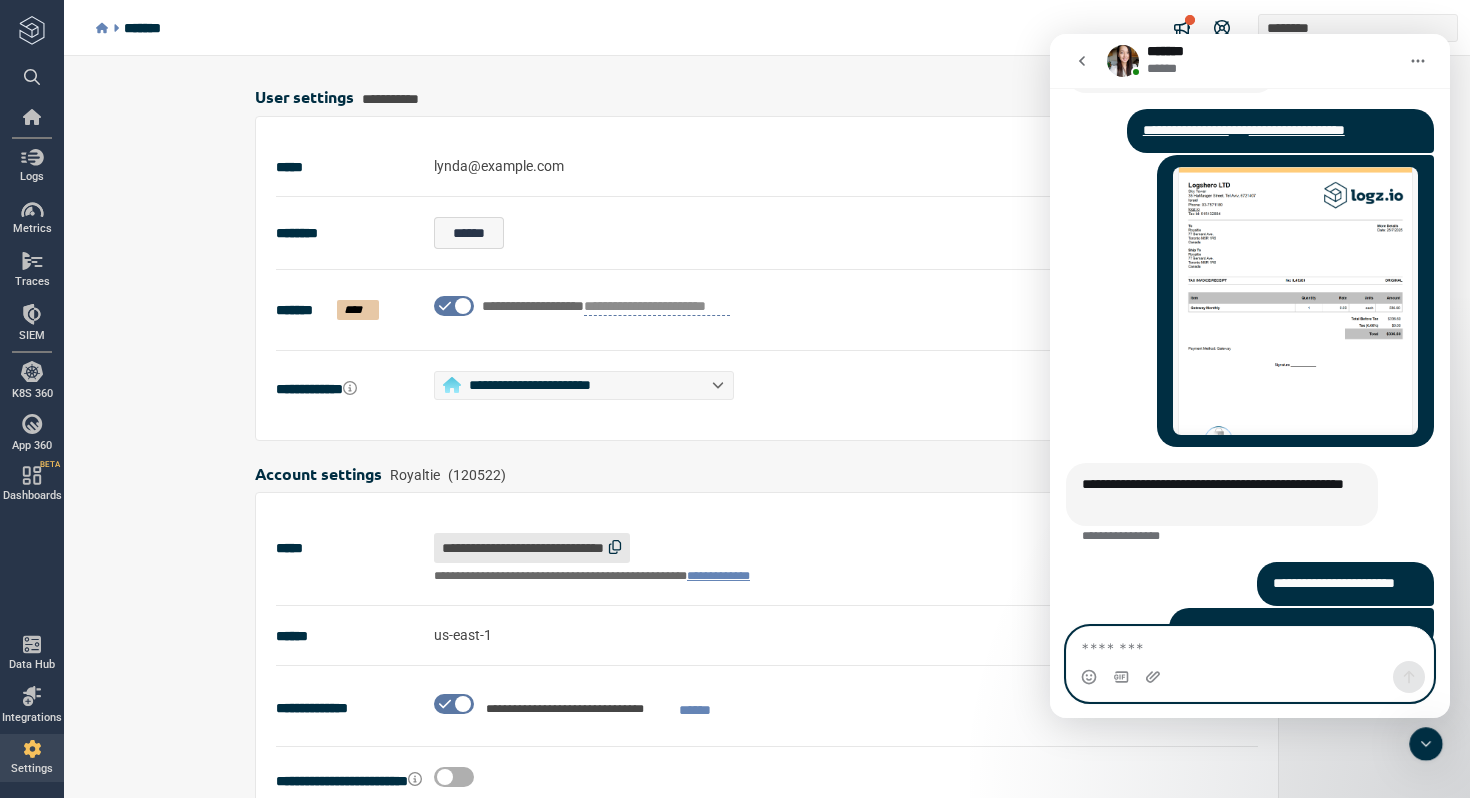 scroll, scrollTop: 359, scrollLeft: 0, axis: vertical 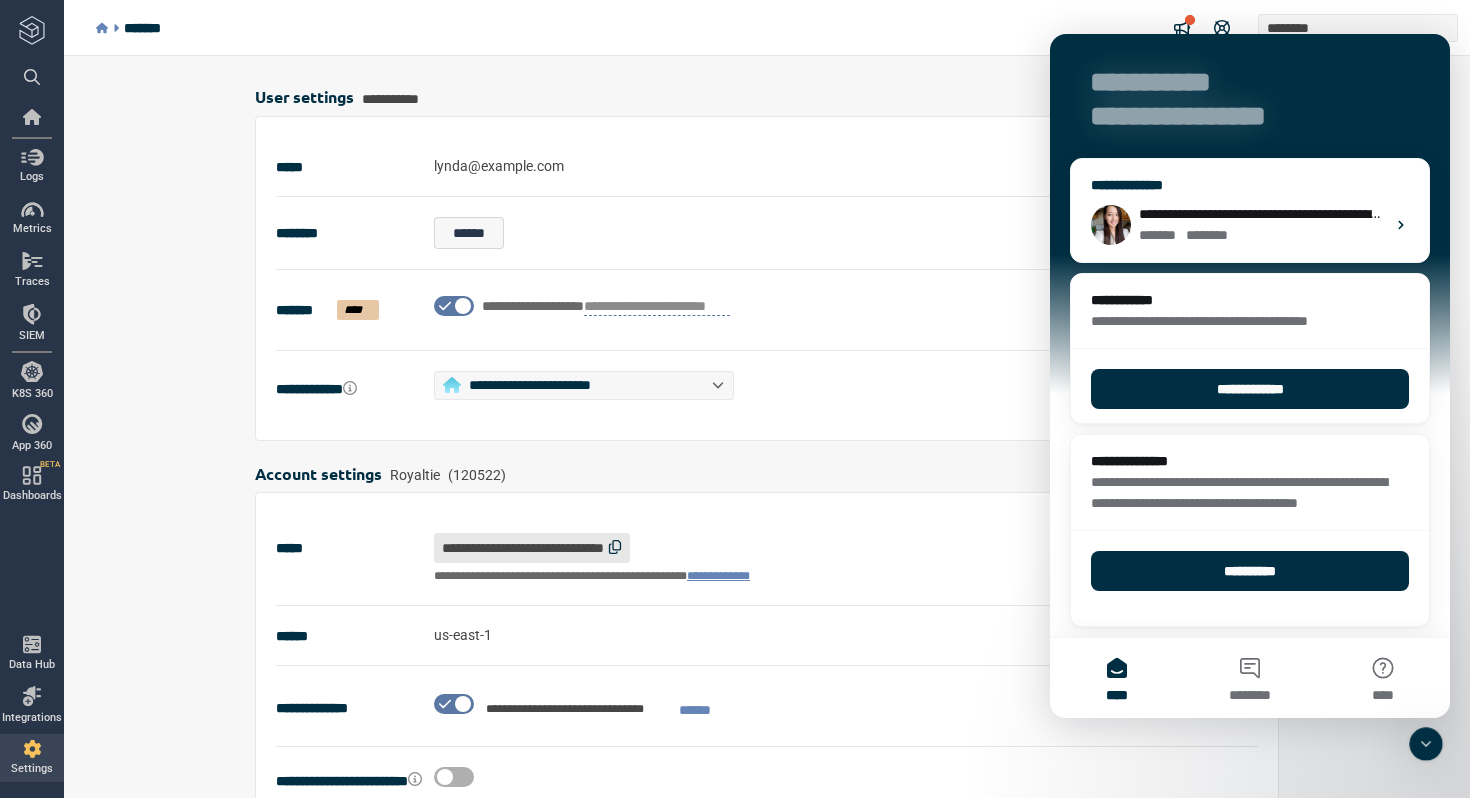 click on "**********" at bounding box center (1370, 214) 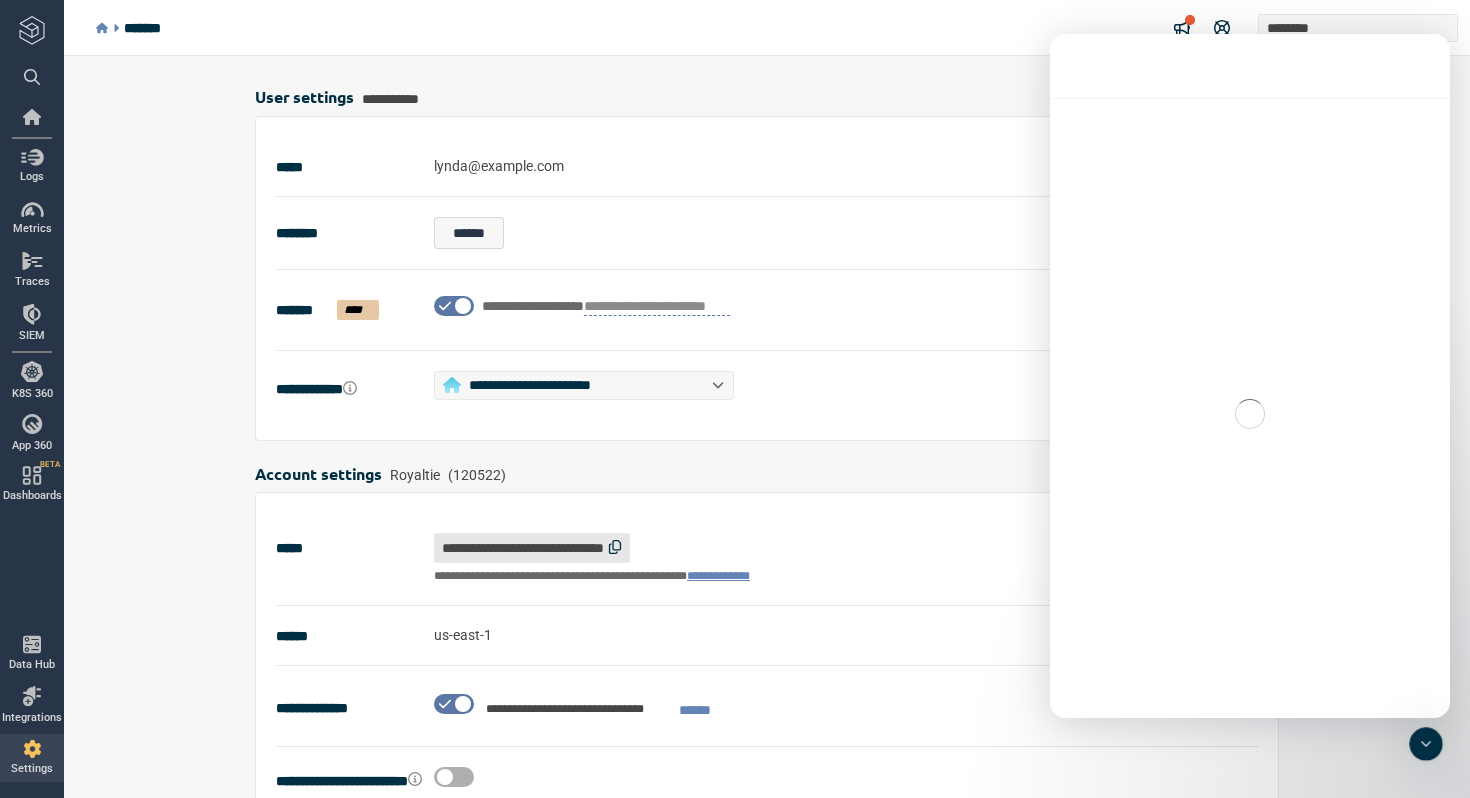 scroll, scrollTop: 0, scrollLeft: 0, axis: both 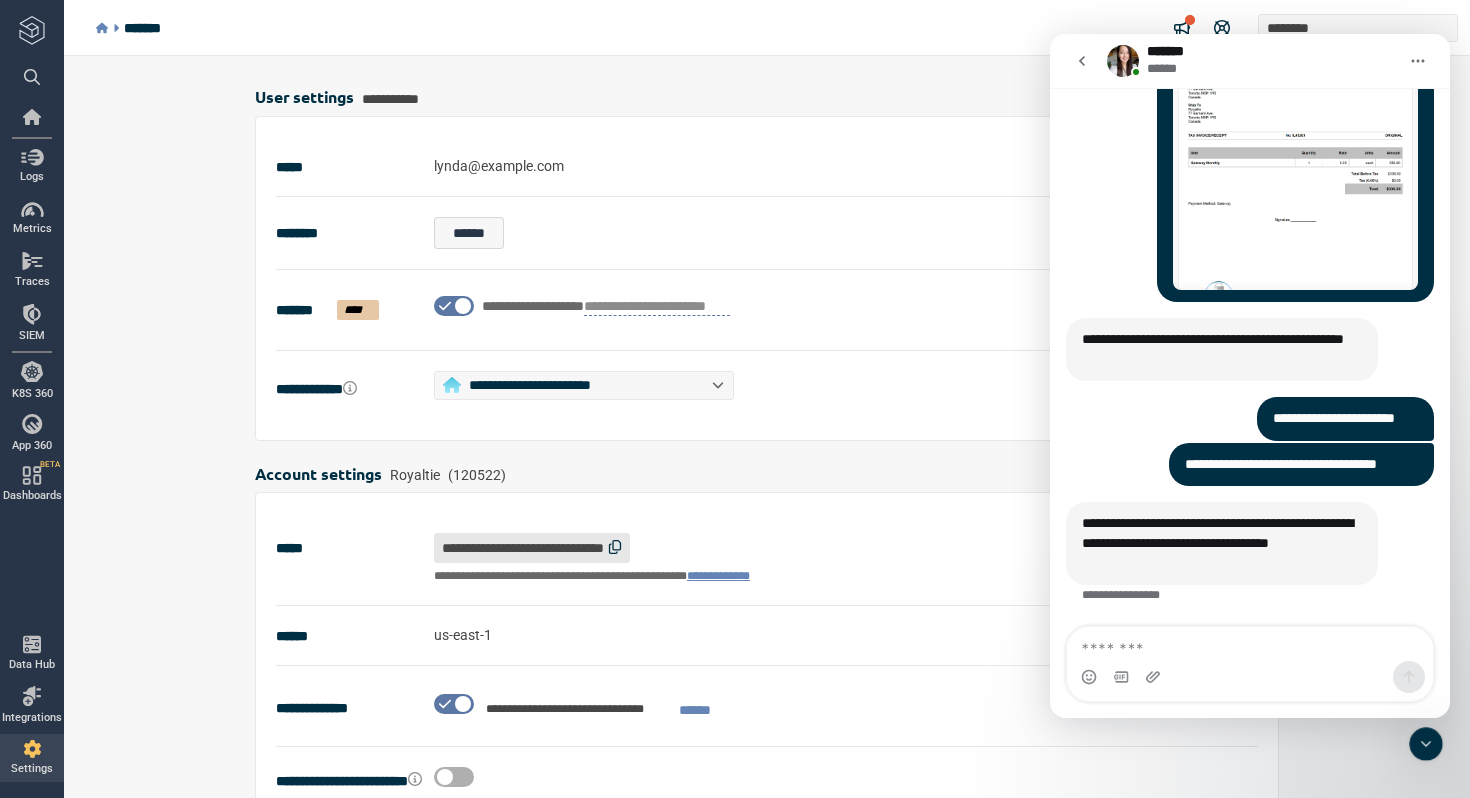 click at bounding box center [1250, 677] 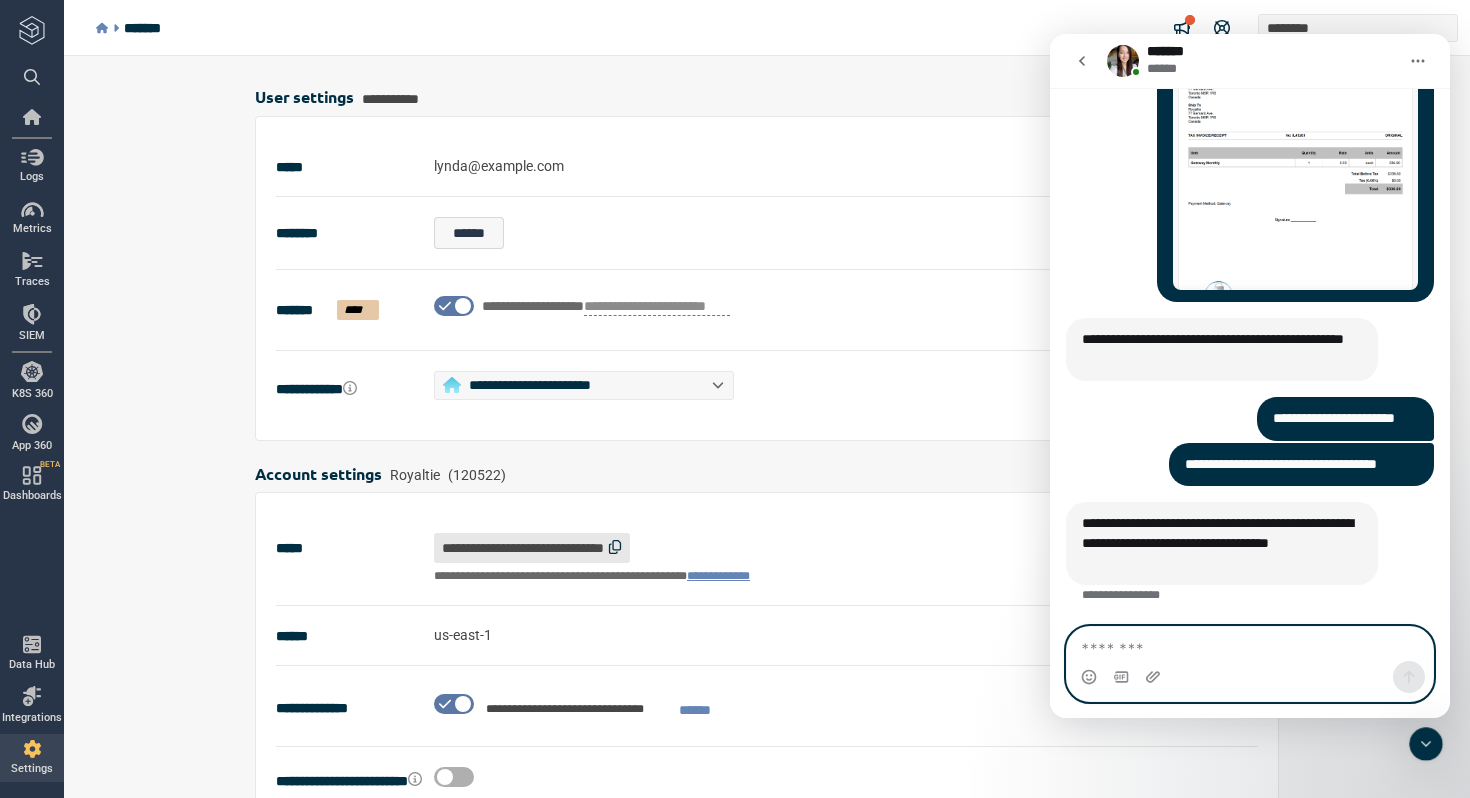click at bounding box center [1250, 644] 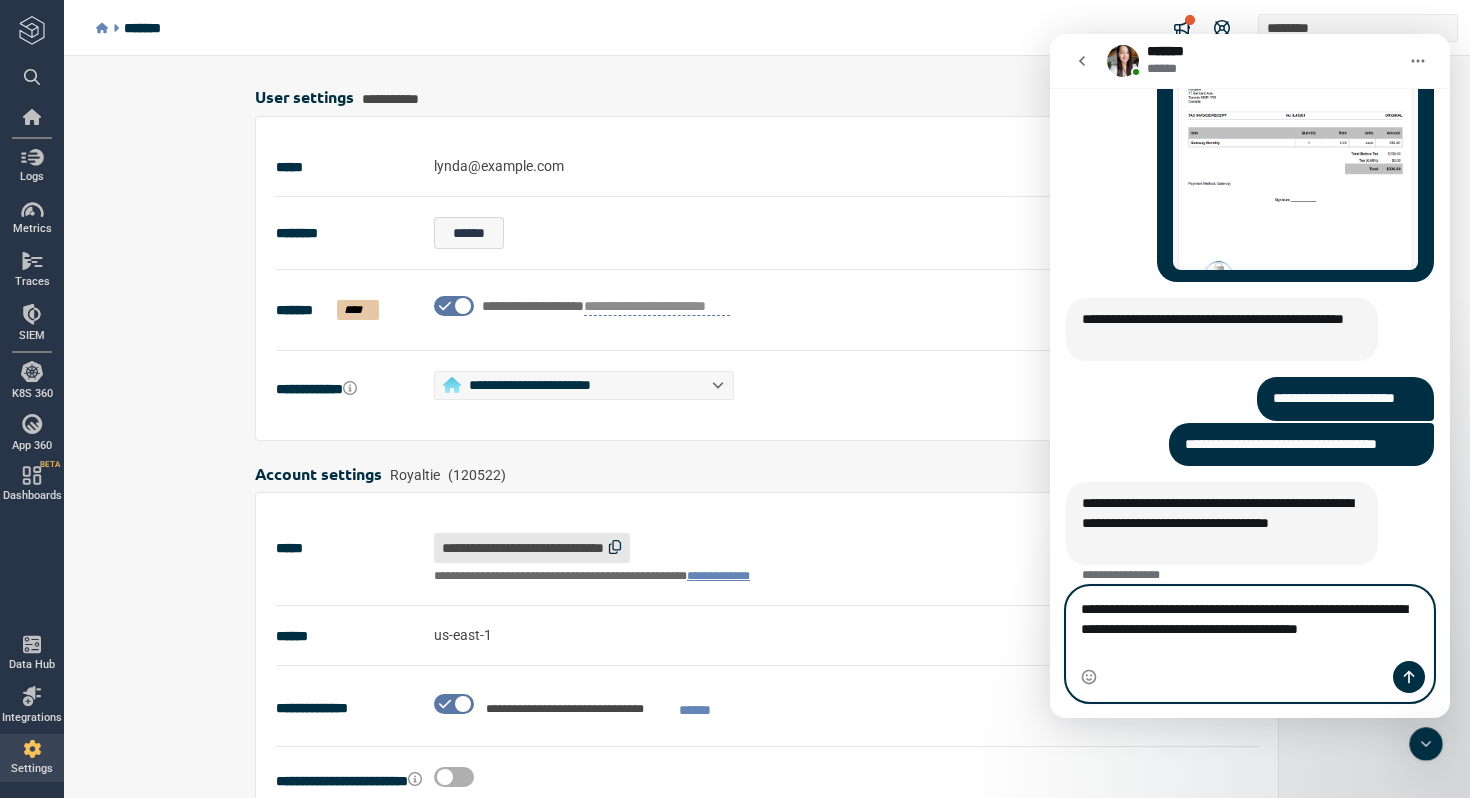 scroll, scrollTop: 498, scrollLeft: 0, axis: vertical 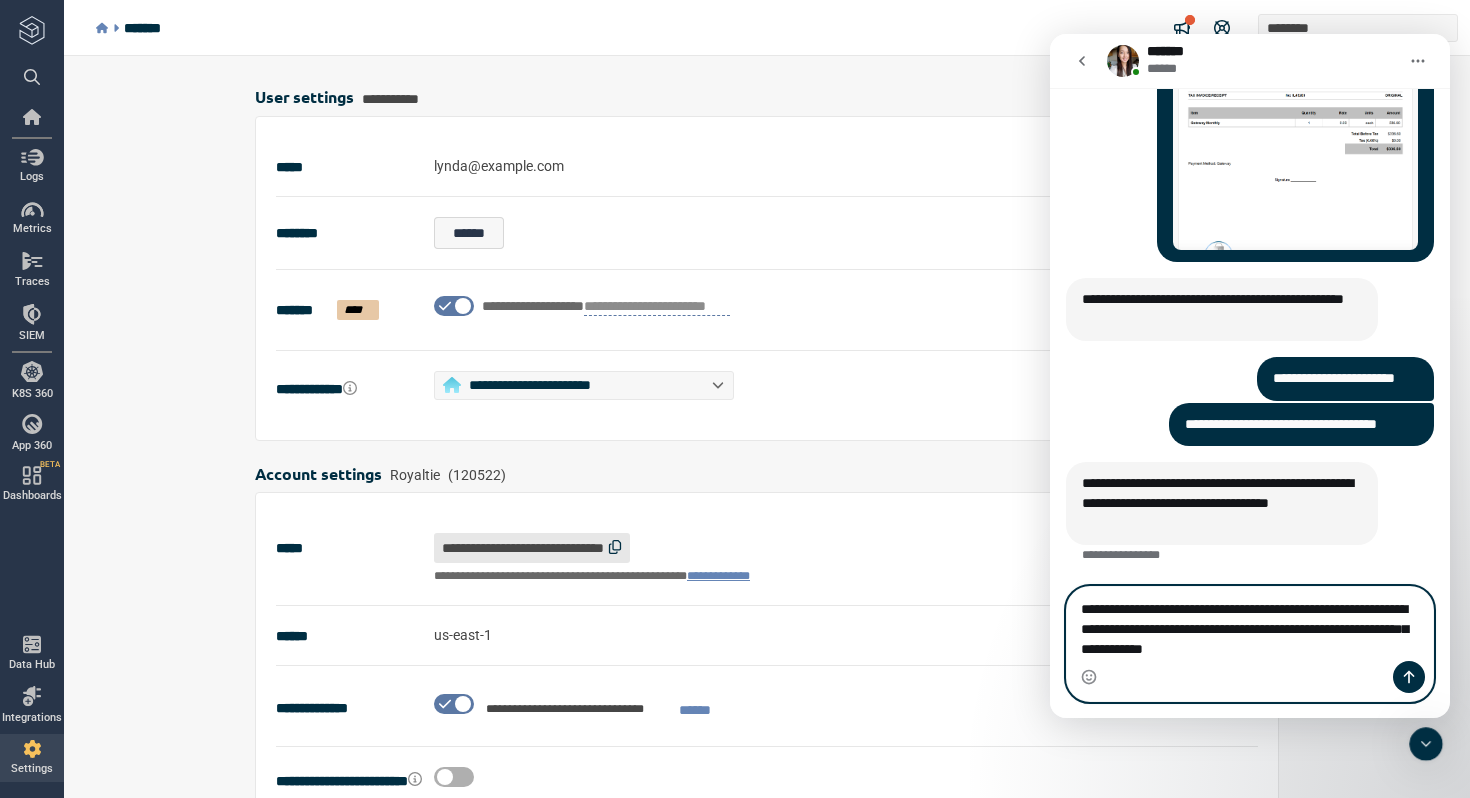 type on "**********" 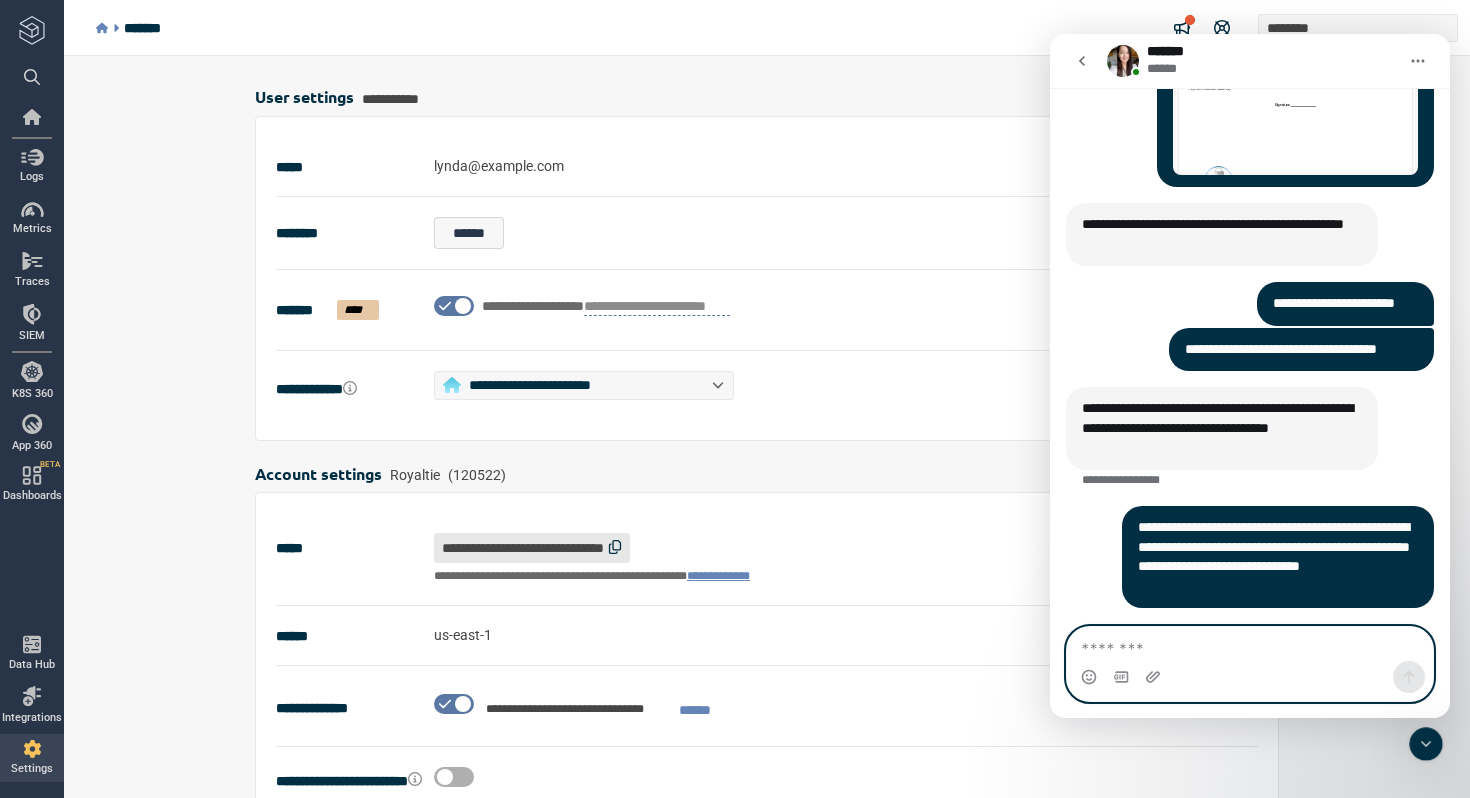 scroll, scrollTop: 576, scrollLeft: 0, axis: vertical 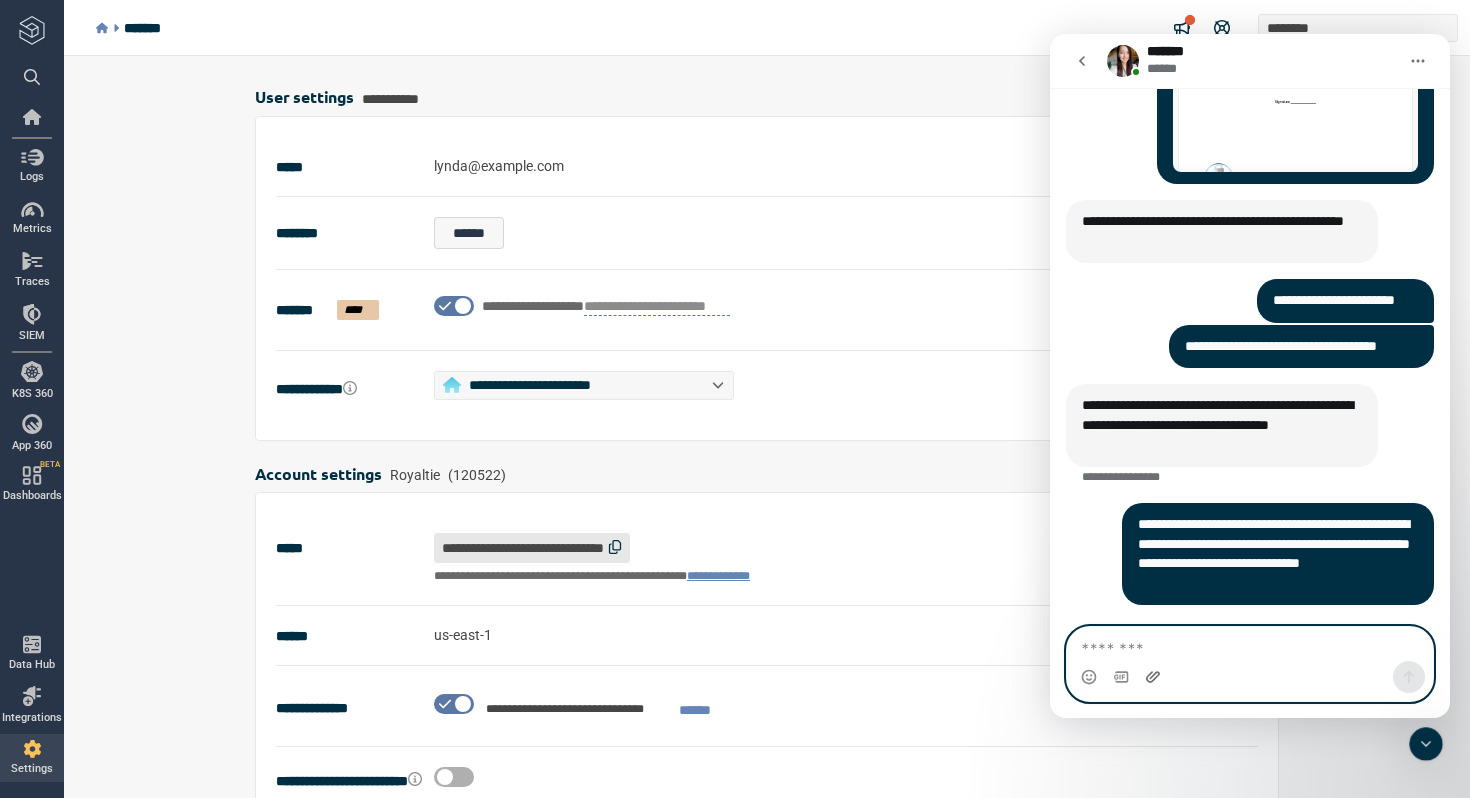 click 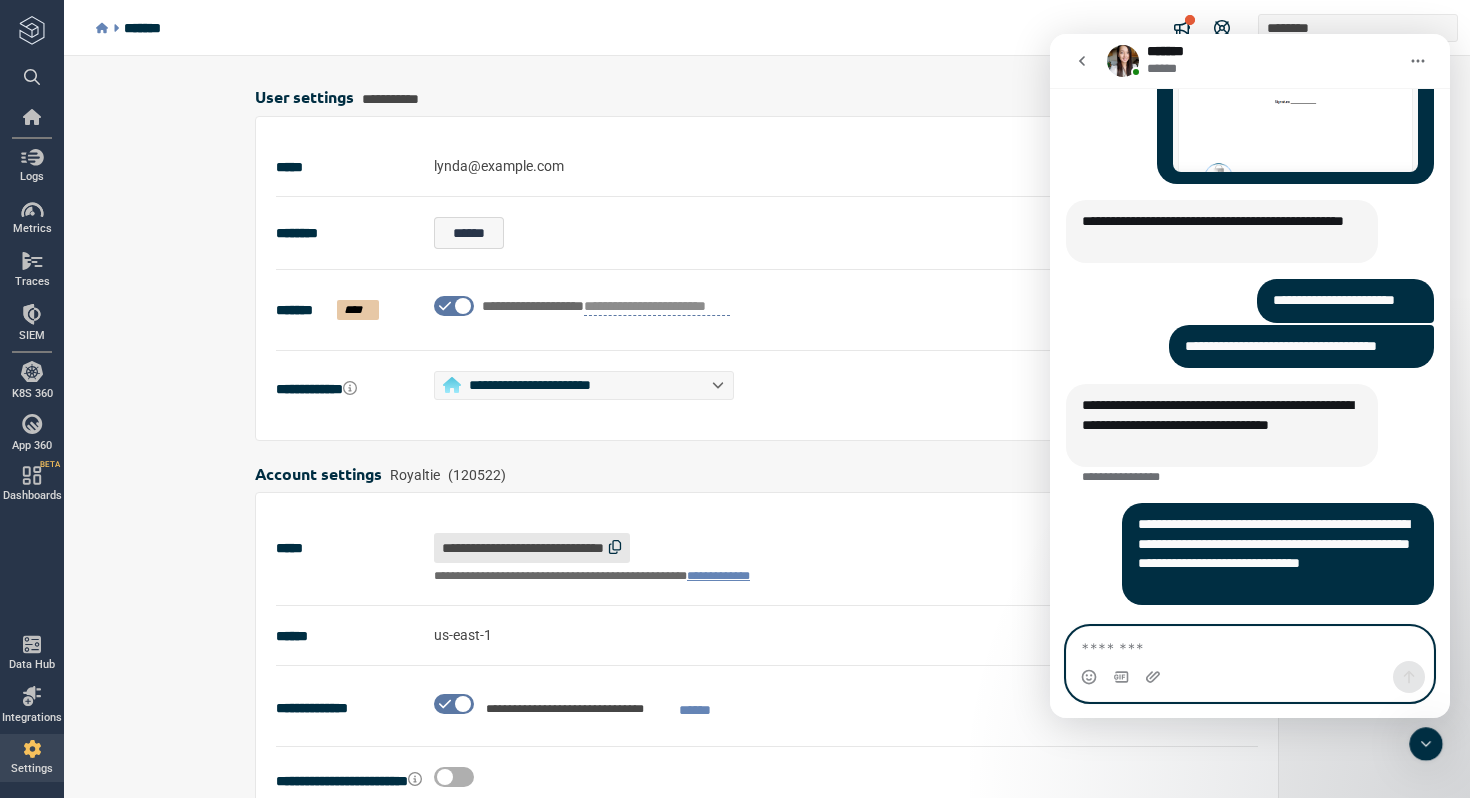 click at bounding box center [1250, 644] 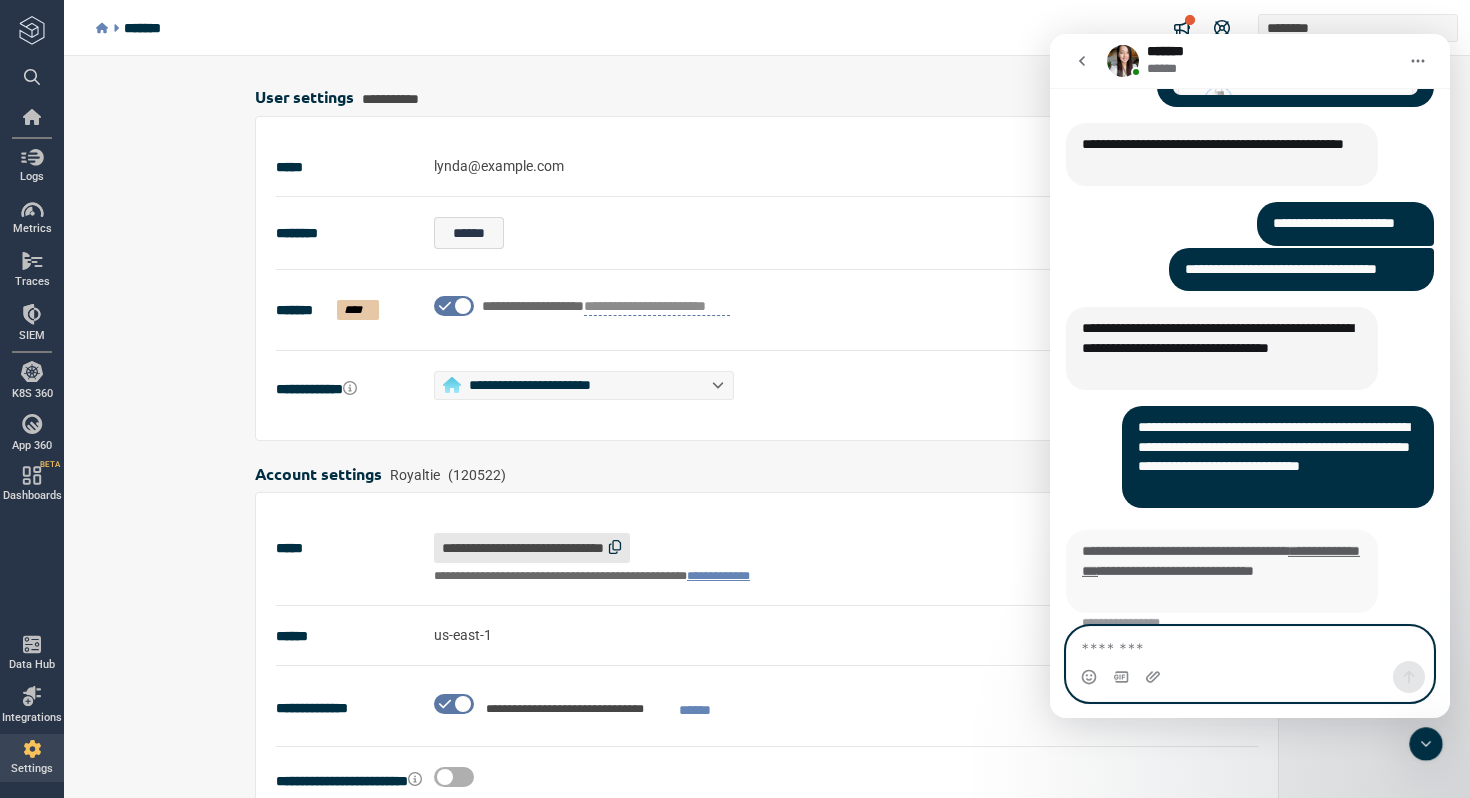 scroll, scrollTop: 675, scrollLeft: 0, axis: vertical 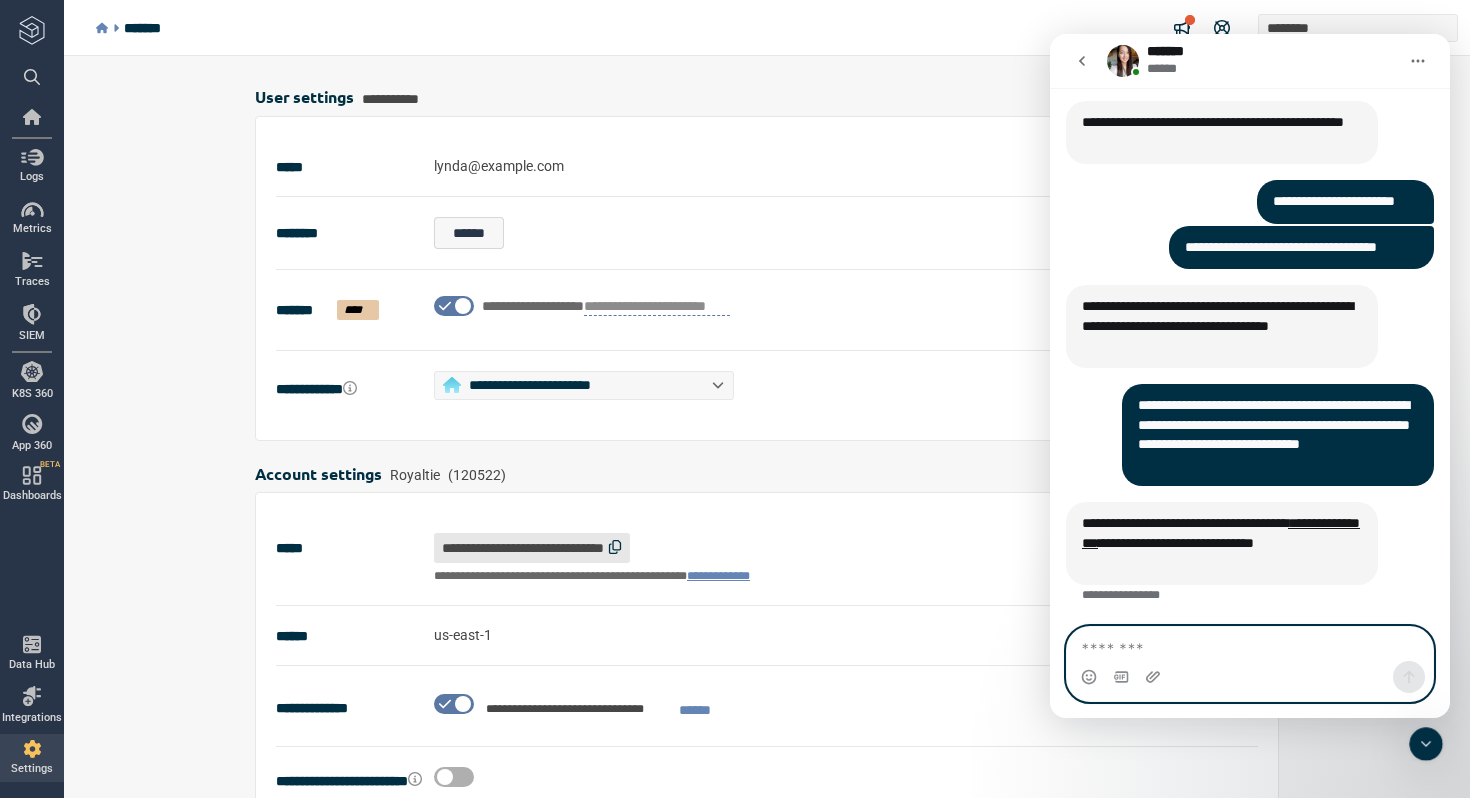click at bounding box center [1250, 644] 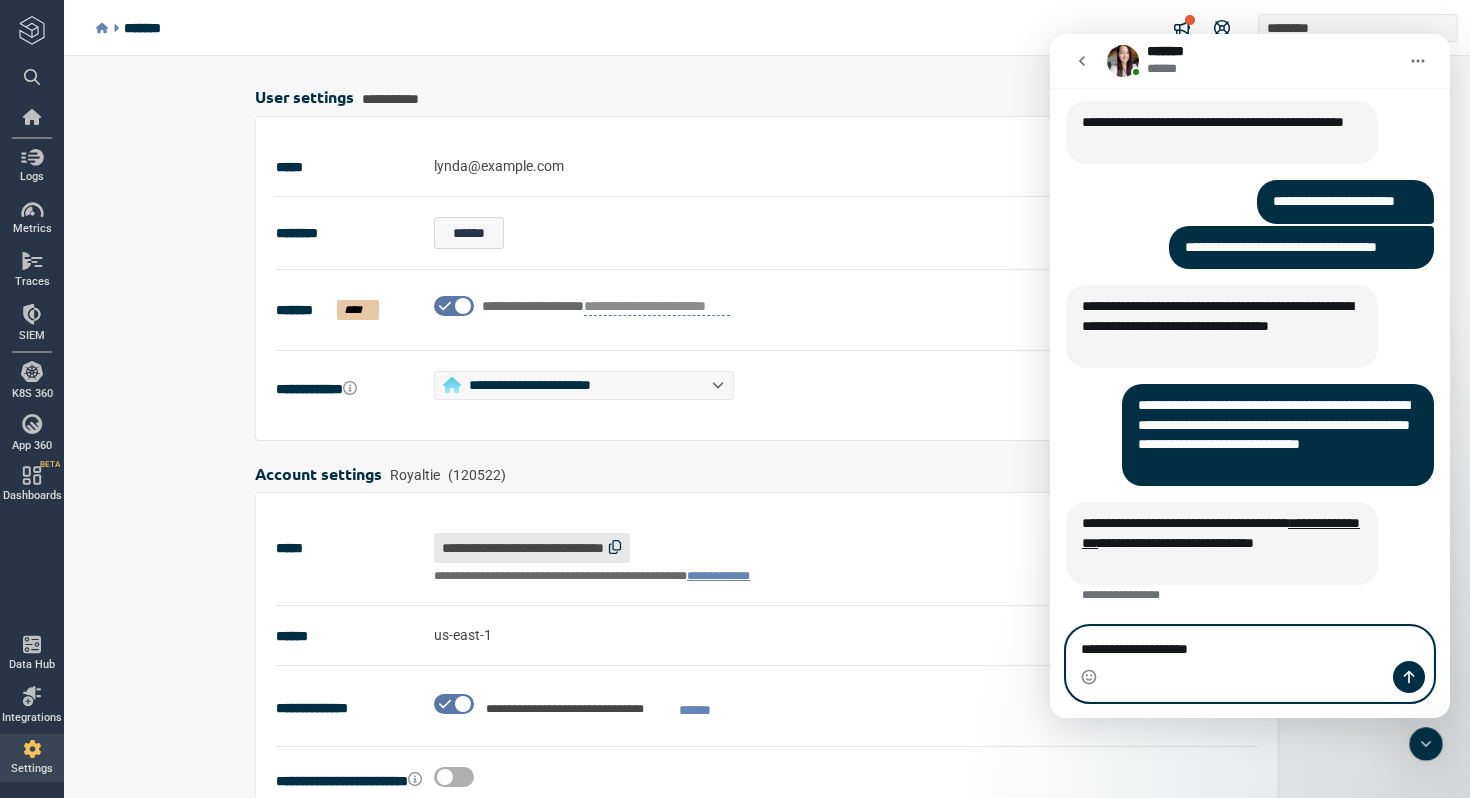 type on "**********" 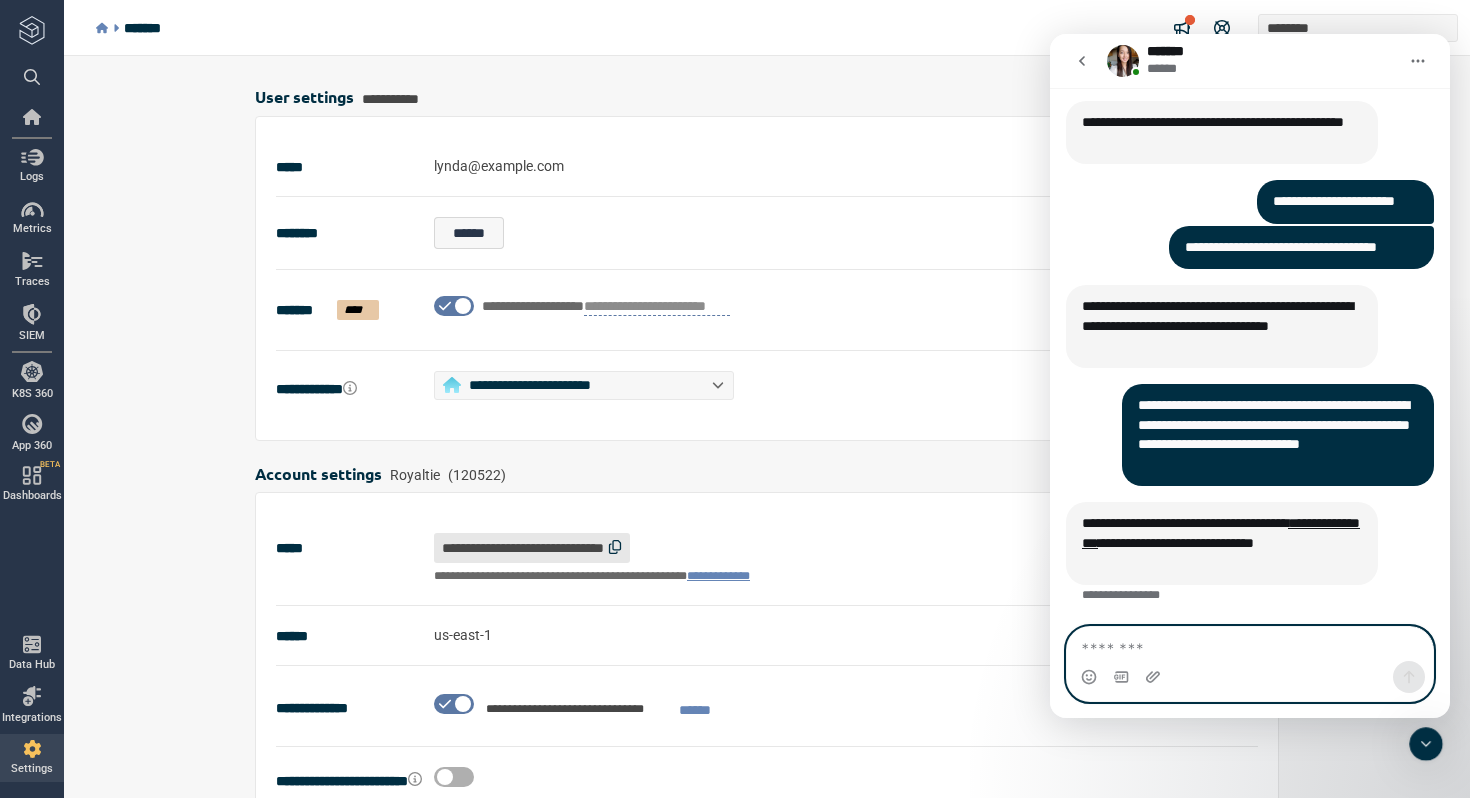 scroll, scrollTop: 734, scrollLeft: 0, axis: vertical 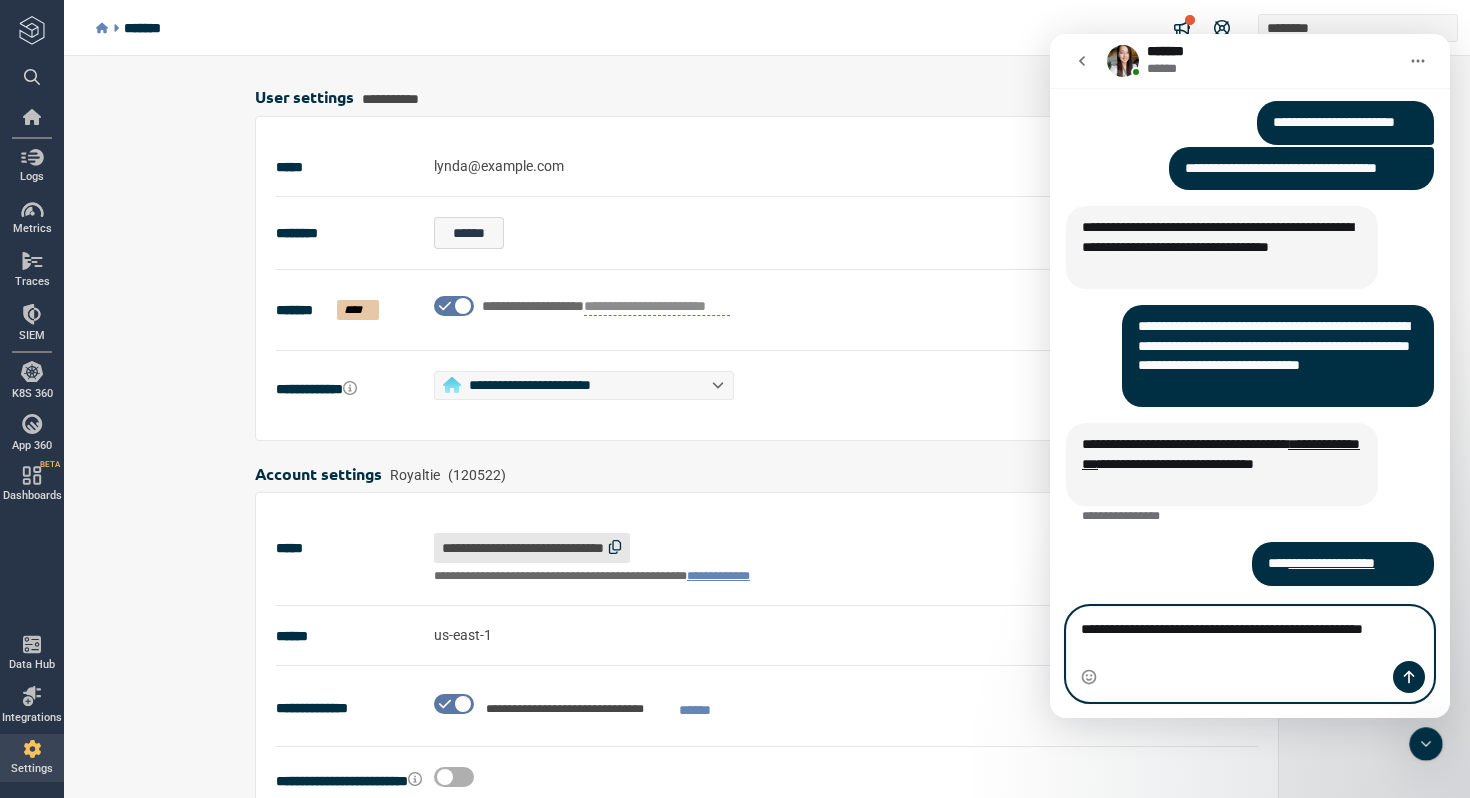 type on "**********" 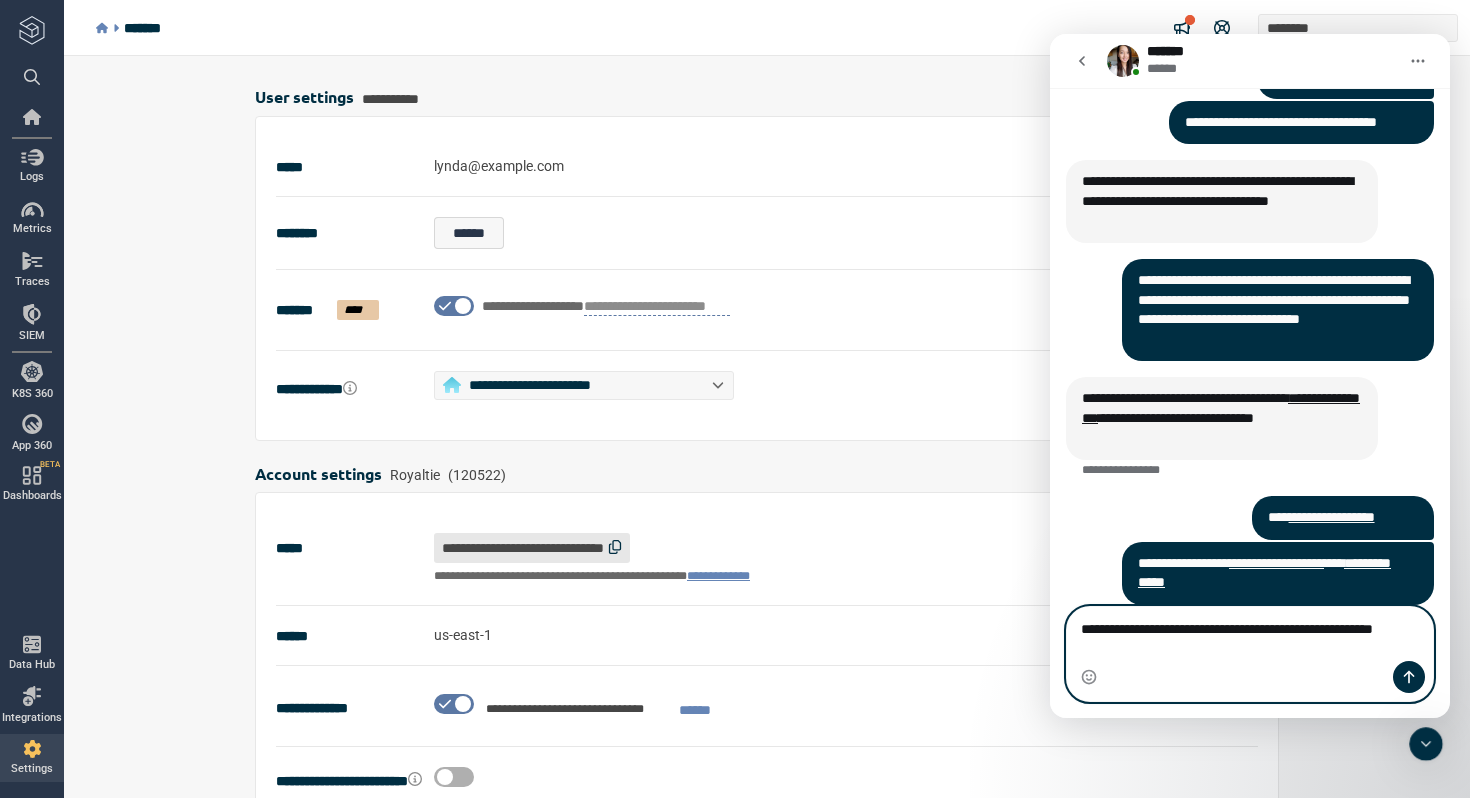 scroll, scrollTop: 820, scrollLeft: 0, axis: vertical 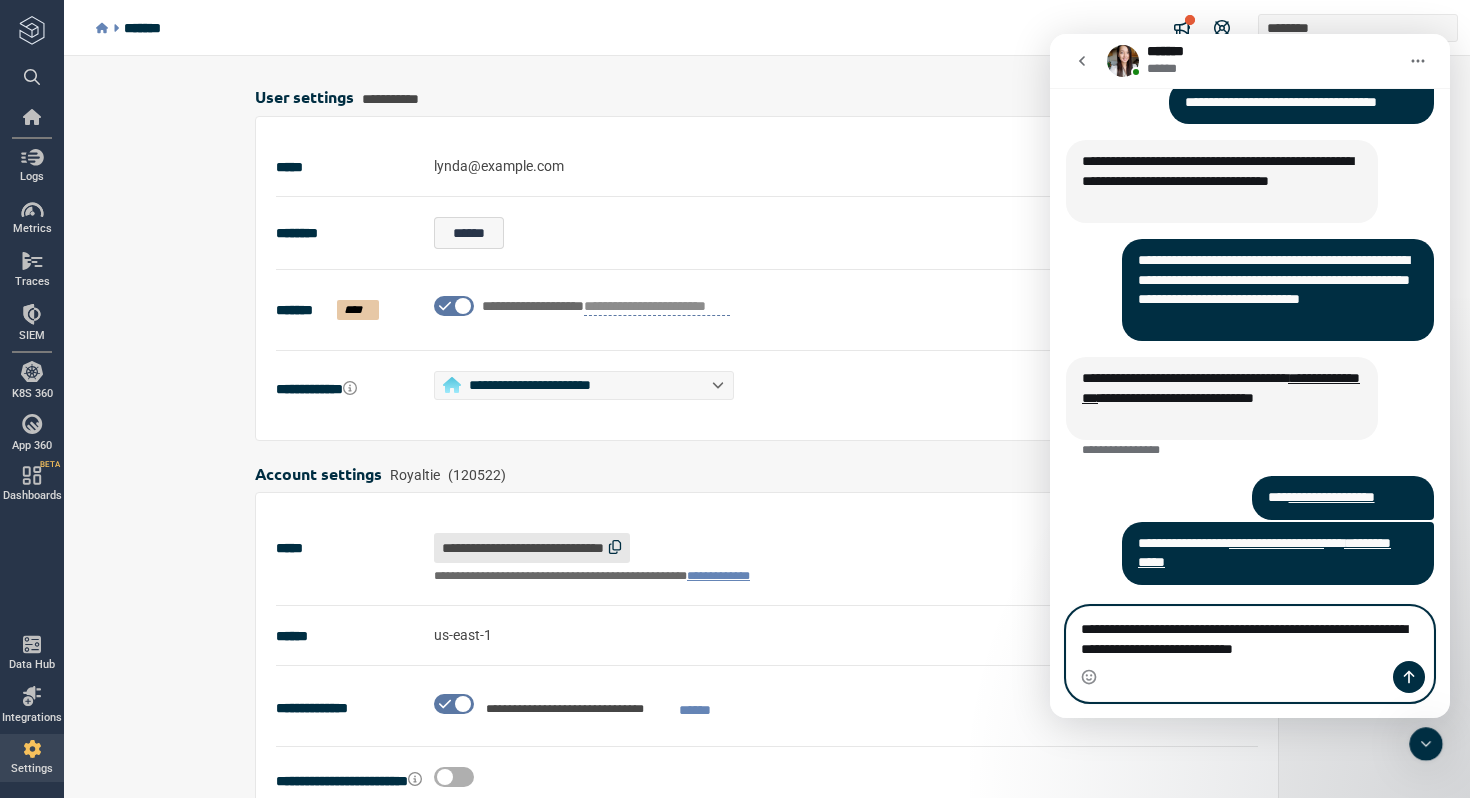 type on "**********" 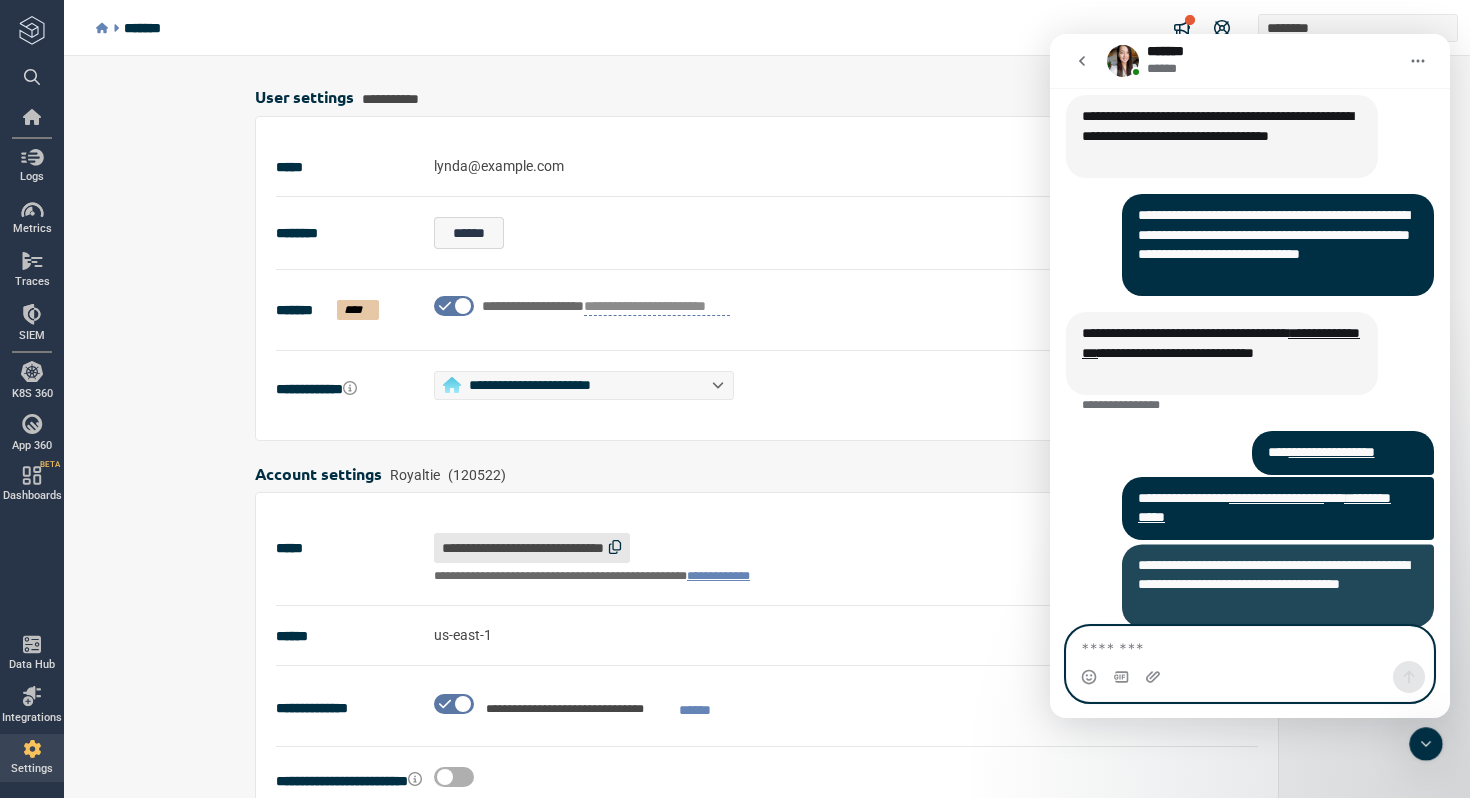 scroll, scrollTop: 884, scrollLeft: 0, axis: vertical 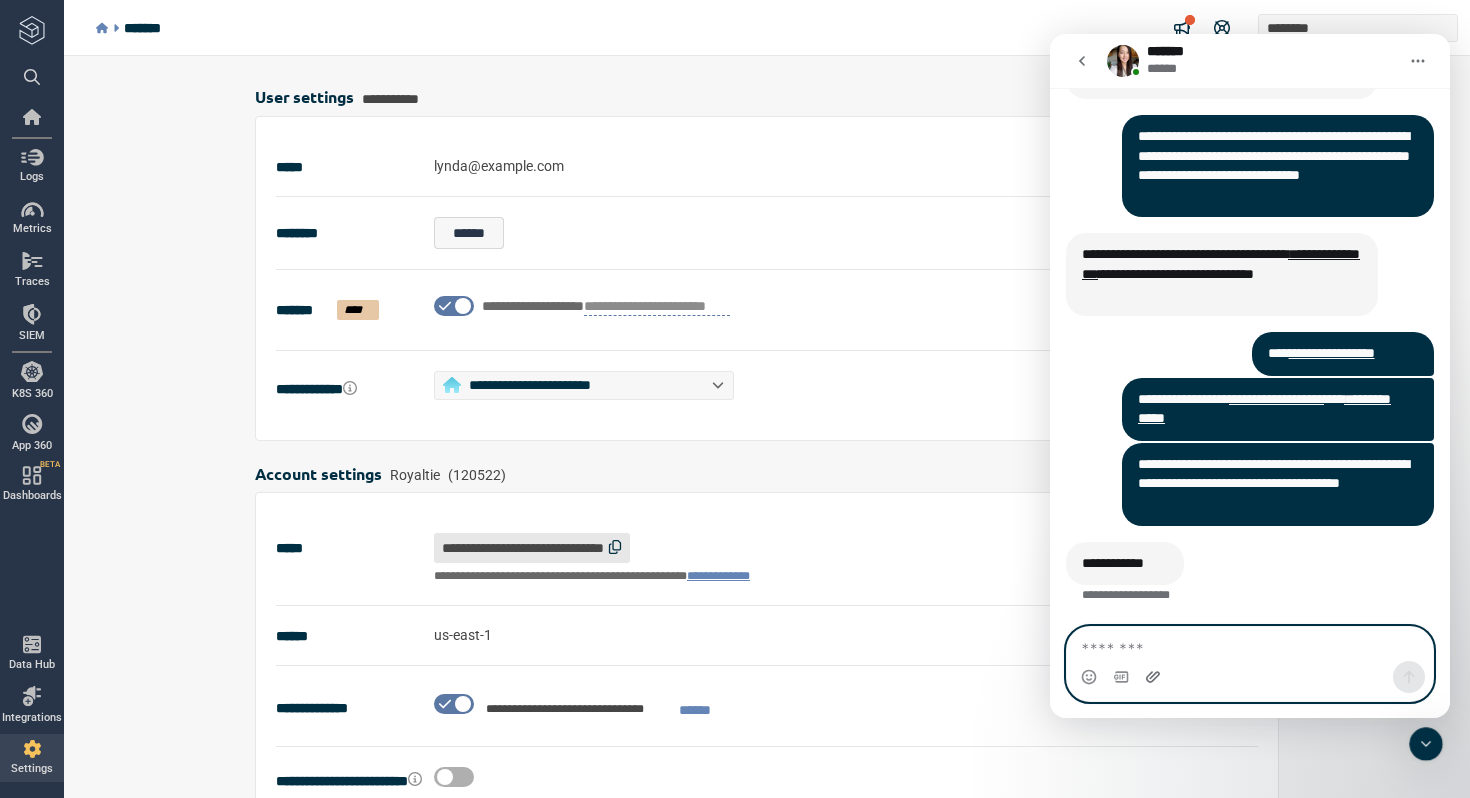 click 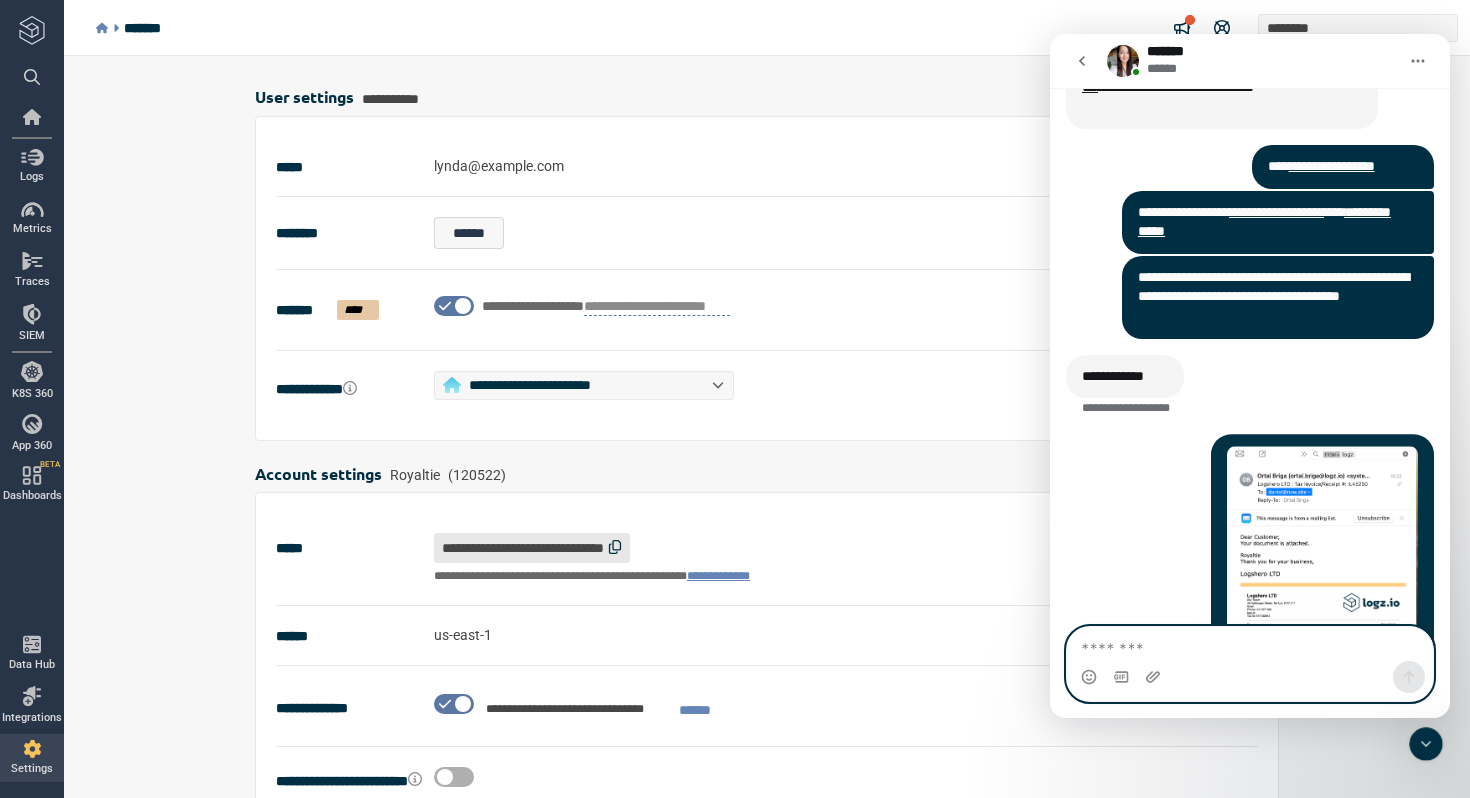scroll, scrollTop: 1252, scrollLeft: 0, axis: vertical 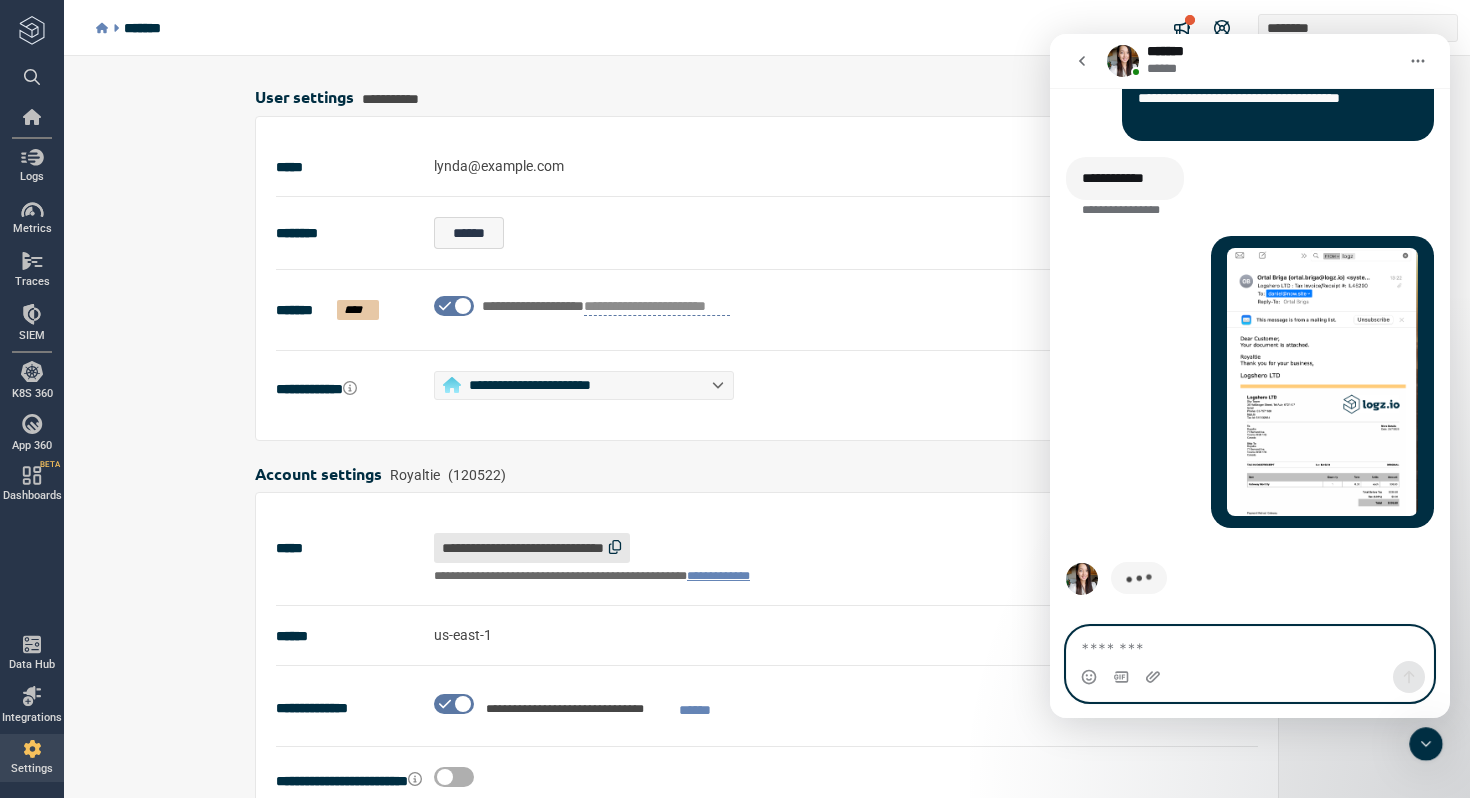 click at bounding box center [1250, 644] 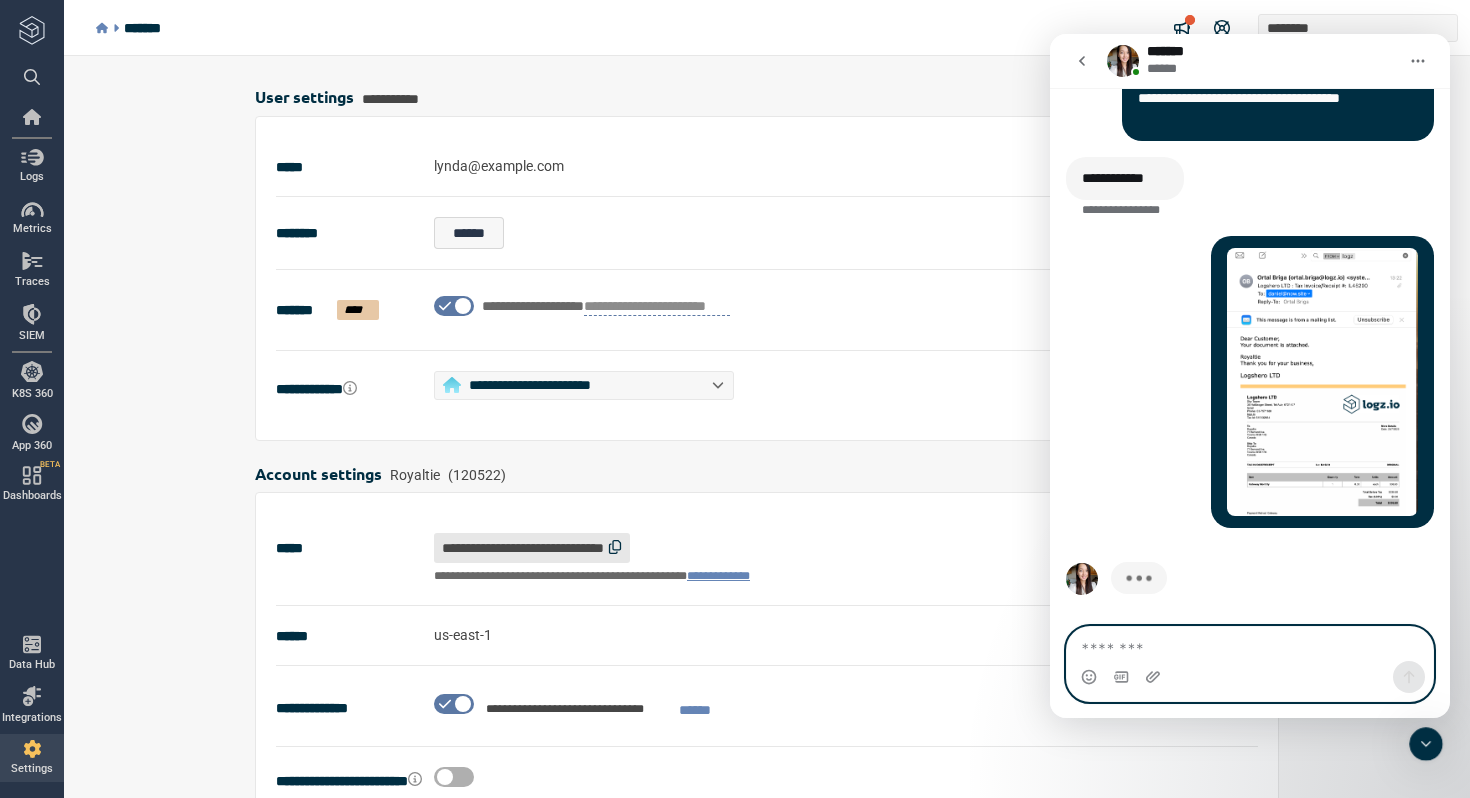 paste on "**********" 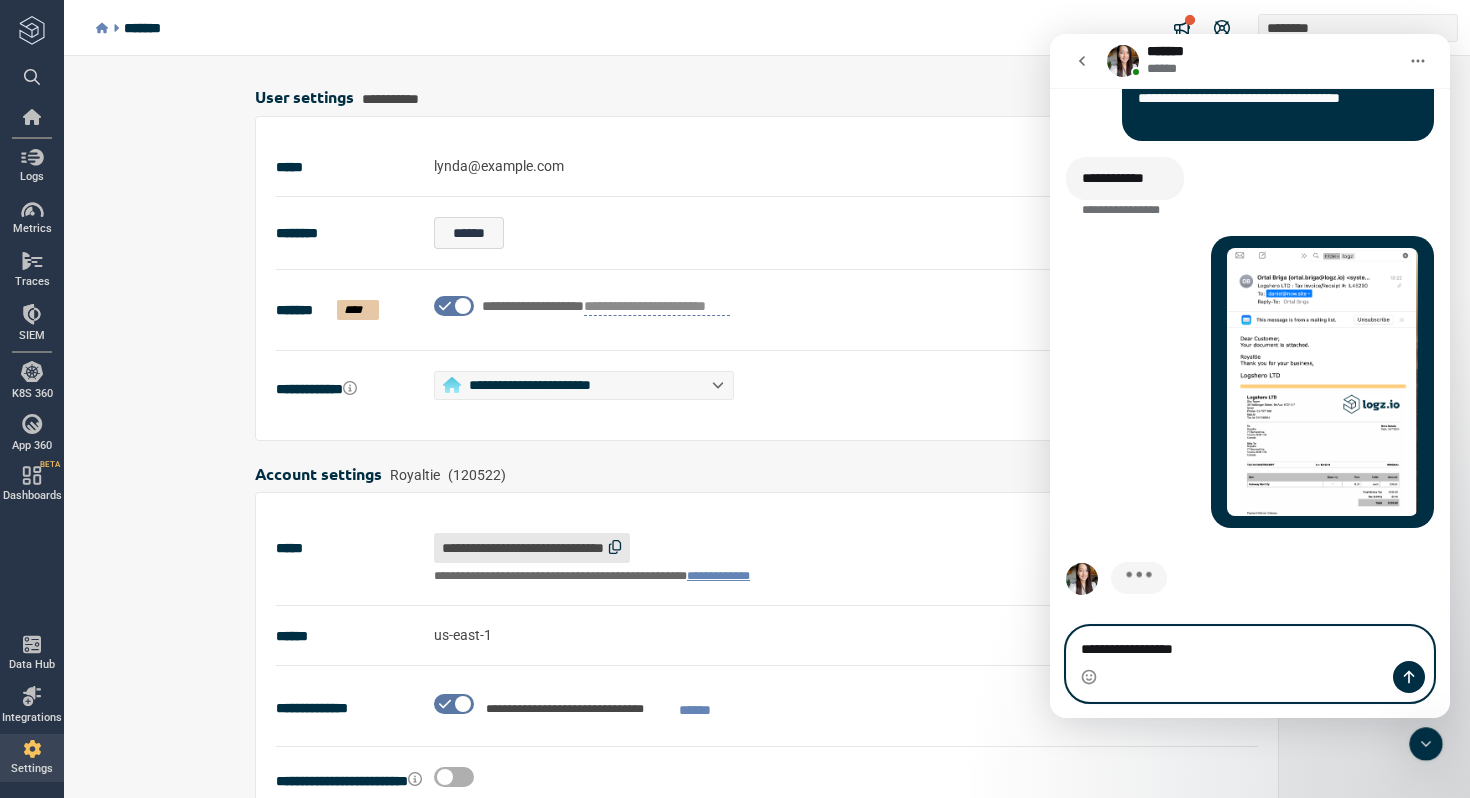 type on "**********" 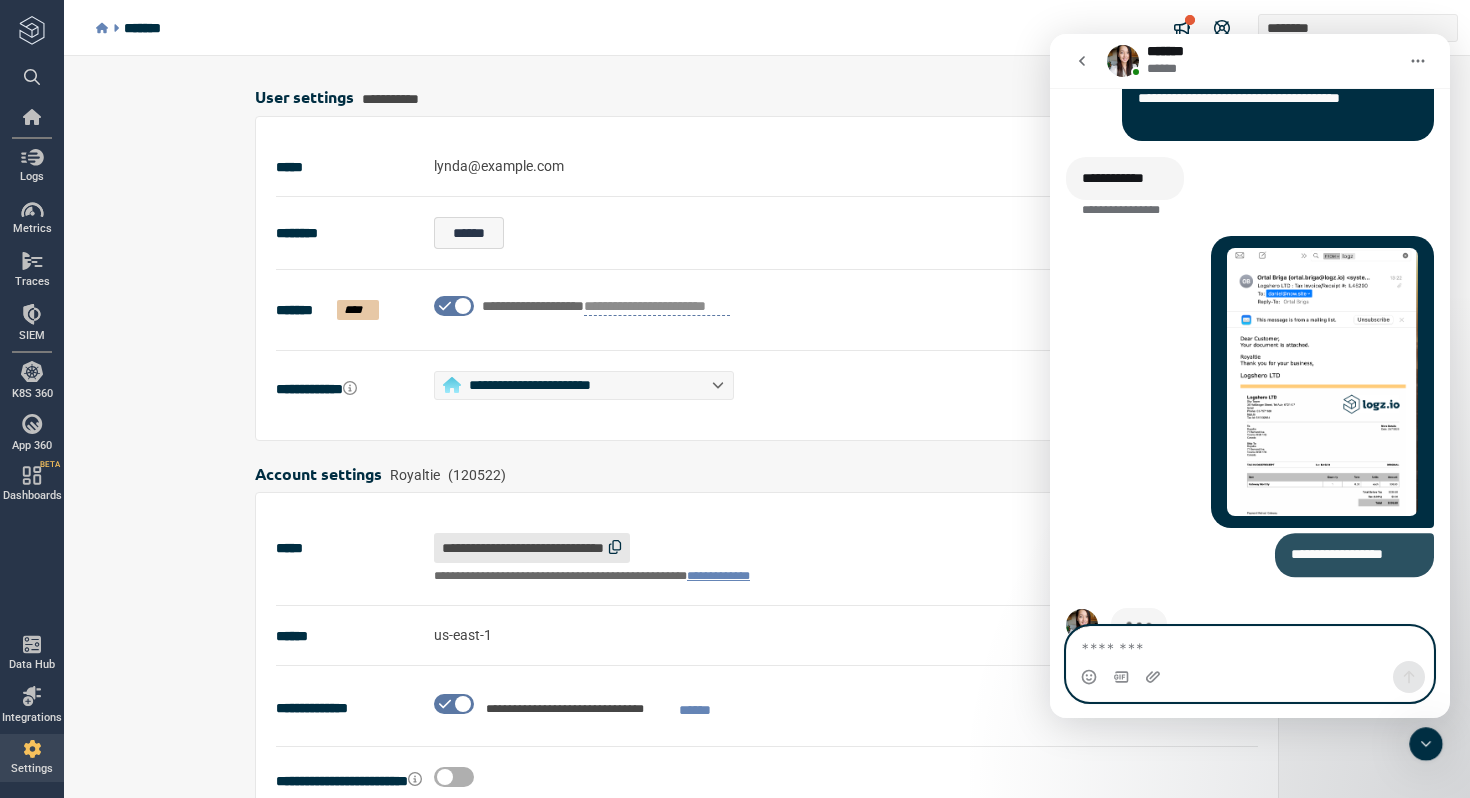 scroll, scrollTop: 1375, scrollLeft: 0, axis: vertical 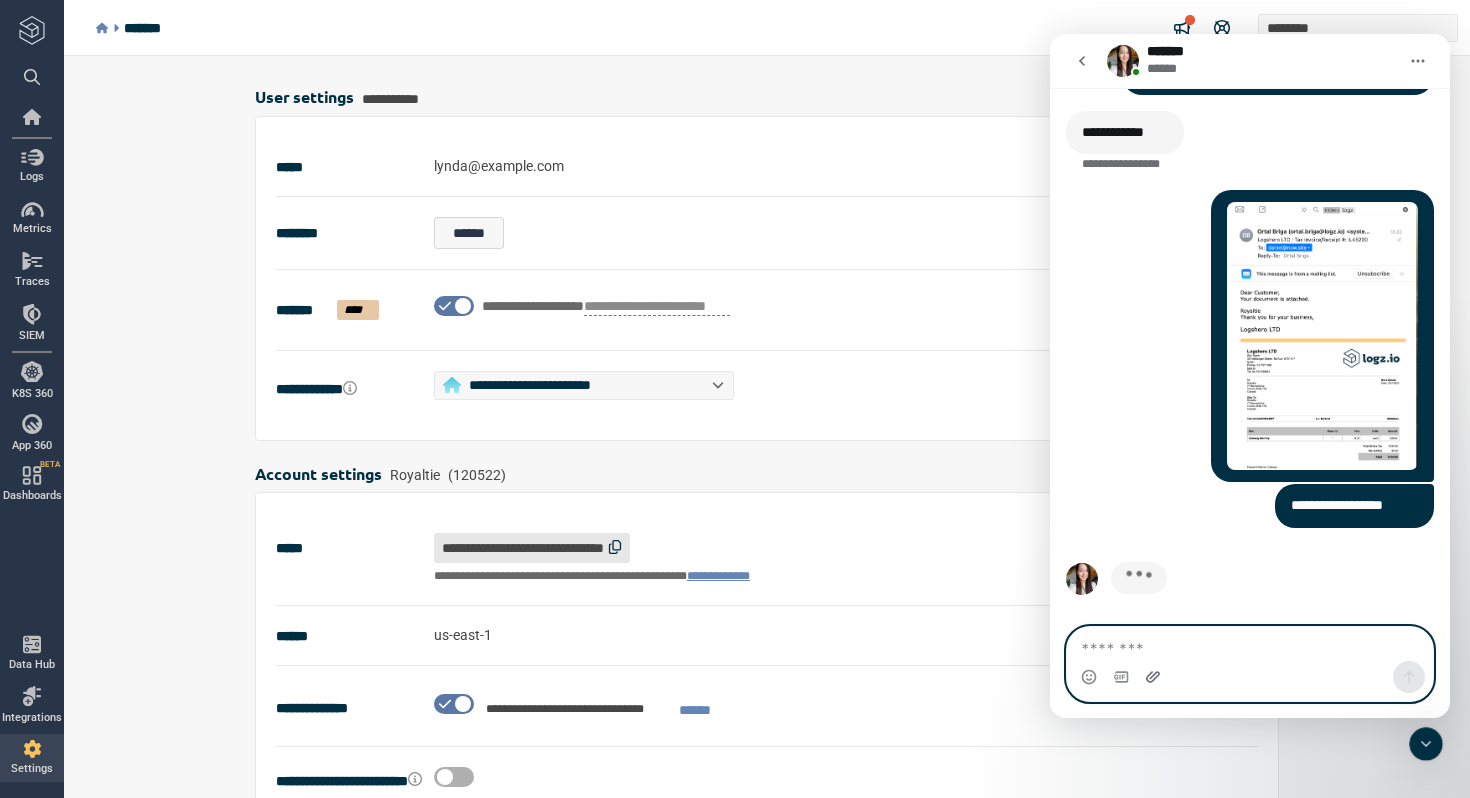 click 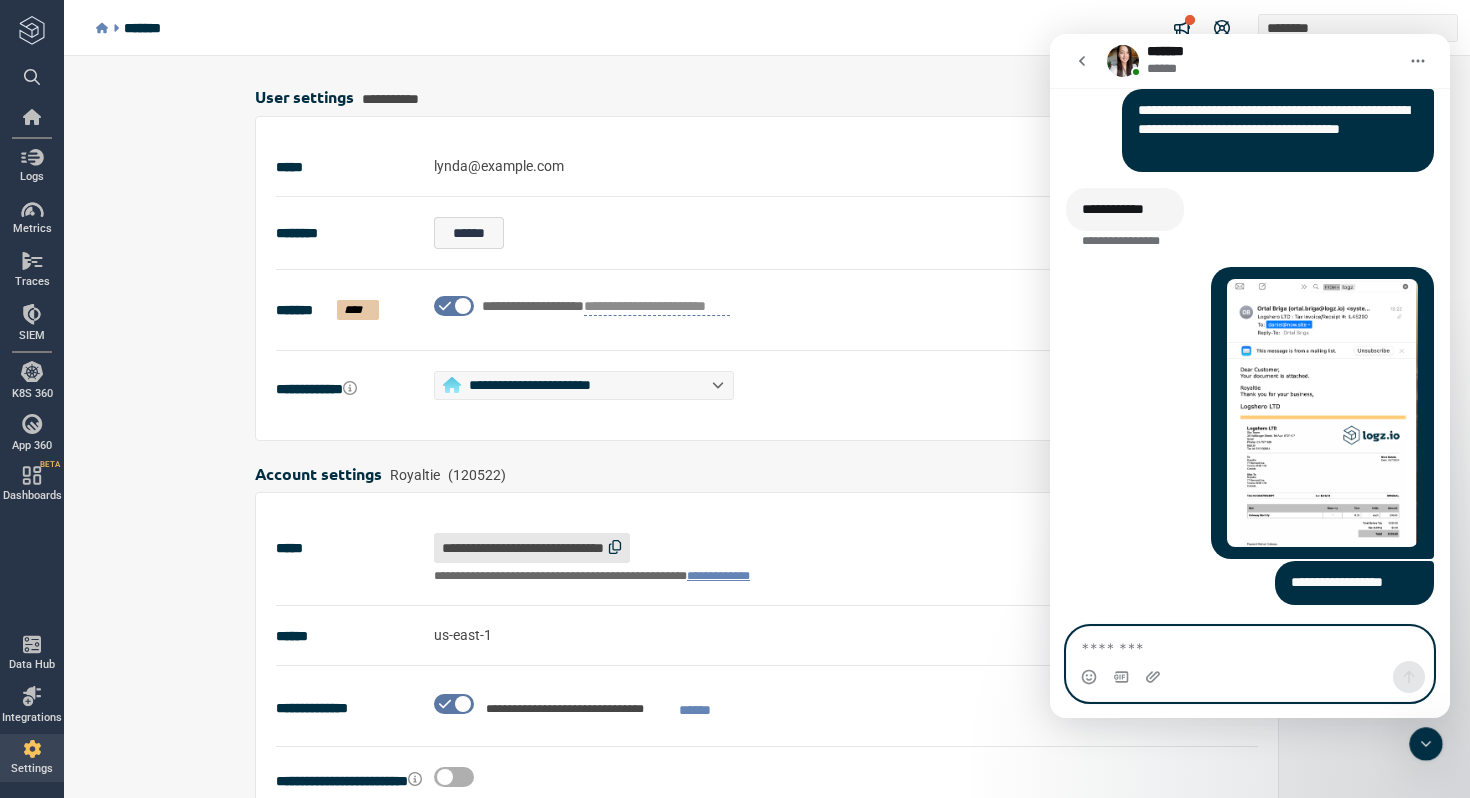 scroll, scrollTop: 1298, scrollLeft: 0, axis: vertical 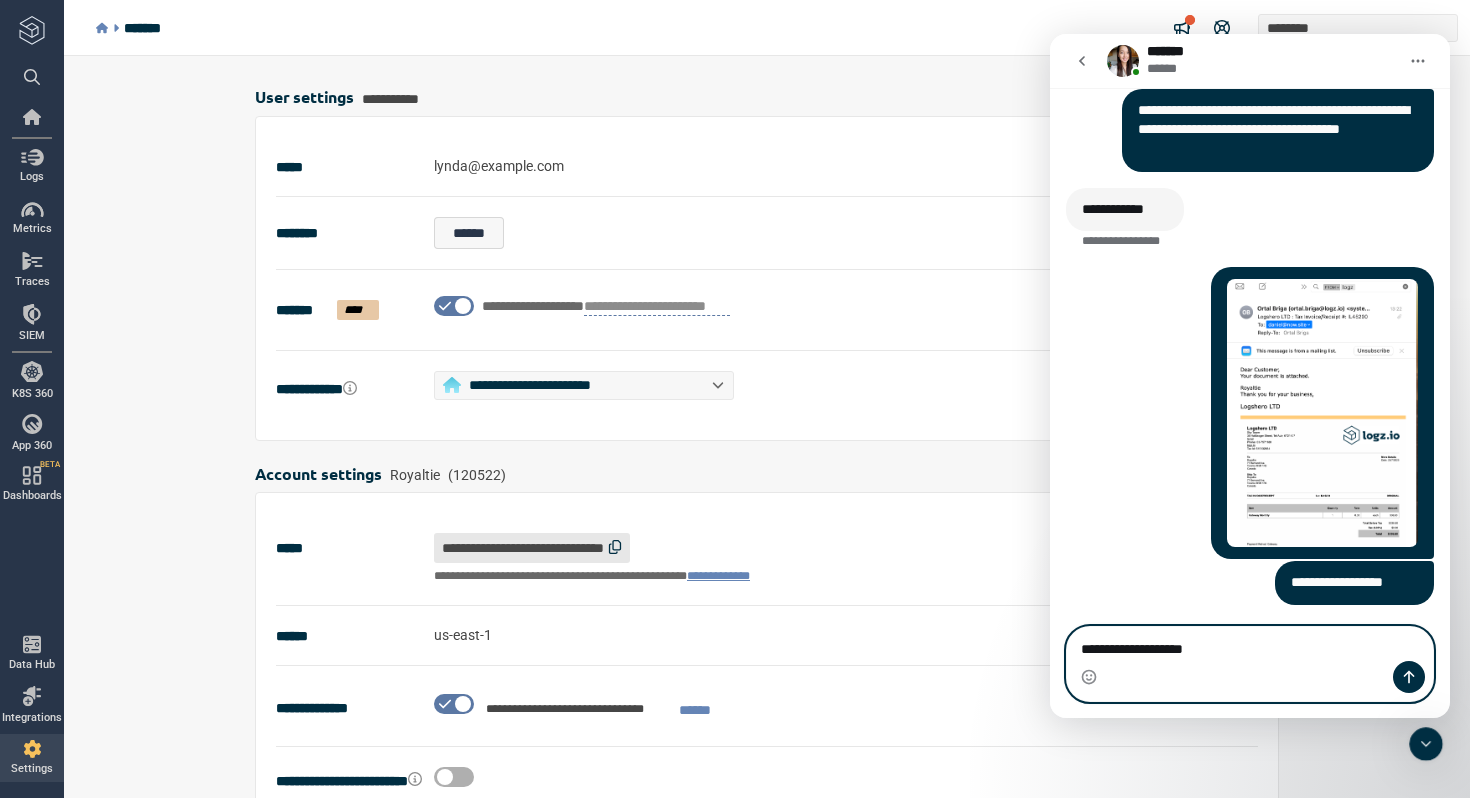 drag, startPoint x: 1219, startPoint y: 647, endPoint x: 1050, endPoint y: 636, distance: 169.3576 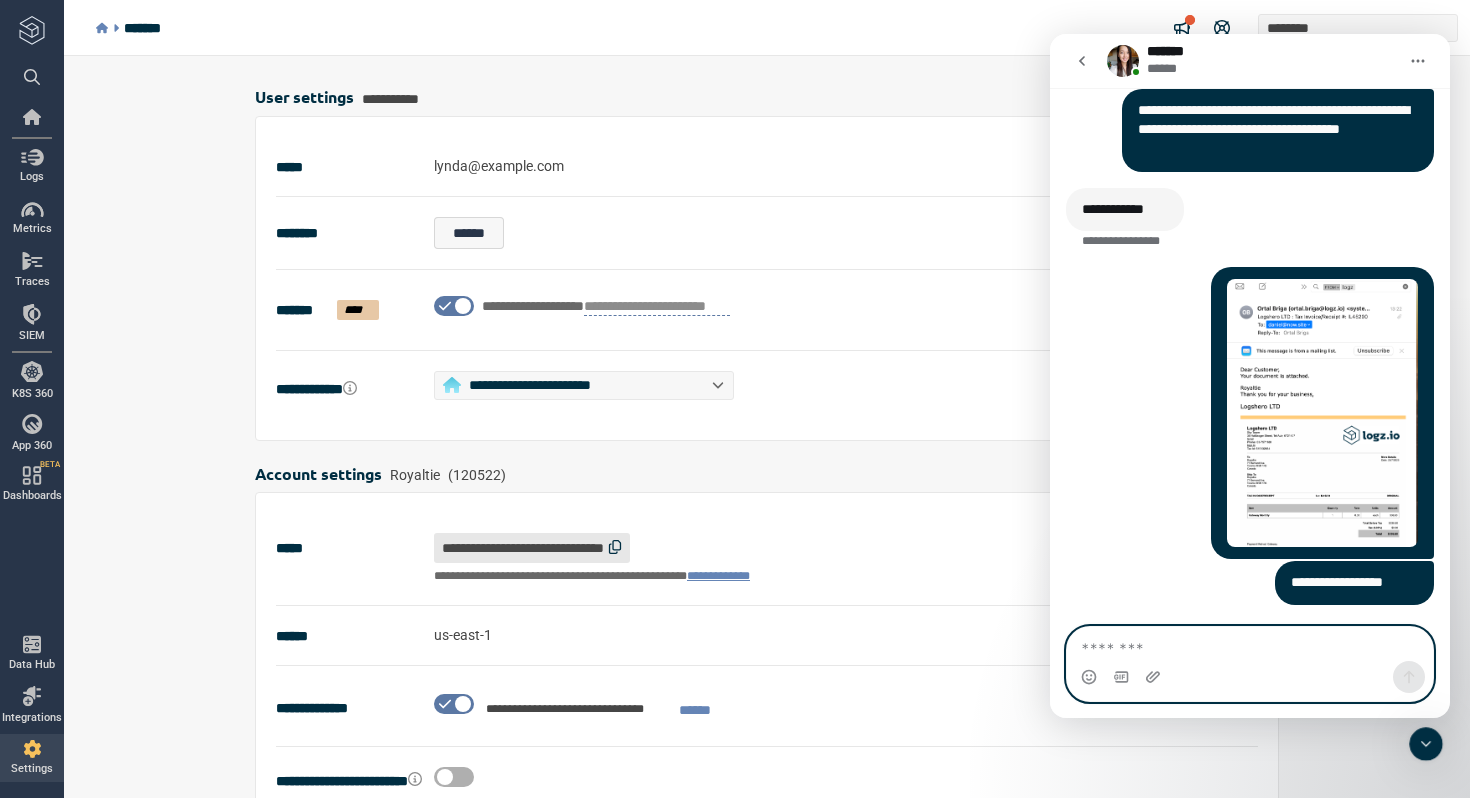 scroll, scrollTop: 1375, scrollLeft: 0, axis: vertical 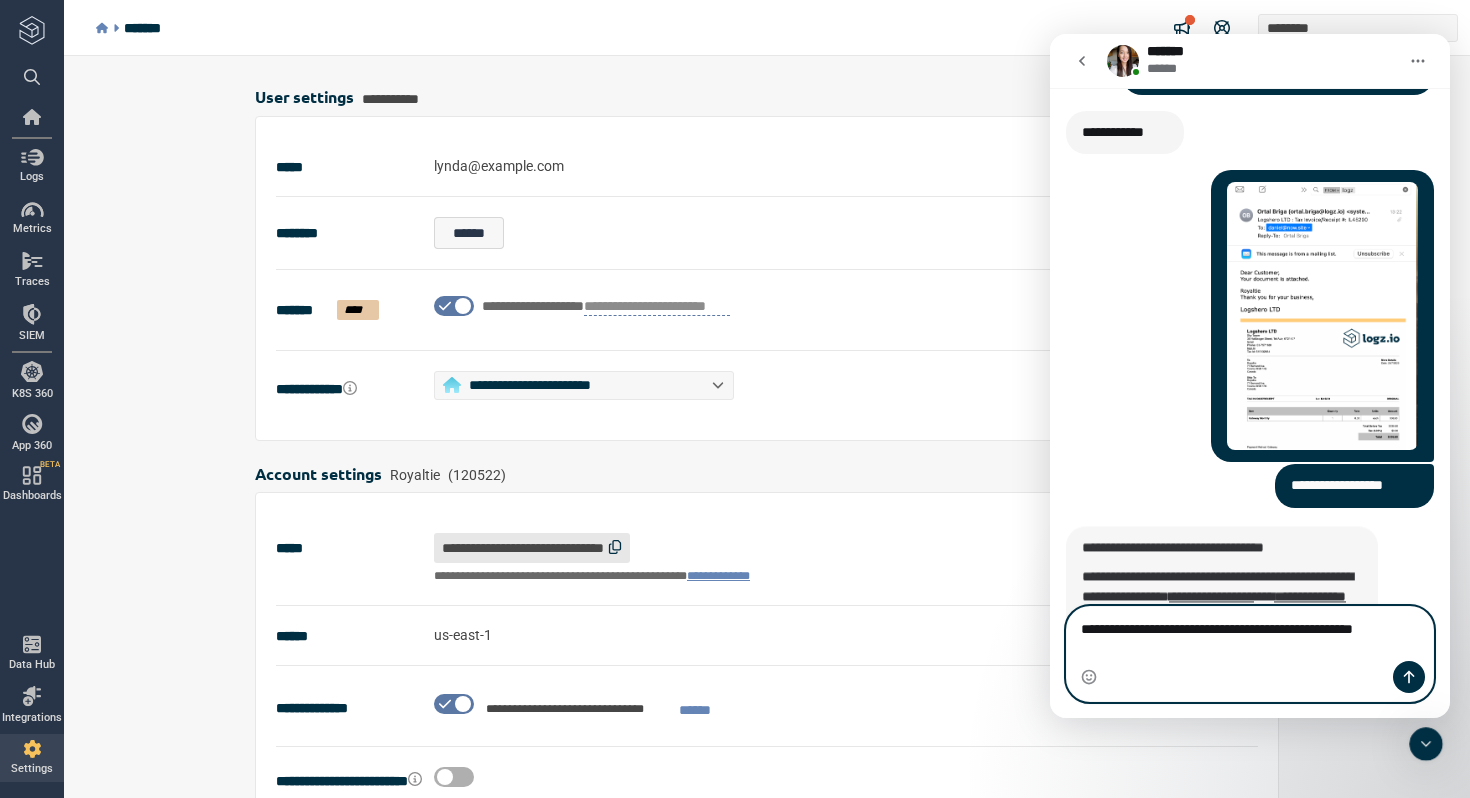 type on "**********" 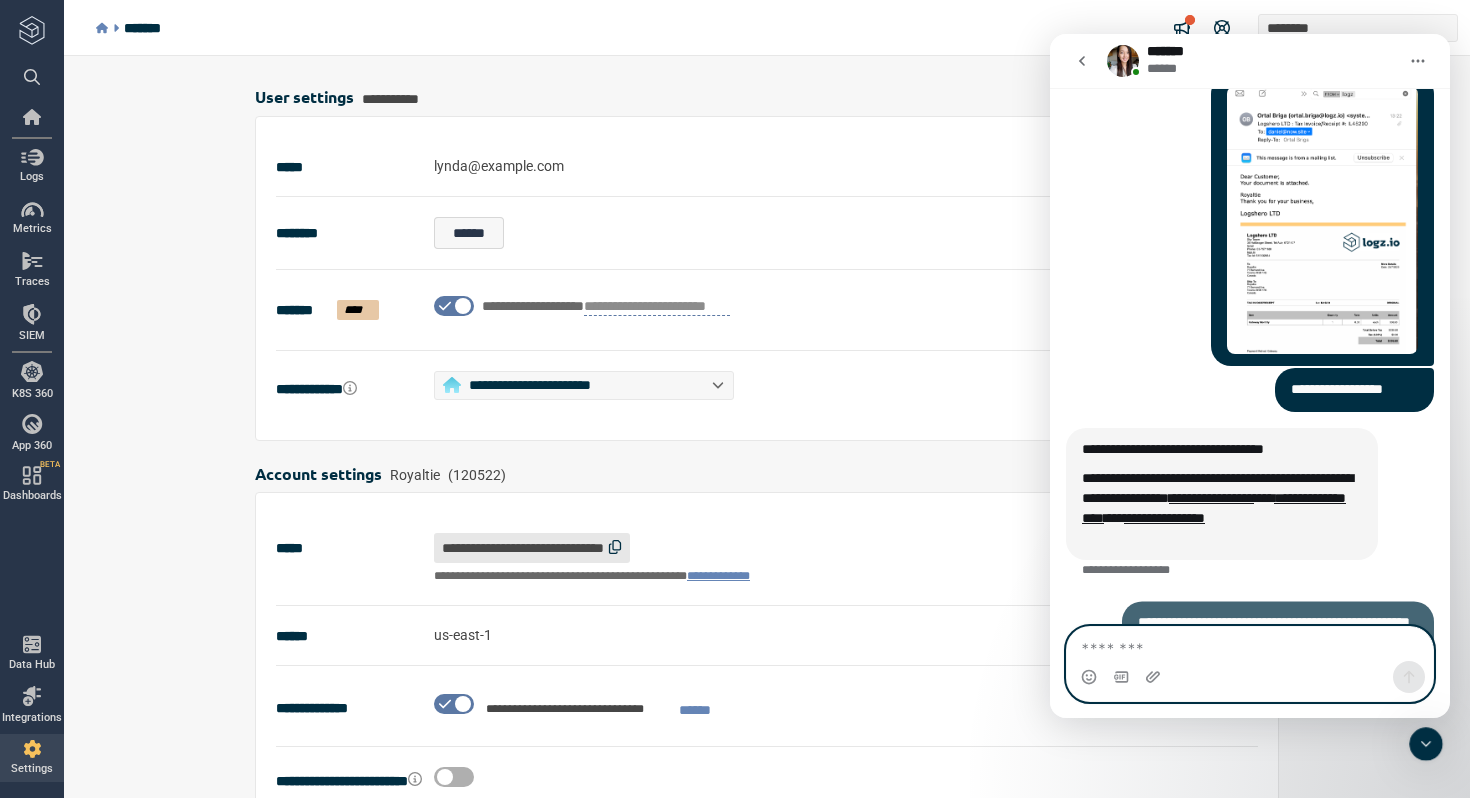 scroll, scrollTop: 1525, scrollLeft: 0, axis: vertical 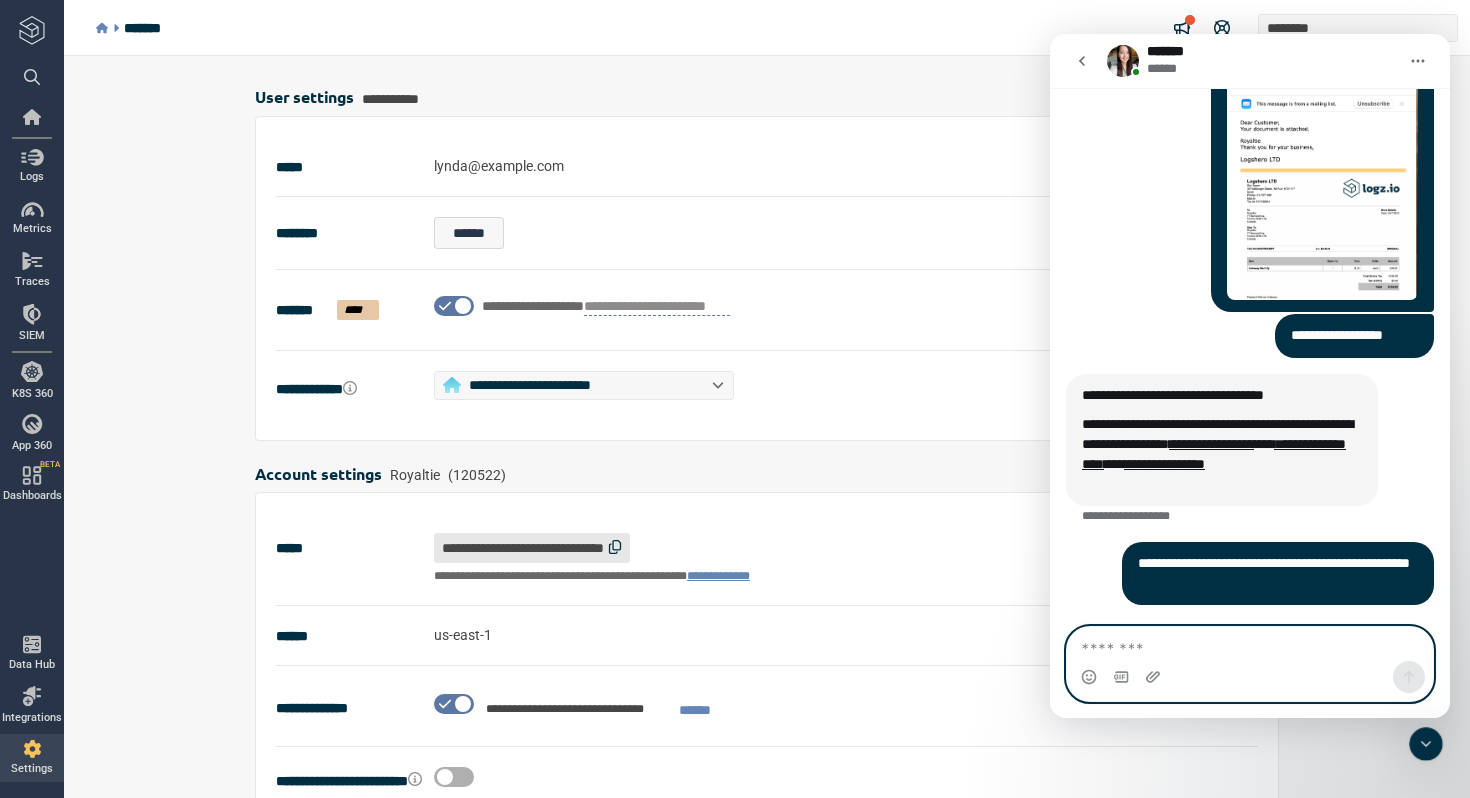 click at bounding box center [1250, 644] 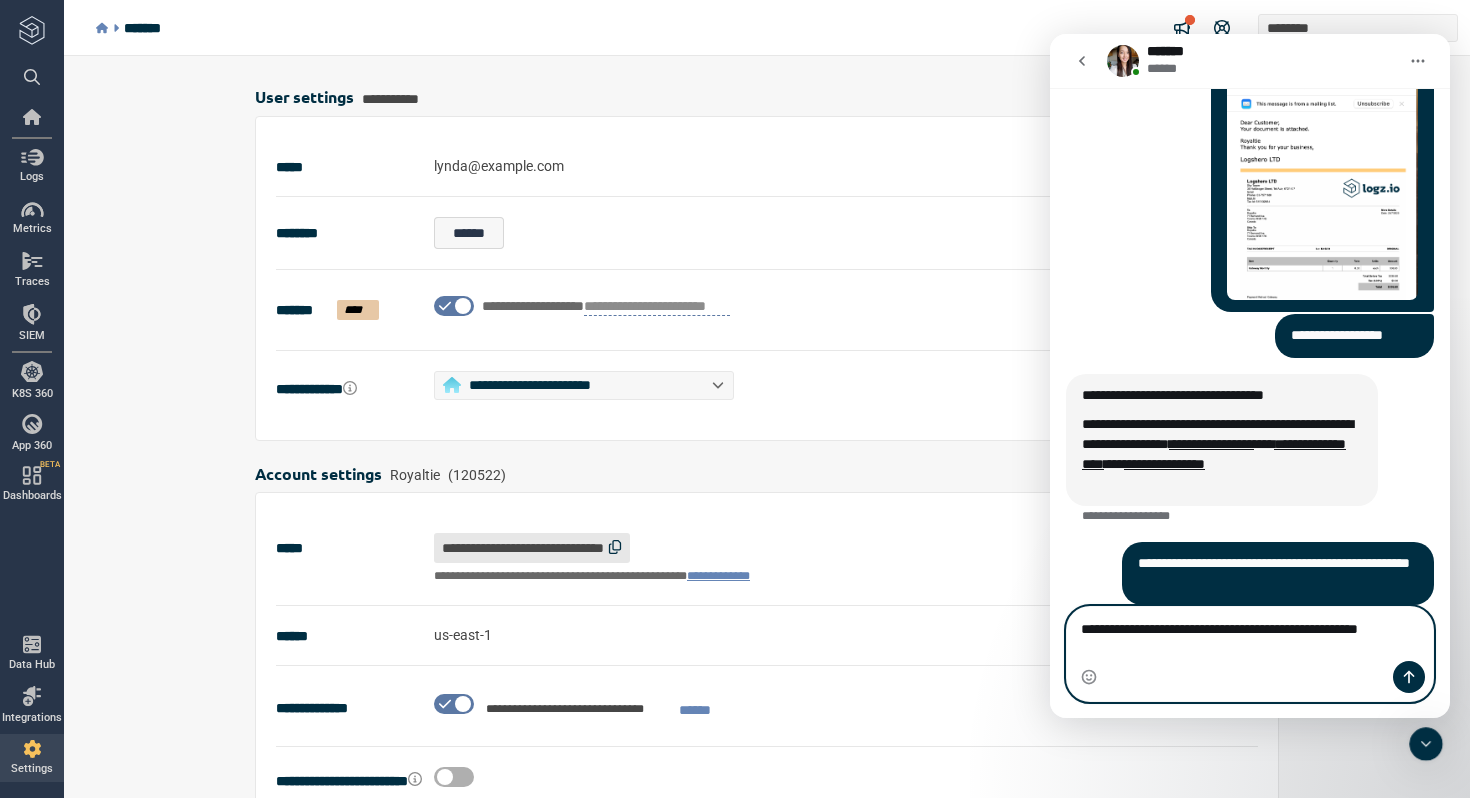 scroll, scrollTop: 1545, scrollLeft: 0, axis: vertical 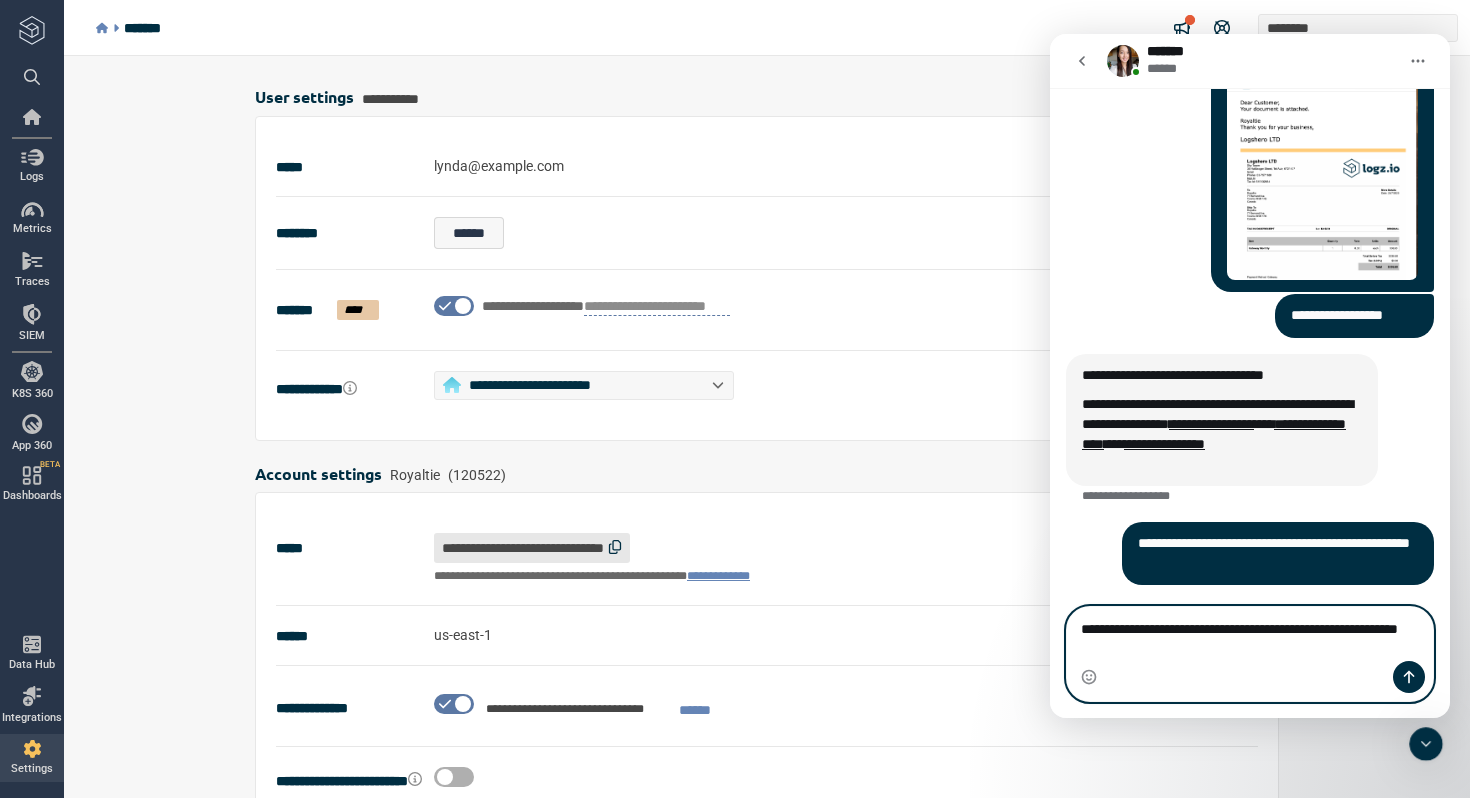 type on "**********" 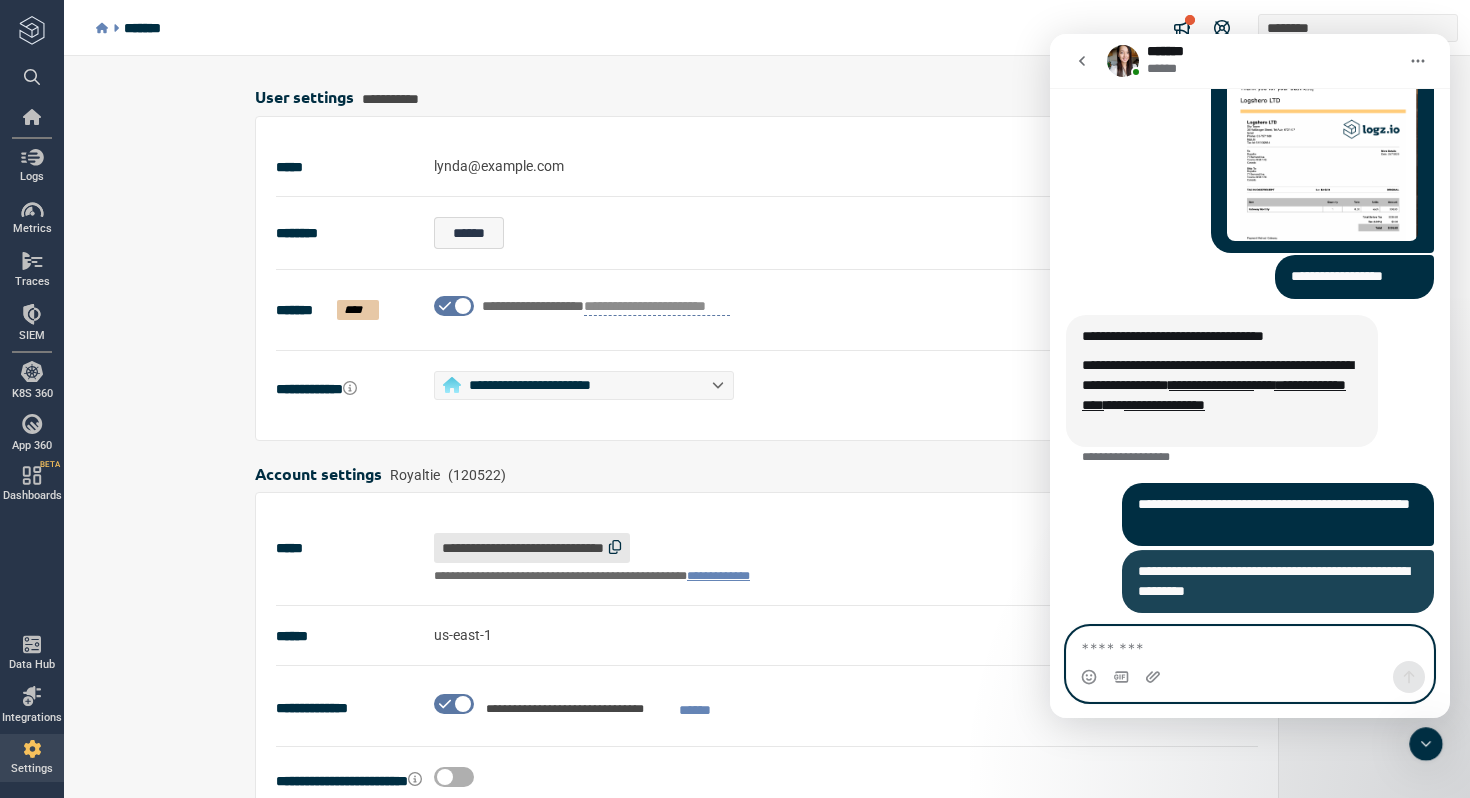 scroll, scrollTop: 1590, scrollLeft: 0, axis: vertical 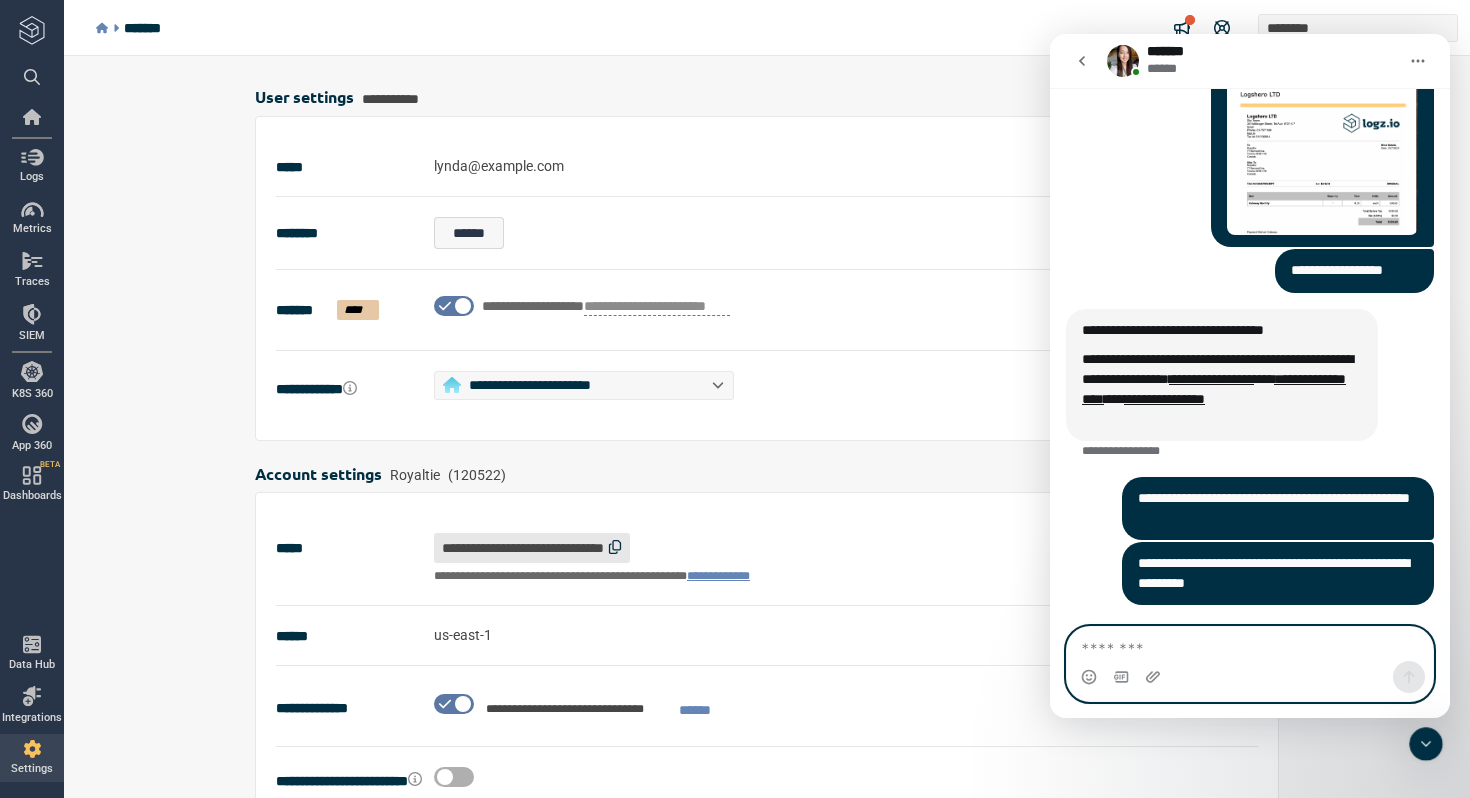 paste on "**********" 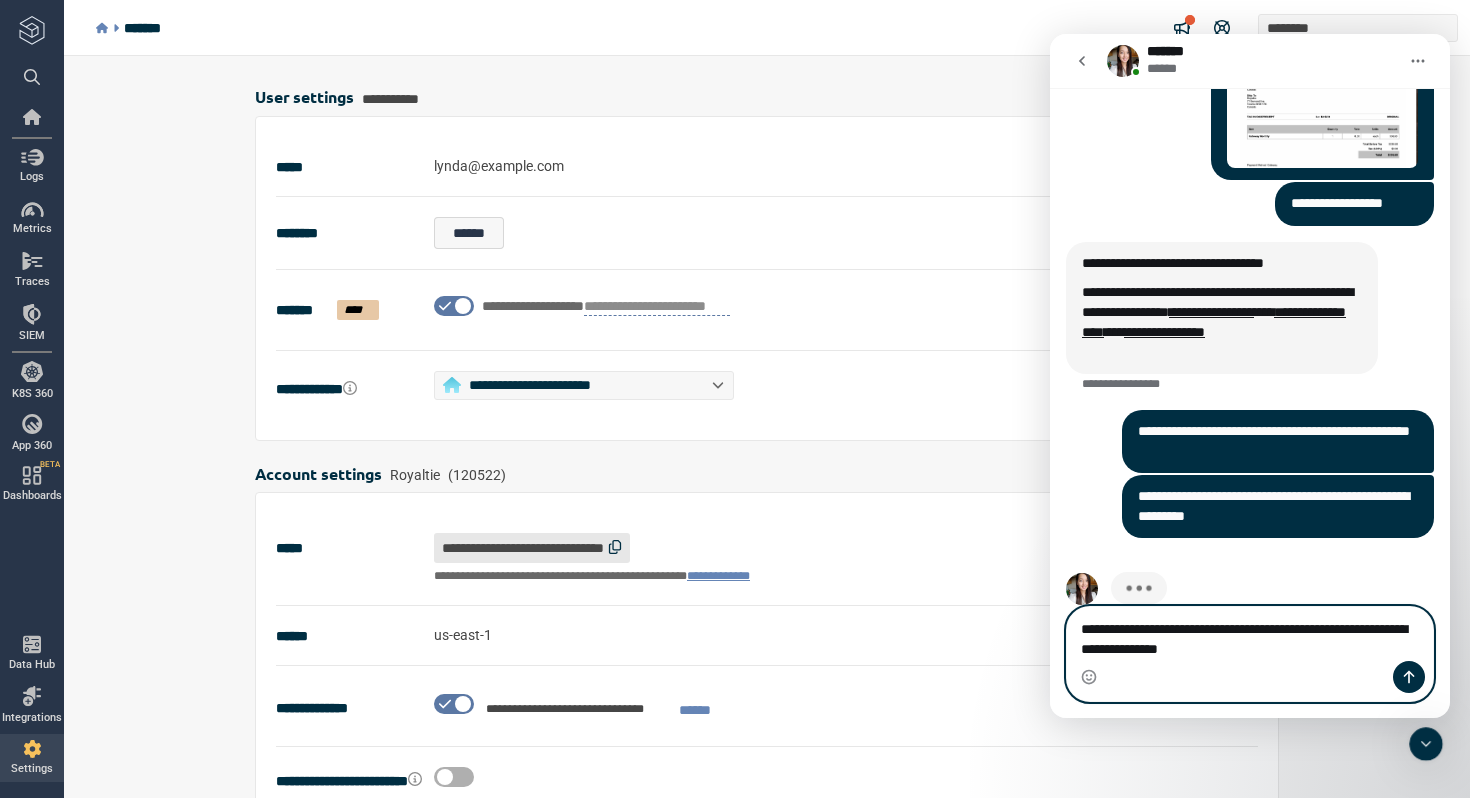 scroll, scrollTop: 1687, scrollLeft: 0, axis: vertical 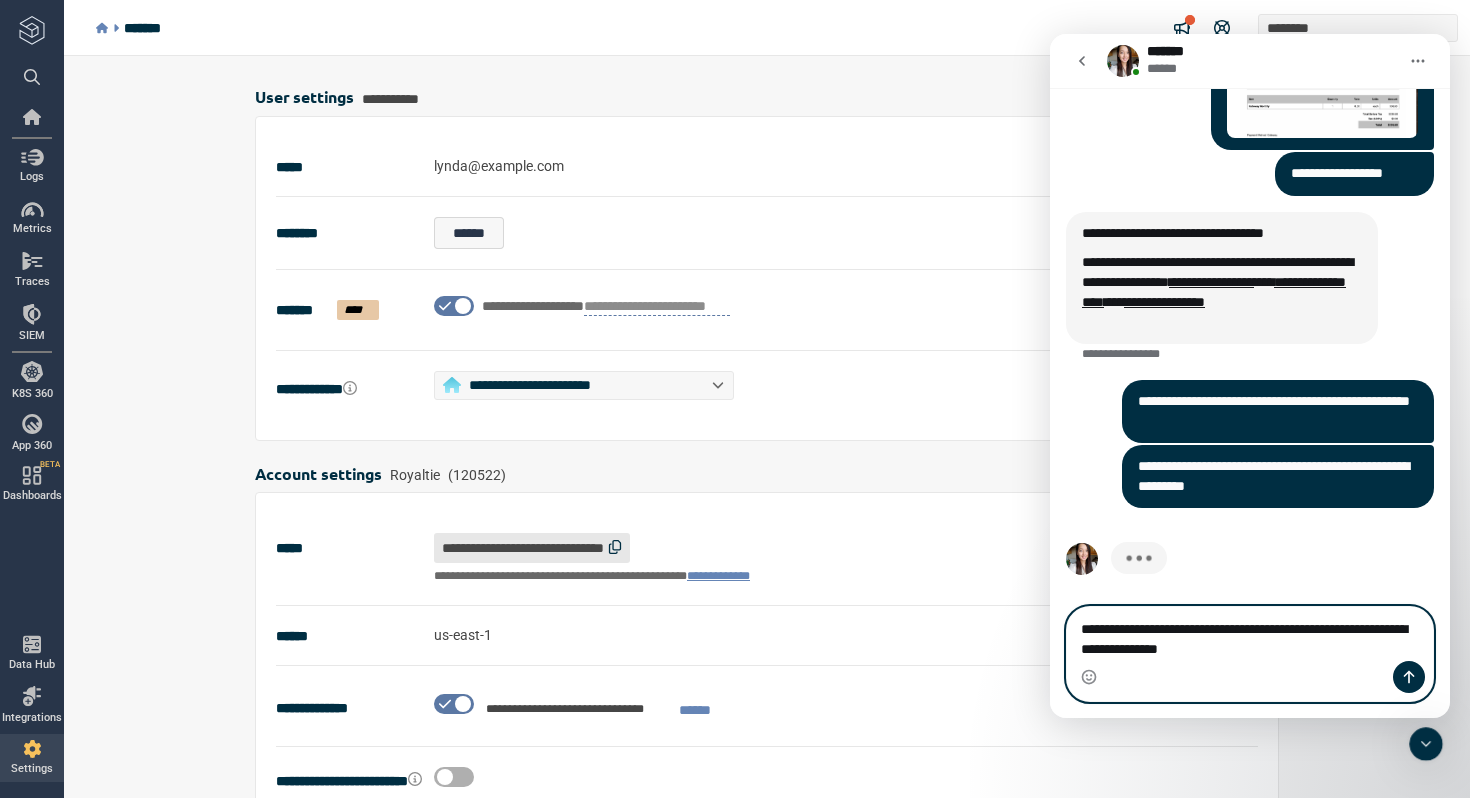 click on "**********" at bounding box center (1250, 634) 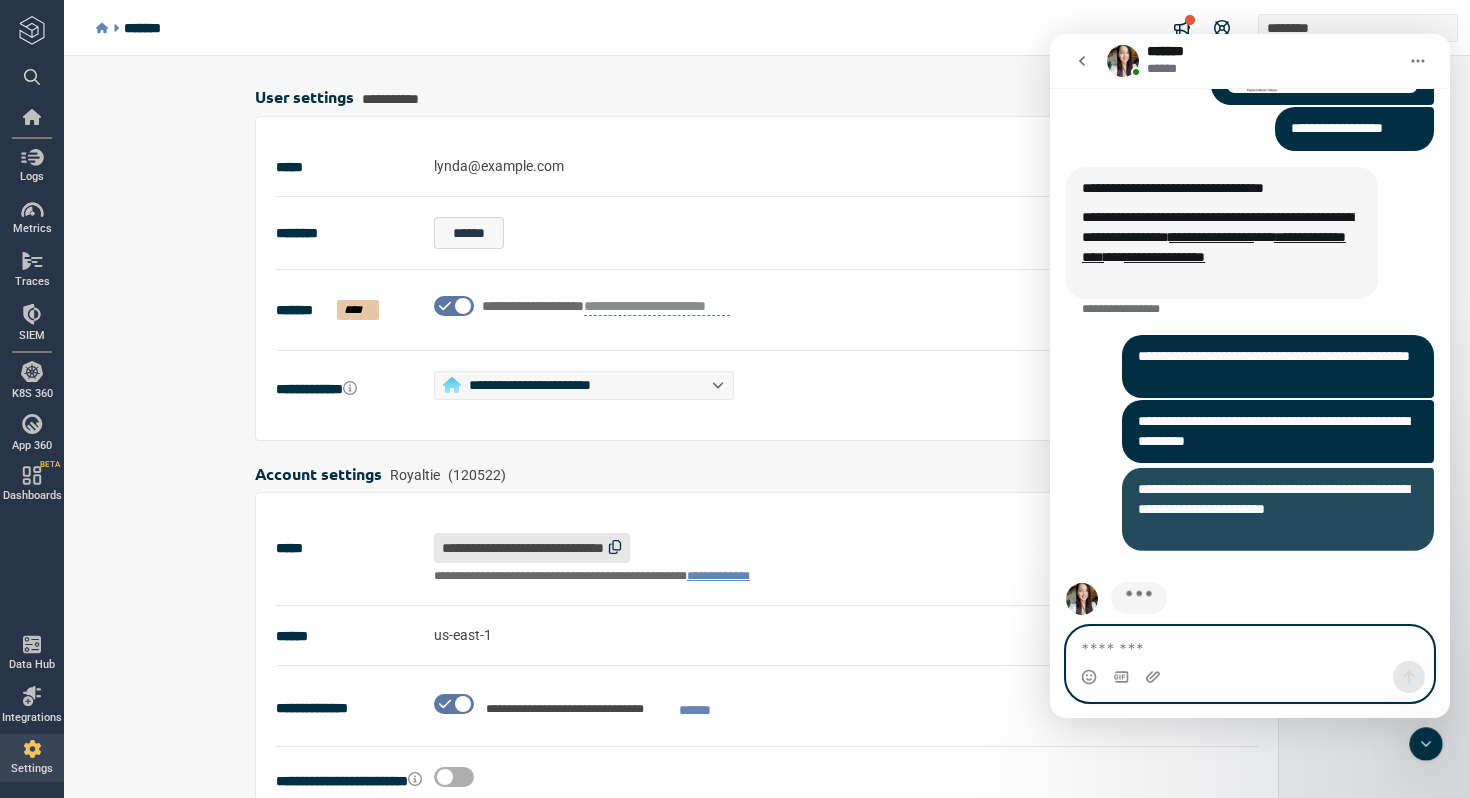 scroll, scrollTop: 1752, scrollLeft: 0, axis: vertical 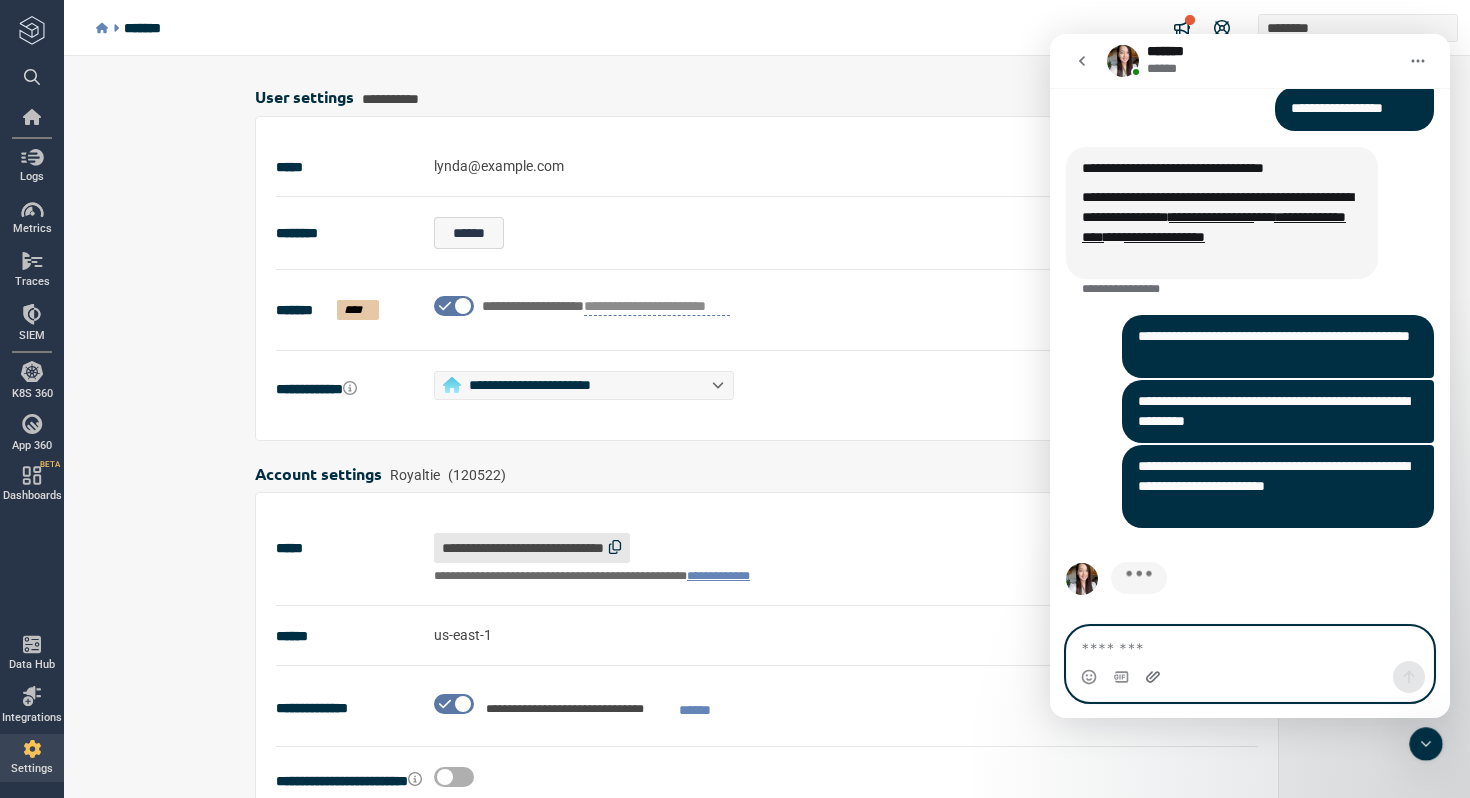 click 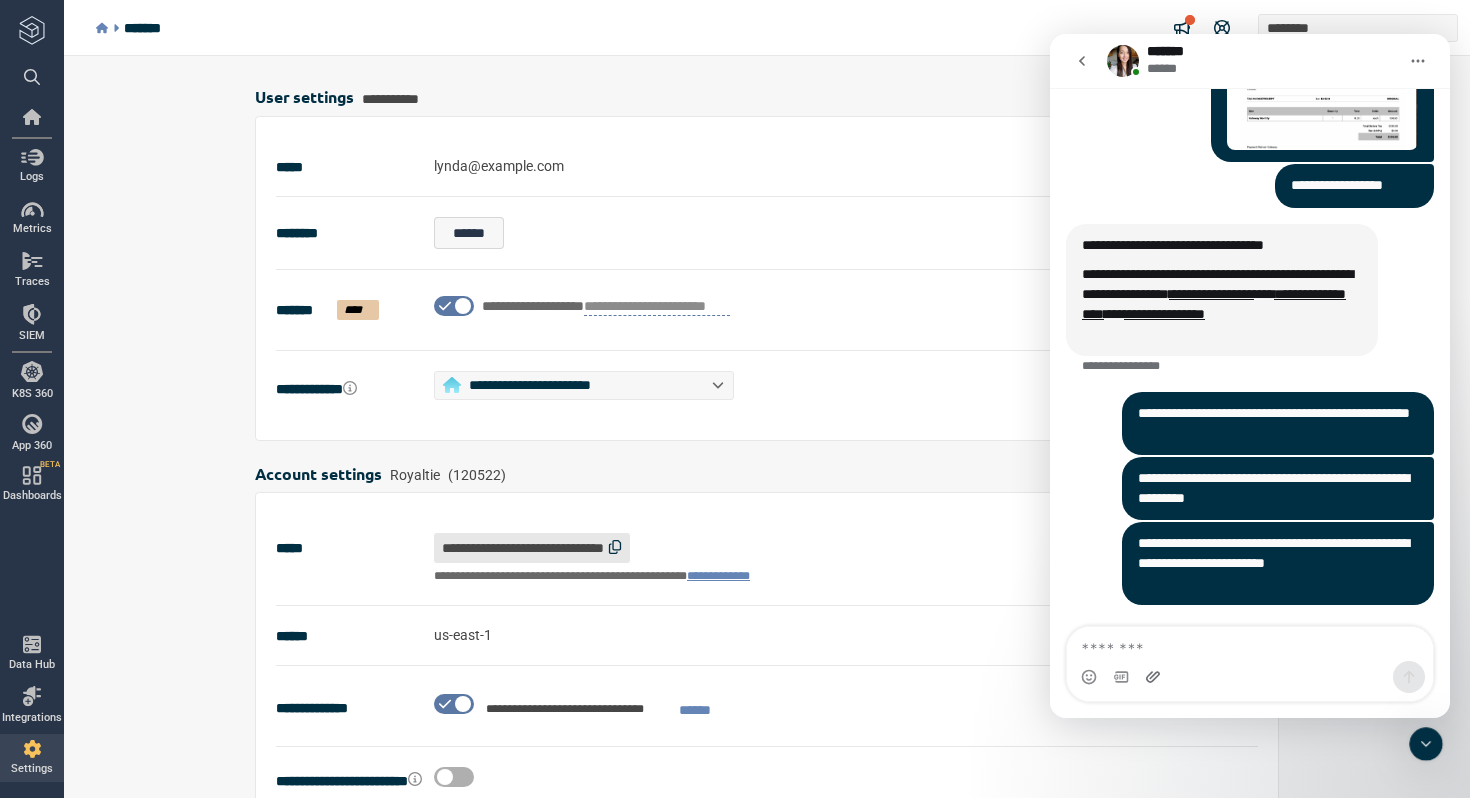 scroll, scrollTop: 1675, scrollLeft: 0, axis: vertical 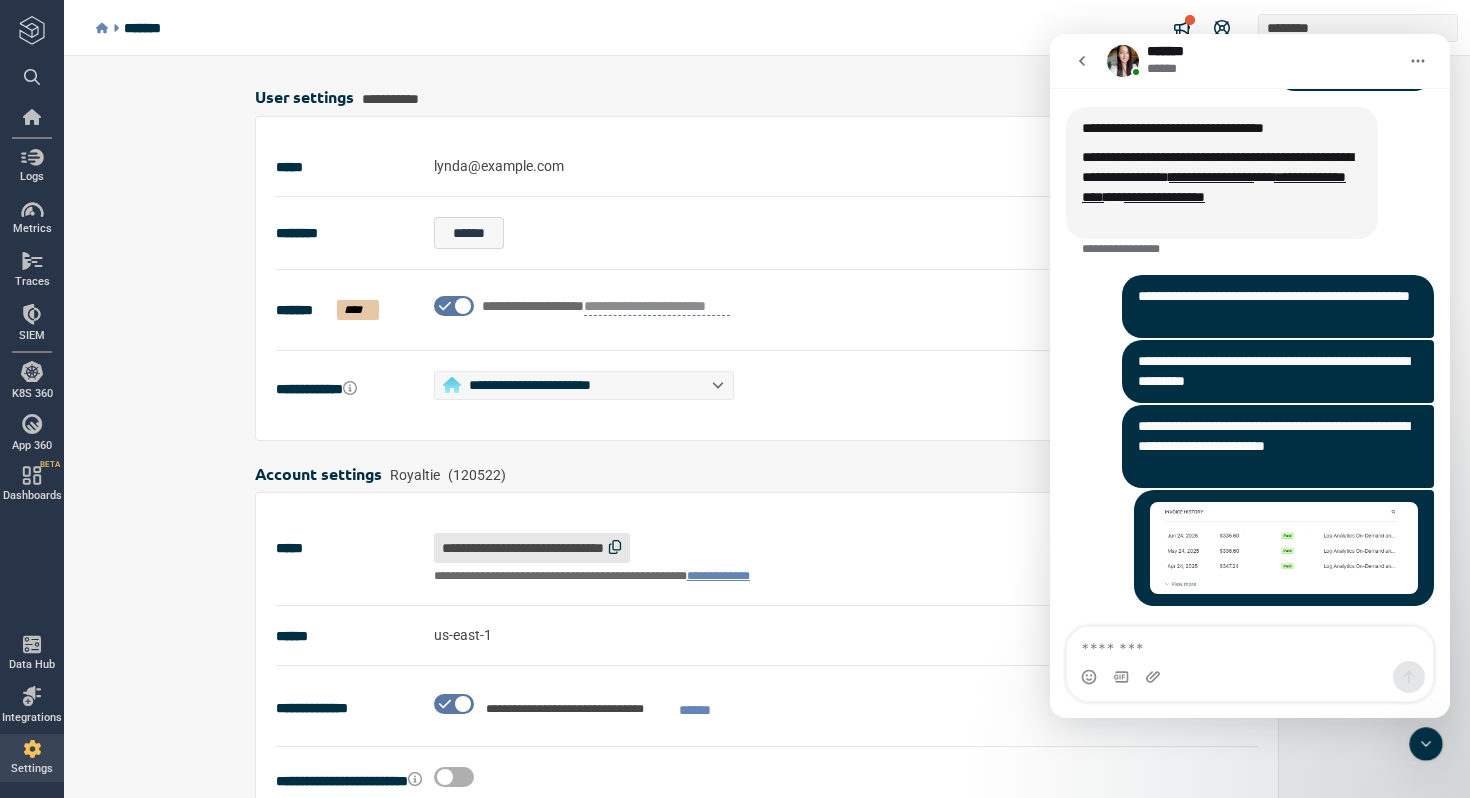 click at bounding box center (1284, 548) 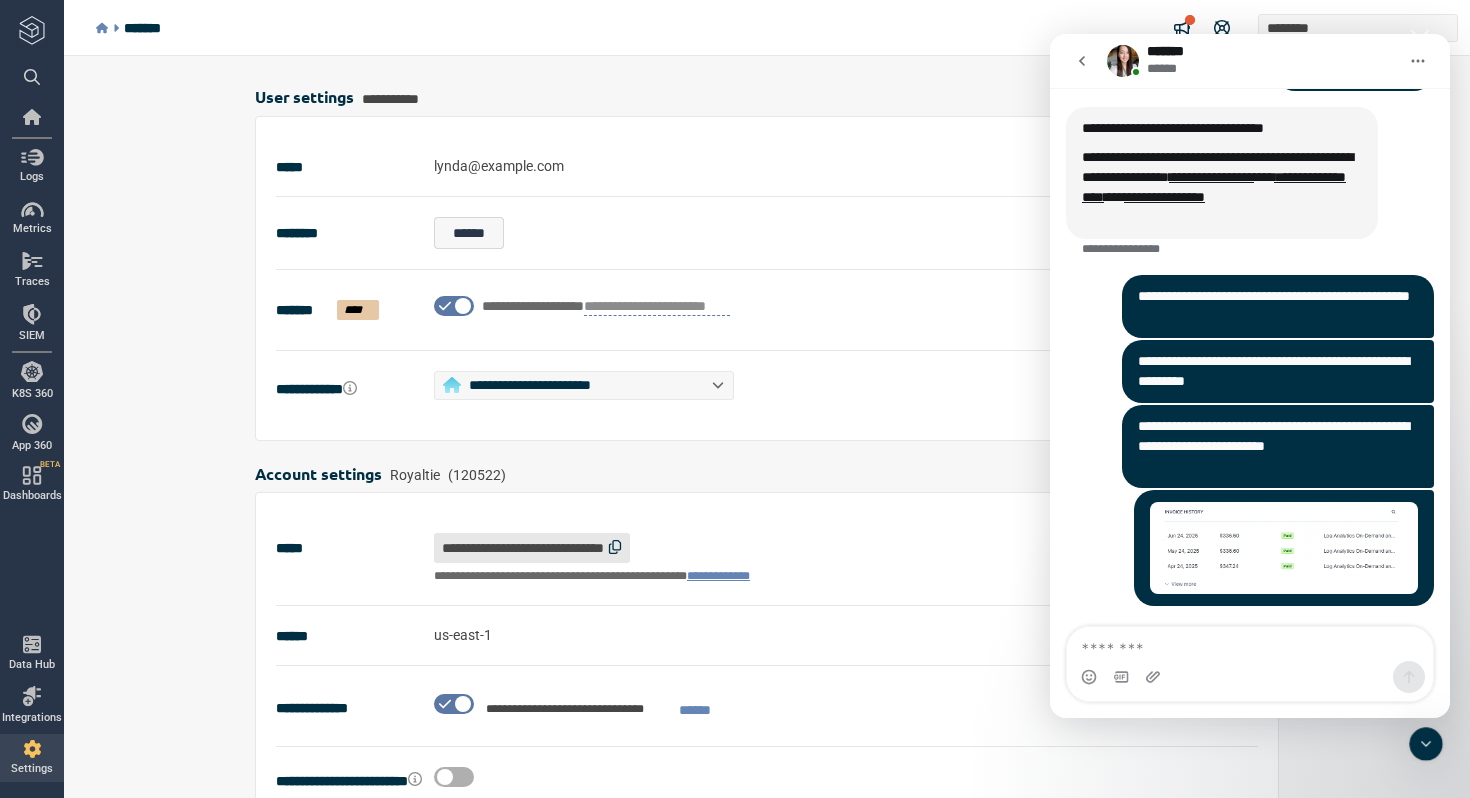 scroll, scrollTop: 0, scrollLeft: 0, axis: both 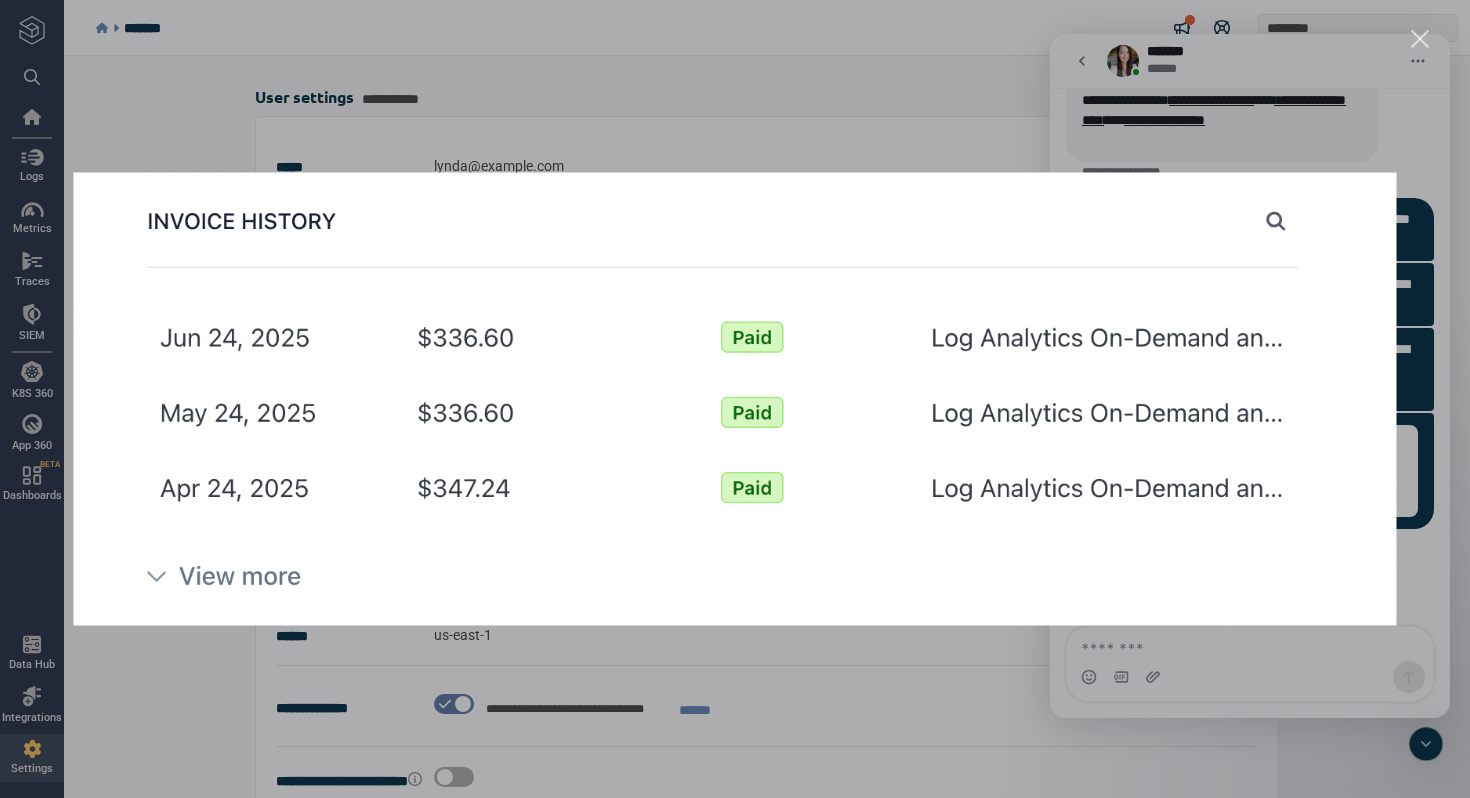 click at bounding box center (735, 399) 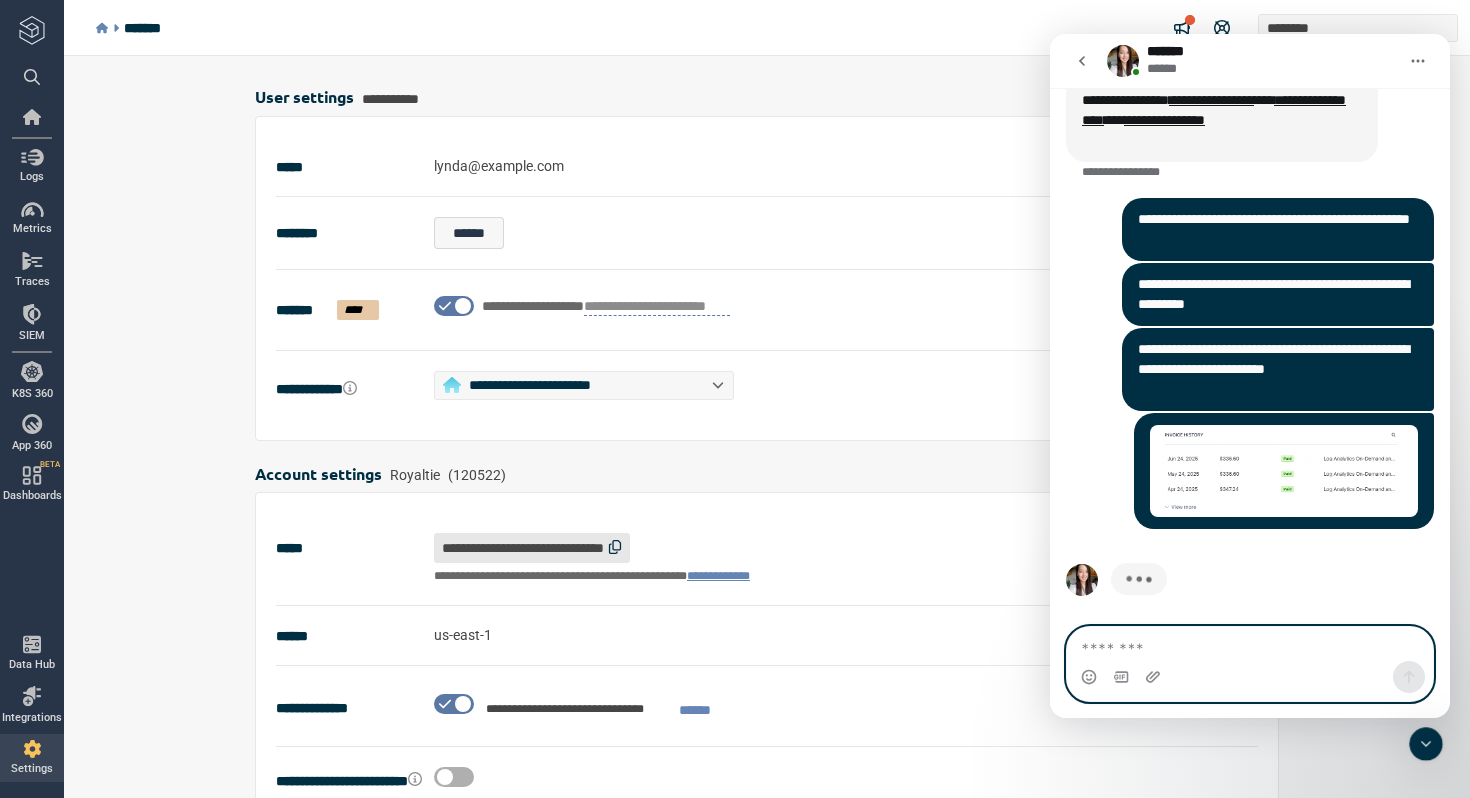 click at bounding box center [1250, 644] 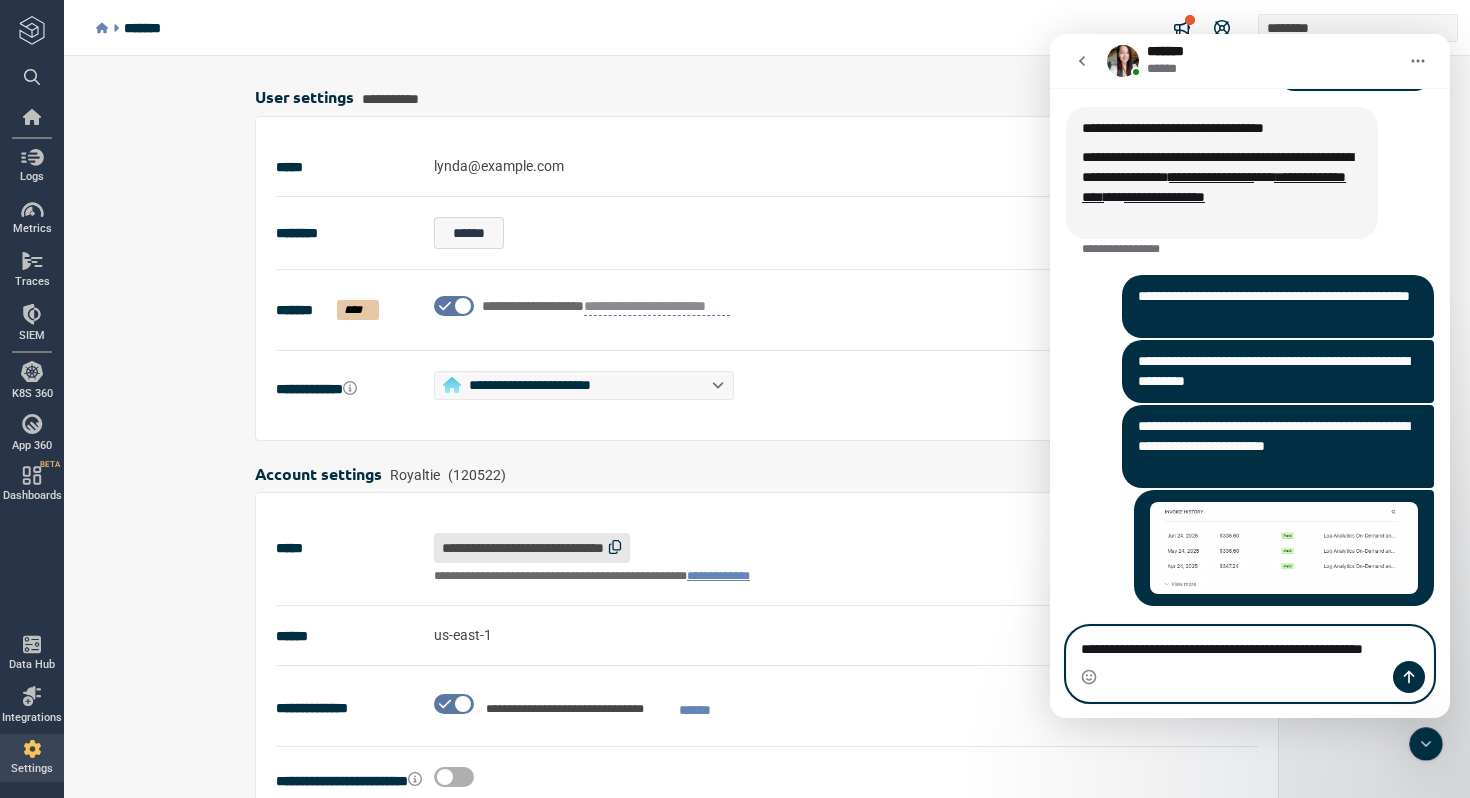 scroll, scrollTop: 1812, scrollLeft: 0, axis: vertical 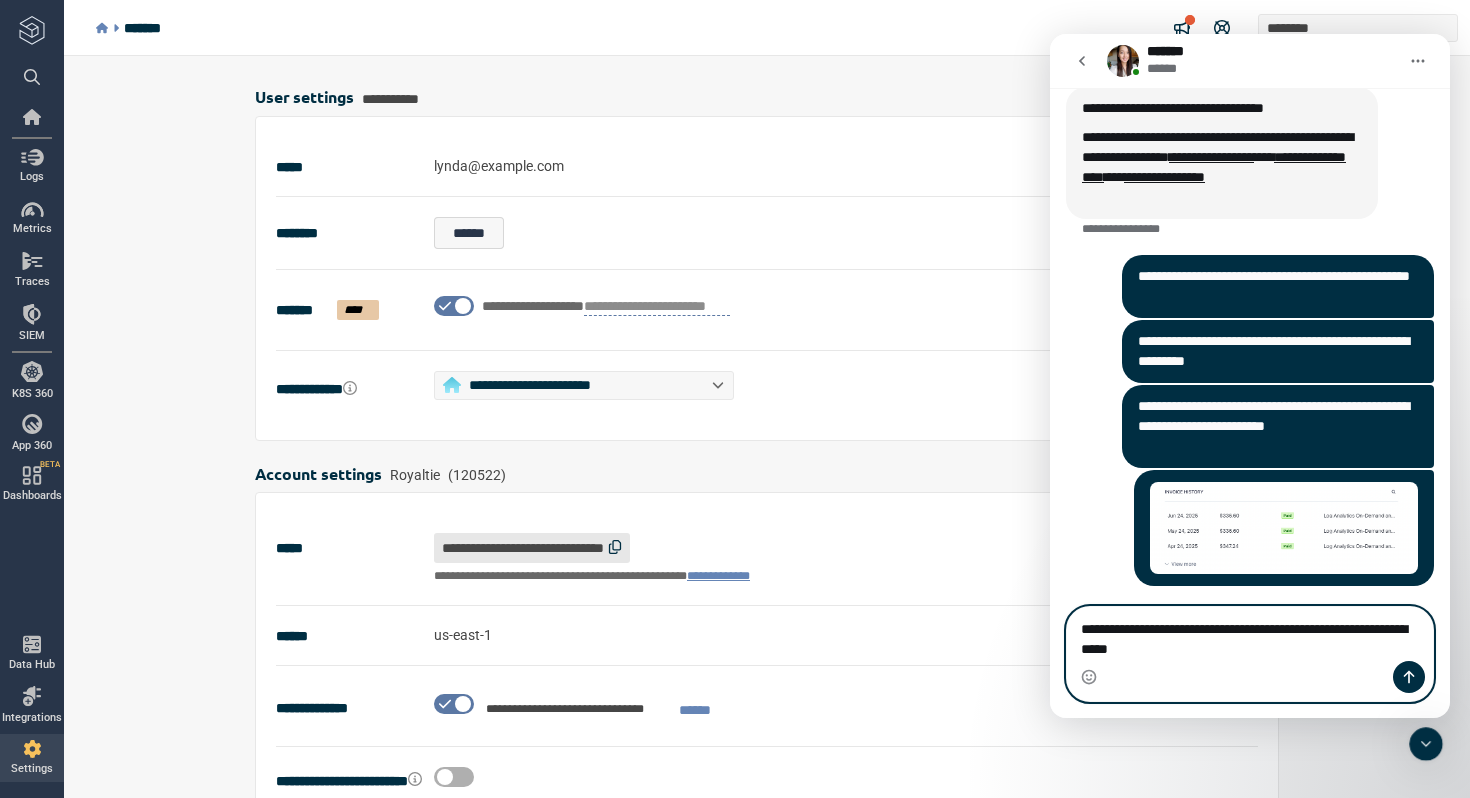 type on "**********" 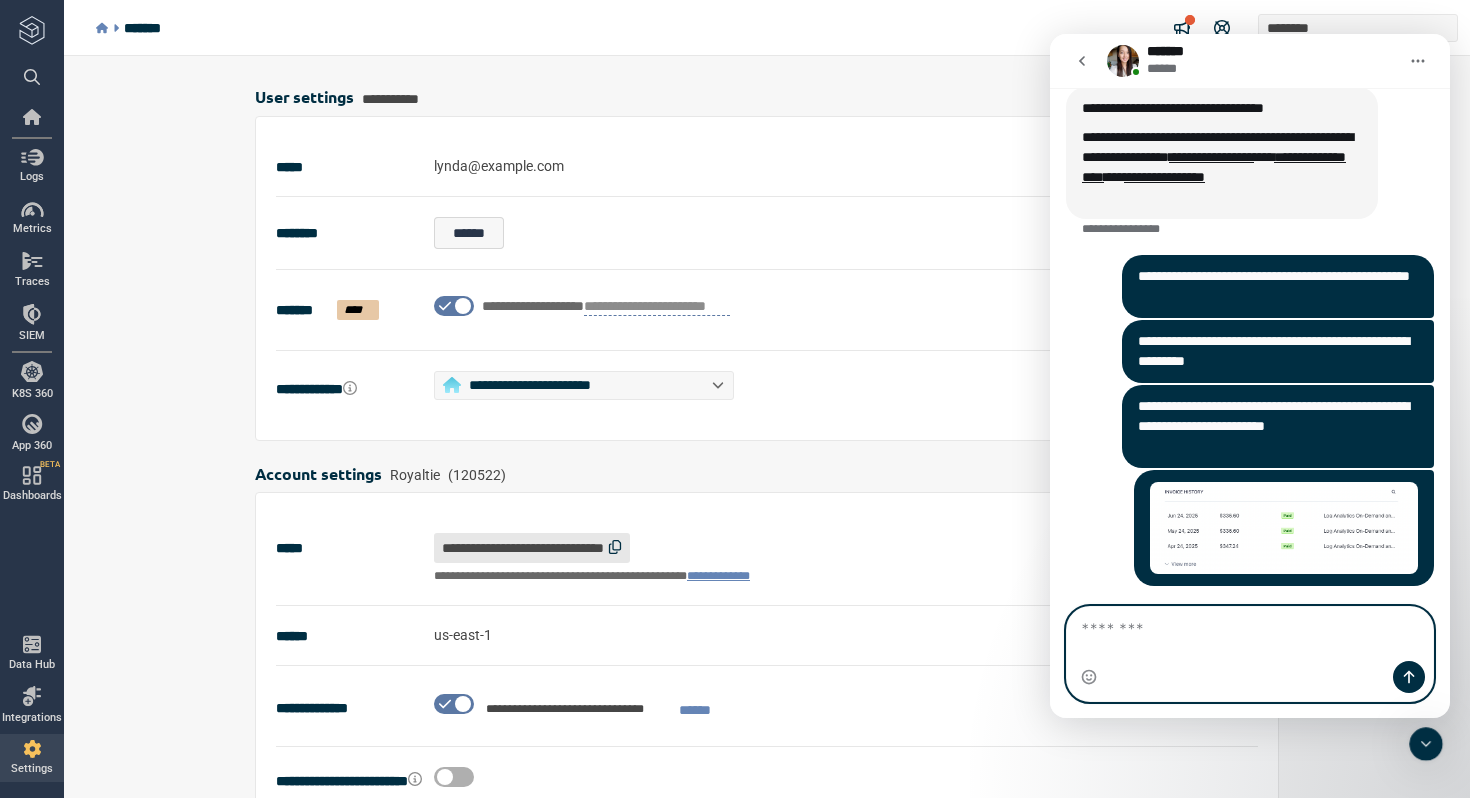 scroll, scrollTop: 1858, scrollLeft: 0, axis: vertical 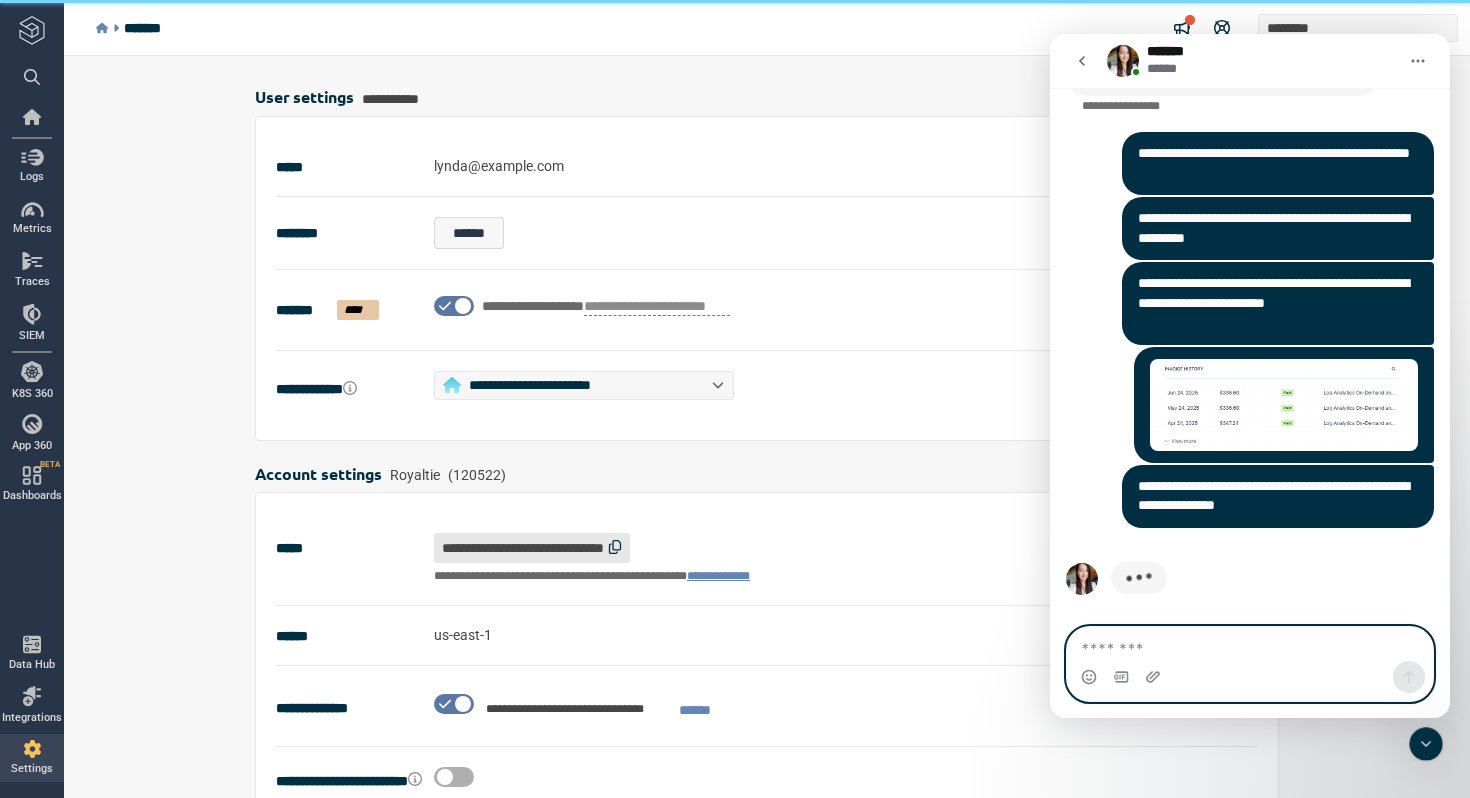 click at bounding box center [1250, 644] 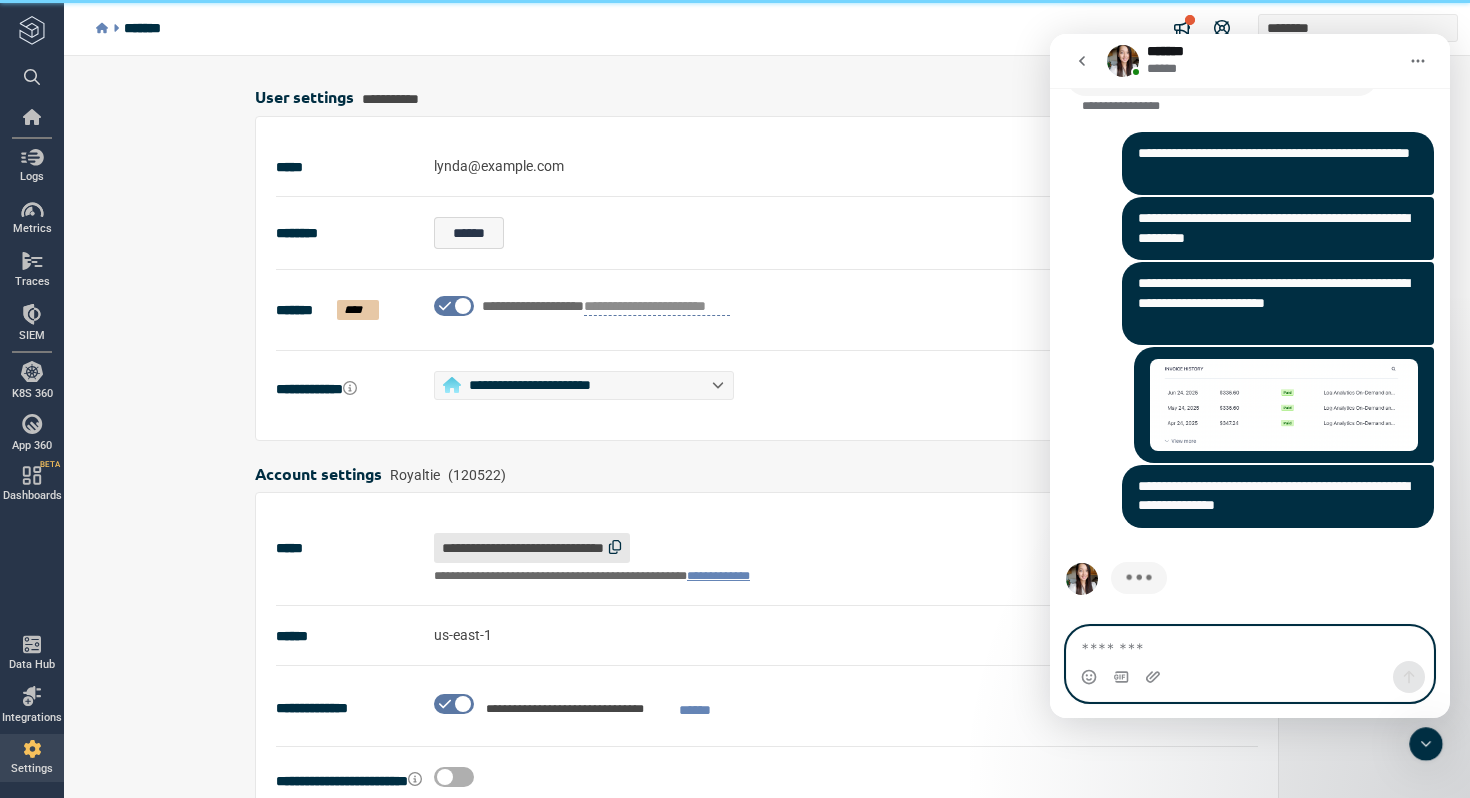 paste on "**********" 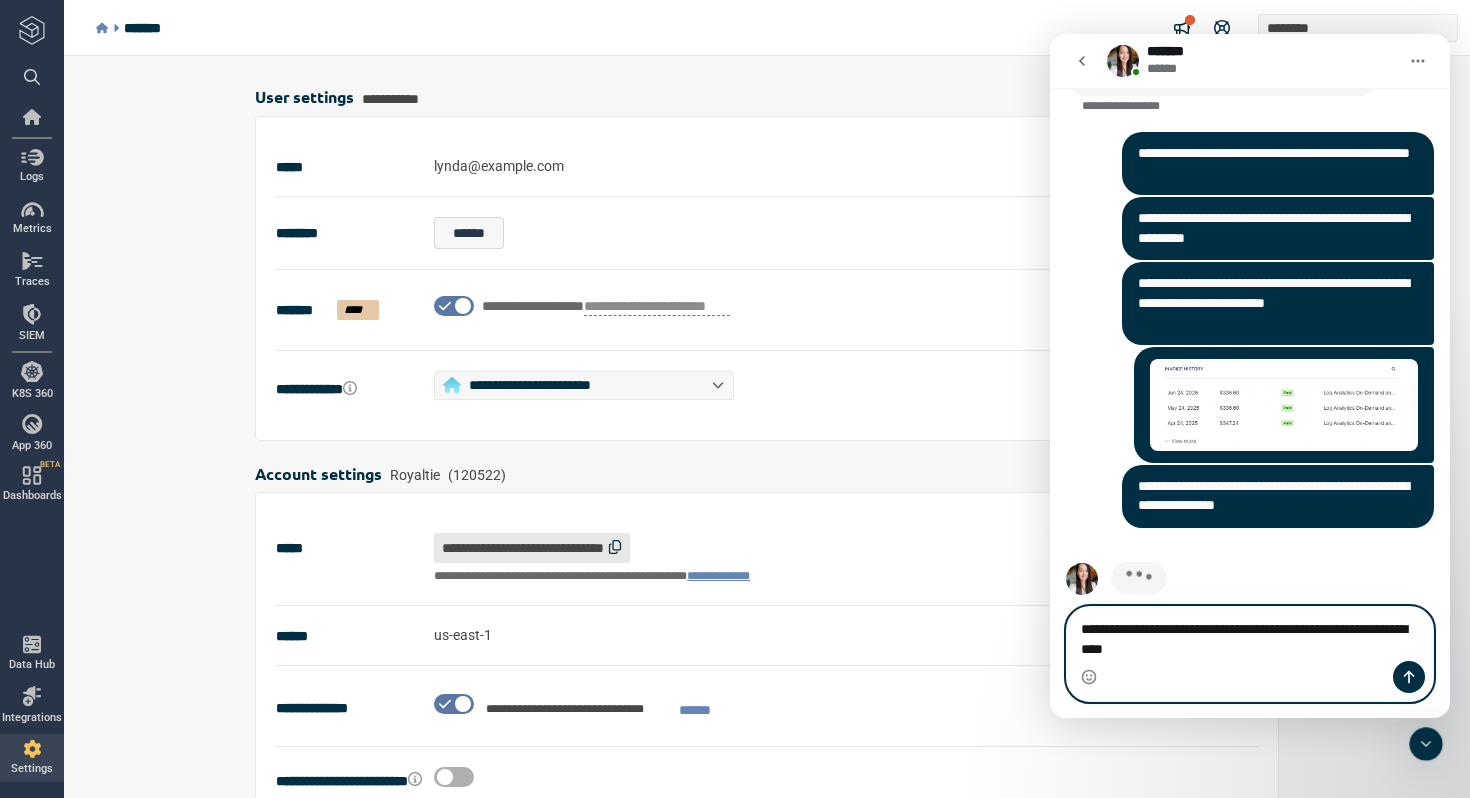 scroll, scrollTop: 1955, scrollLeft: 0, axis: vertical 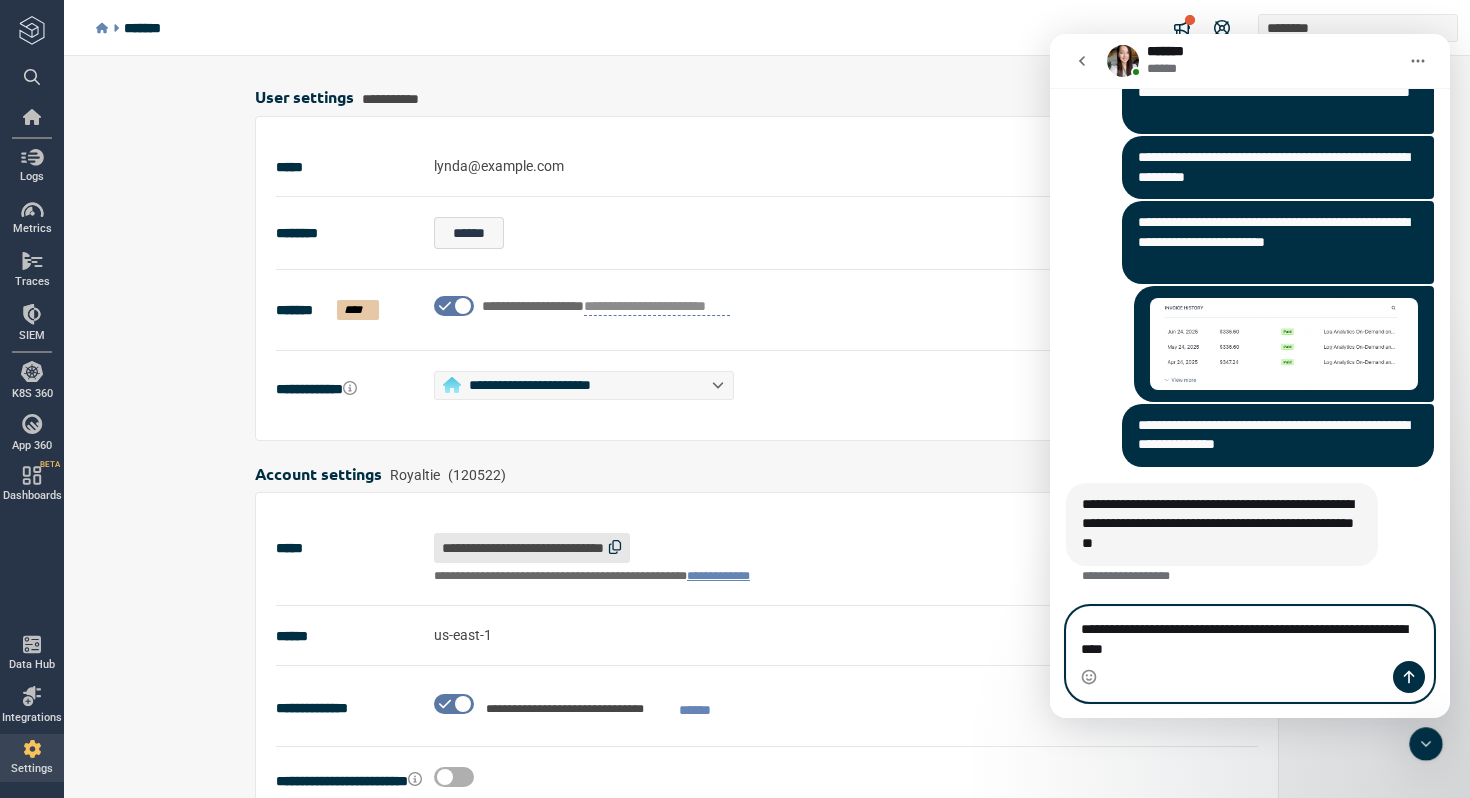 drag, startPoint x: 1171, startPoint y: 628, endPoint x: 1398, endPoint y: 615, distance: 227.37195 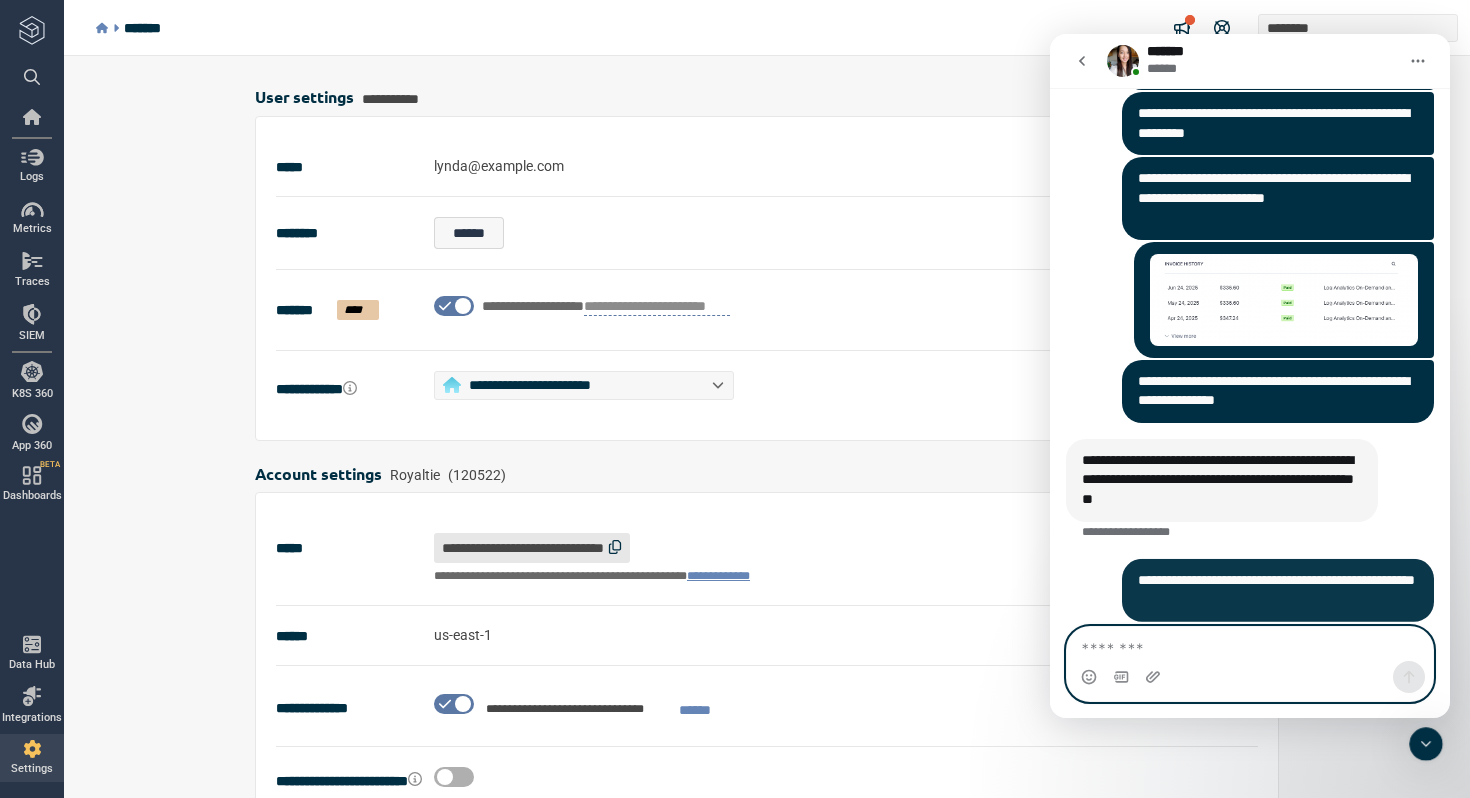 scroll, scrollTop: 2036, scrollLeft: 0, axis: vertical 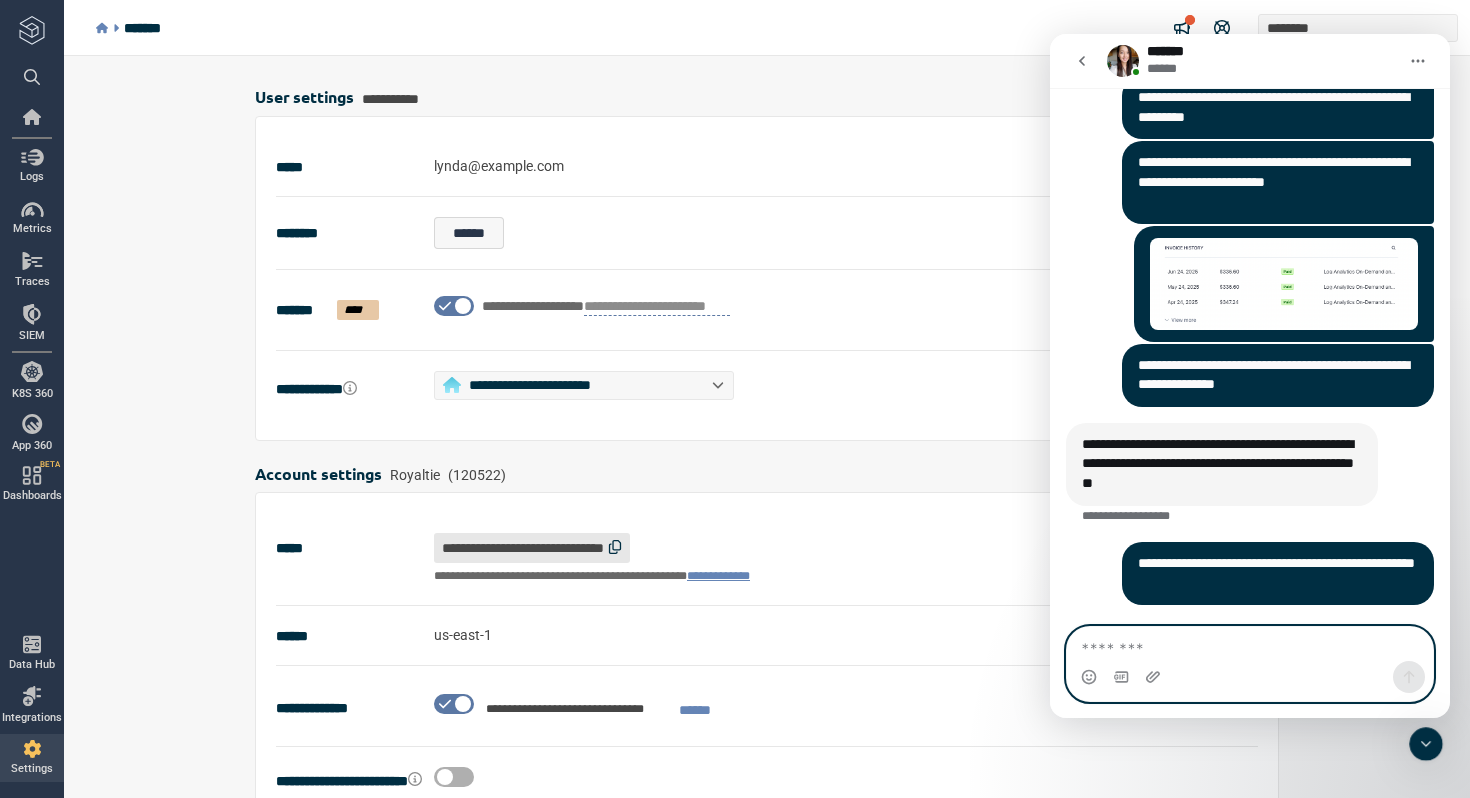 click at bounding box center (1250, 644) 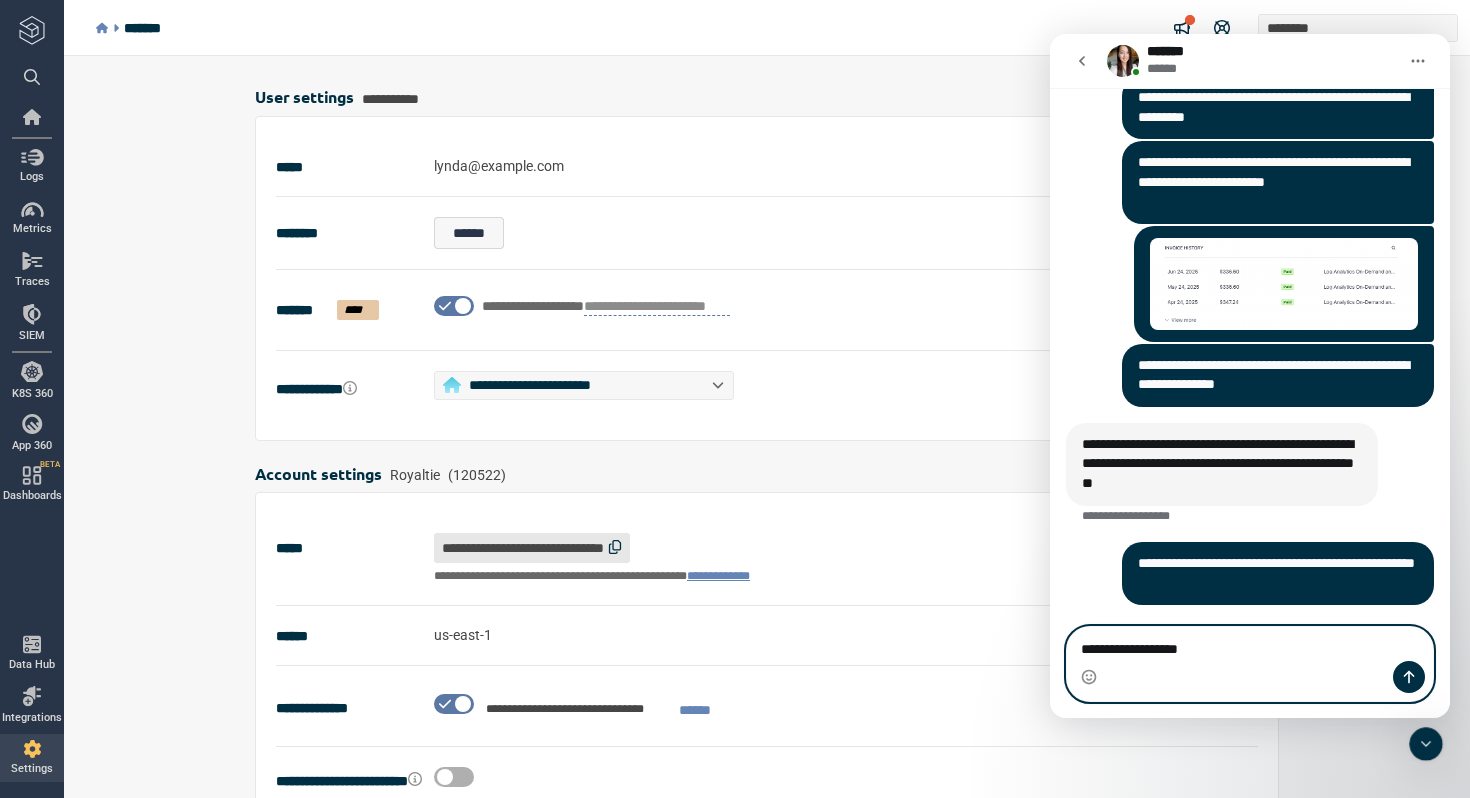 type on "**********" 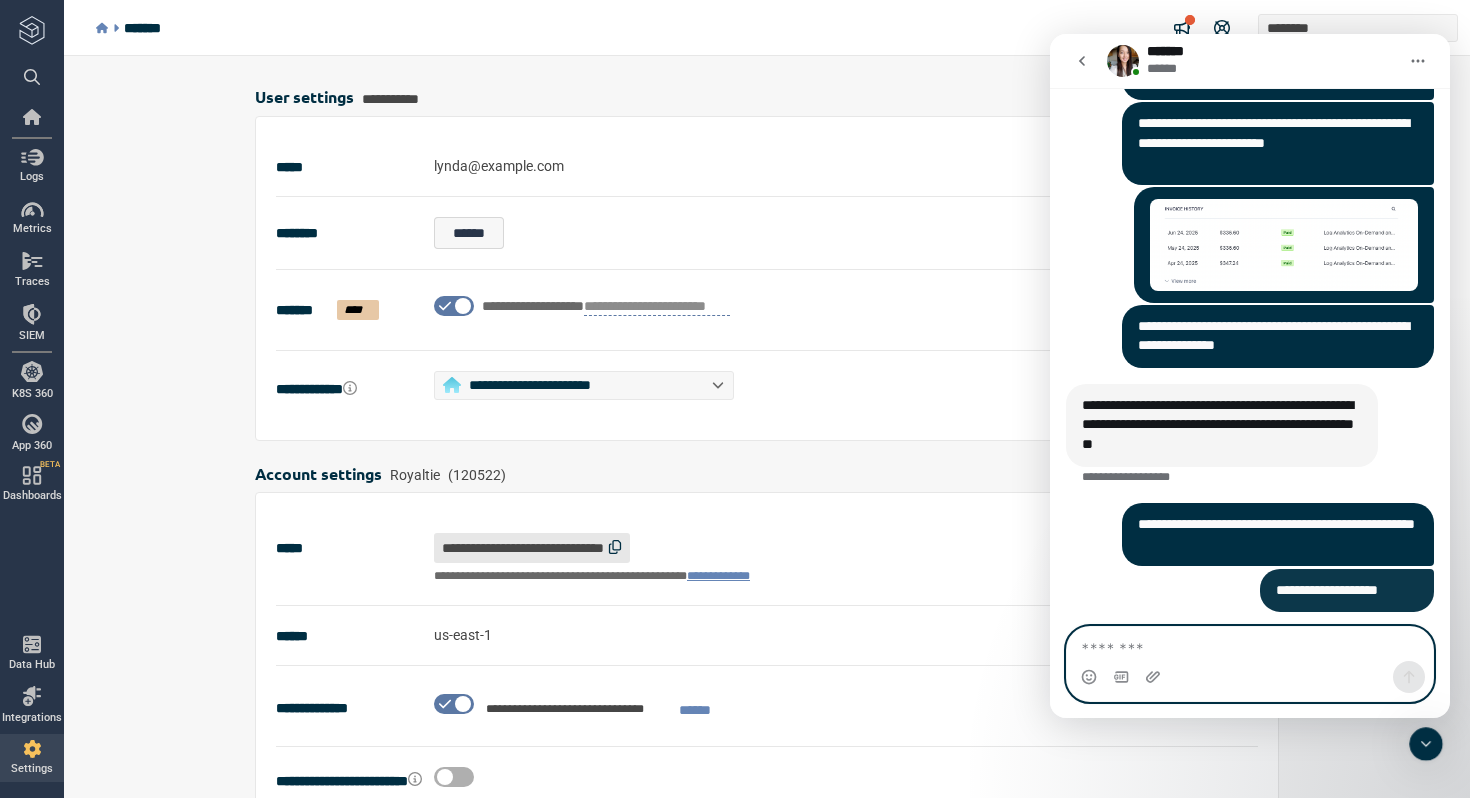 scroll, scrollTop: 2081, scrollLeft: 0, axis: vertical 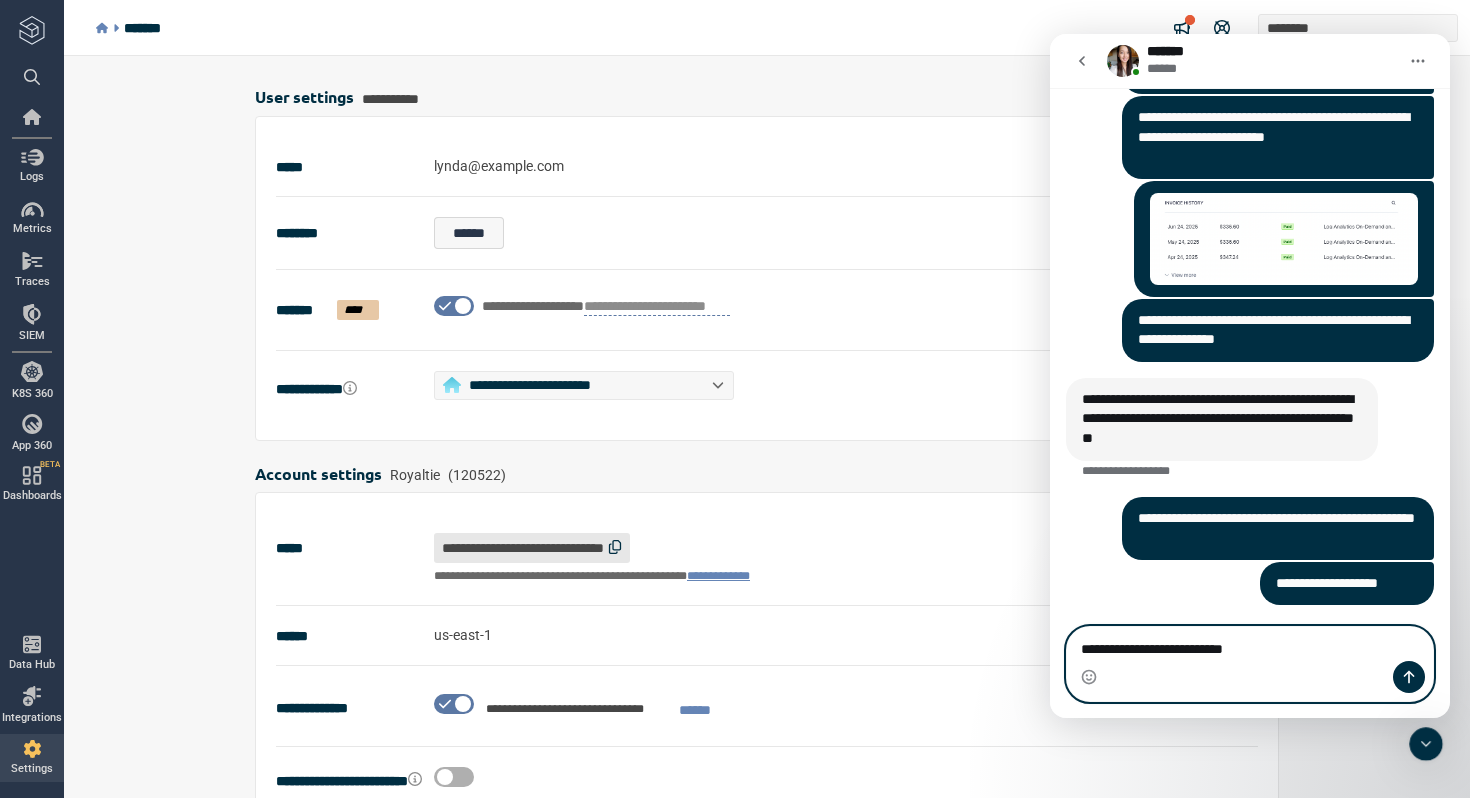 type on "**********" 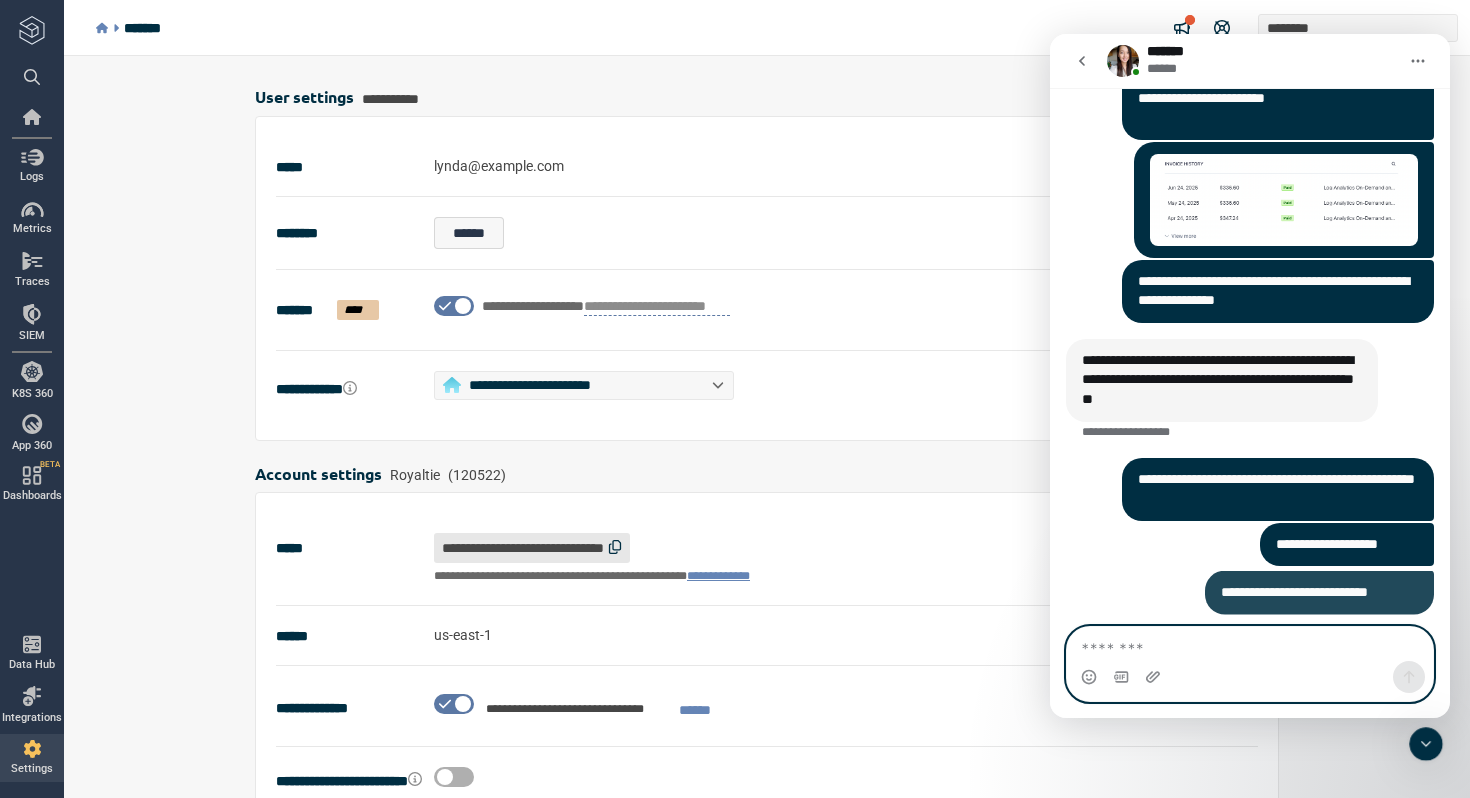 scroll, scrollTop: 2127, scrollLeft: 0, axis: vertical 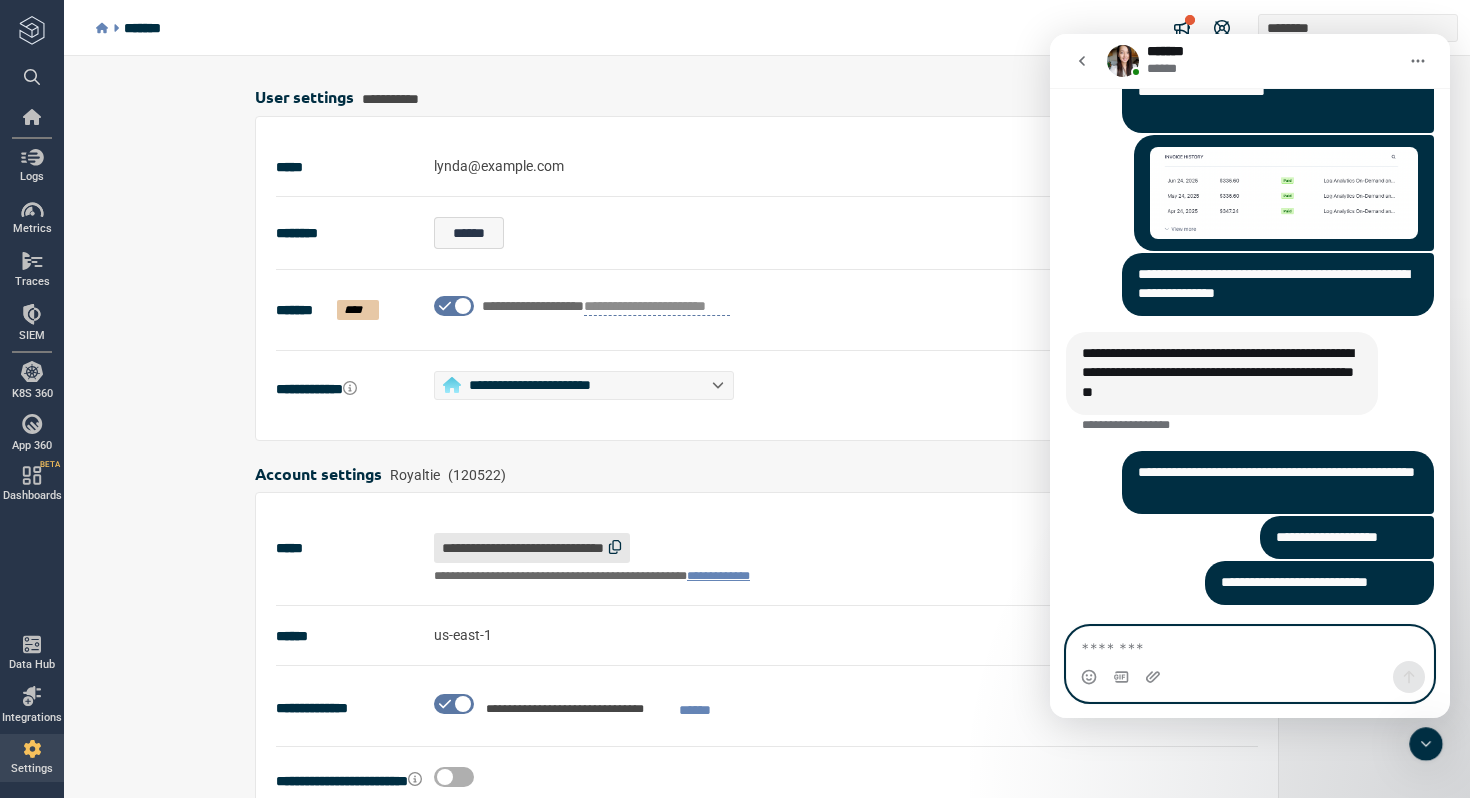 click at bounding box center (1250, 644) 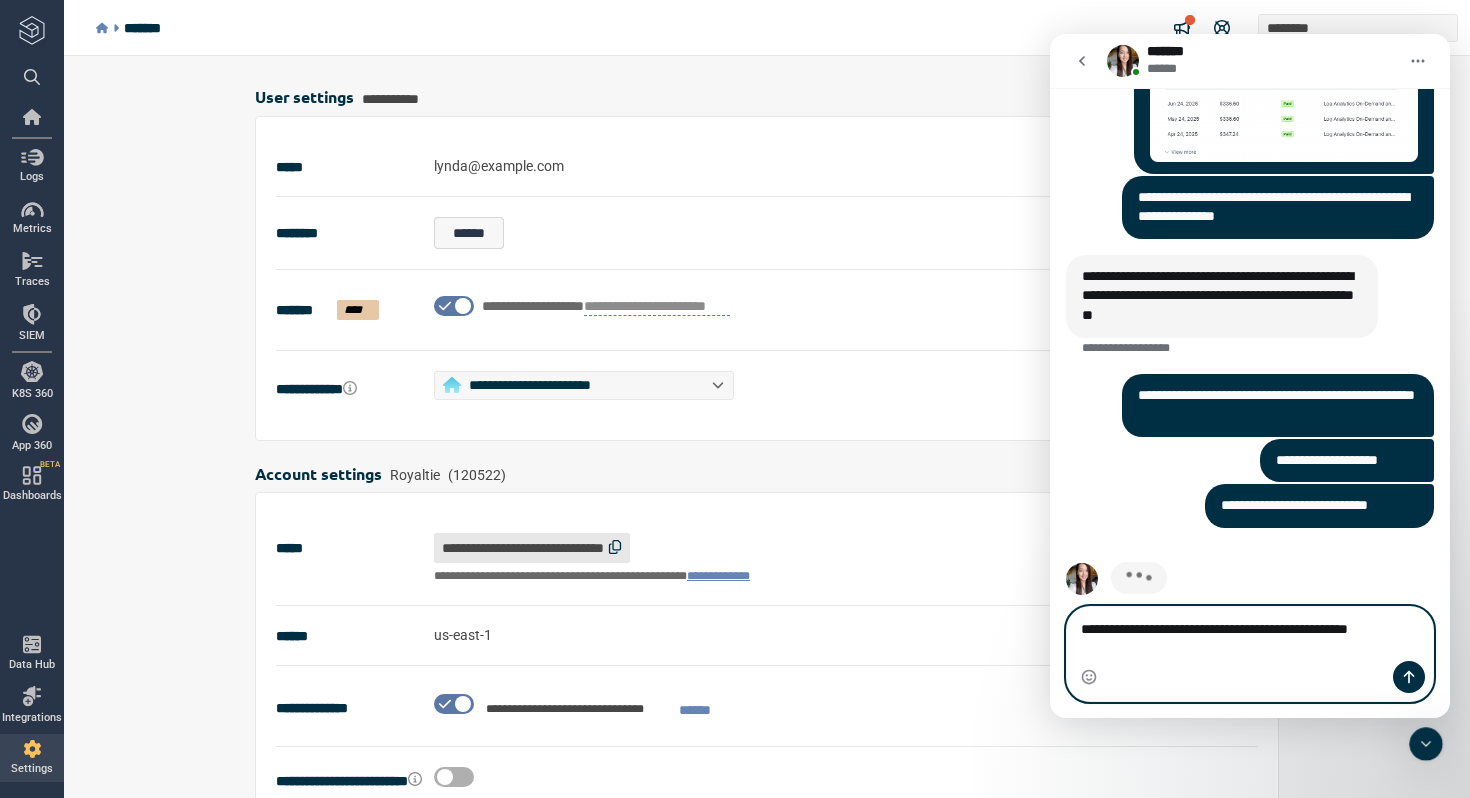 scroll, scrollTop: 2224, scrollLeft: 0, axis: vertical 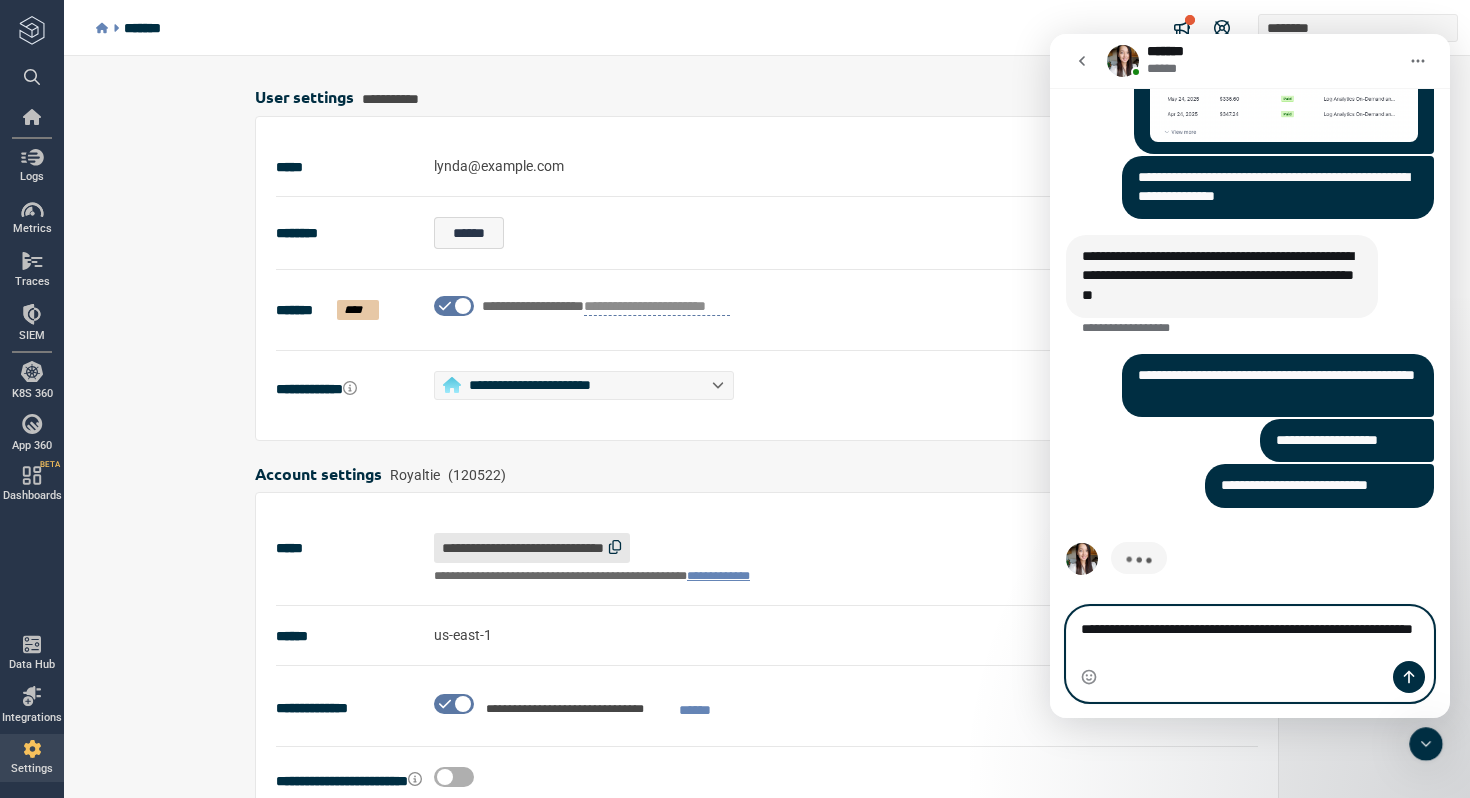 type on "**********" 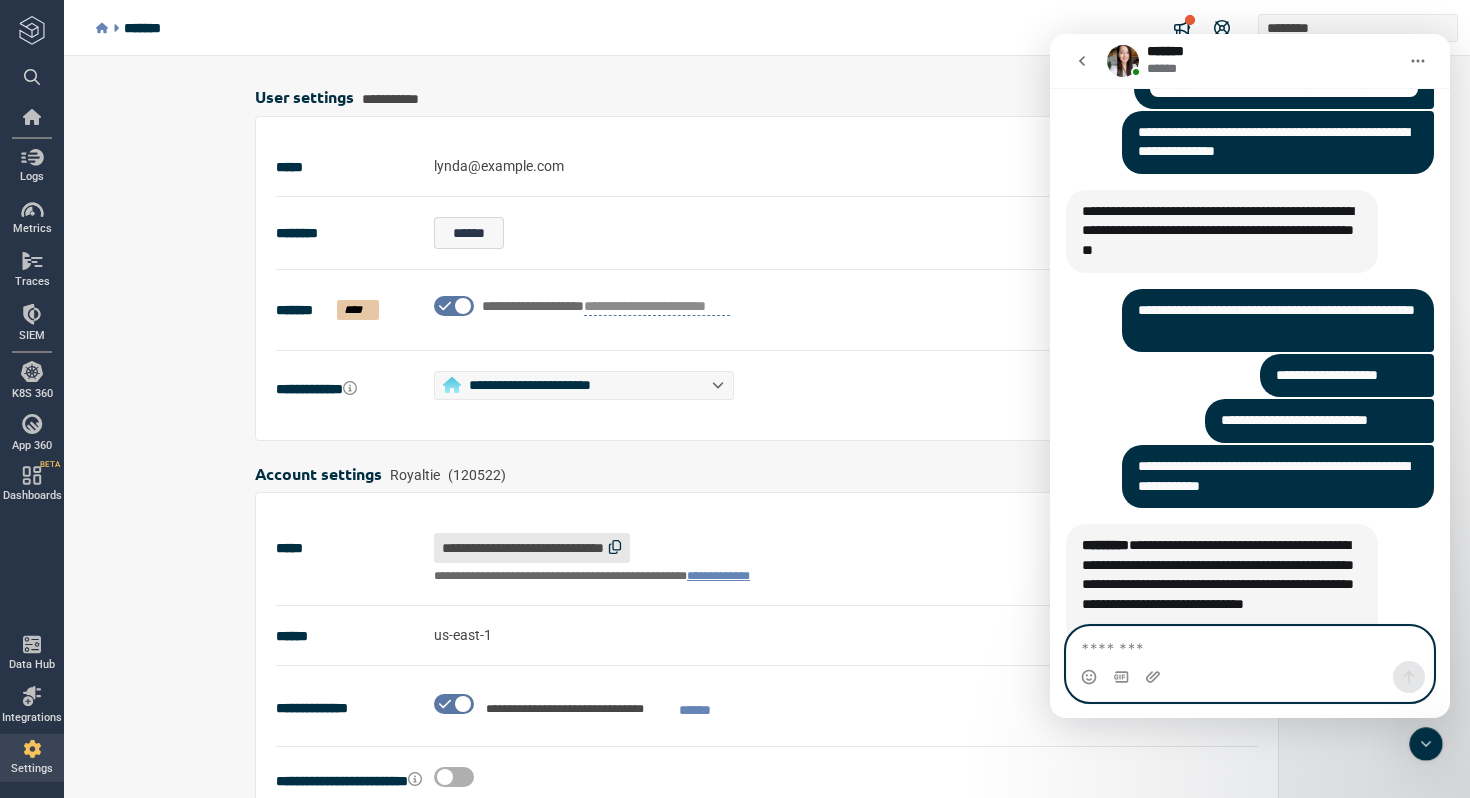 scroll, scrollTop: 2330, scrollLeft: 0, axis: vertical 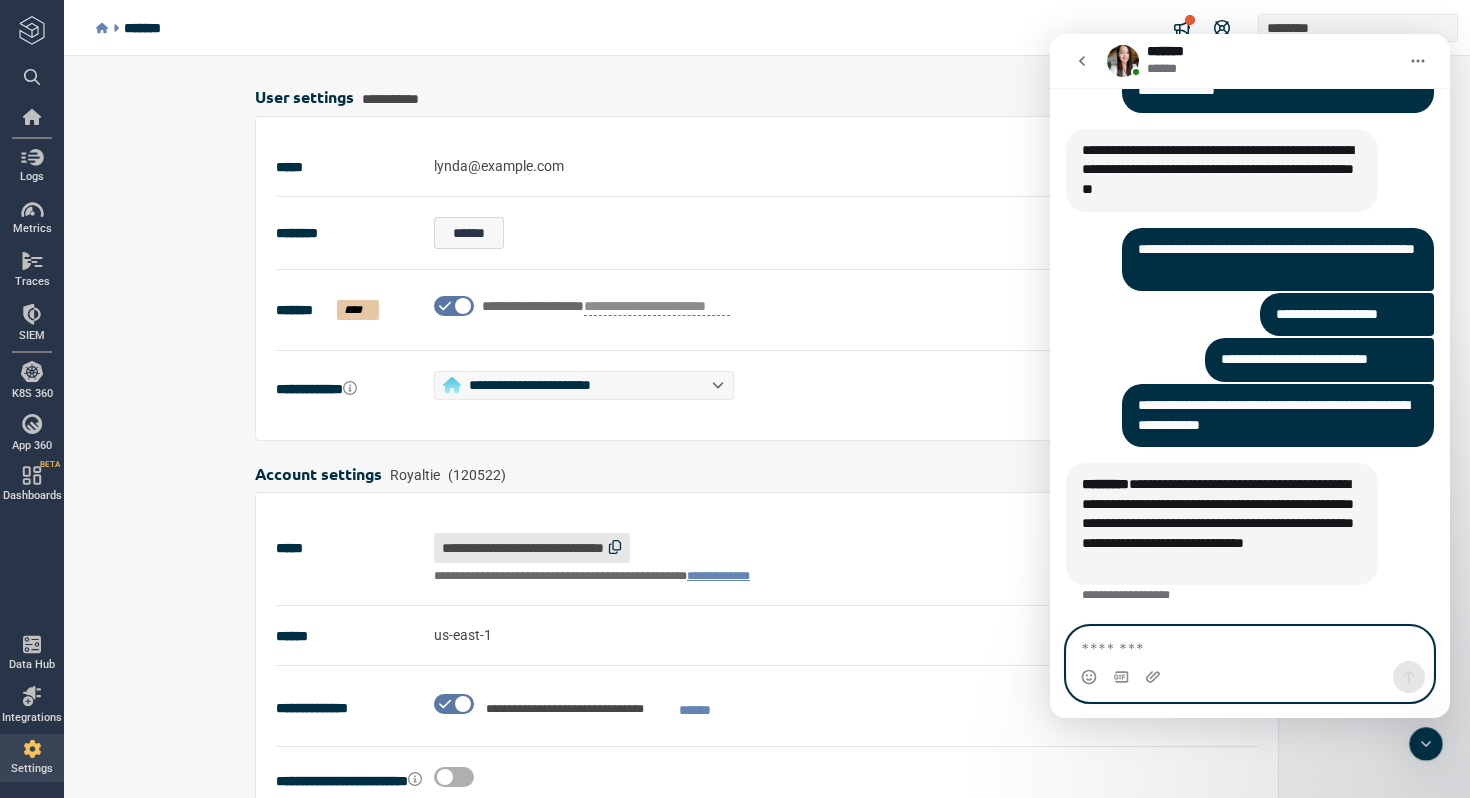 click at bounding box center [1250, 644] 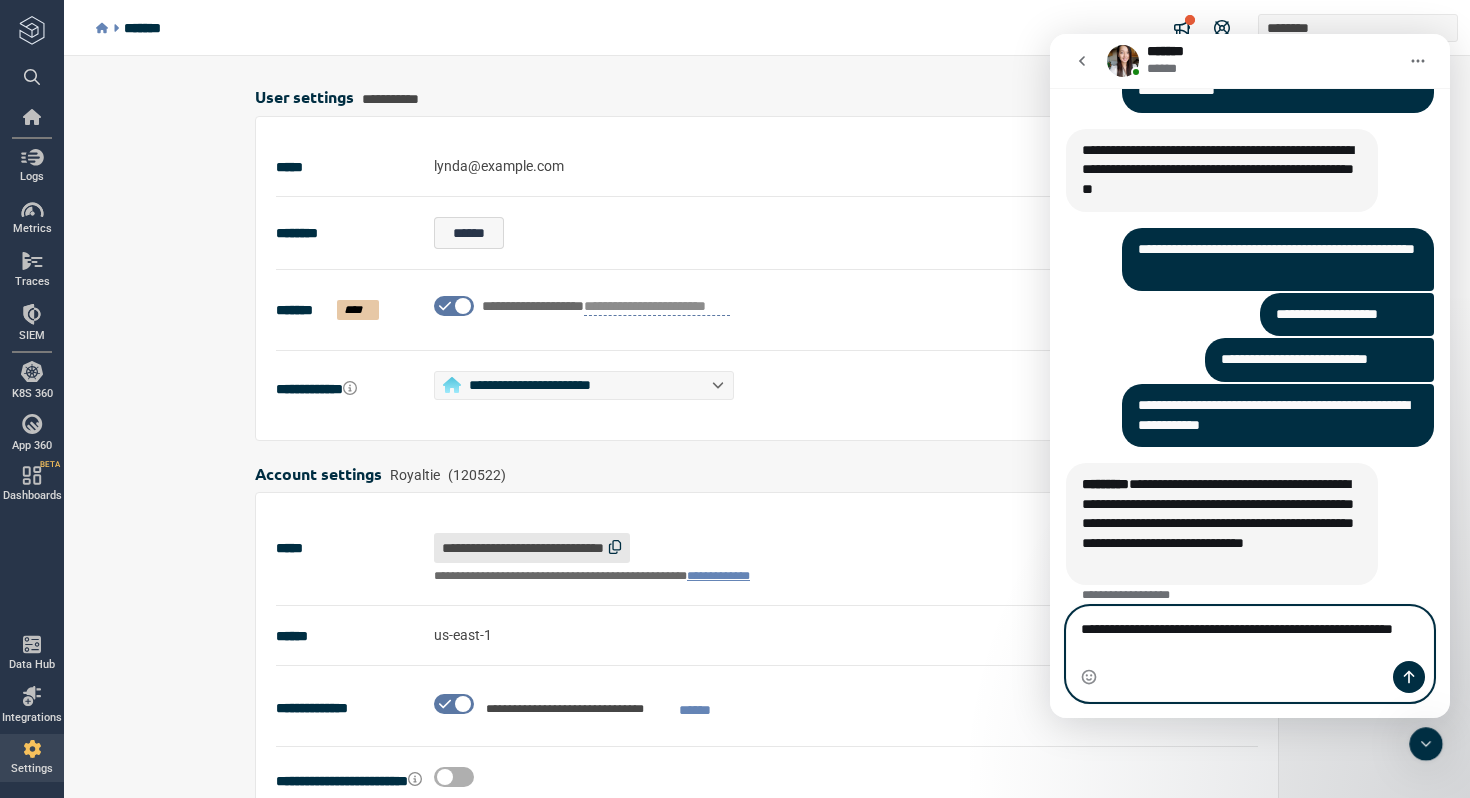 scroll, scrollTop: 2350, scrollLeft: 0, axis: vertical 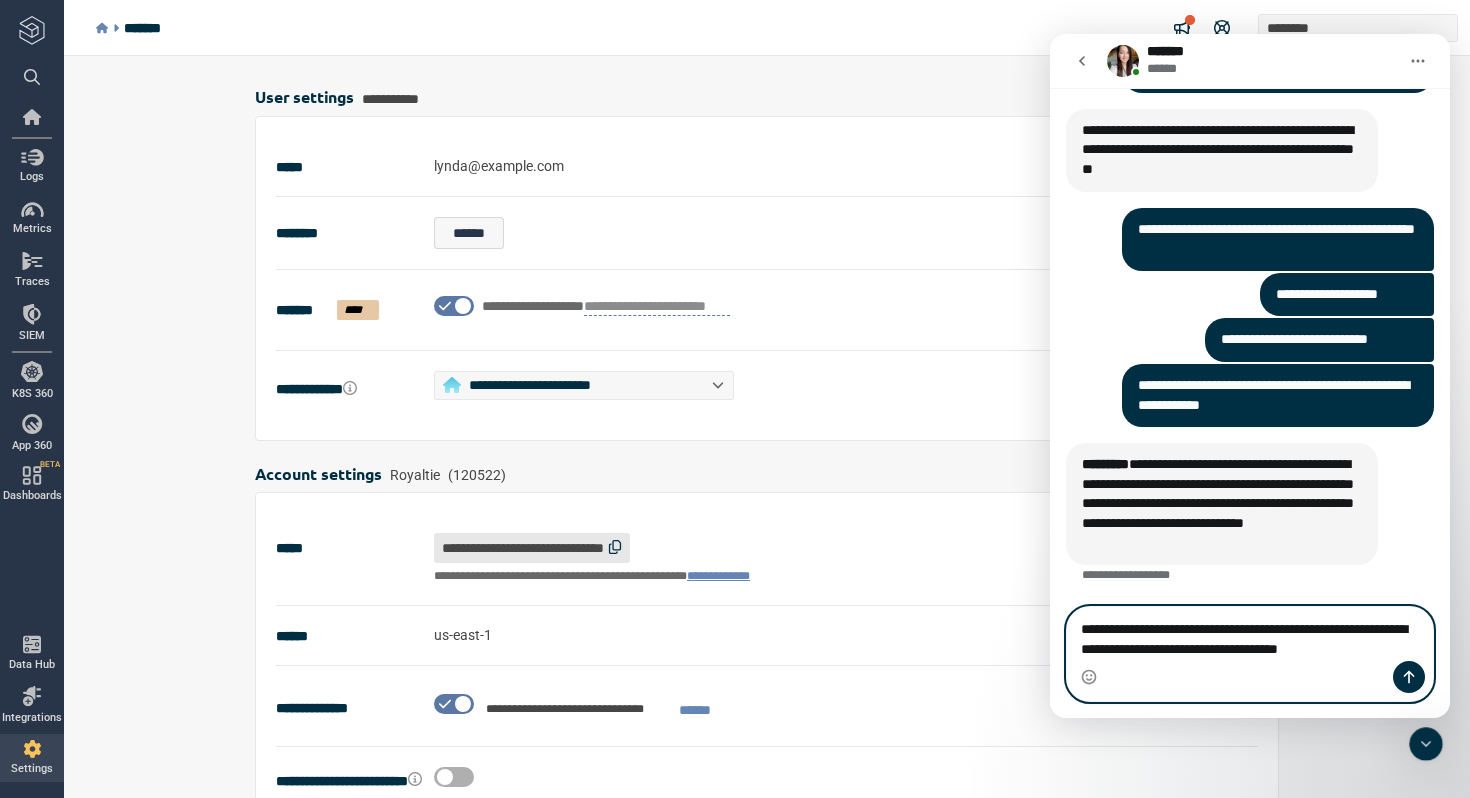 type on "**********" 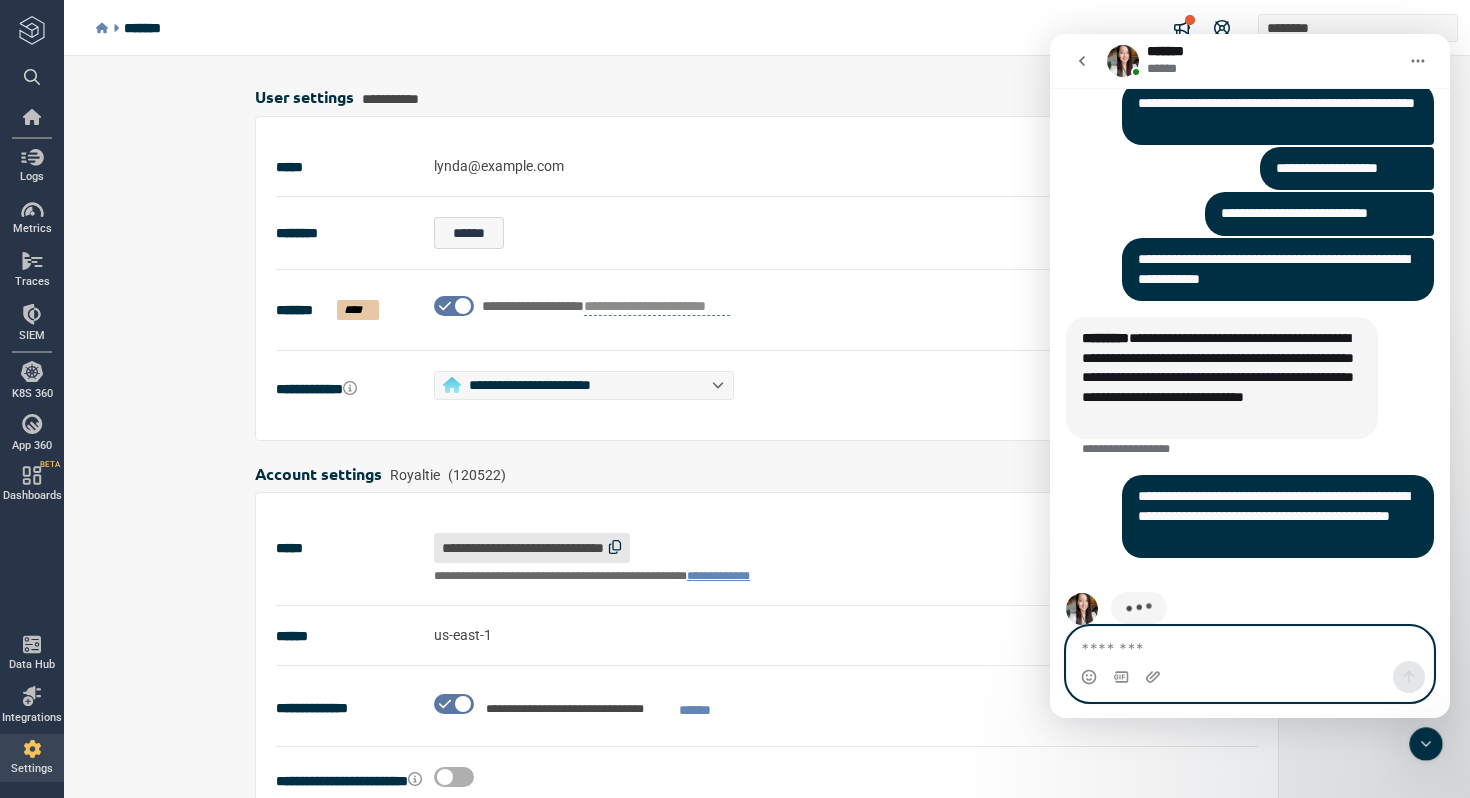 scroll, scrollTop: 2506, scrollLeft: 0, axis: vertical 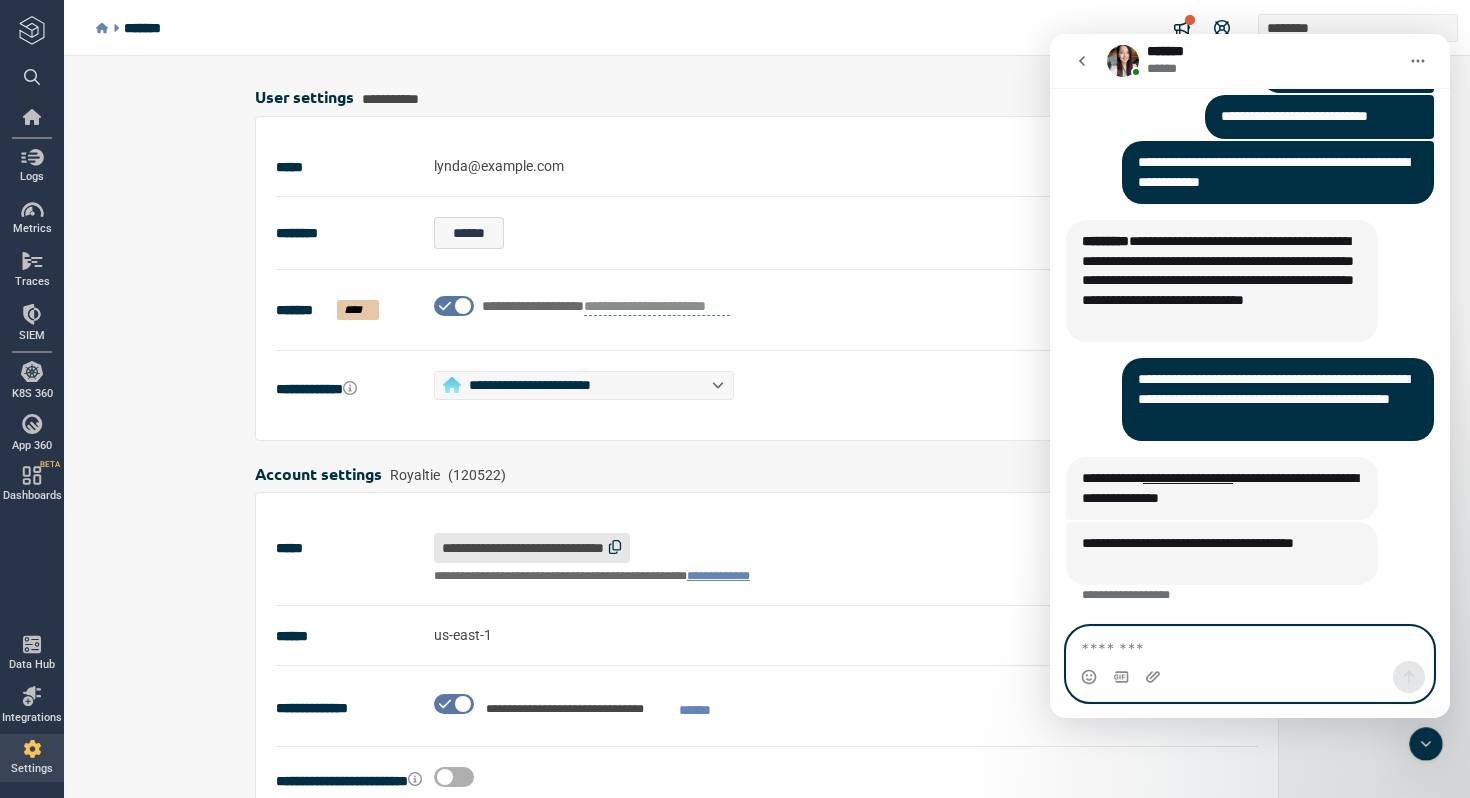 click at bounding box center [1250, 644] 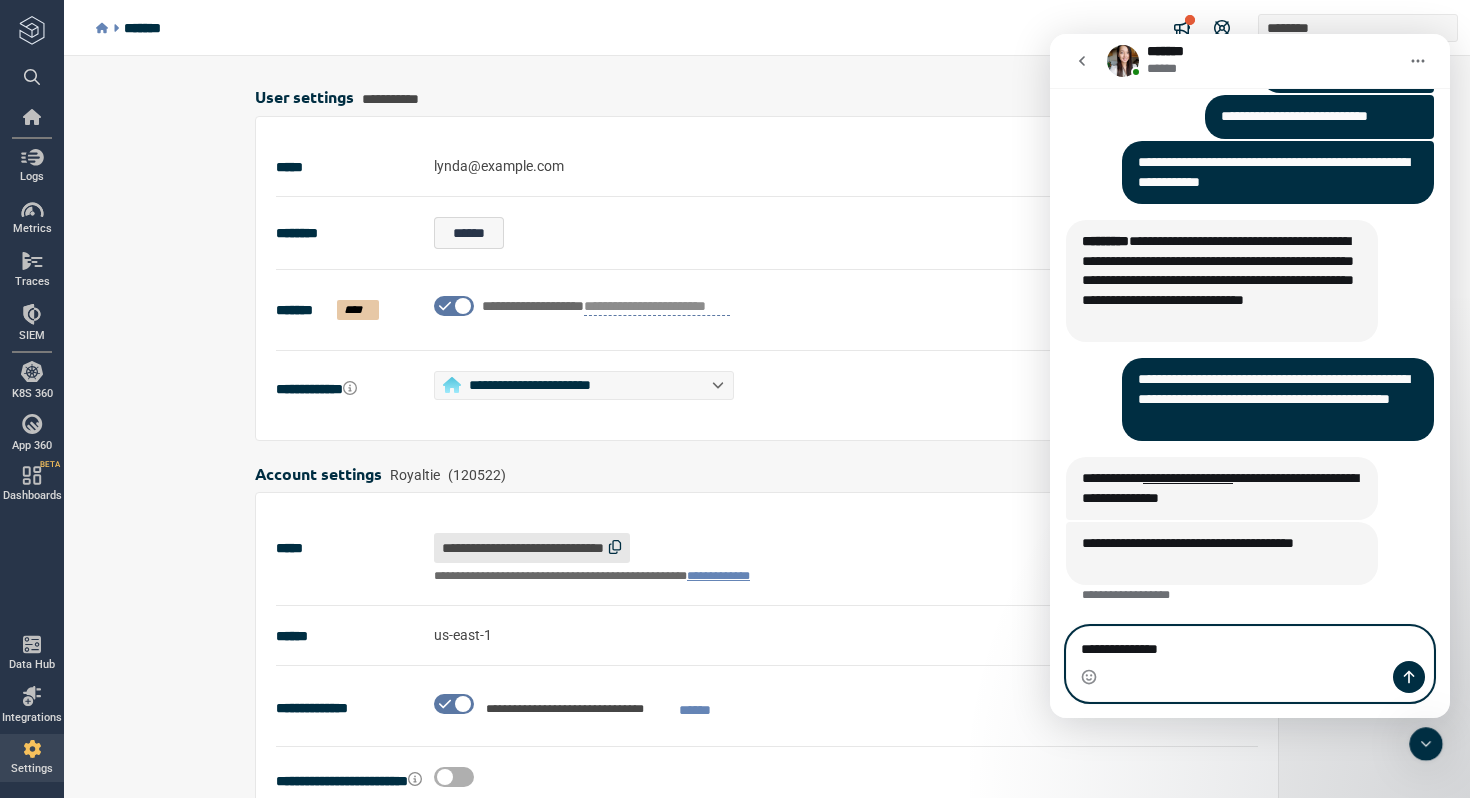 type on "**********" 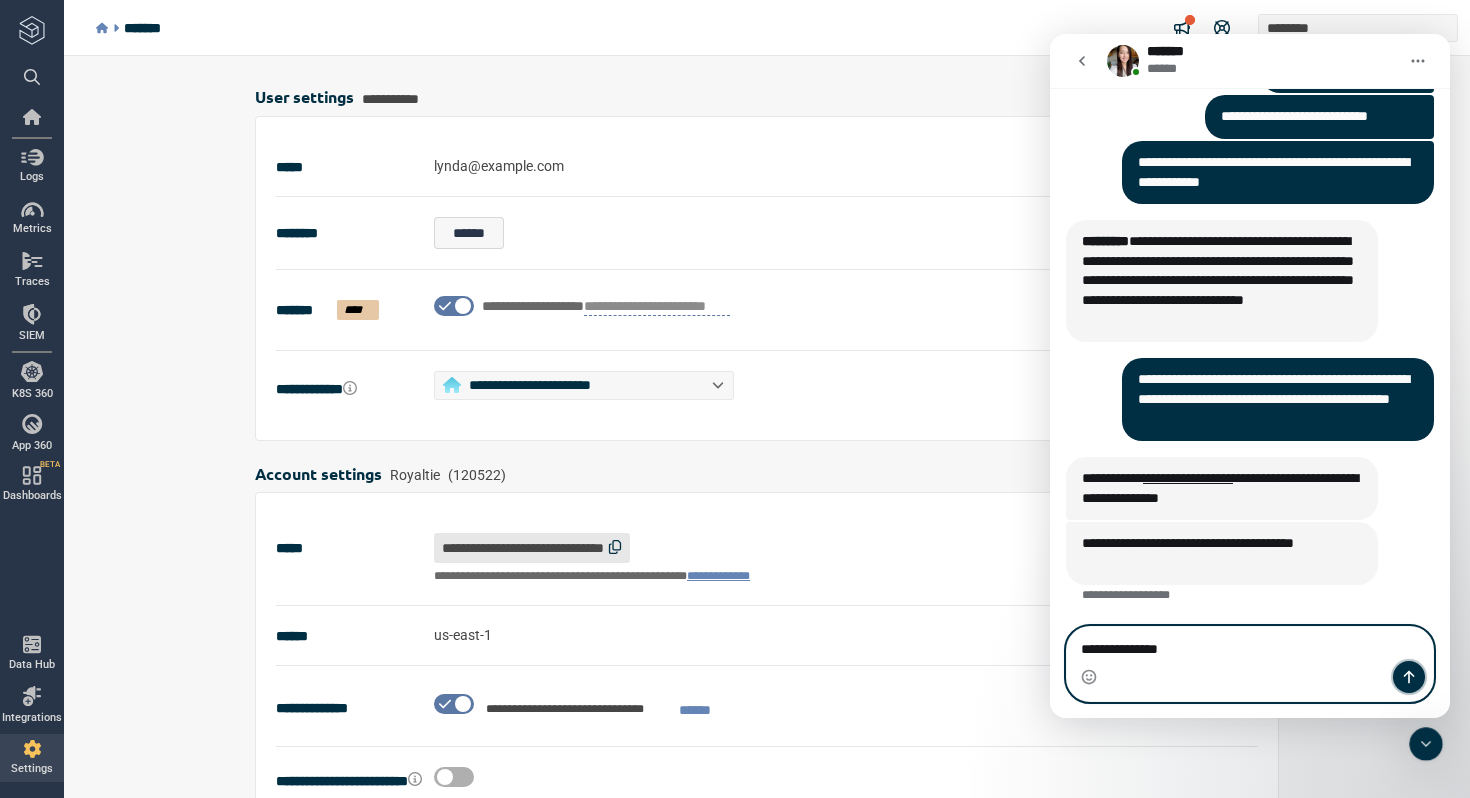 click 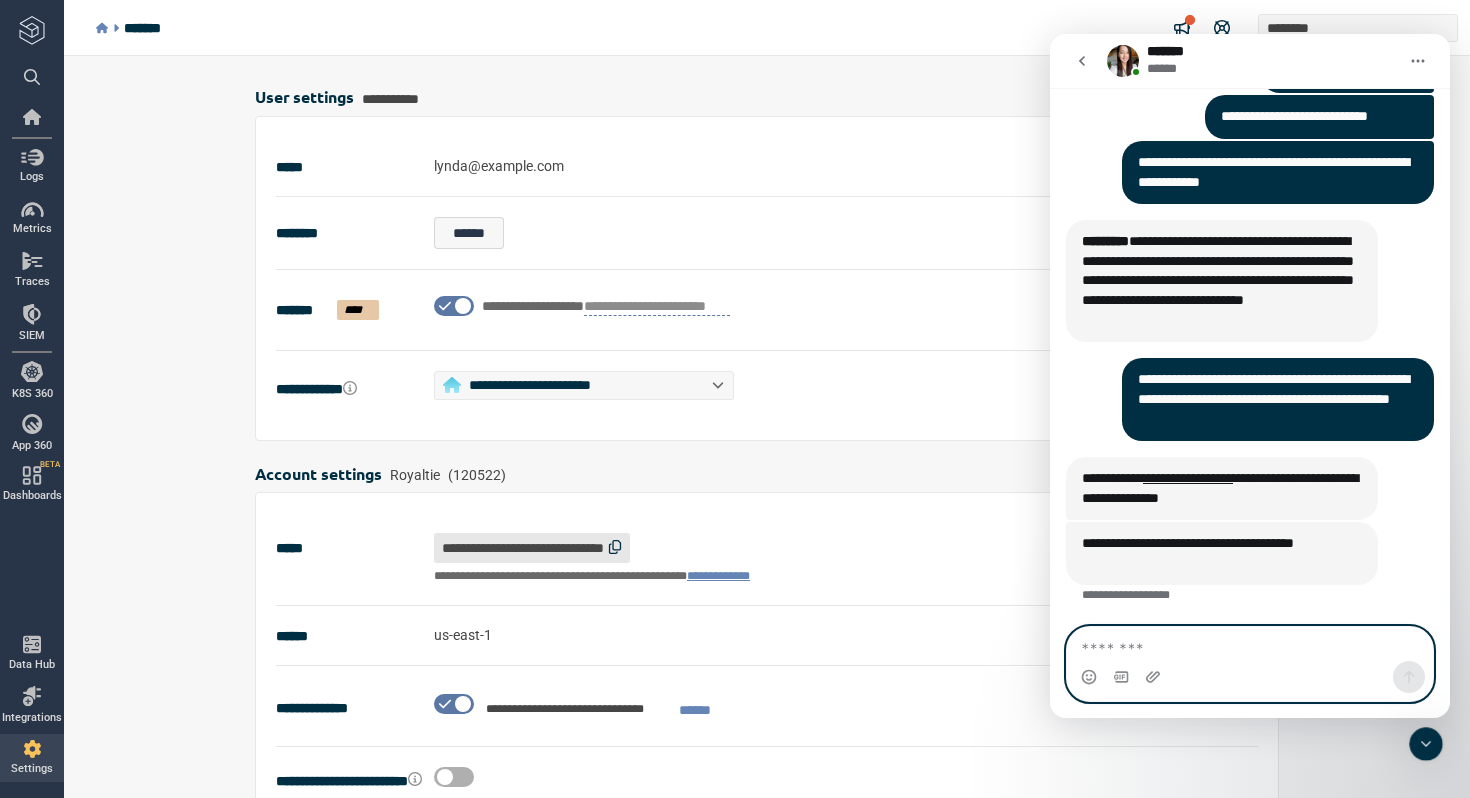 scroll, scrollTop: 2633, scrollLeft: 0, axis: vertical 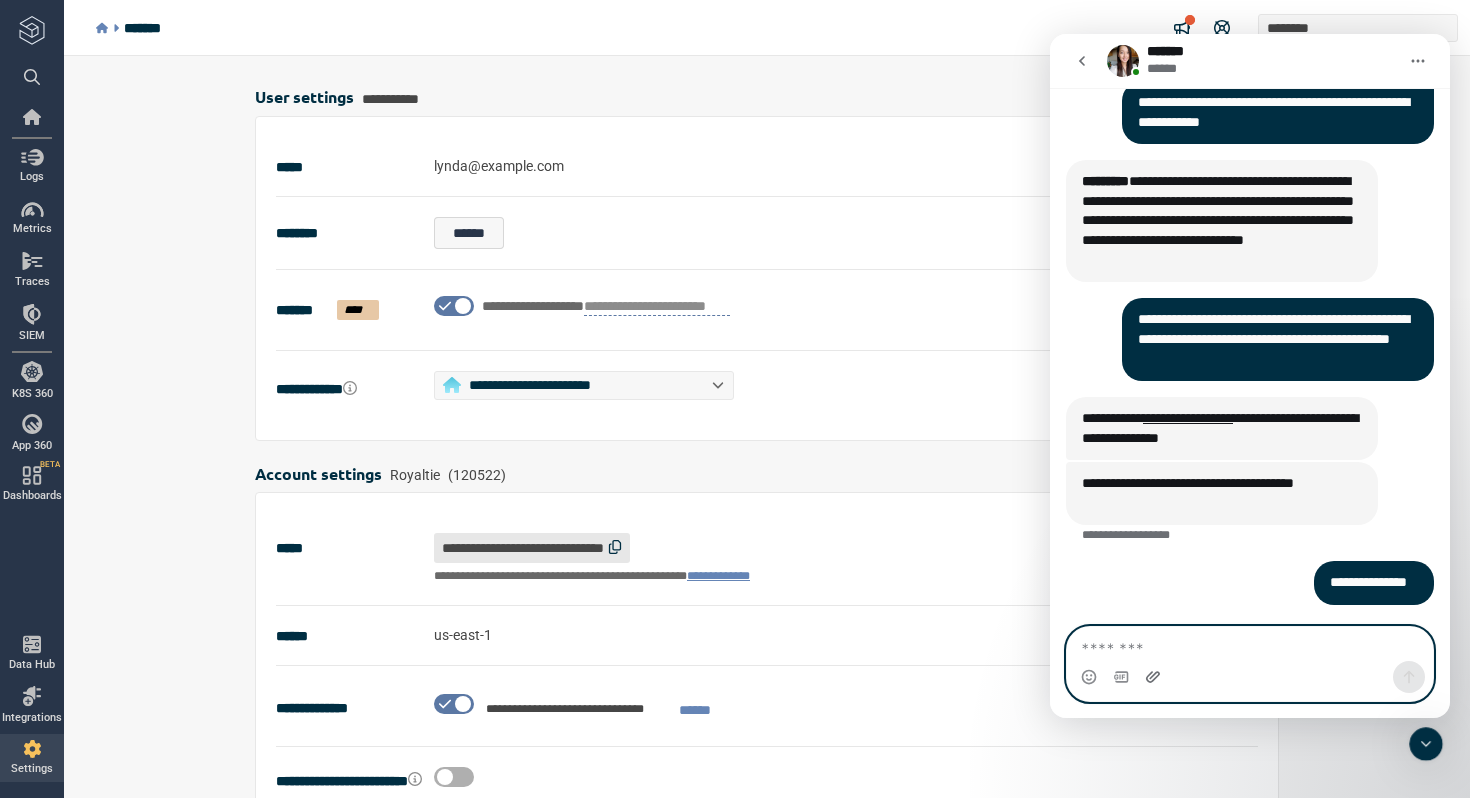 click 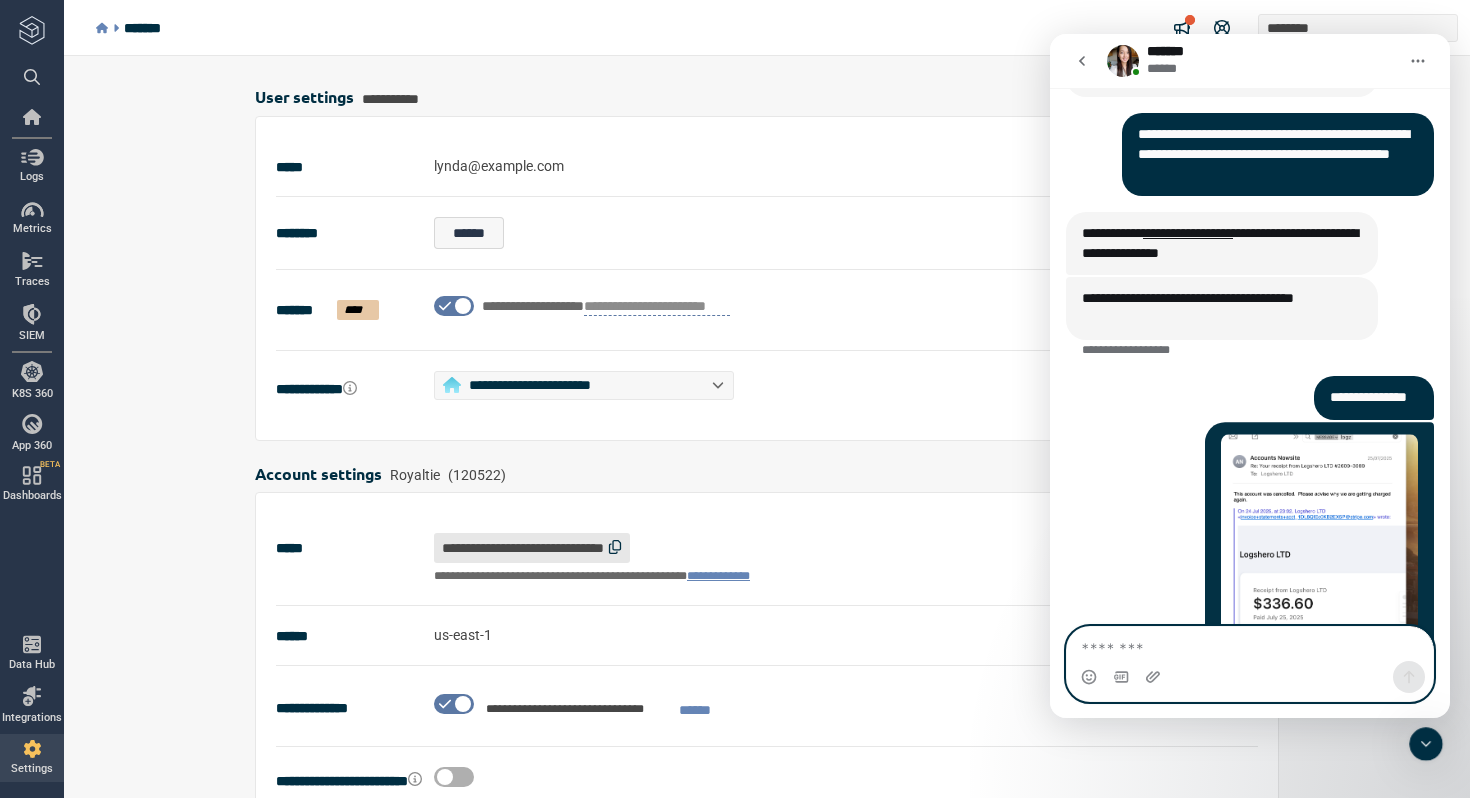 scroll, scrollTop: 2927, scrollLeft: 0, axis: vertical 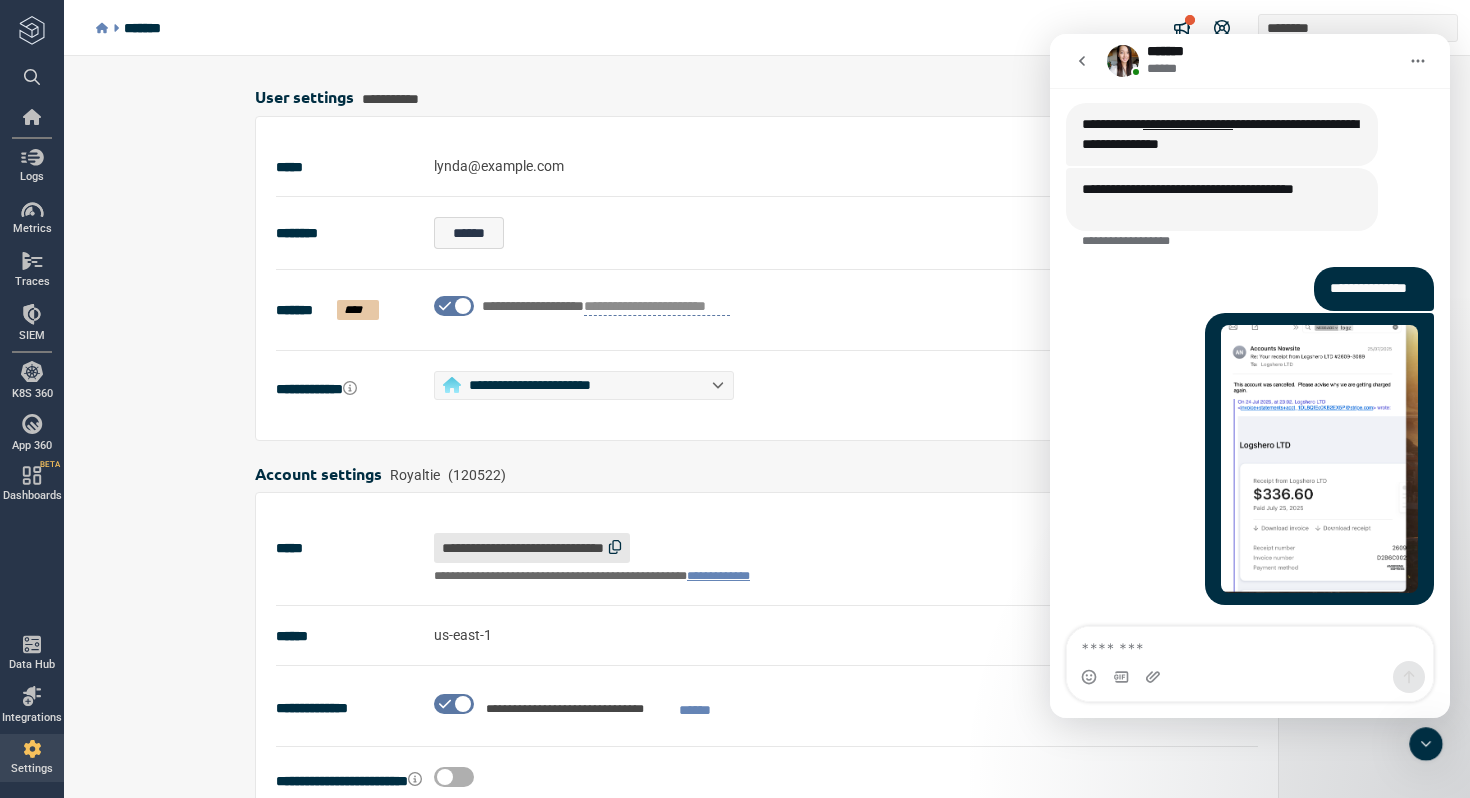 click at bounding box center [1319, 459] 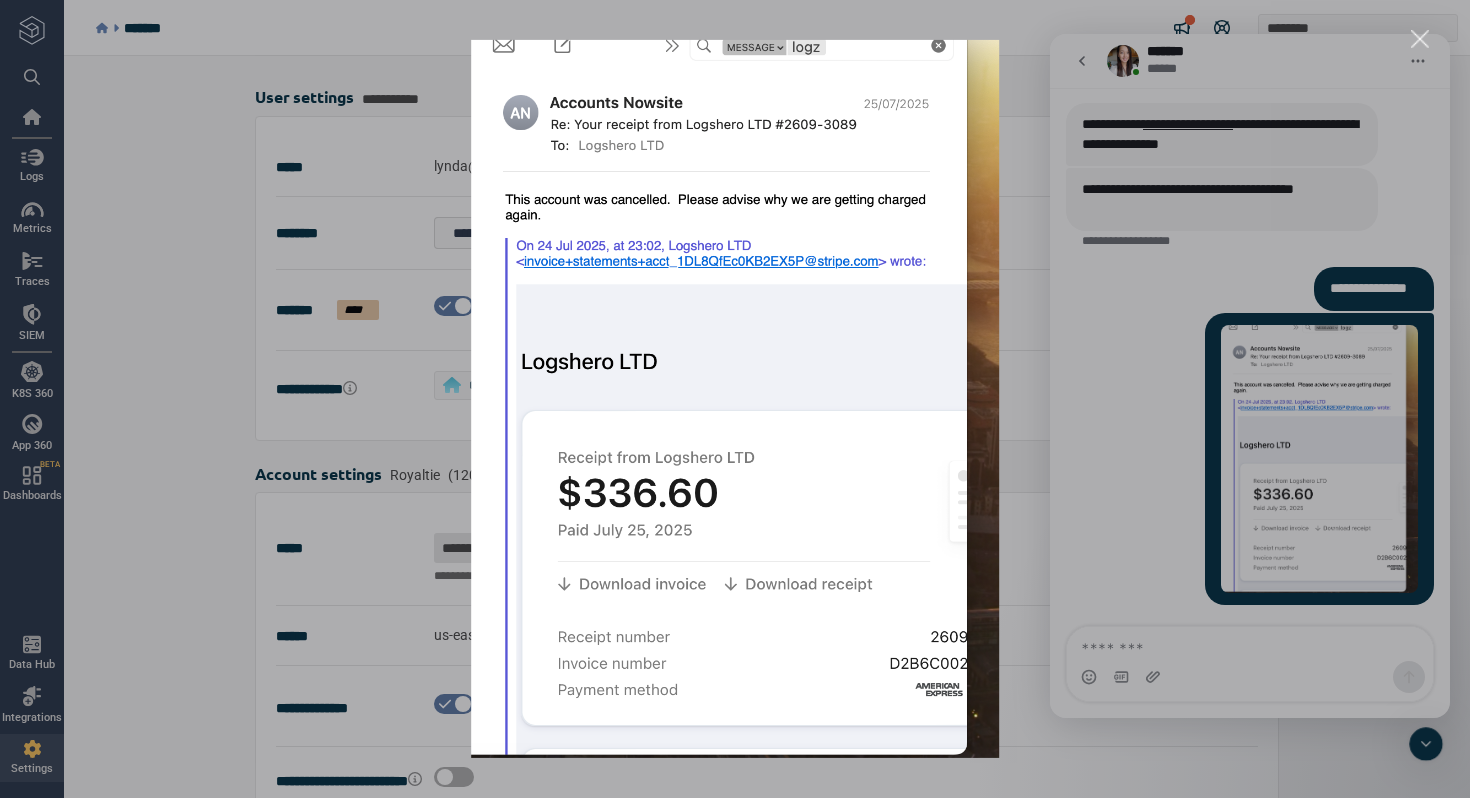 scroll, scrollTop: 0, scrollLeft: 0, axis: both 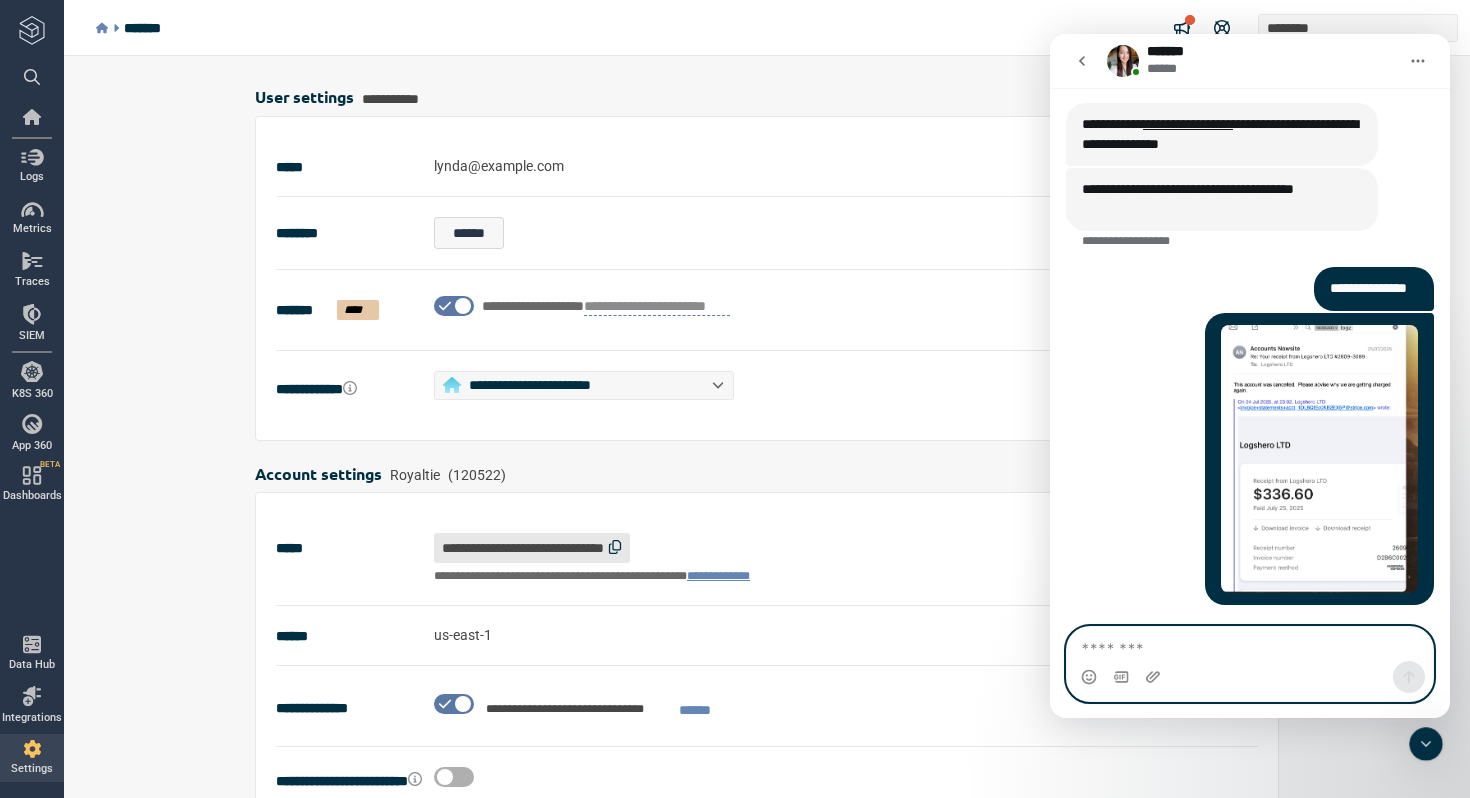 click at bounding box center (1250, 644) 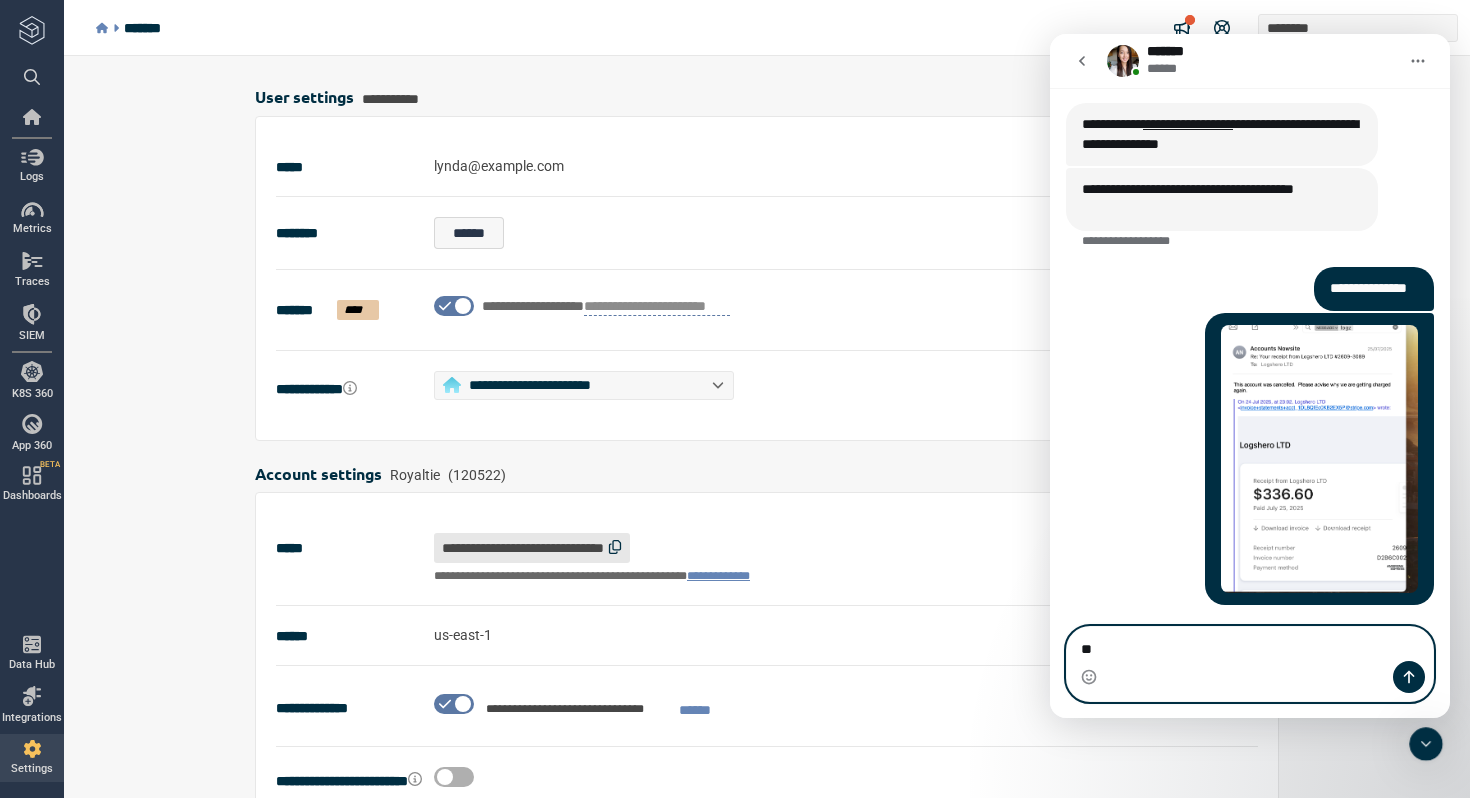 type on "*" 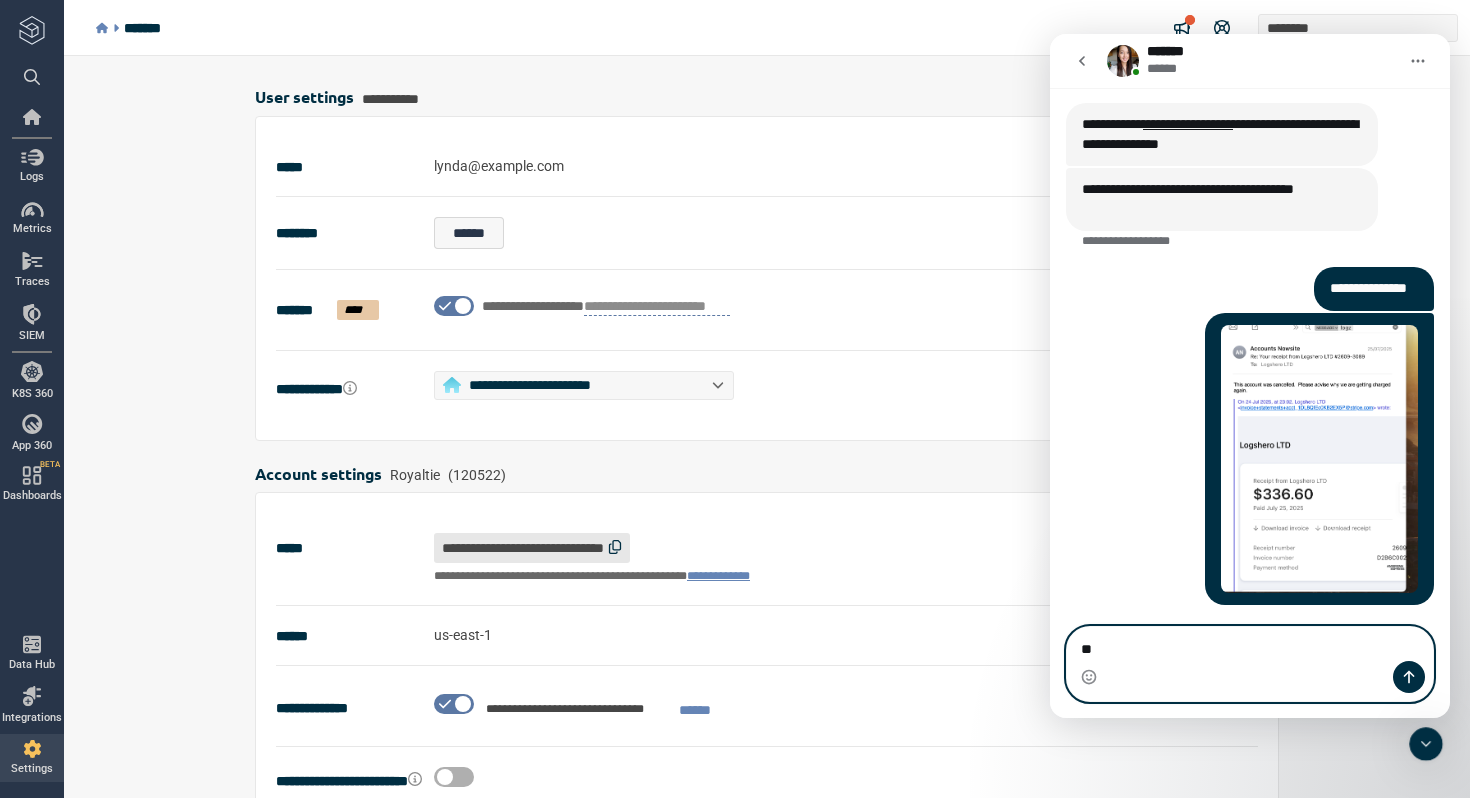 type on "*" 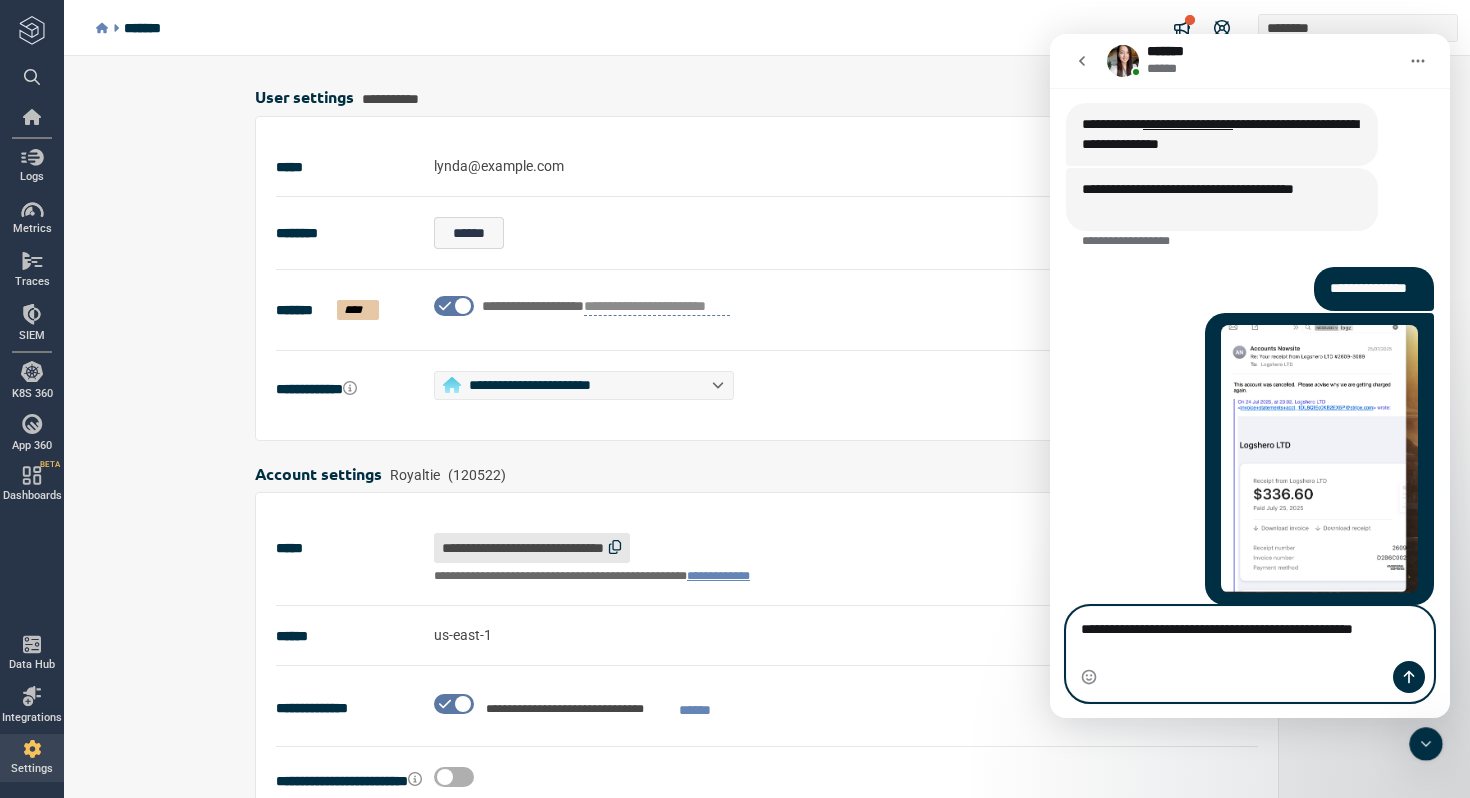 scroll, scrollTop: 2947, scrollLeft: 0, axis: vertical 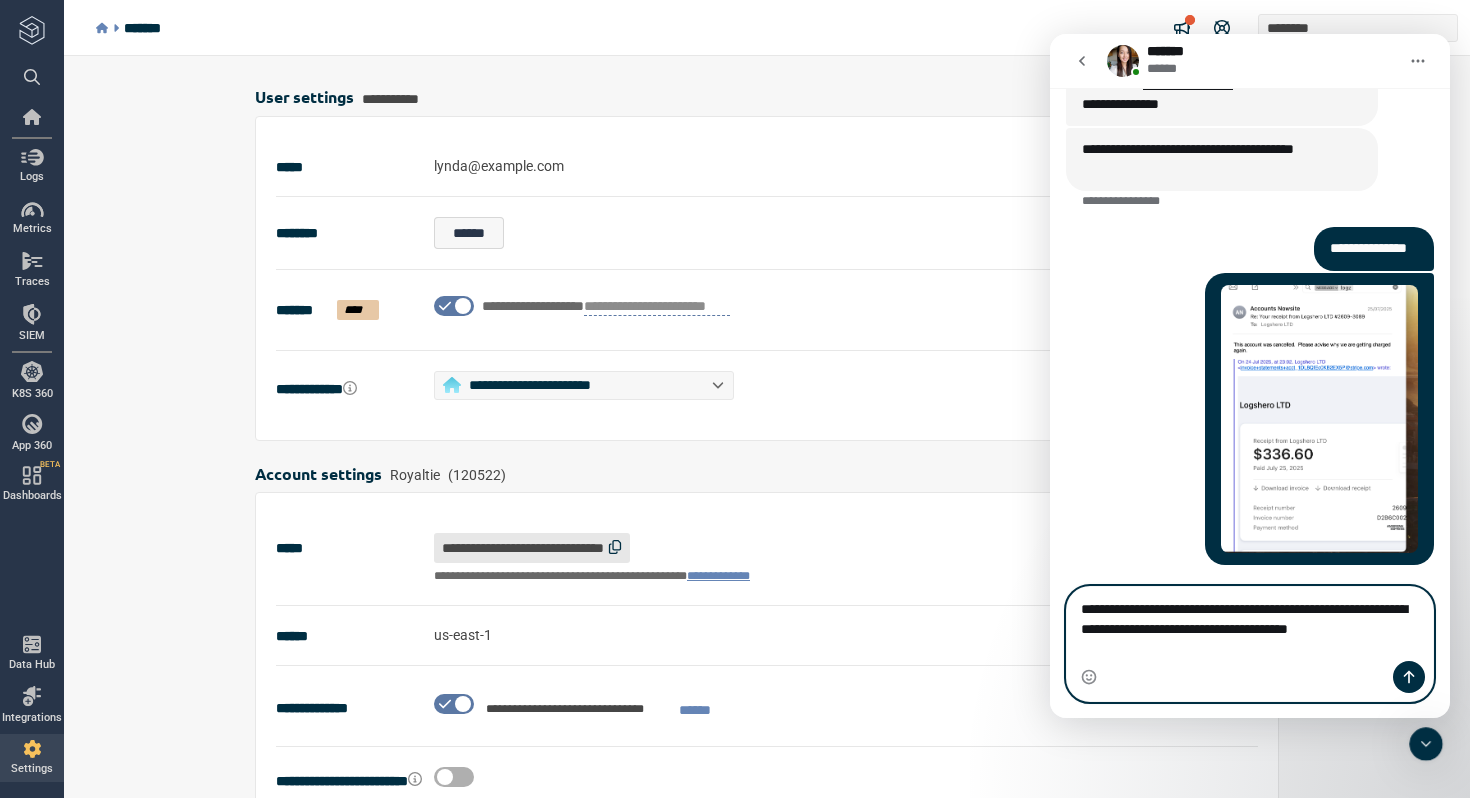 type on "**********" 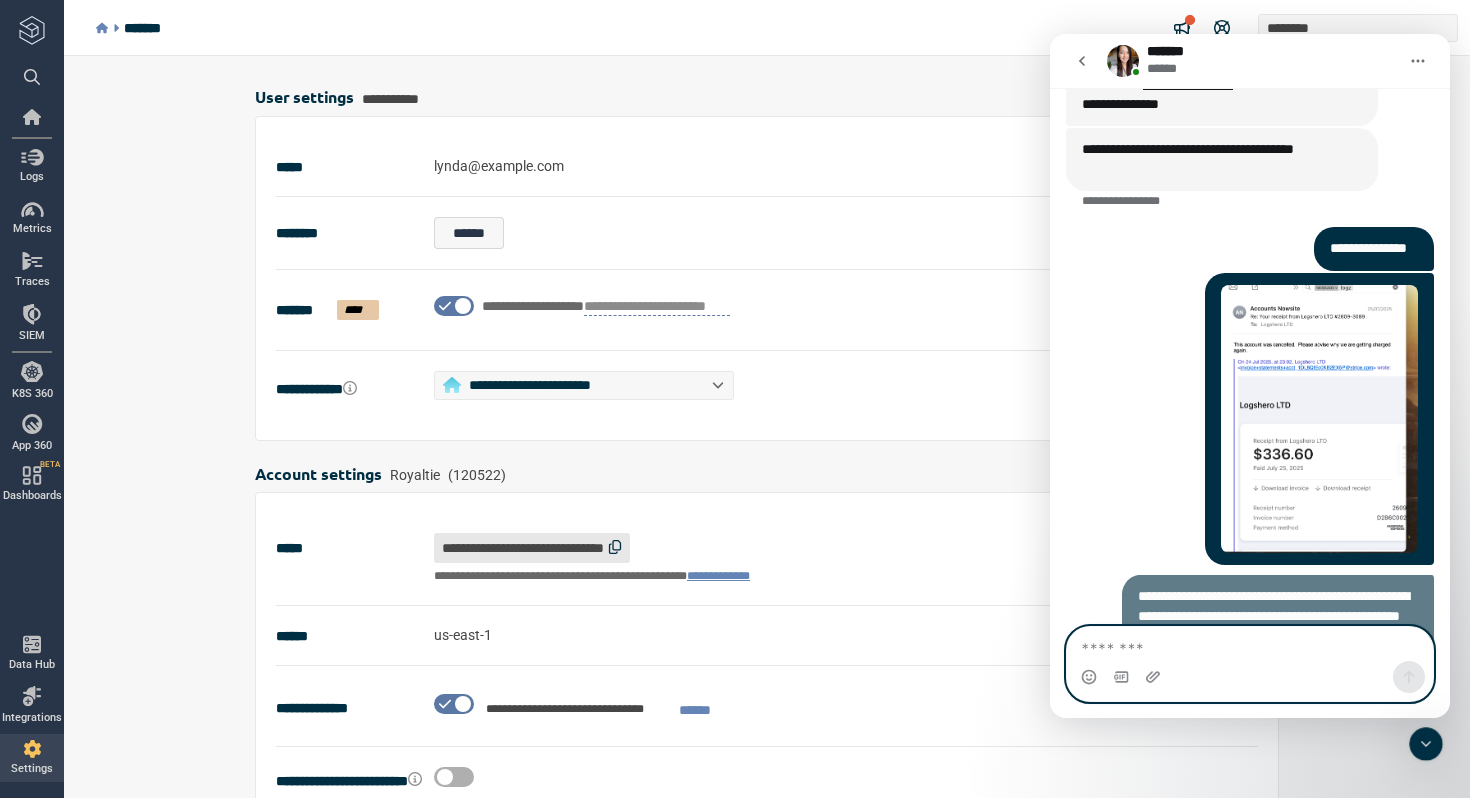 scroll, scrollTop: 3011, scrollLeft: 0, axis: vertical 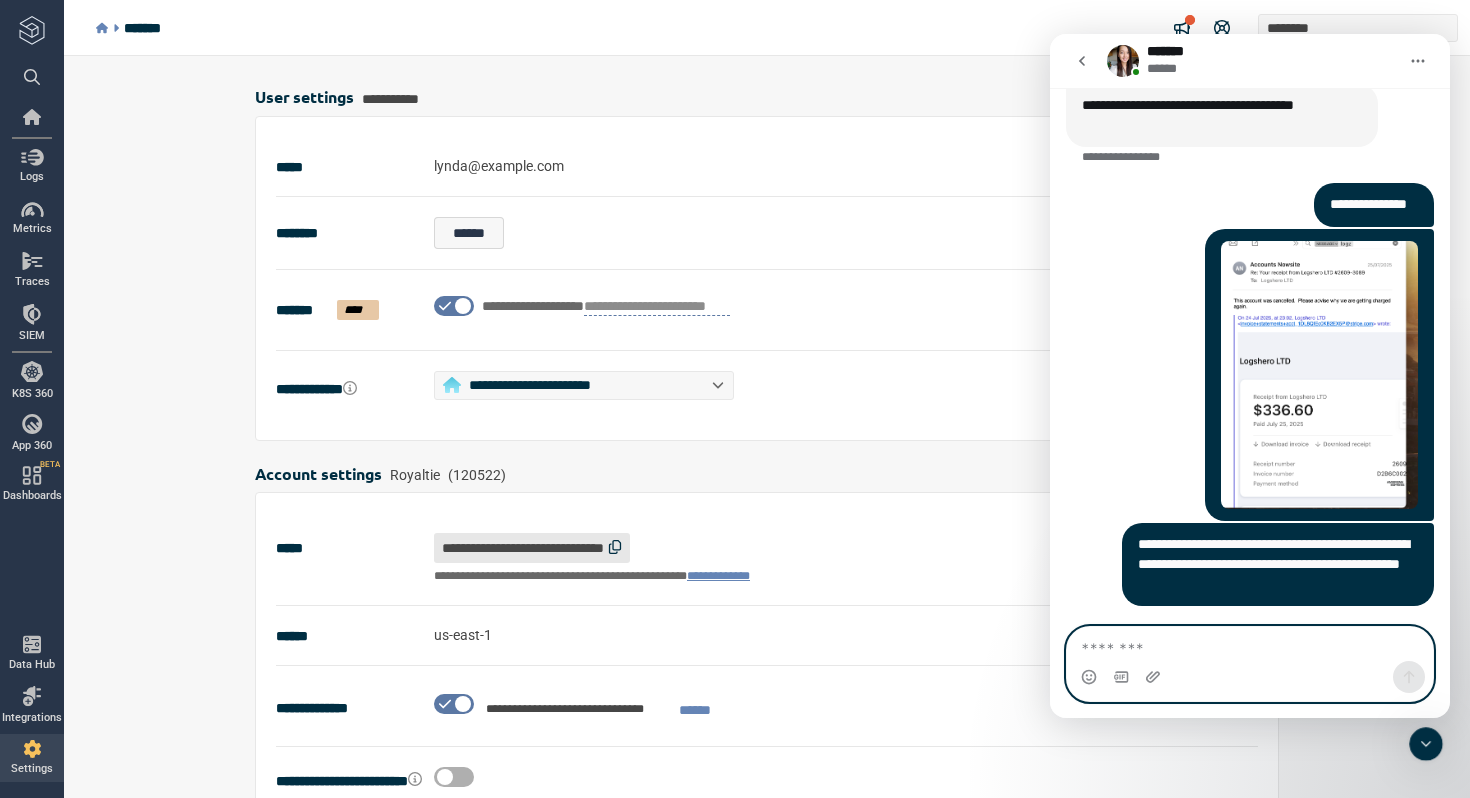 click at bounding box center [1250, 644] 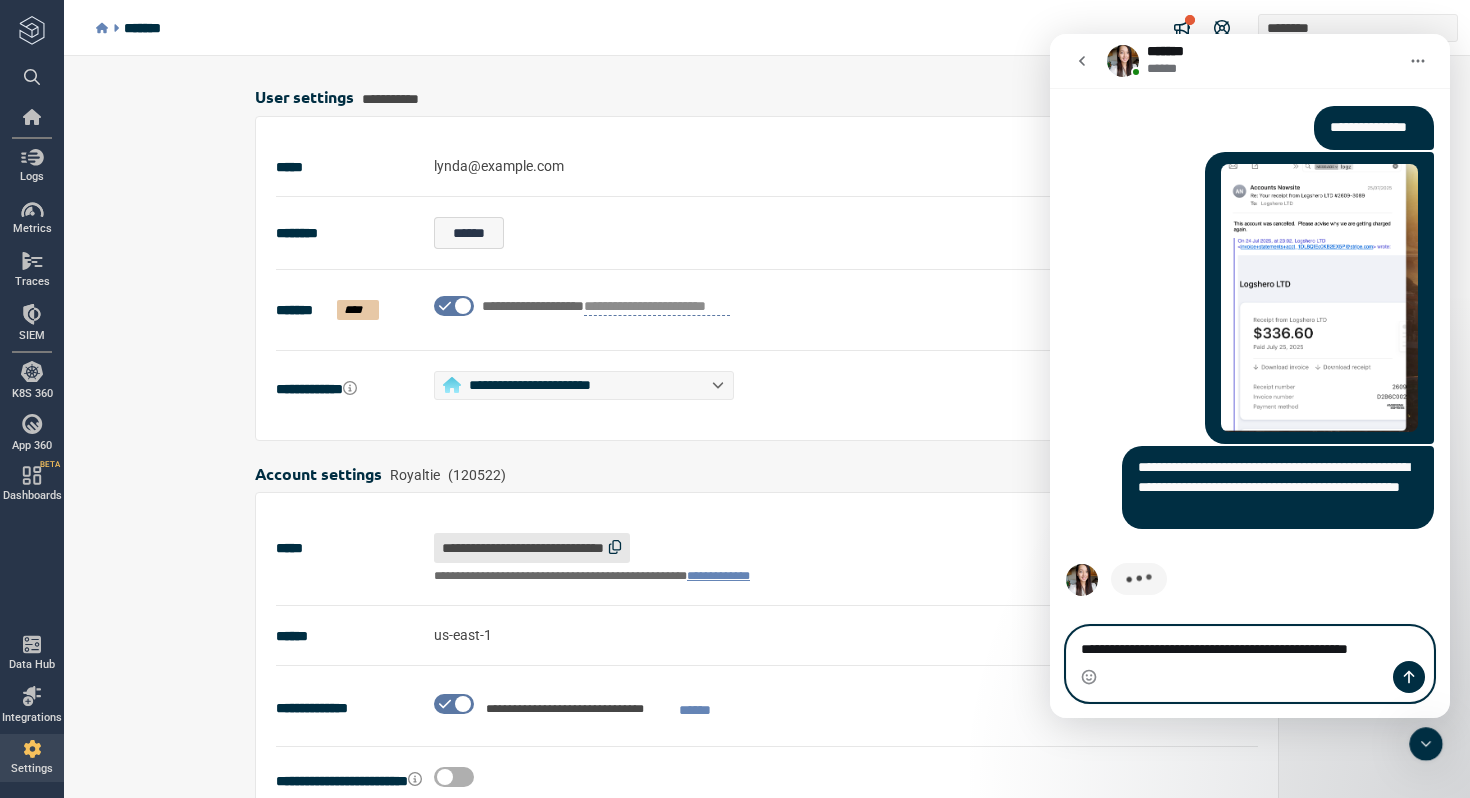scroll, scrollTop: 3108, scrollLeft: 0, axis: vertical 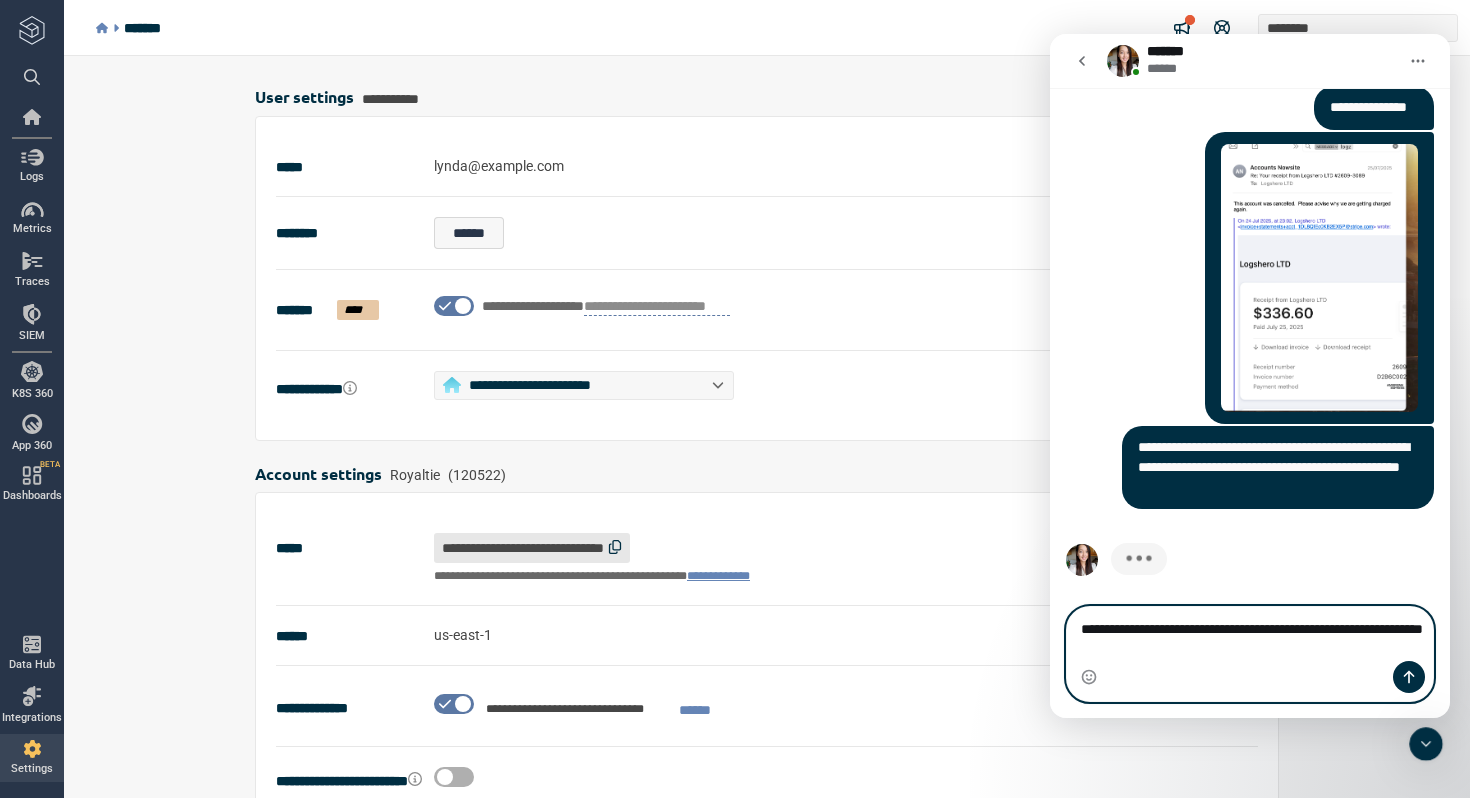 type on "**********" 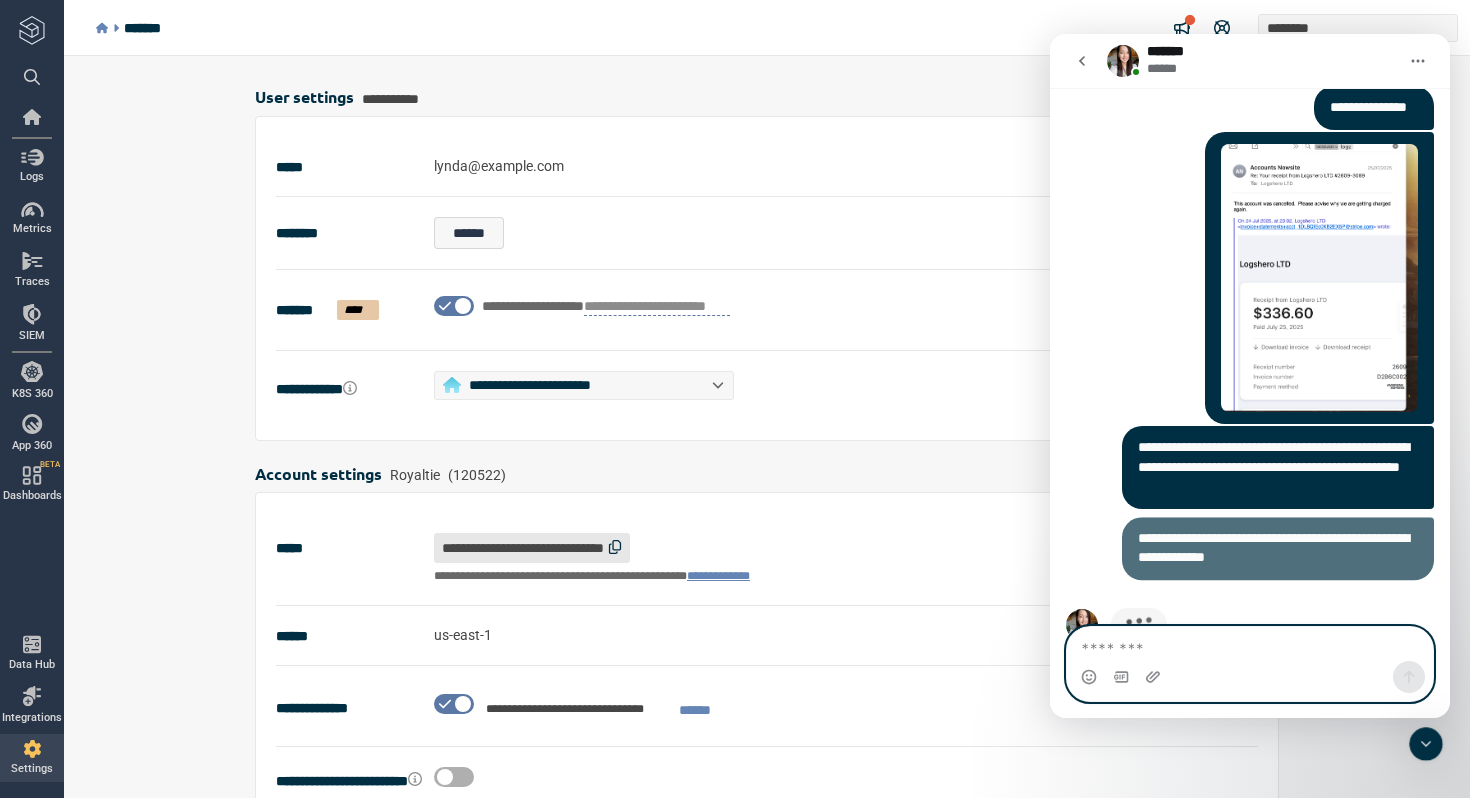 scroll, scrollTop: 3154, scrollLeft: 0, axis: vertical 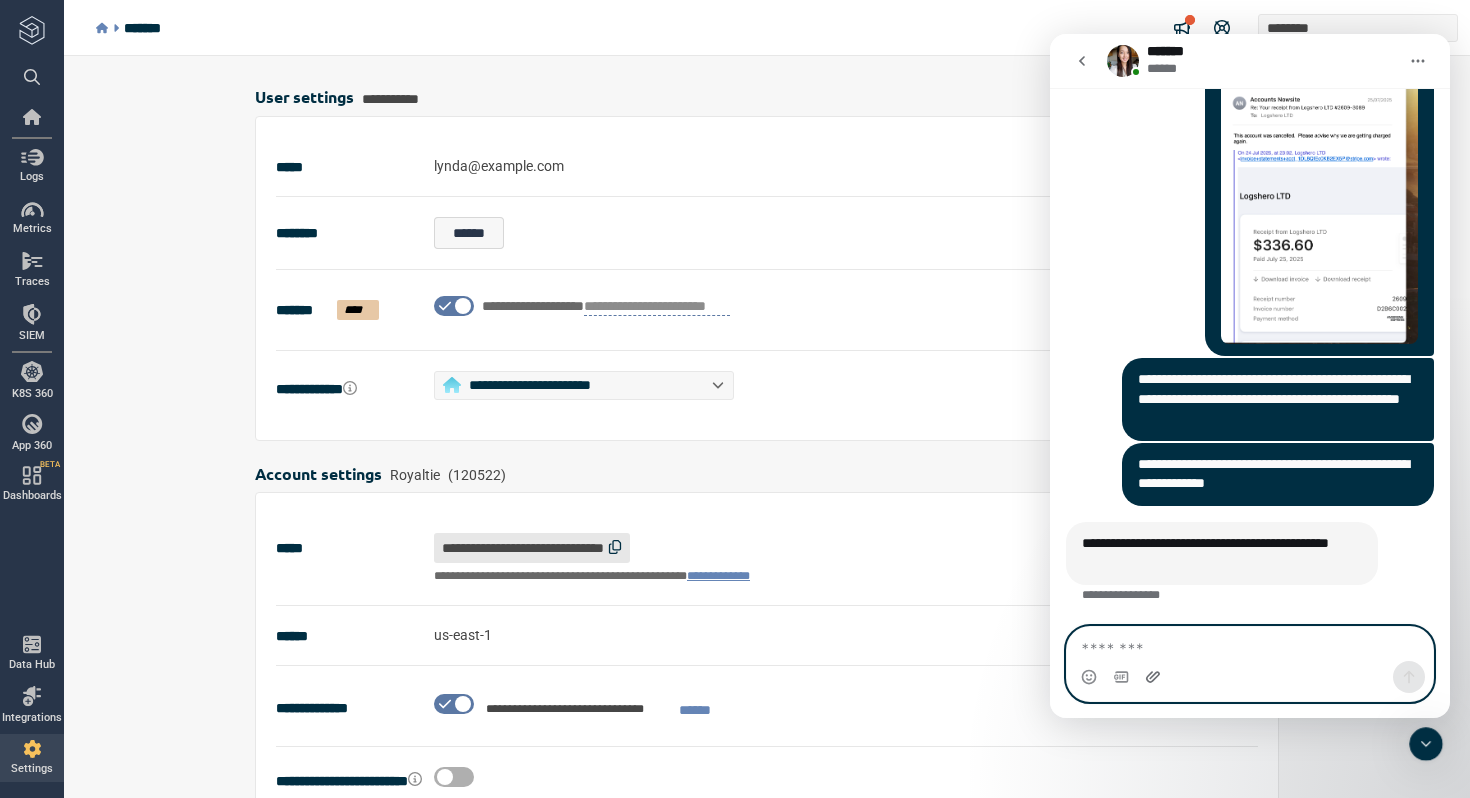 click 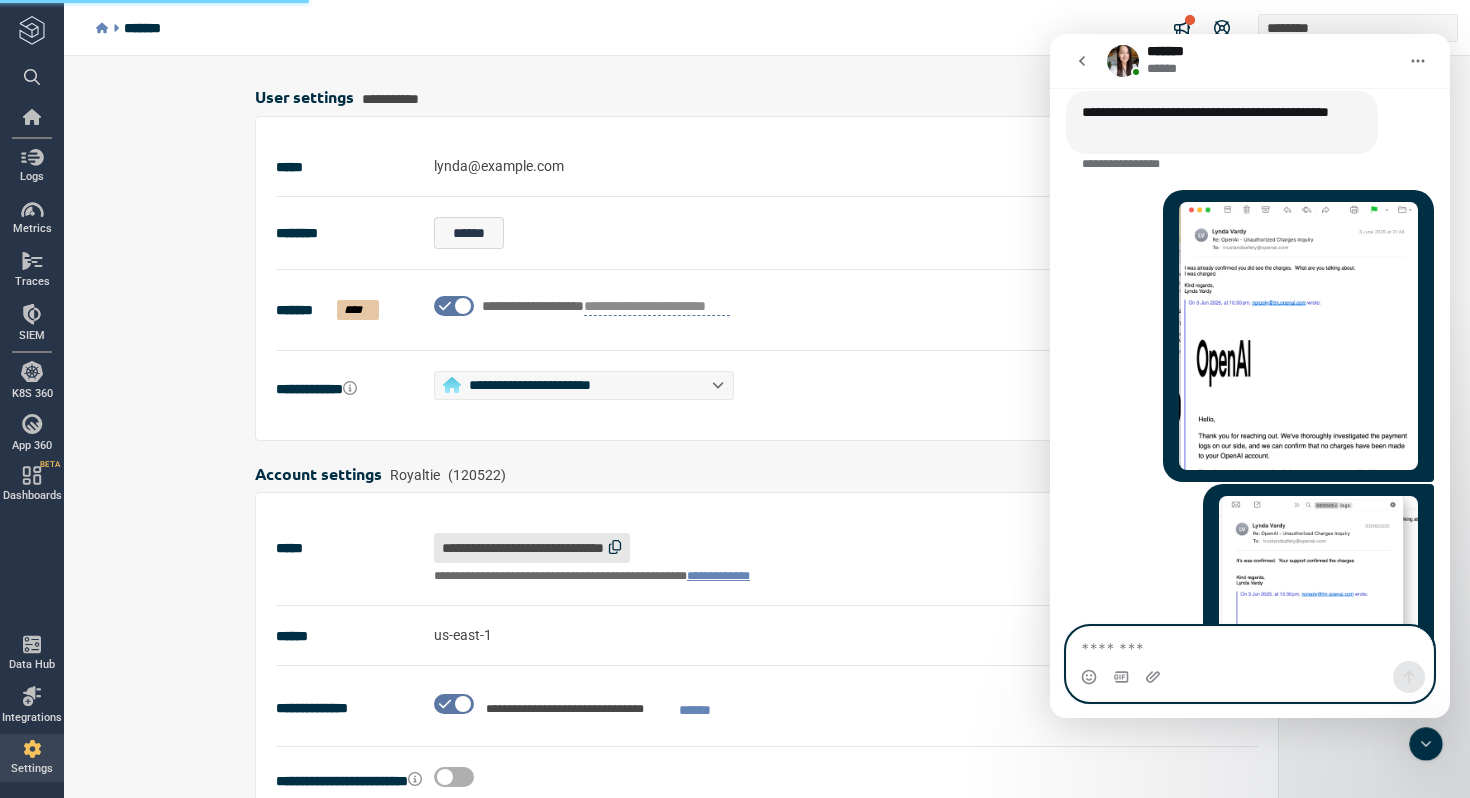 scroll, scrollTop: 3518, scrollLeft: 0, axis: vertical 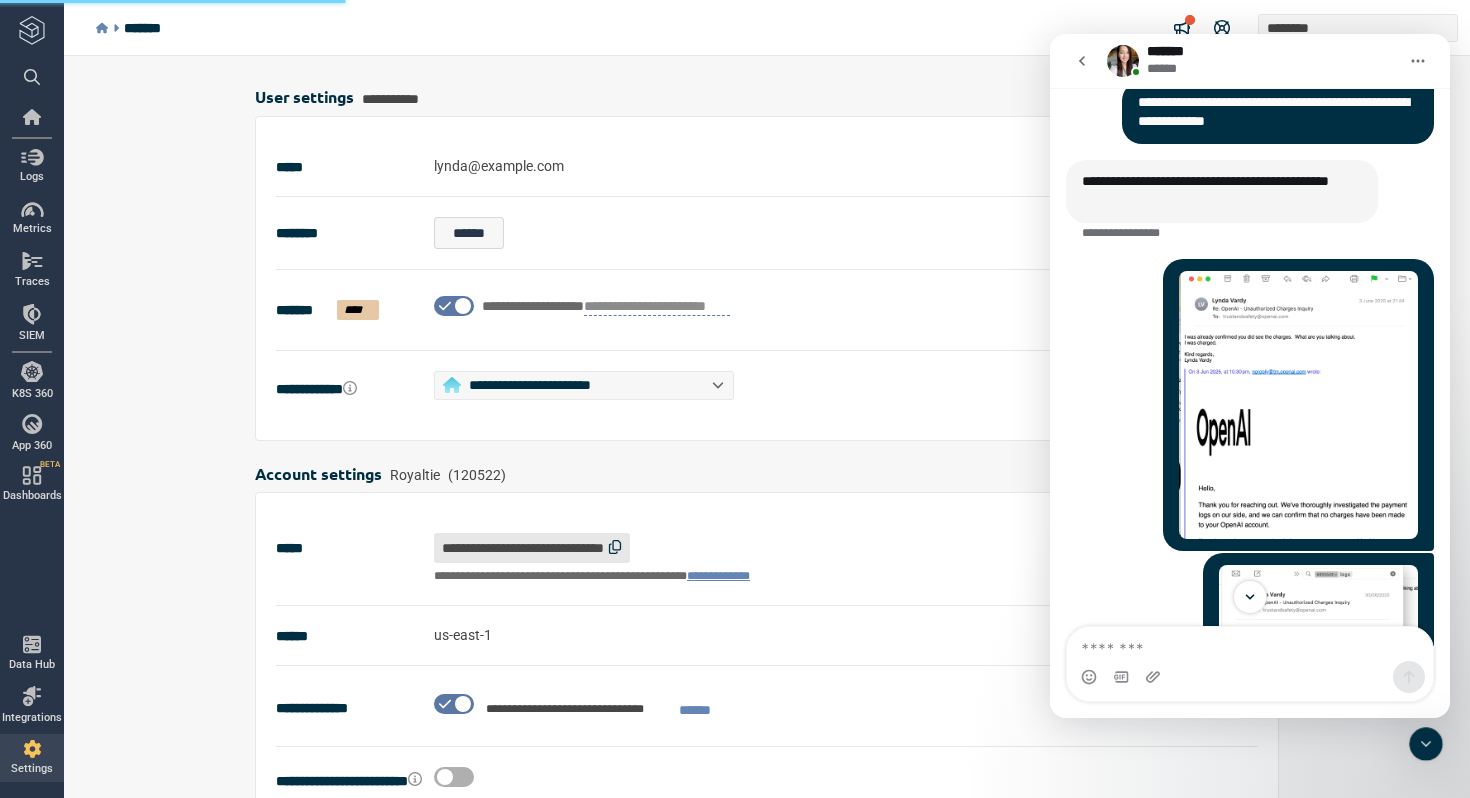 click at bounding box center (1298, 405) 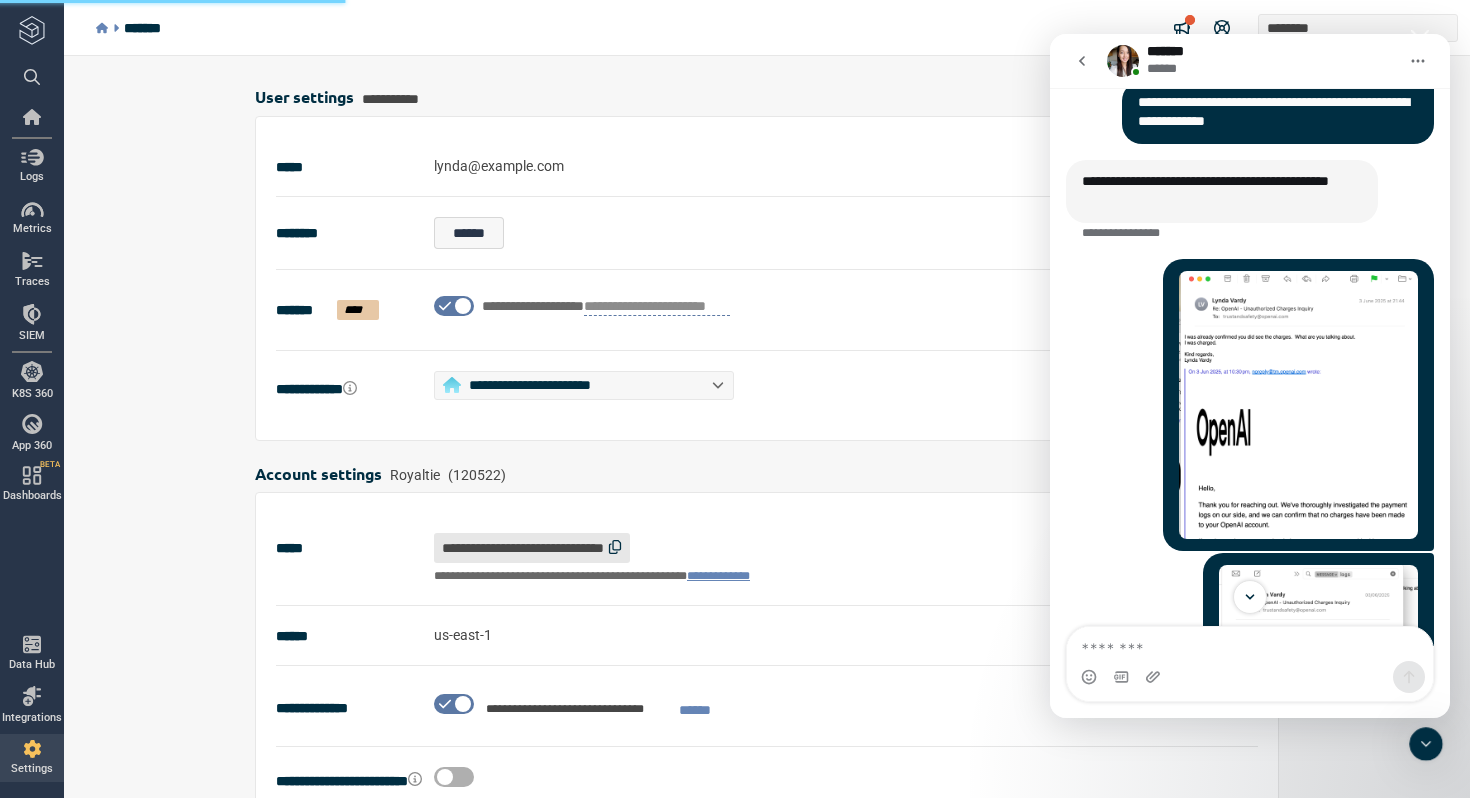 scroll, scrollTop: 0, scrollLeft: 0, axis: both 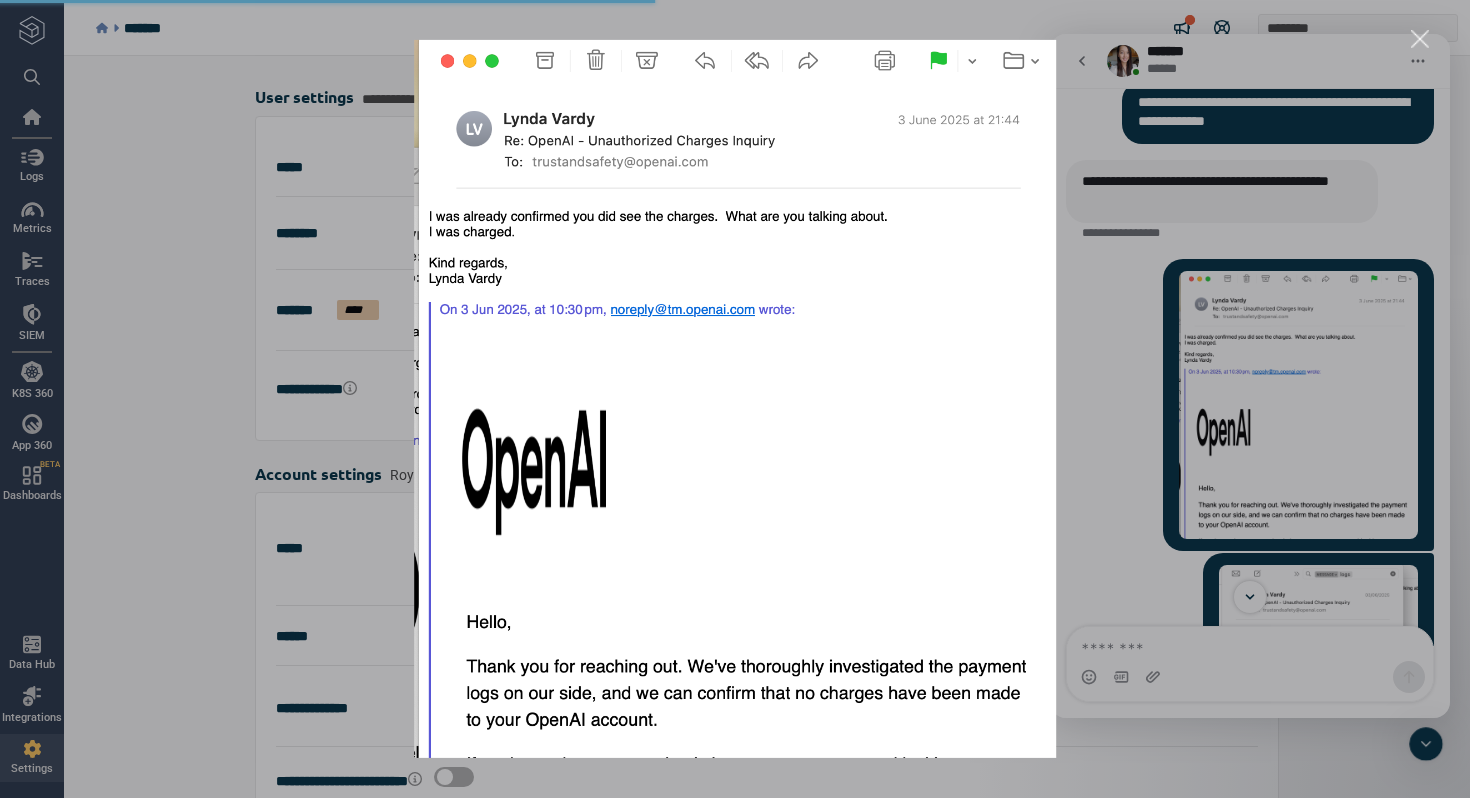 click at bounding box center [735, 399] 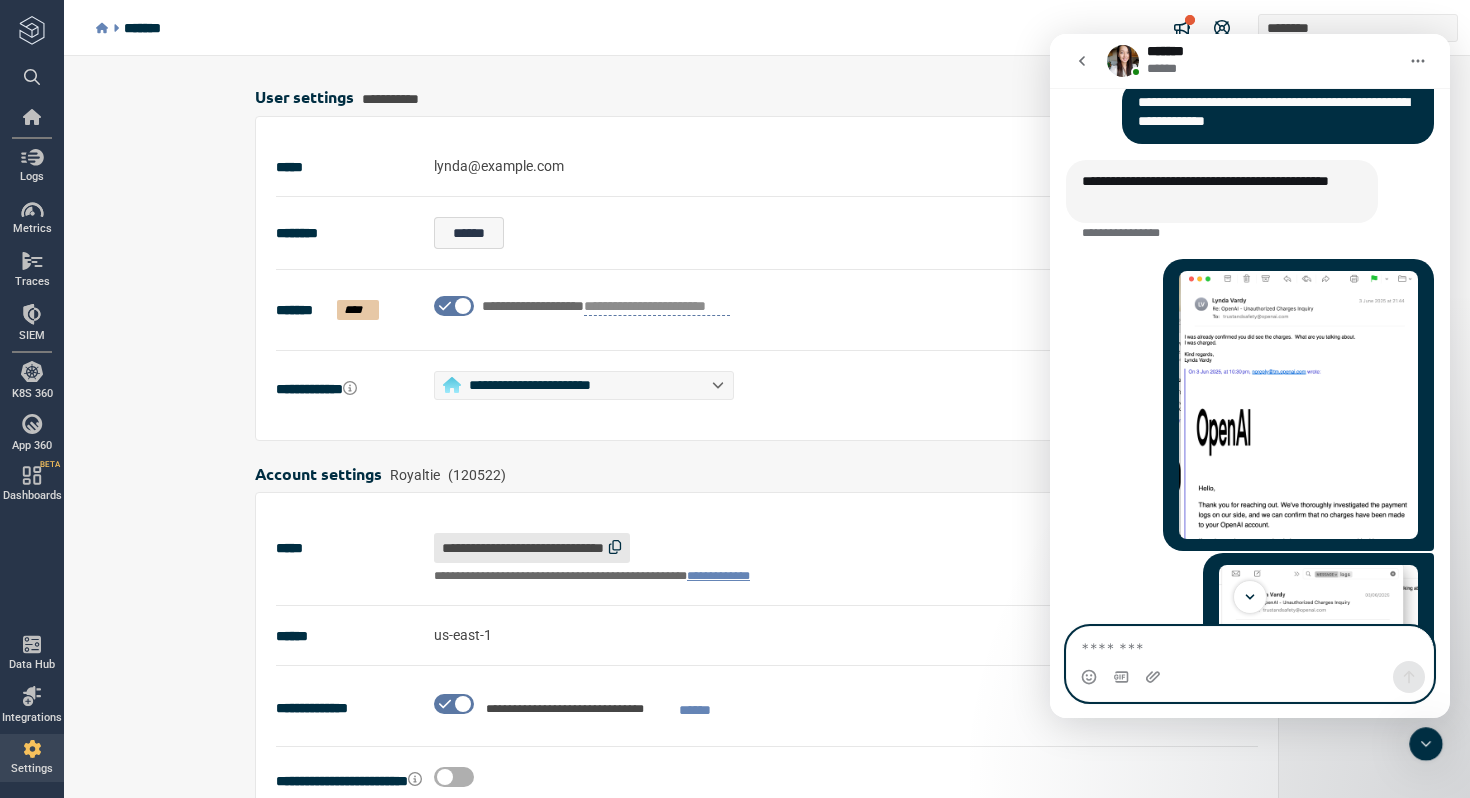 click at bounding box center (1250, 644) 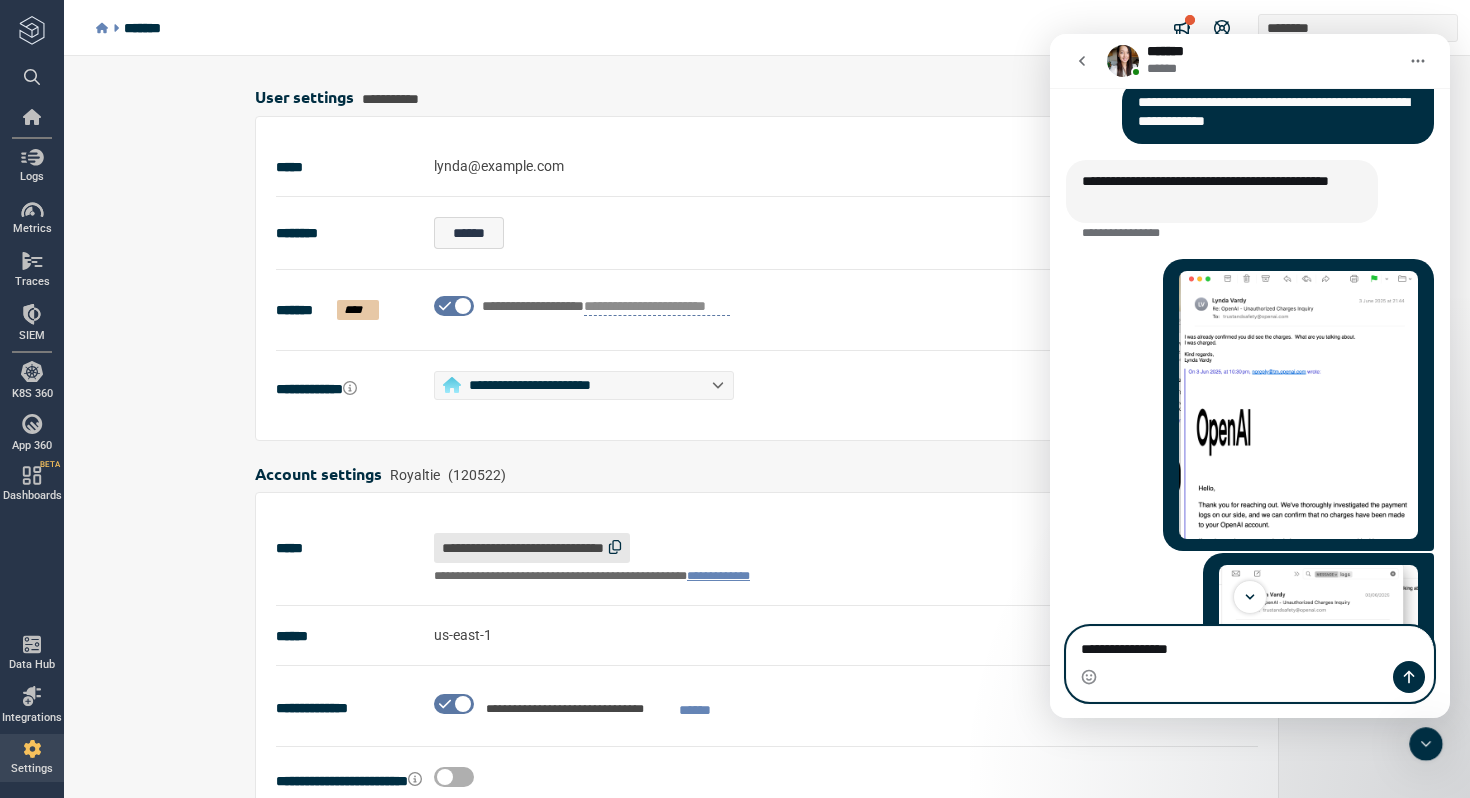 type on "**********" 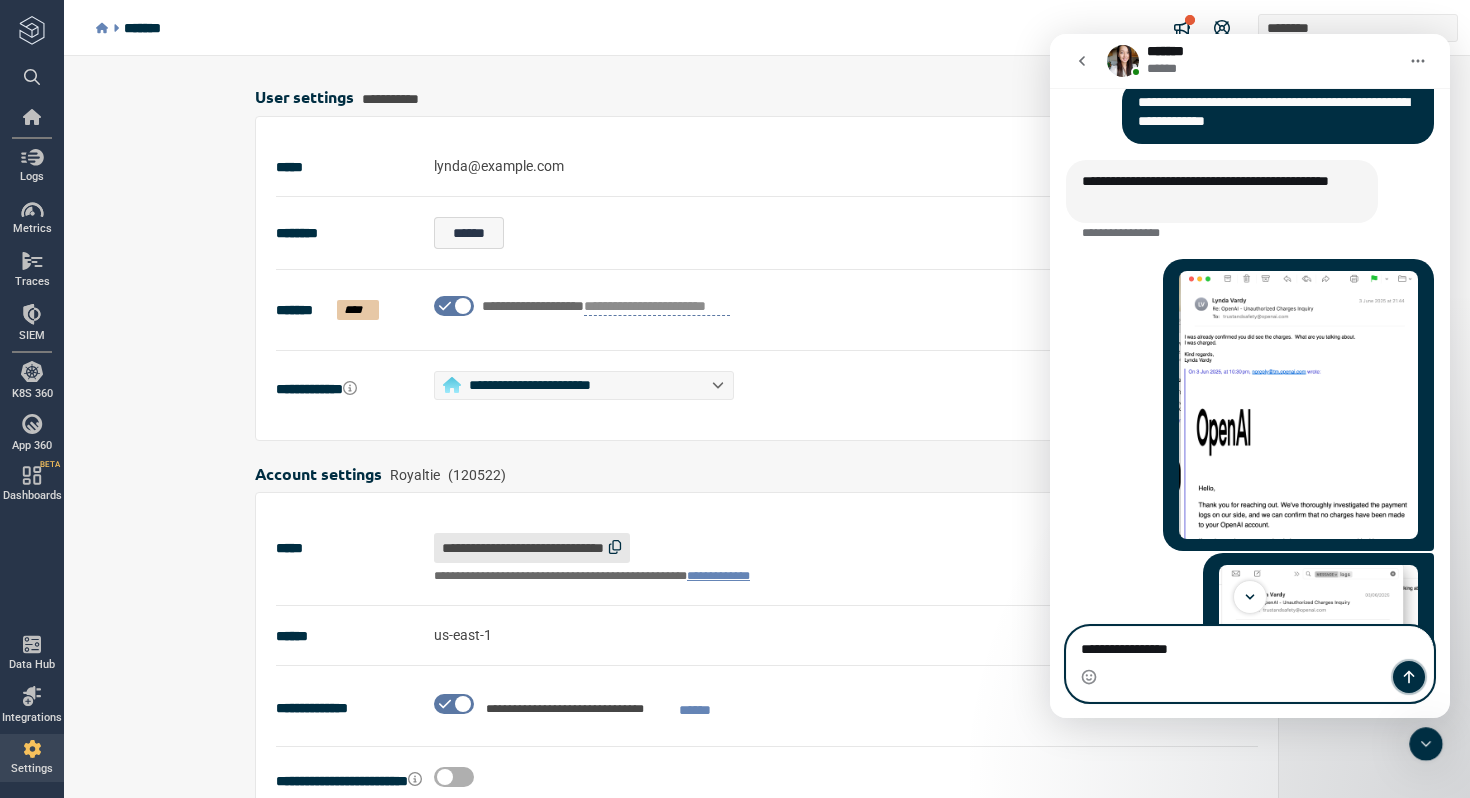 click 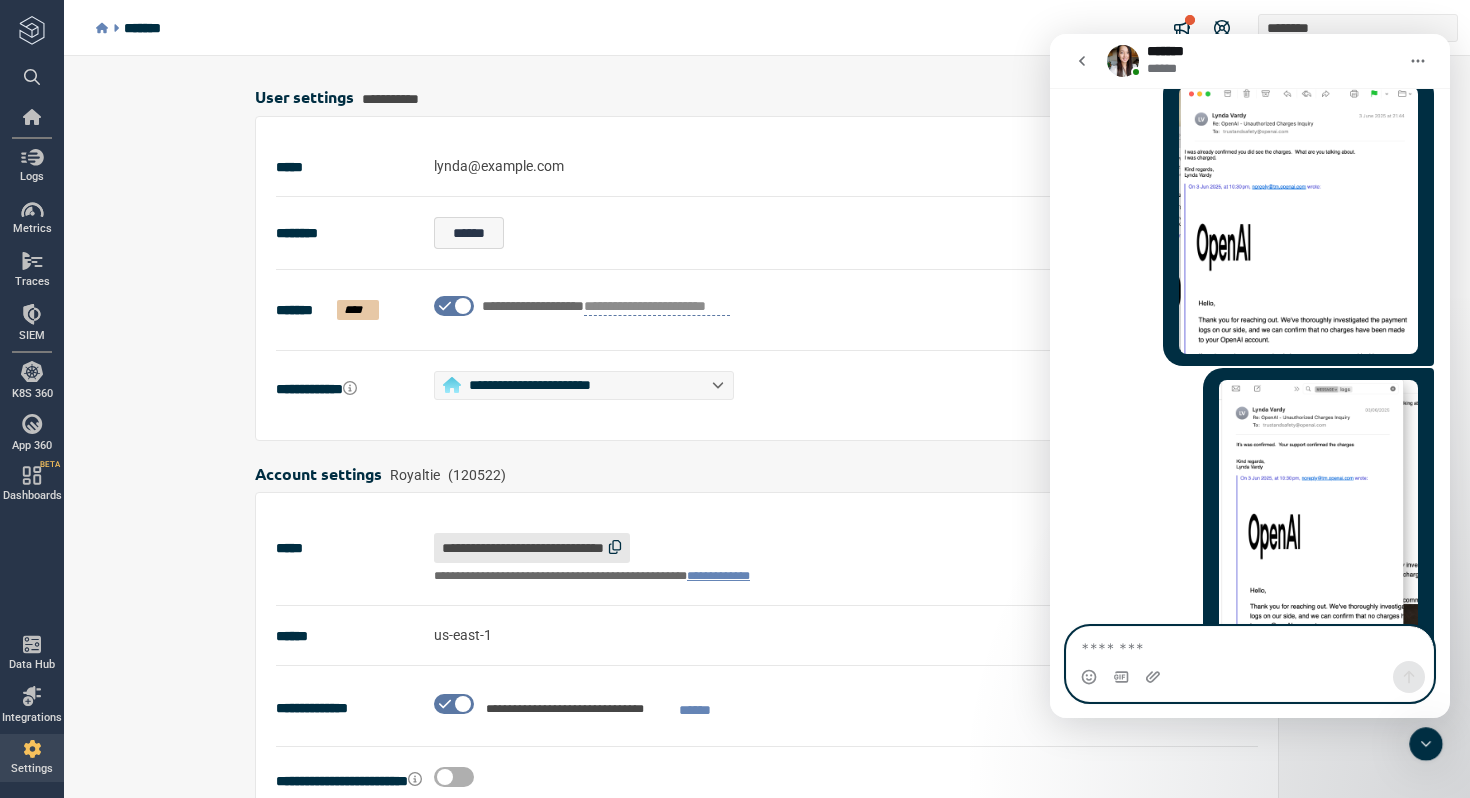 scroll, scrollTop: 3803, scrollLeft: 0, axis: vertical 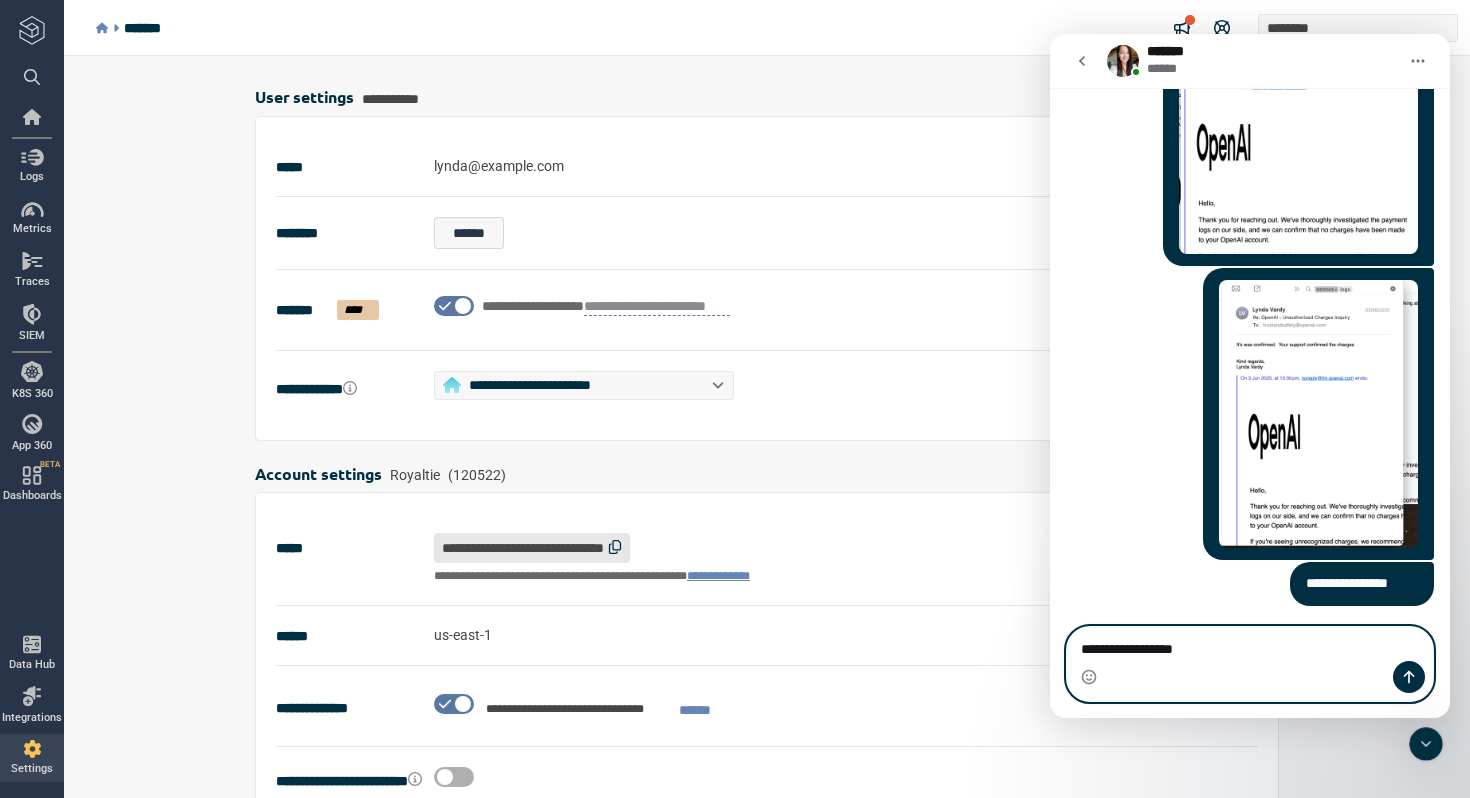 type on "**********" 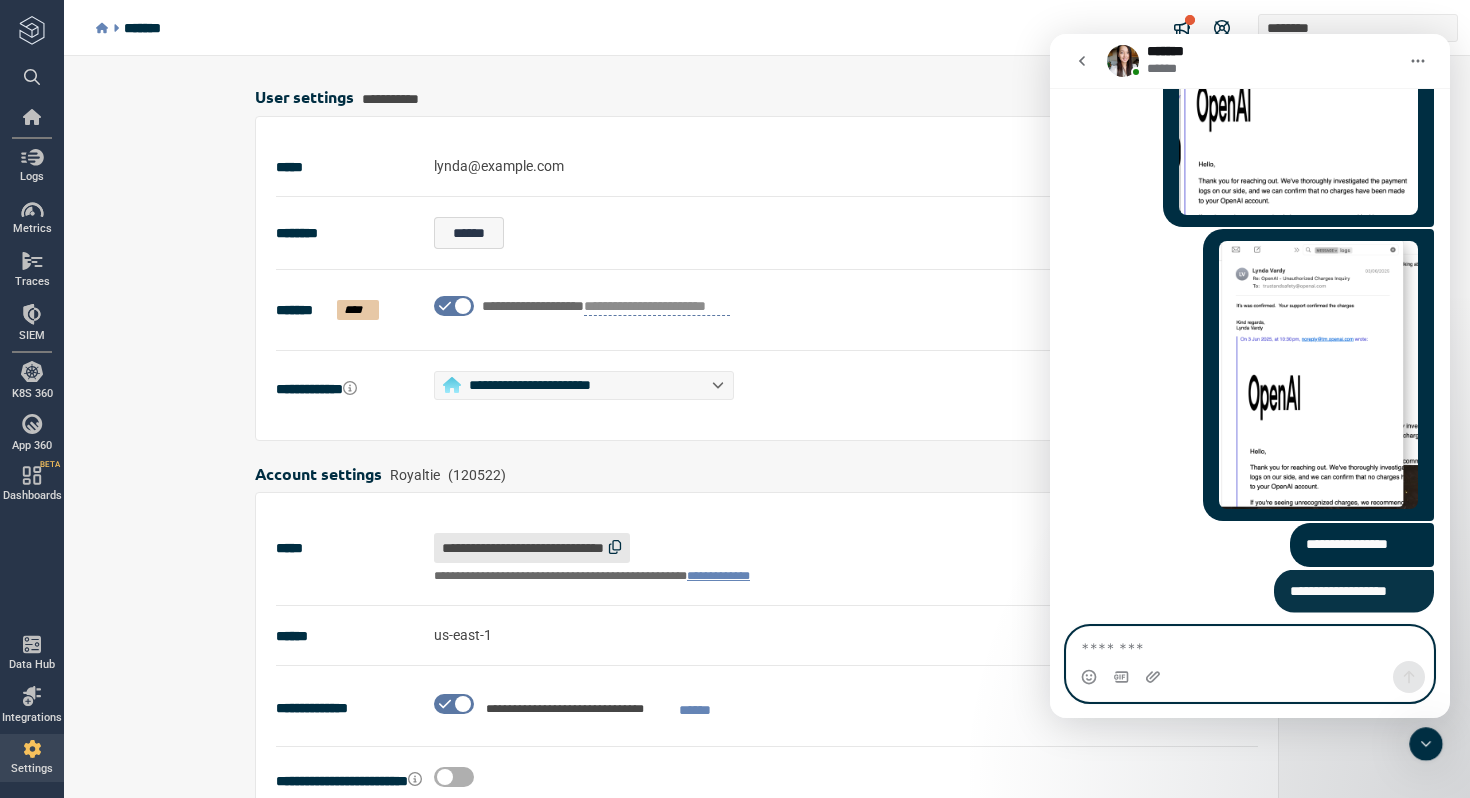 scroll, scrollTop: 3849, scrollLeft: 0, axis: vertical 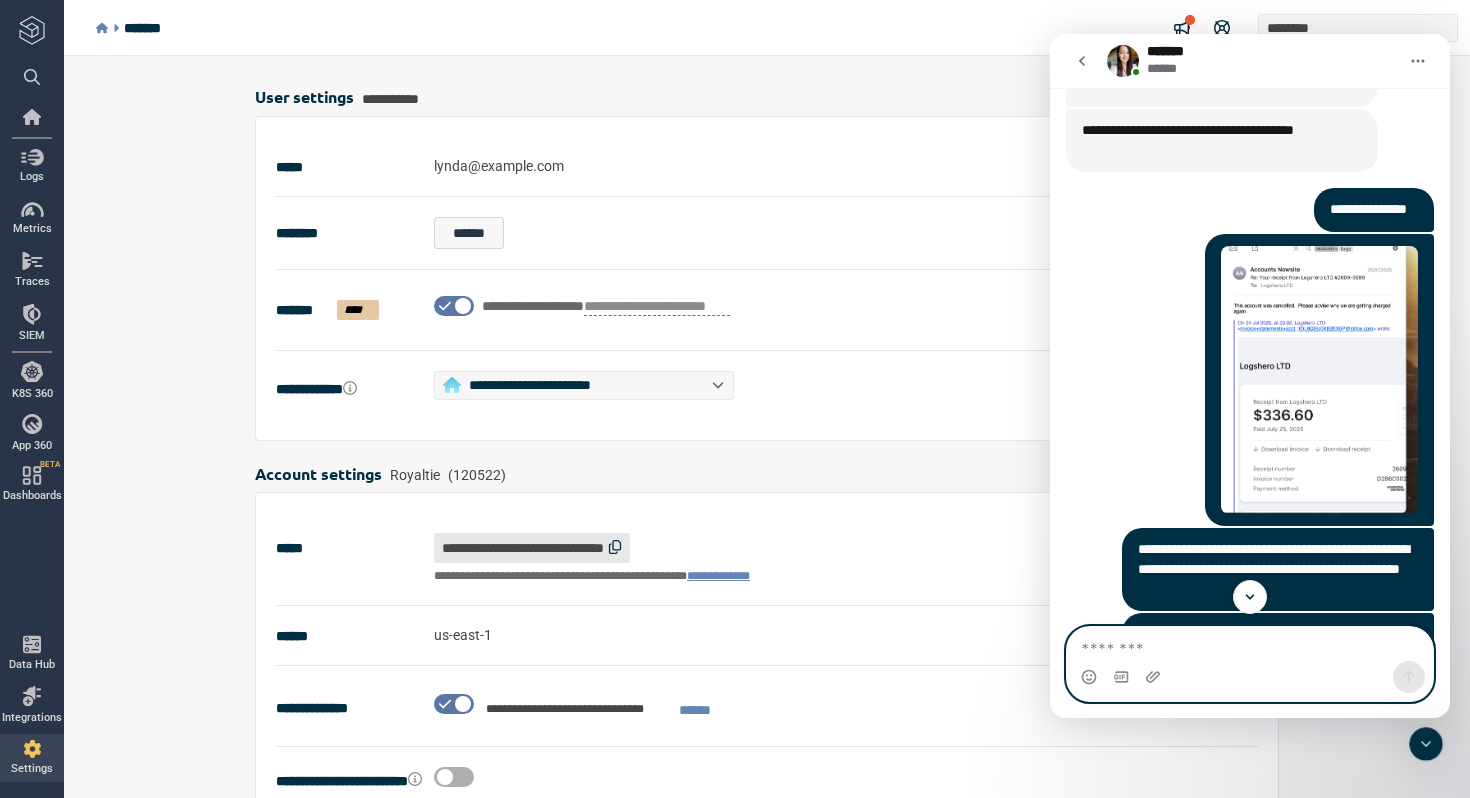 click at bounding box center (1250, 644) 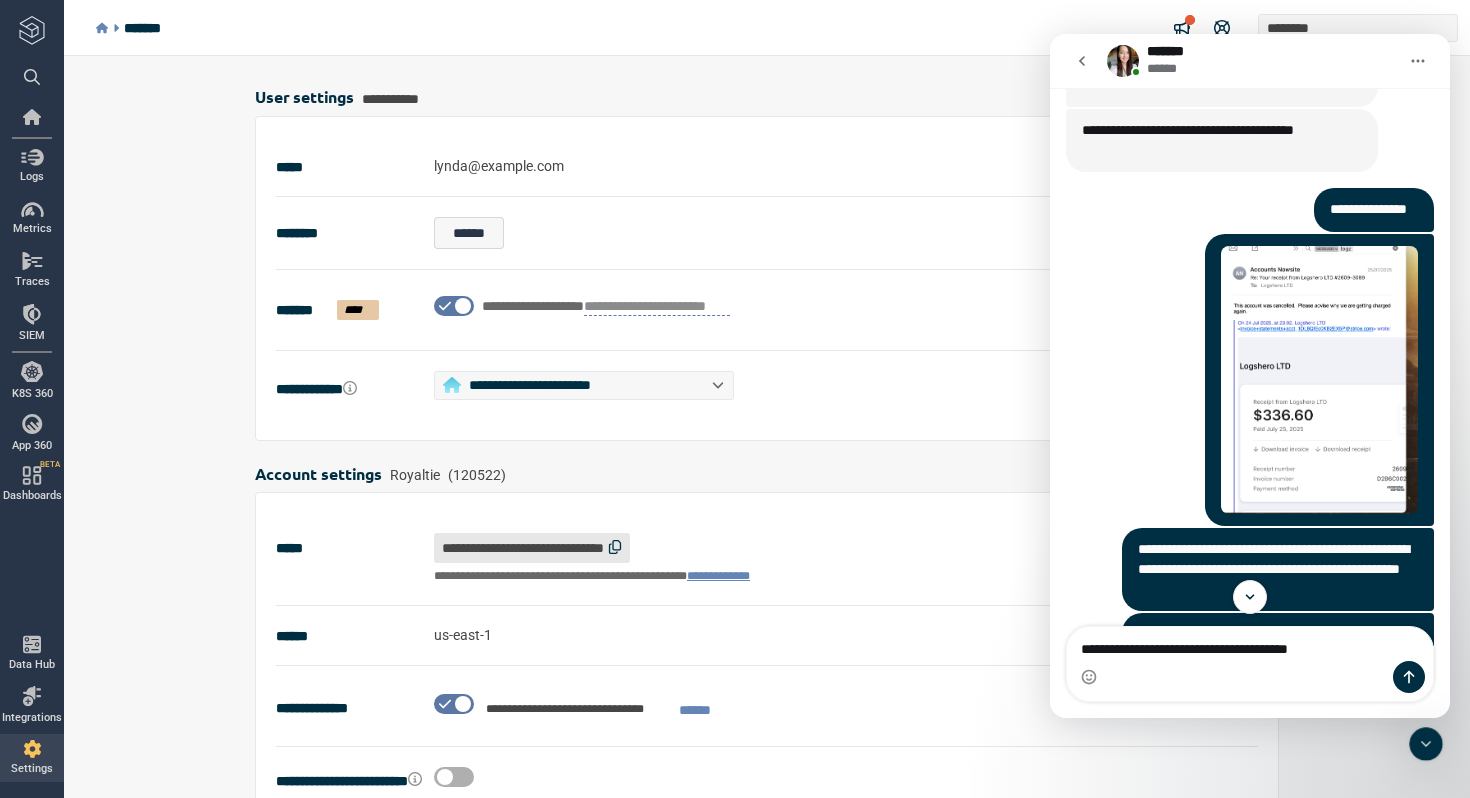 click at bounding box center (1319, 380) 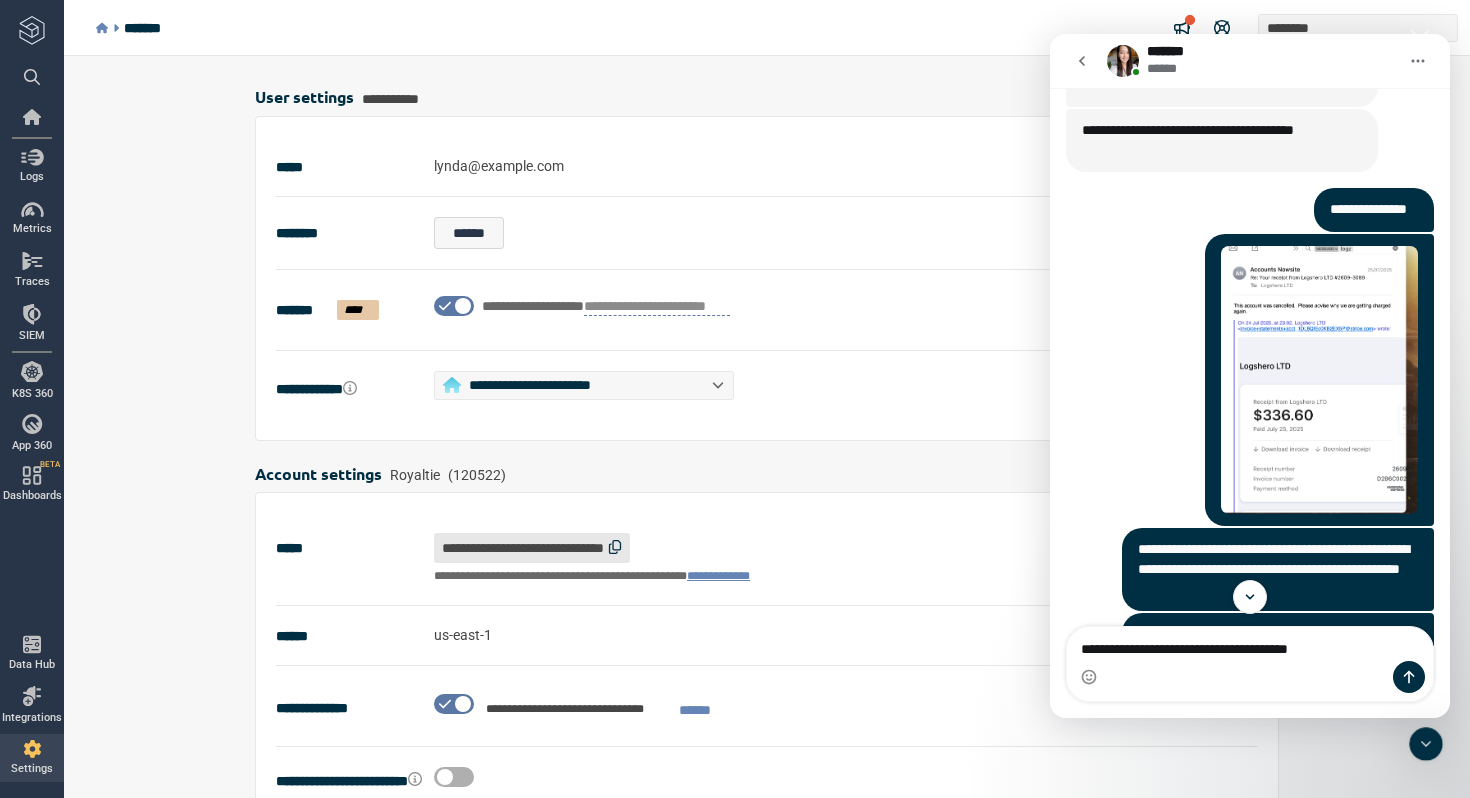 scroll, scrollTop: 0, scrollLeft: 0, axis: both 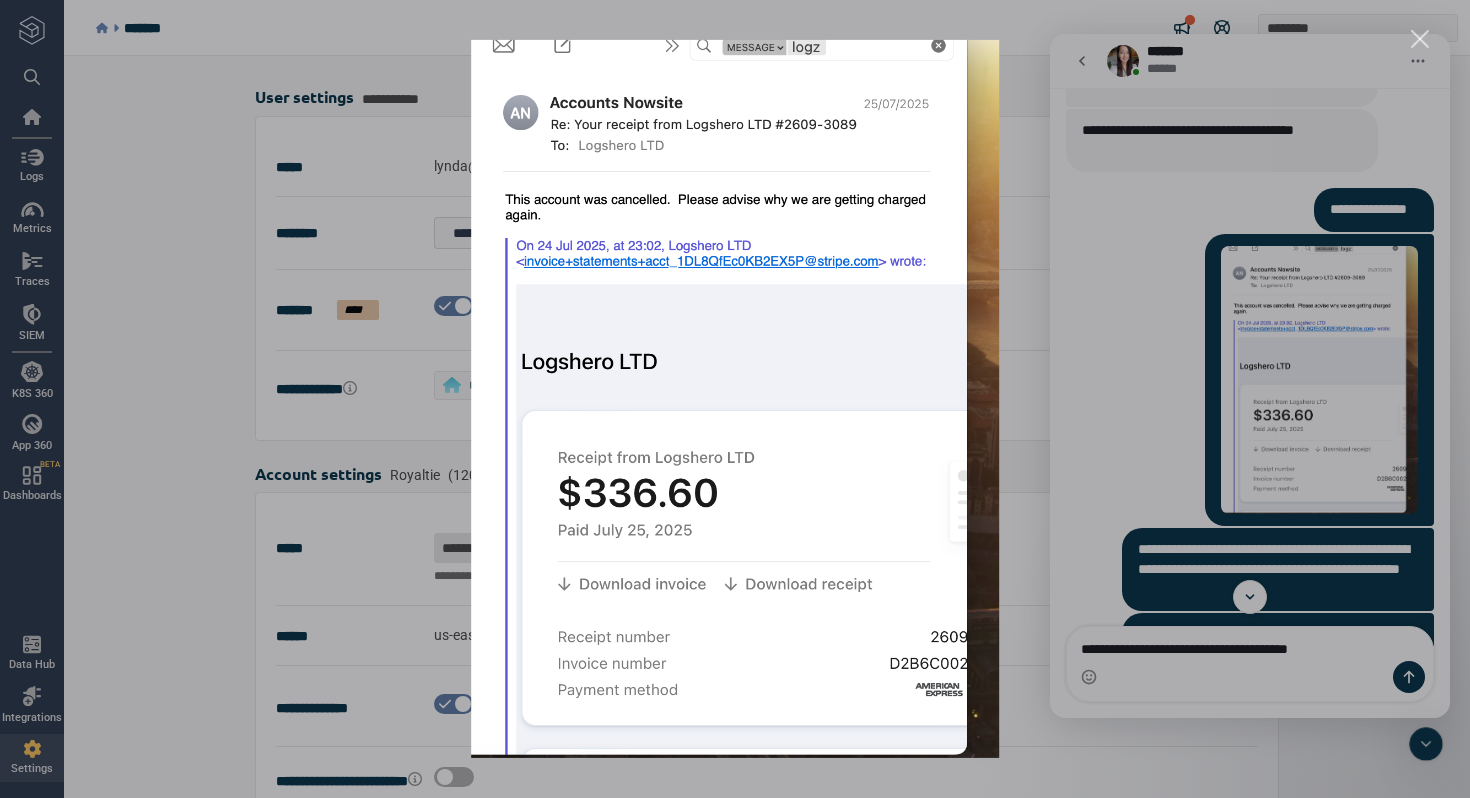 click at bounding box center [1420, 39] 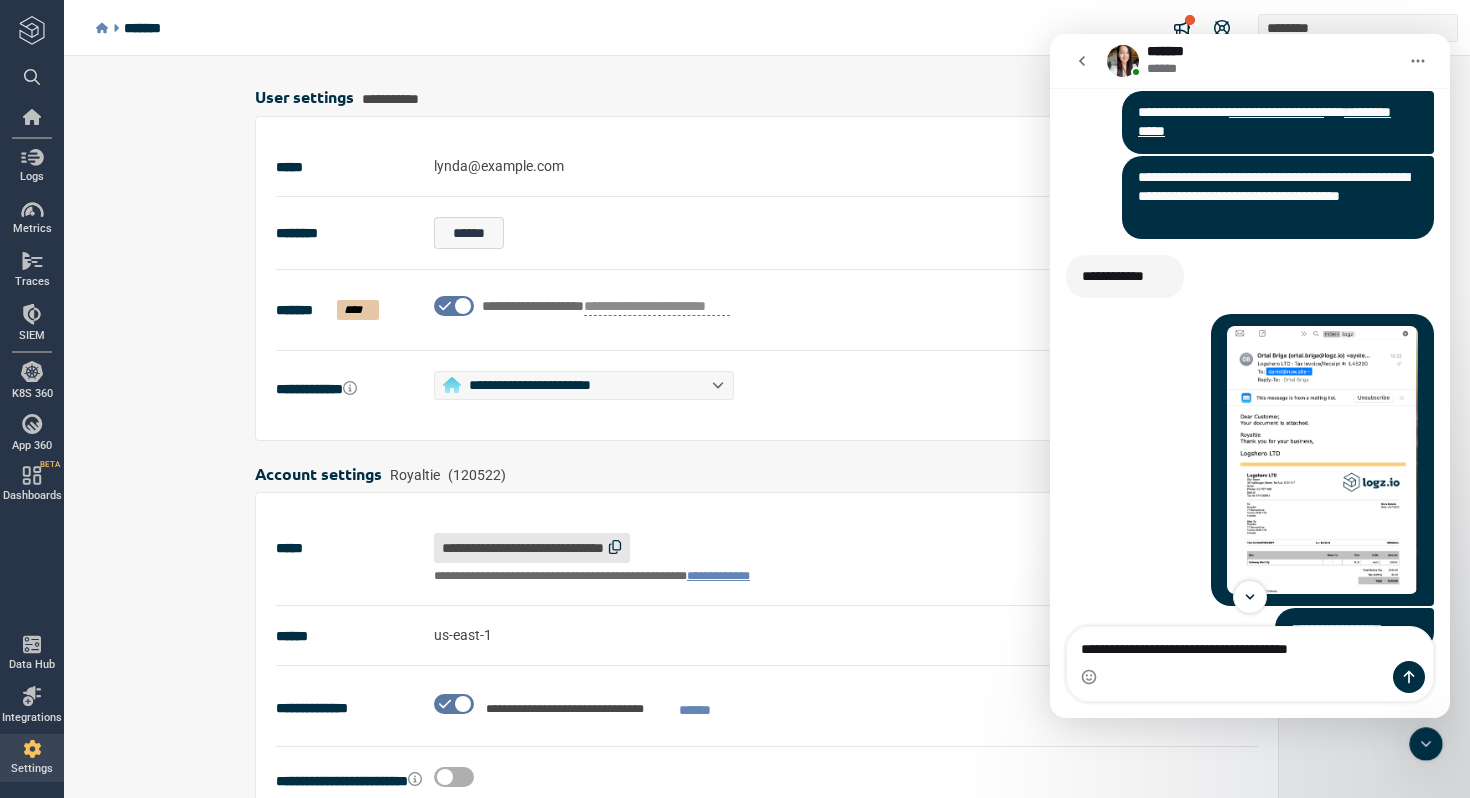 scroll, scrollTop: 1226, scrollLeft: 0, axis: vertical 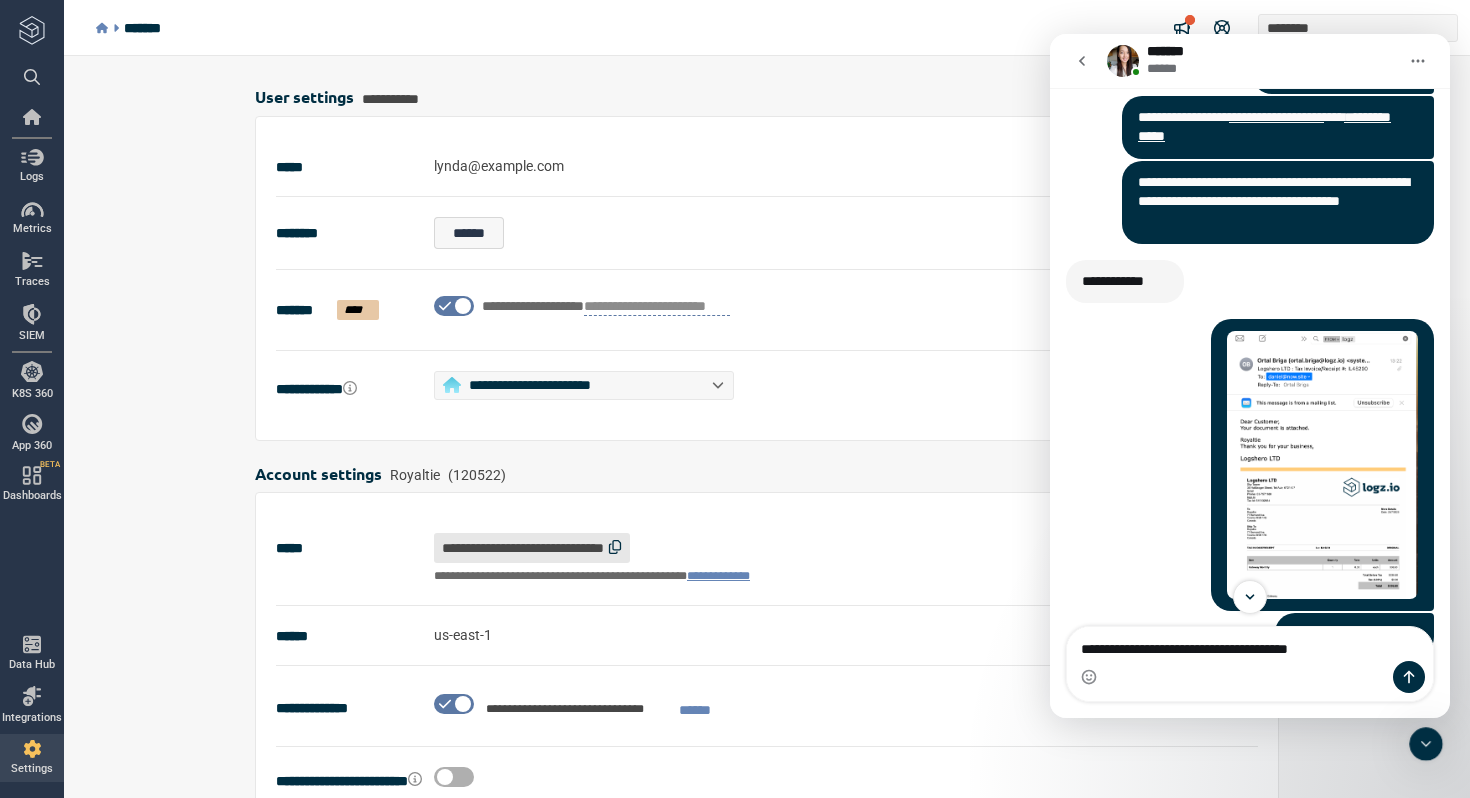 click at bounding box center [1322, 465] 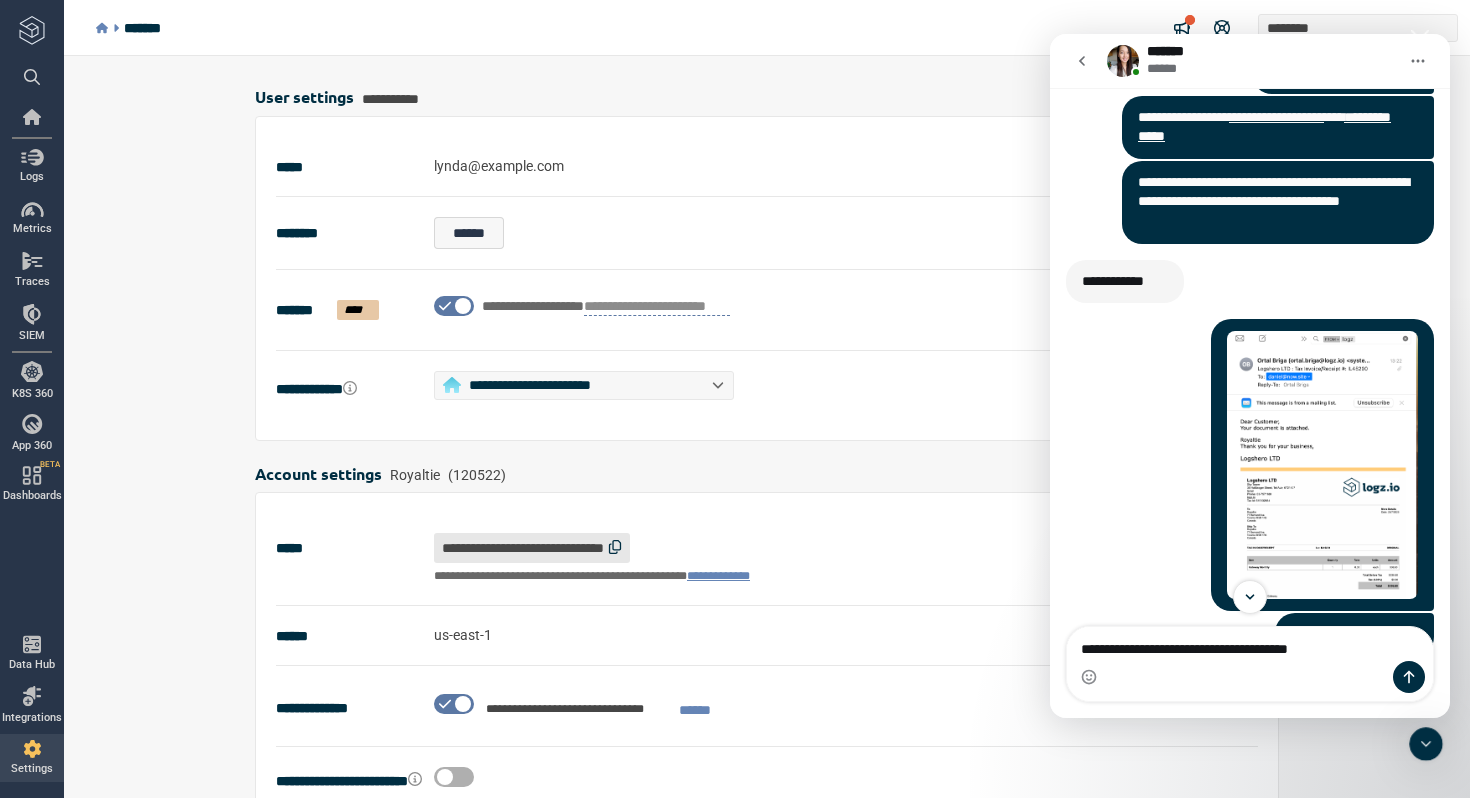 scroll, scrollTop: 0, scrollLeft: 0, axis: both 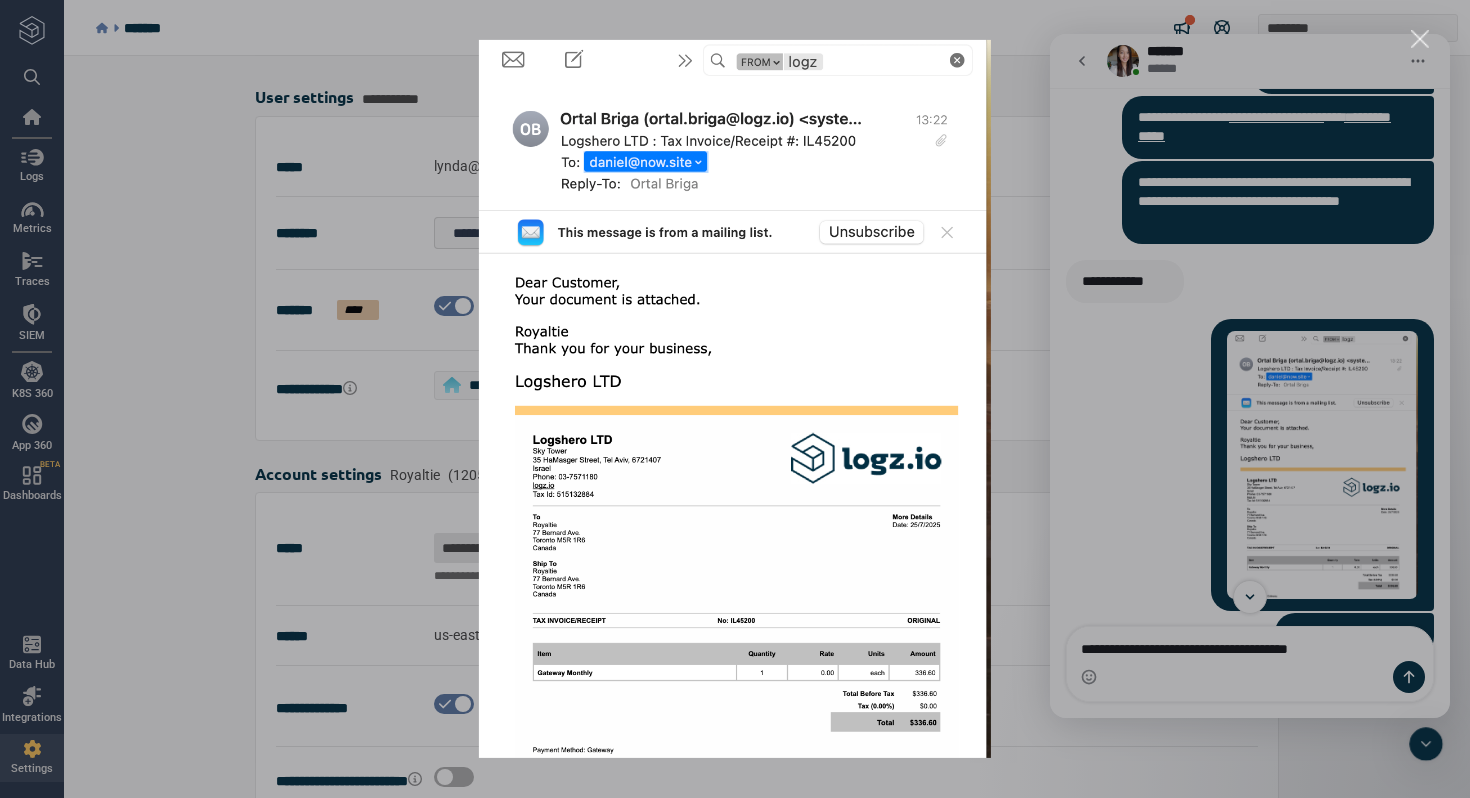 click at bounding box center (1420, 39) 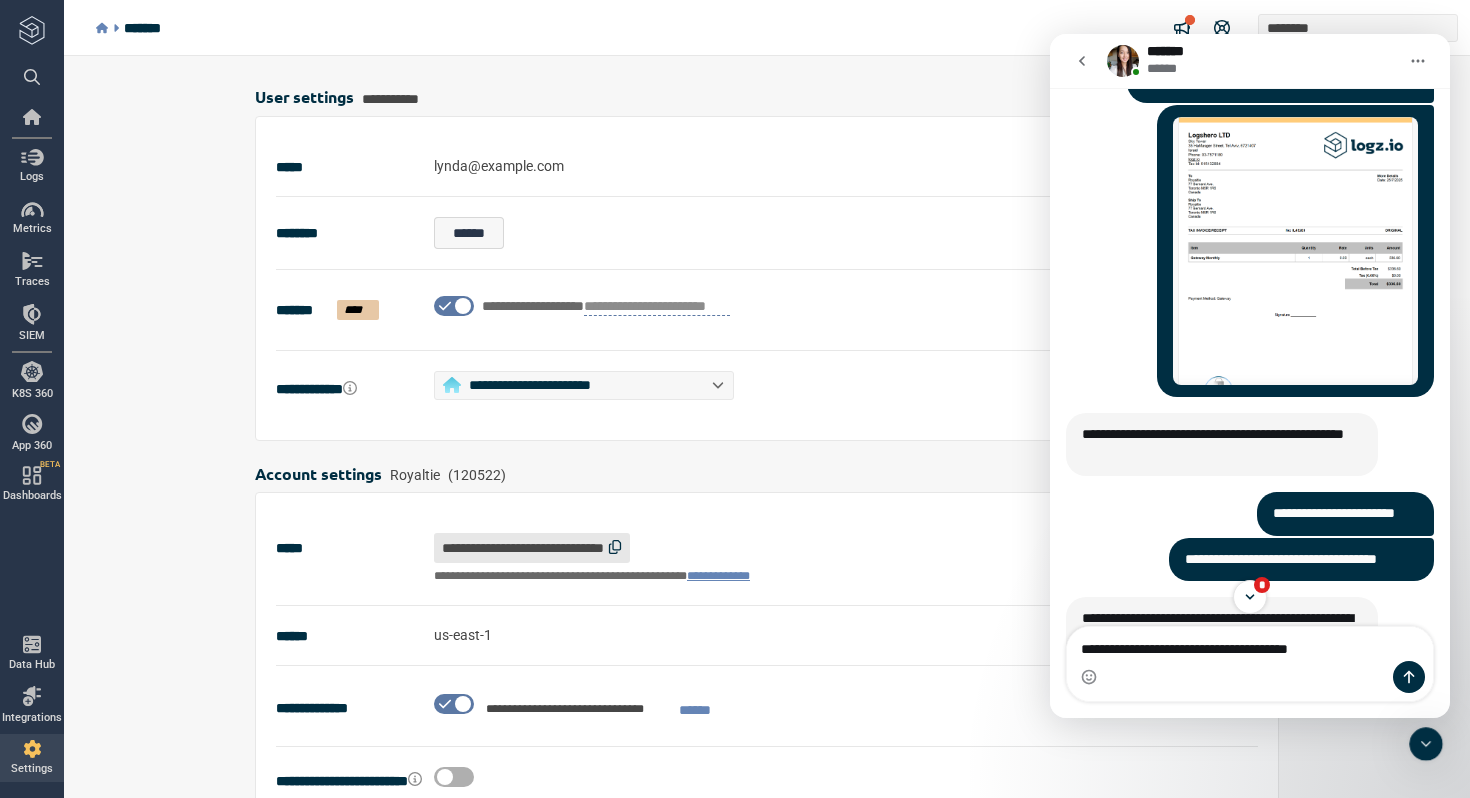 scroll, scrollTop: 732, scrollLeft: 0, axis: vertical 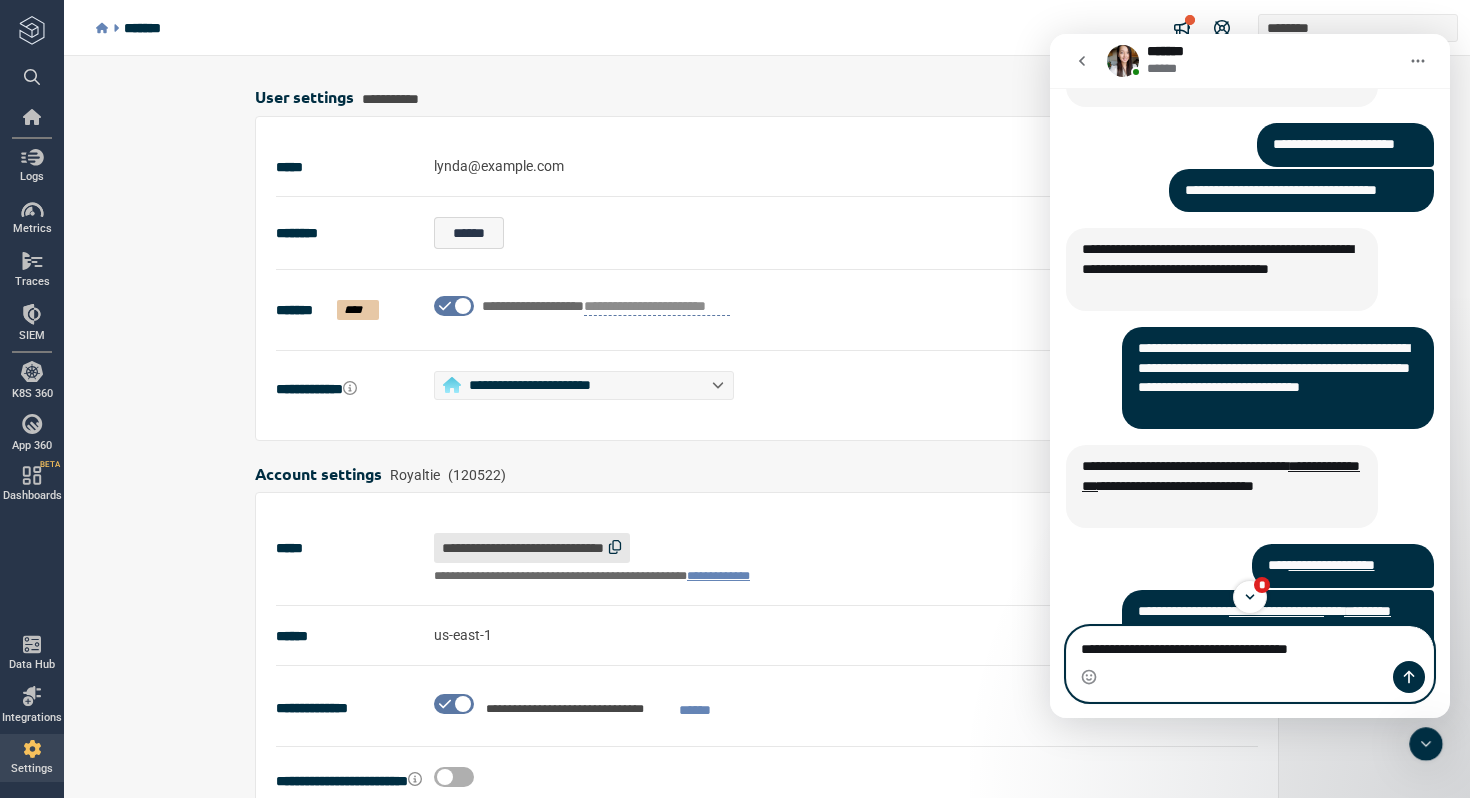click on "**********" at bounding box center (1250, 644) 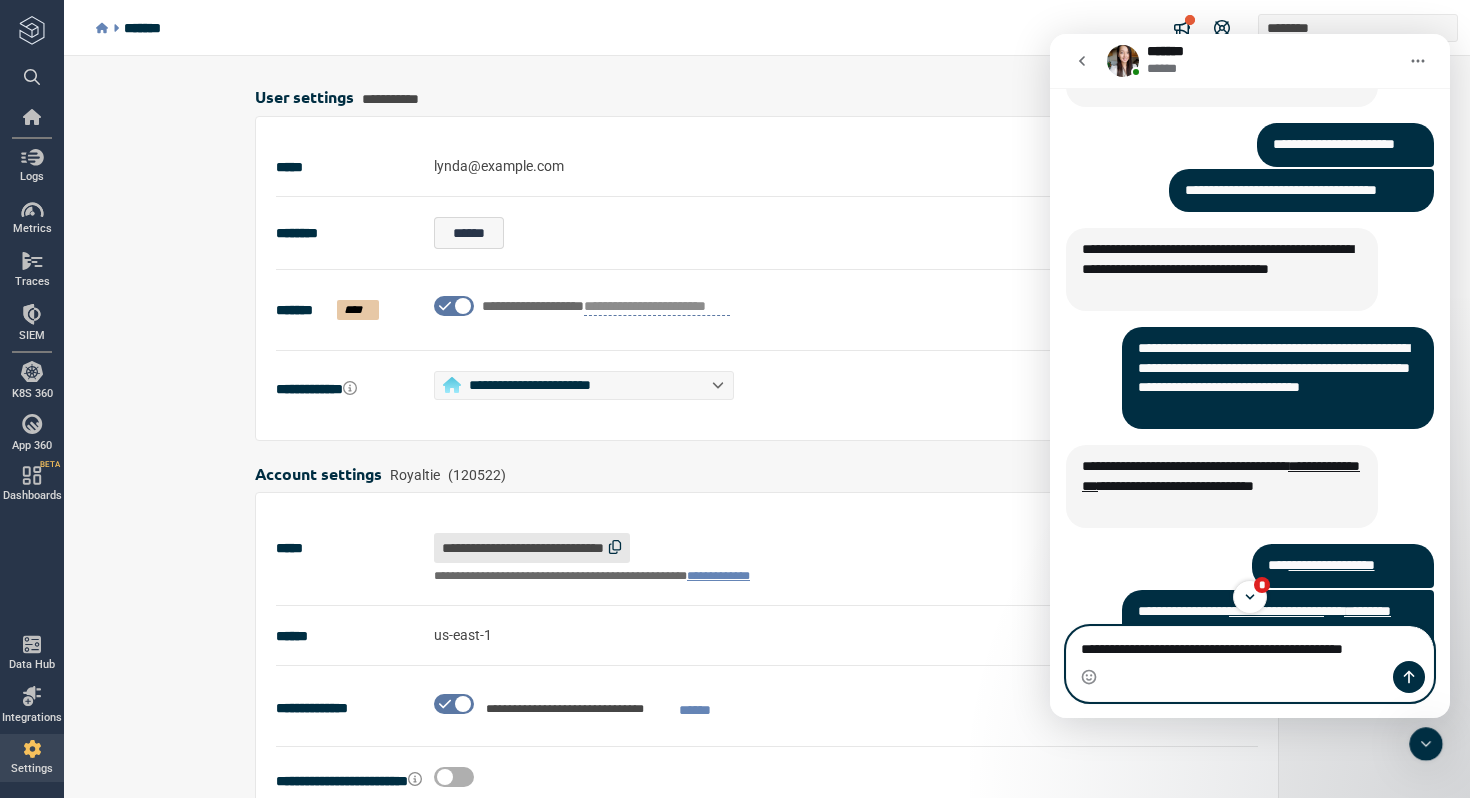 type on "**********" 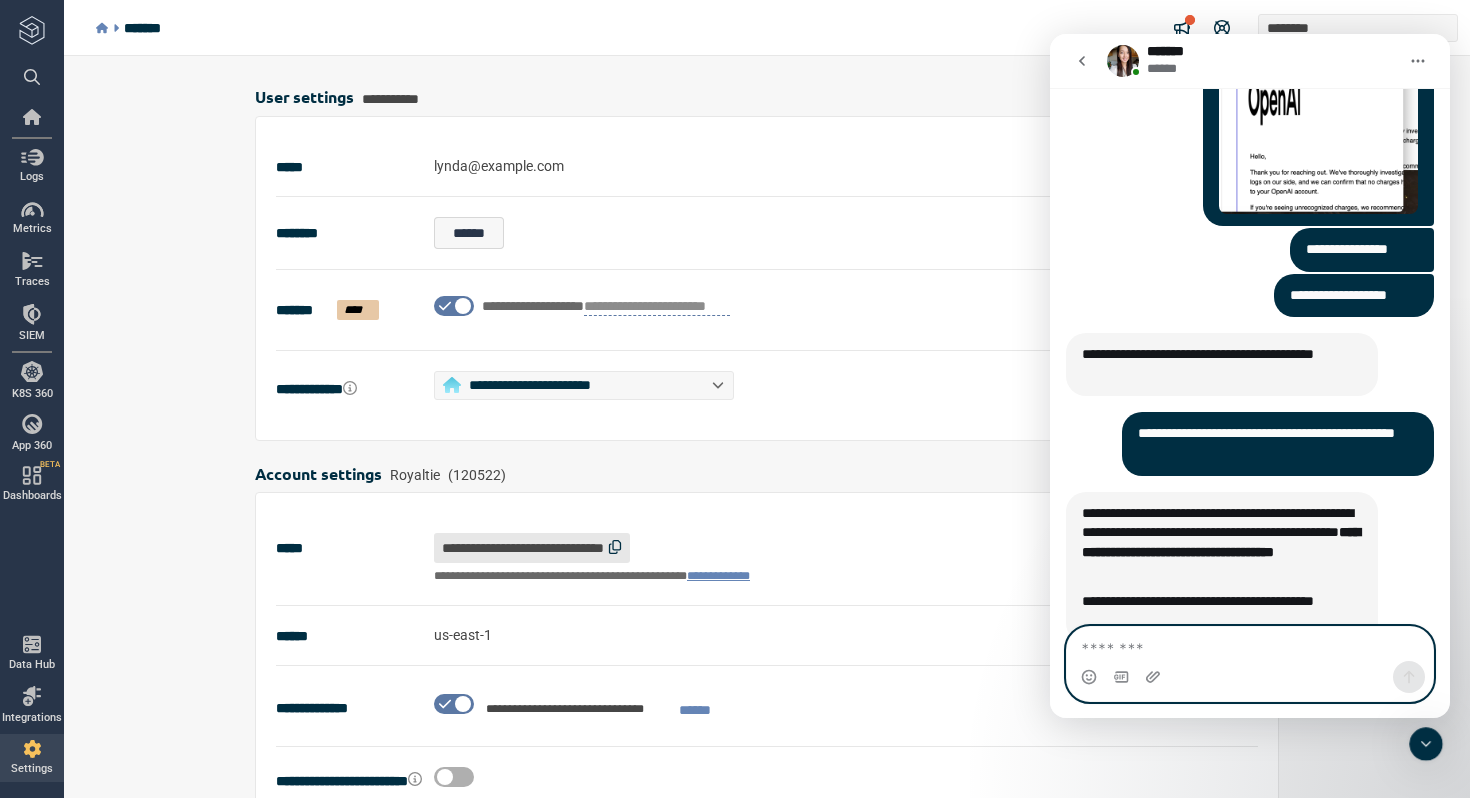 scroll, scrollTop: 4175, scrollLeft: 0, axis: vertical 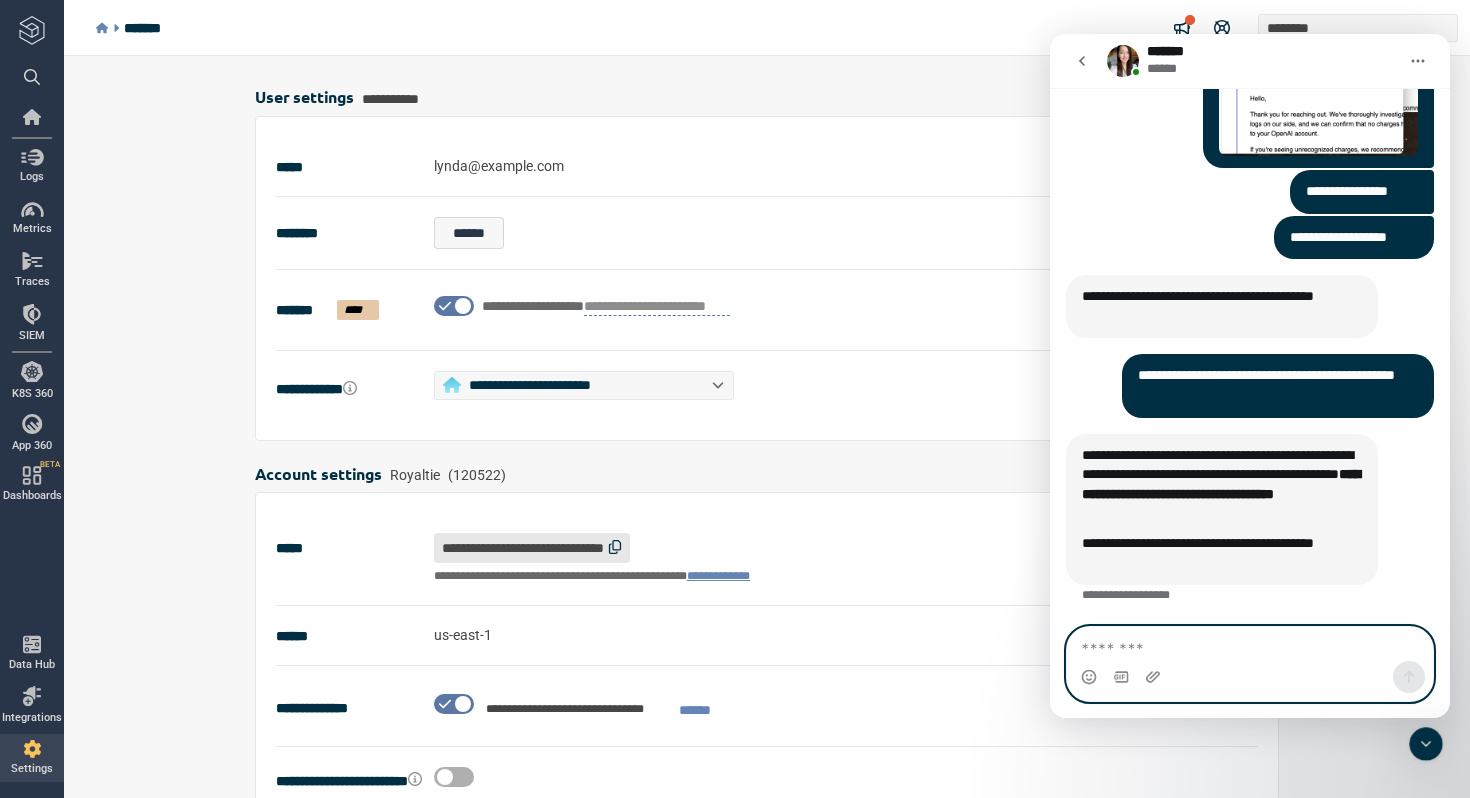 click at bounding box center [1250, 644] 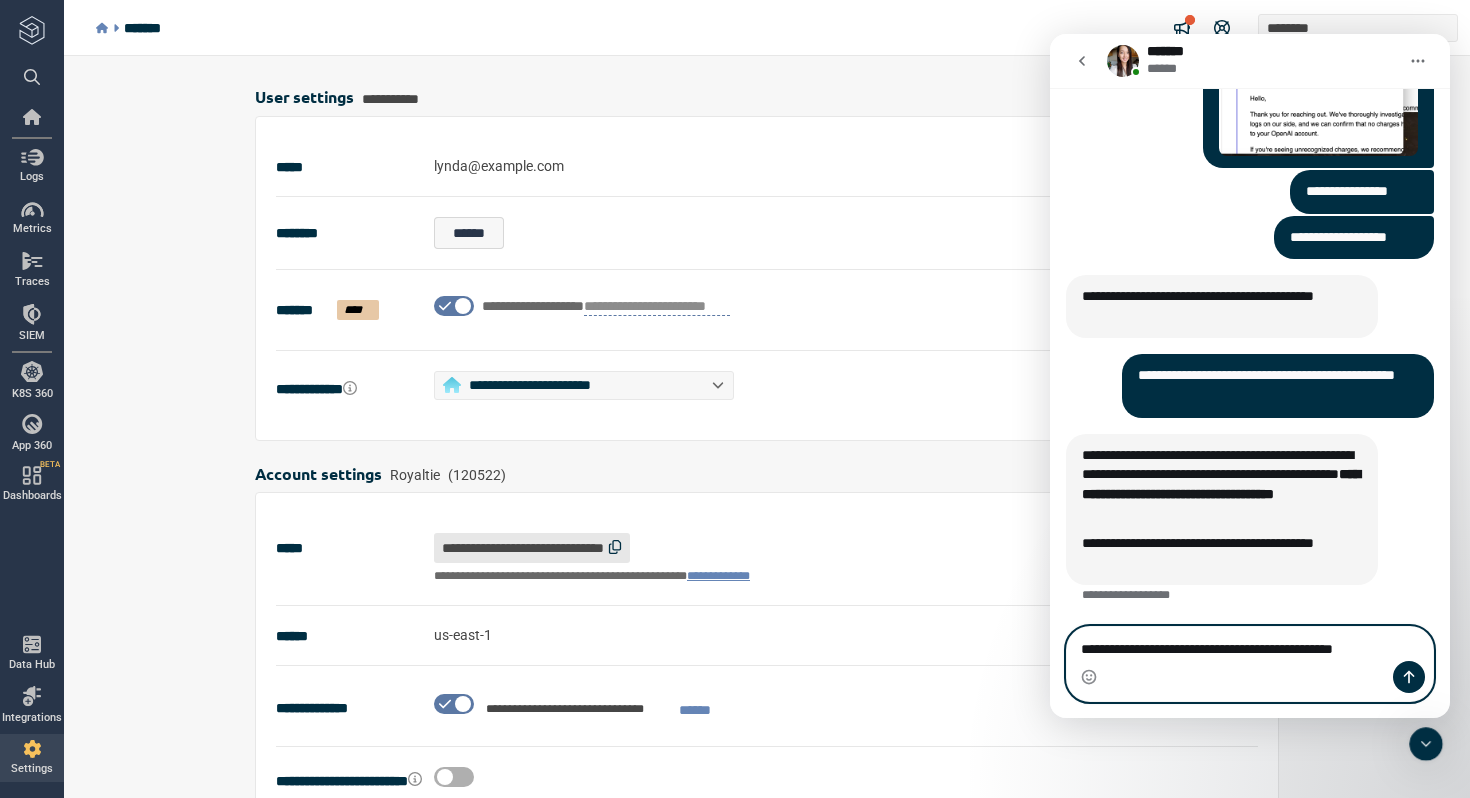 type on "**********" 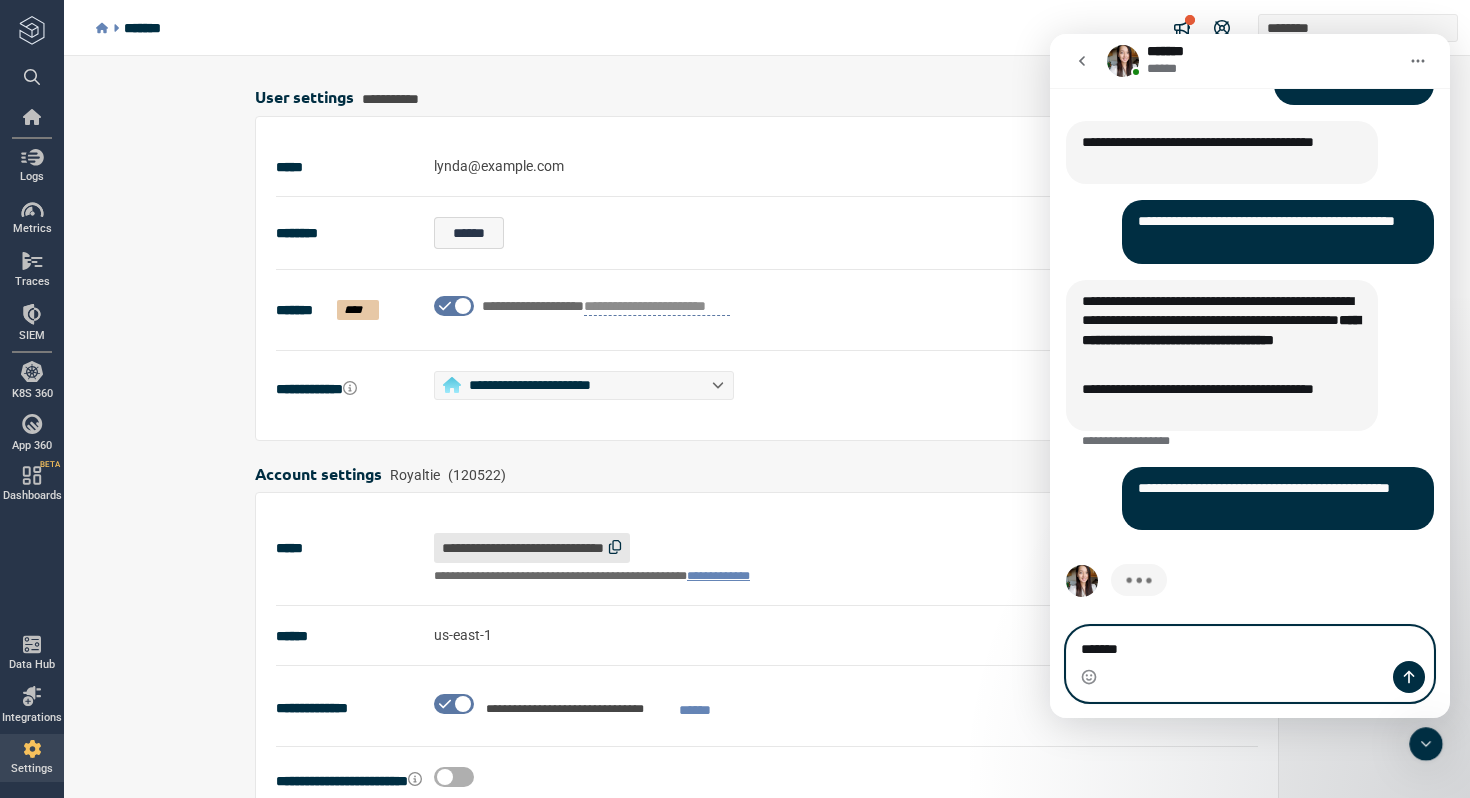 scroll, scrollTop: 4331, scrollLeft: 0, axis: vertical 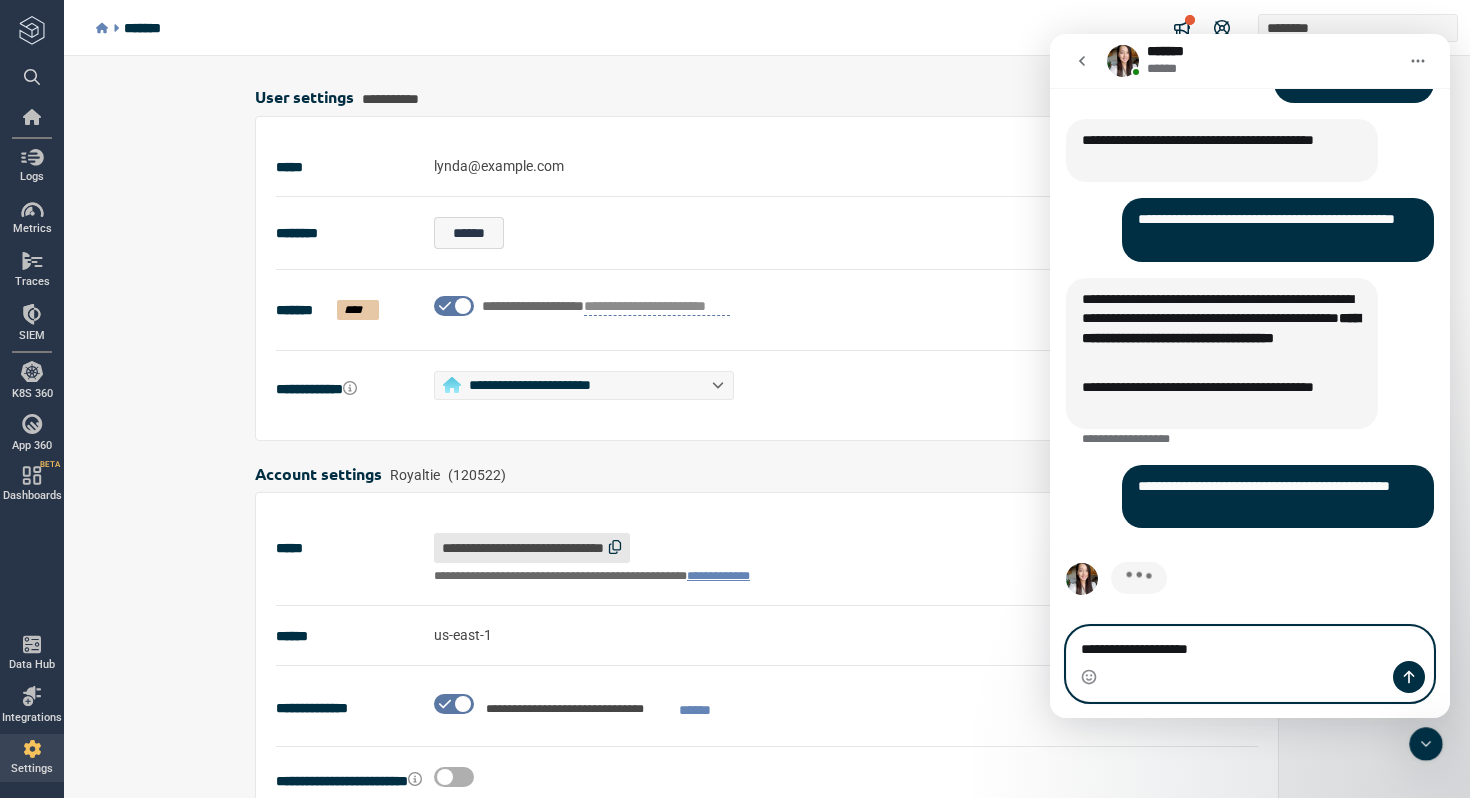 type on "**********" 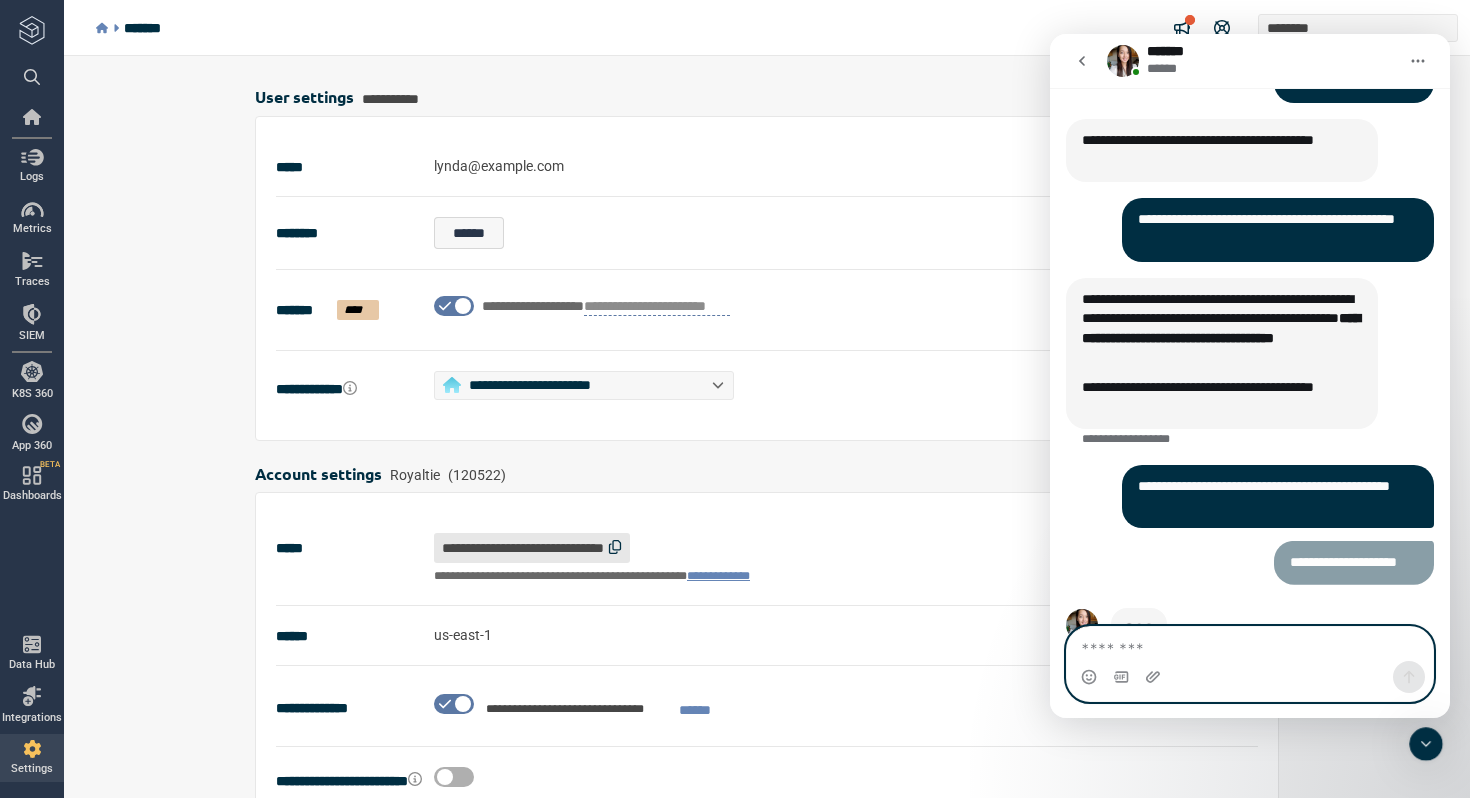 scroll, scrollTop: 4377, scrollLeft: 0, axis: vertical 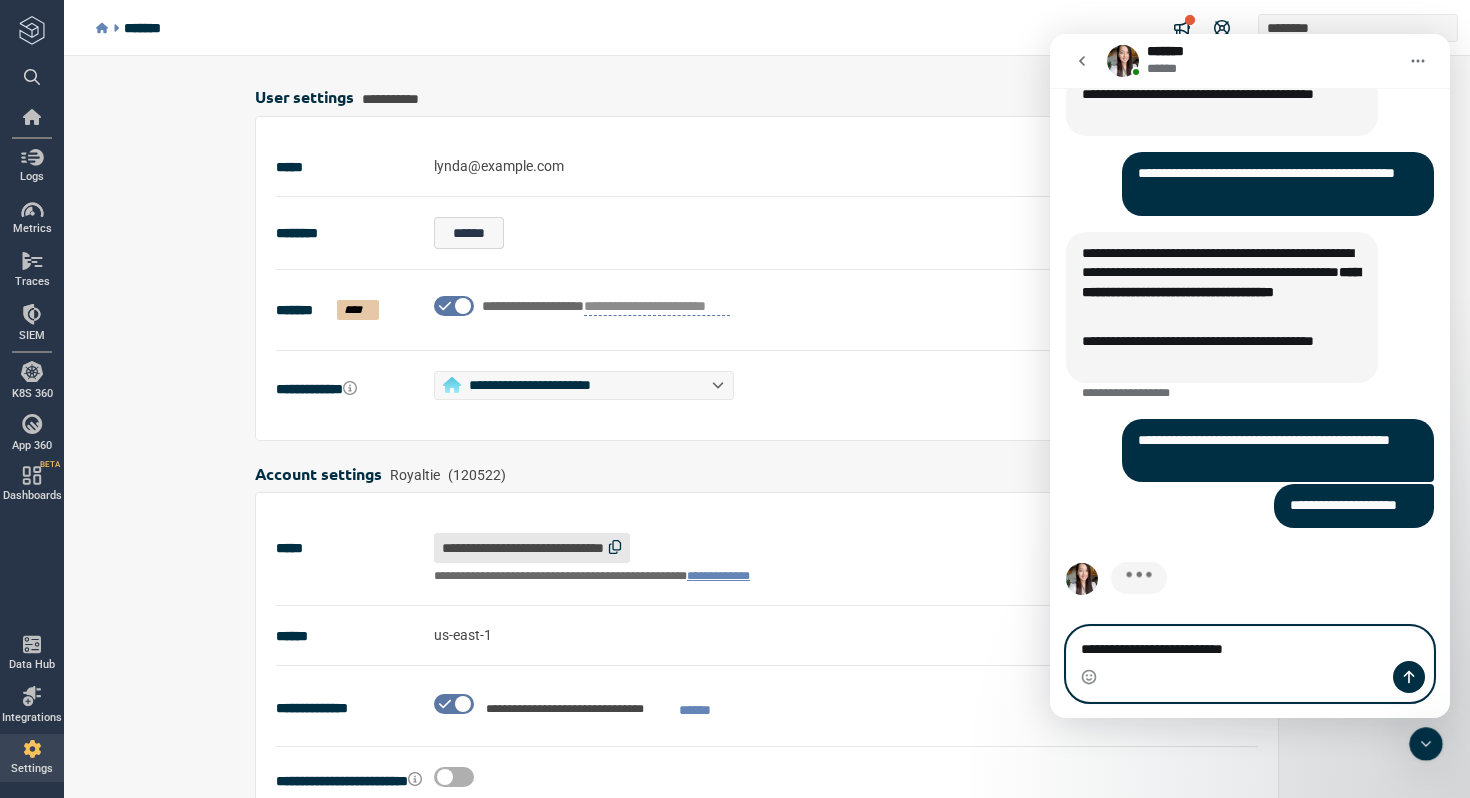type on "**********" 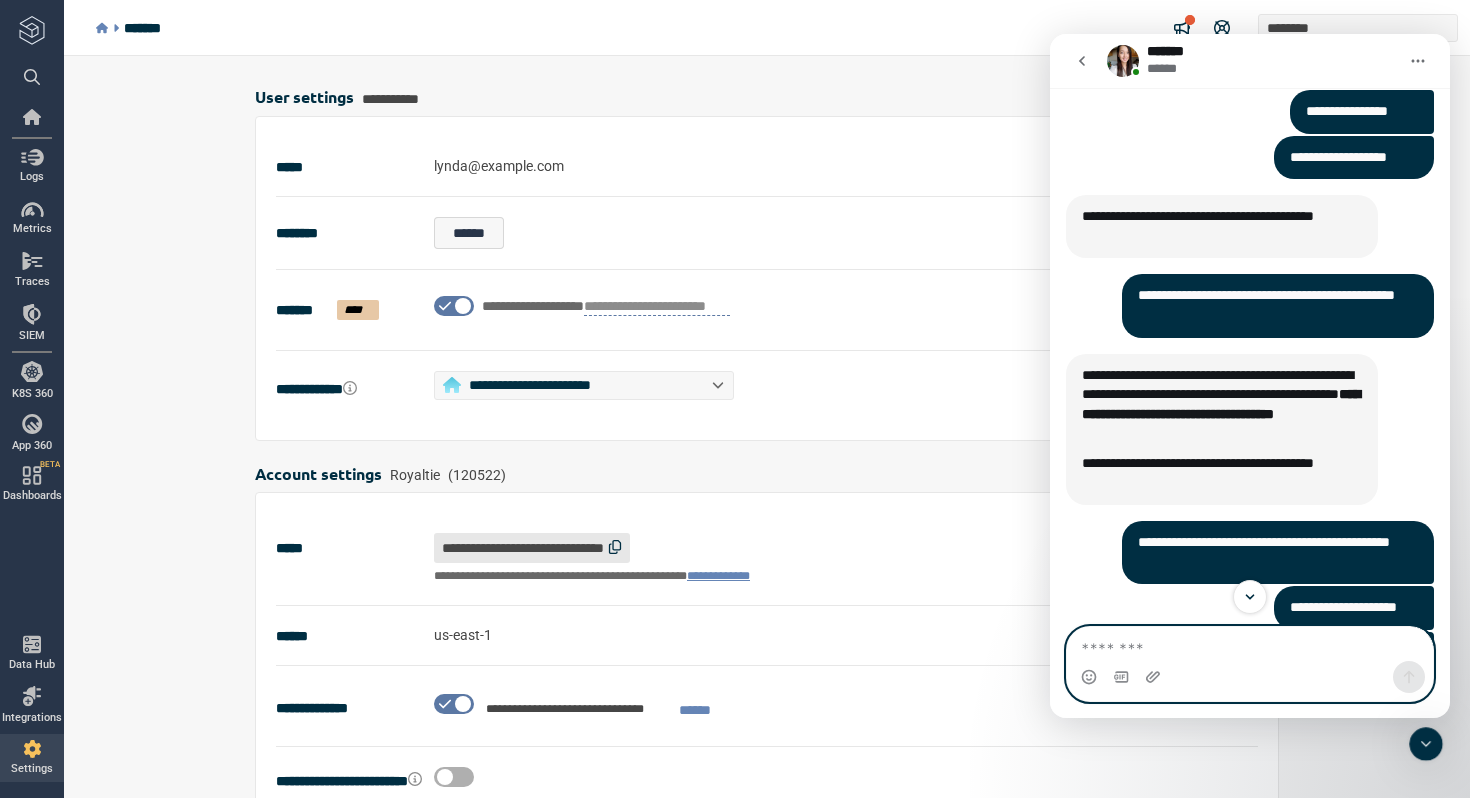scroll, scrollTop: 4425, scrollLeft: 0, axis: vertical 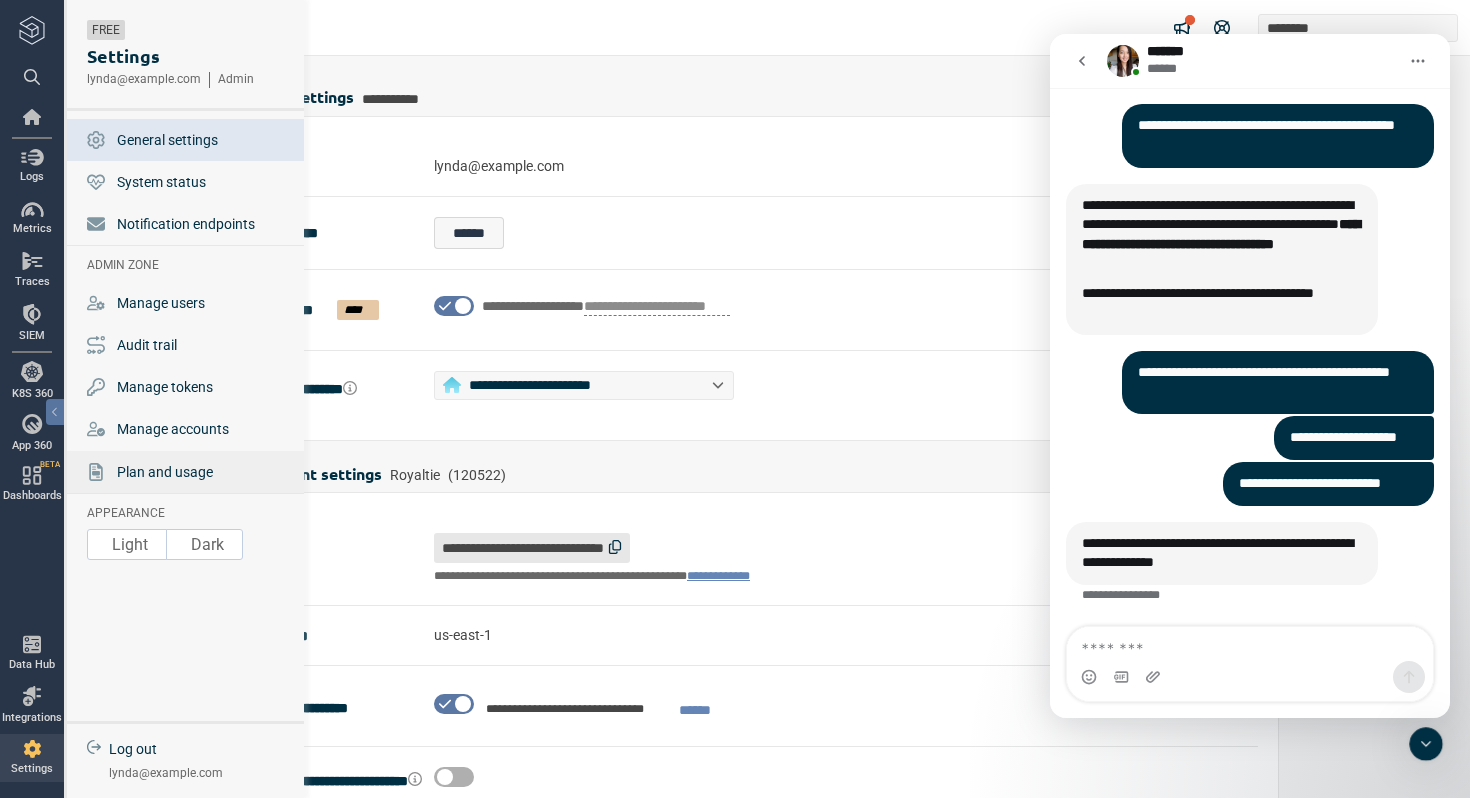 click on "Plan and usage" at bounding box center [165, 472] 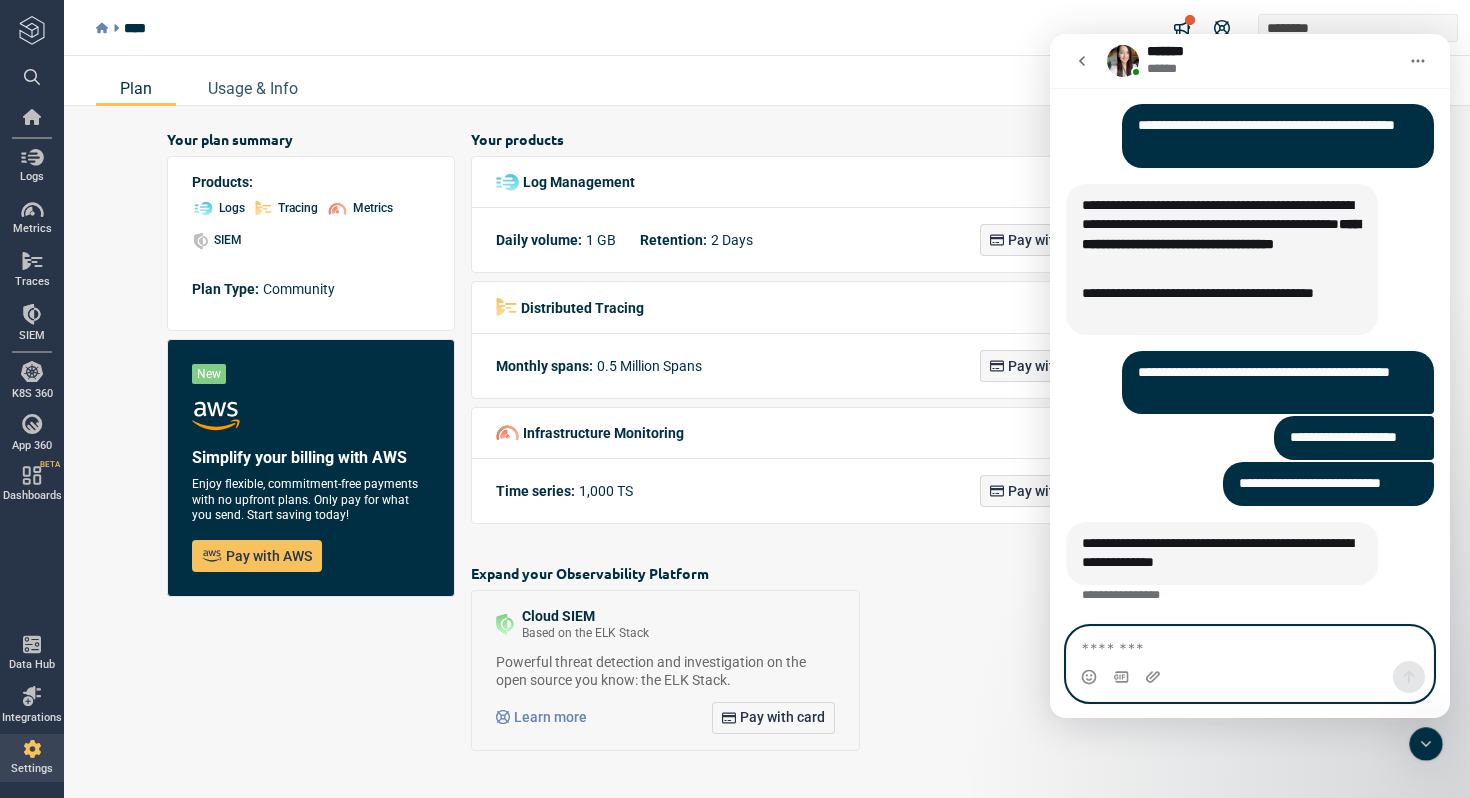 click at bounding box center [1250, 644] 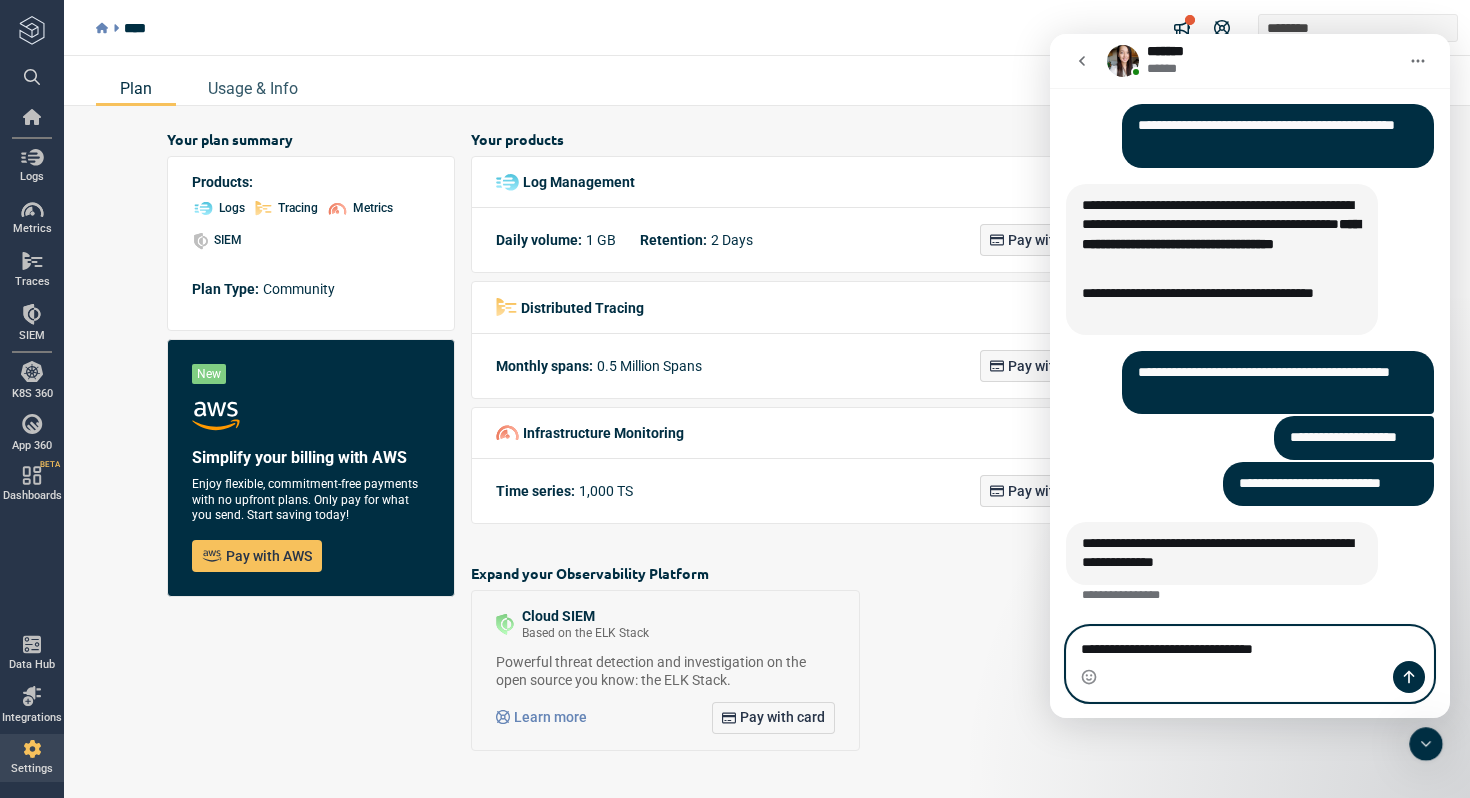 type on "**********" 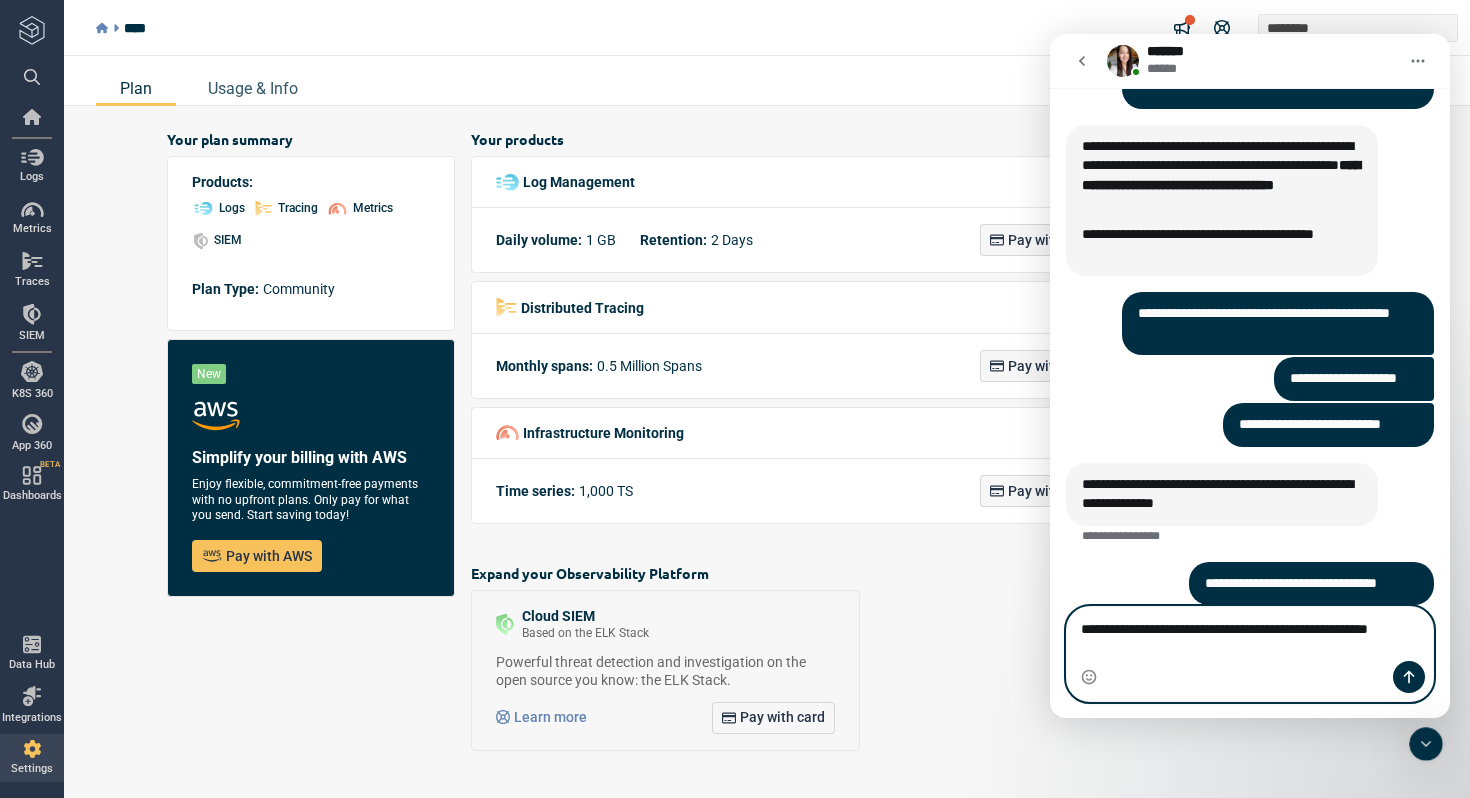 scroll, scrollTop: 4504, scrollLeft: 0, axis: vertical 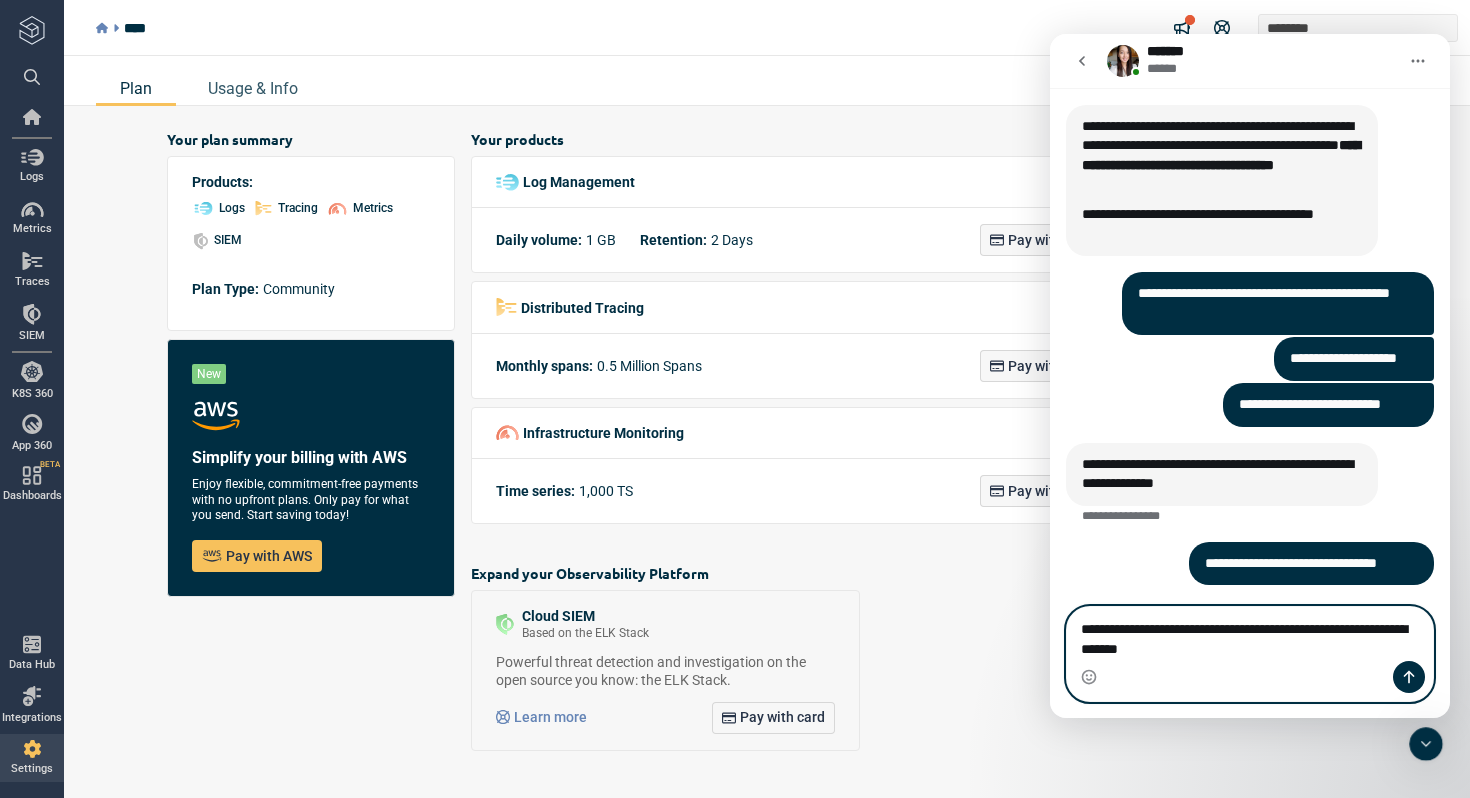 type on "**********" 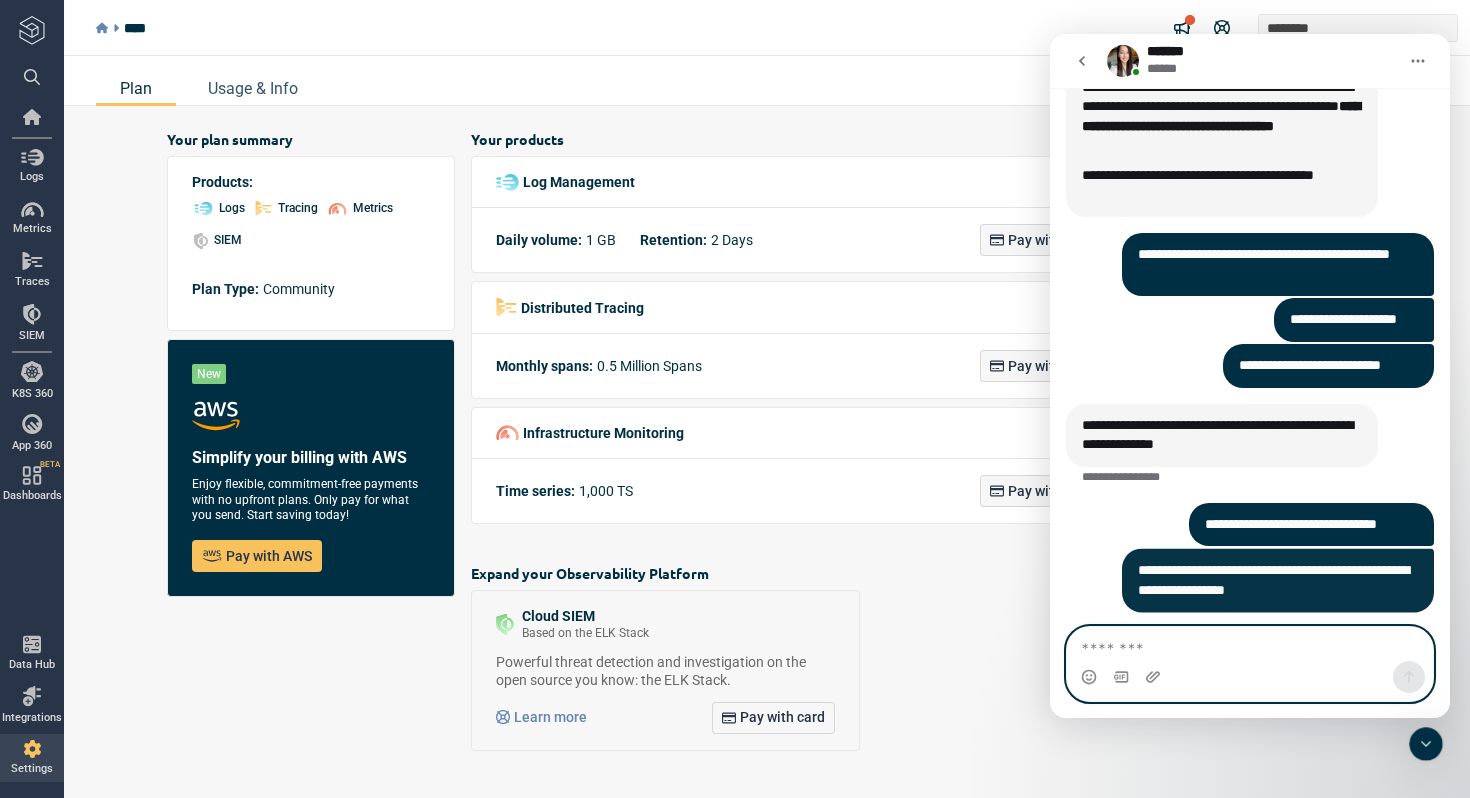 scroll, scrollTop: 4549, scrollLeft: 0, axis: vertical 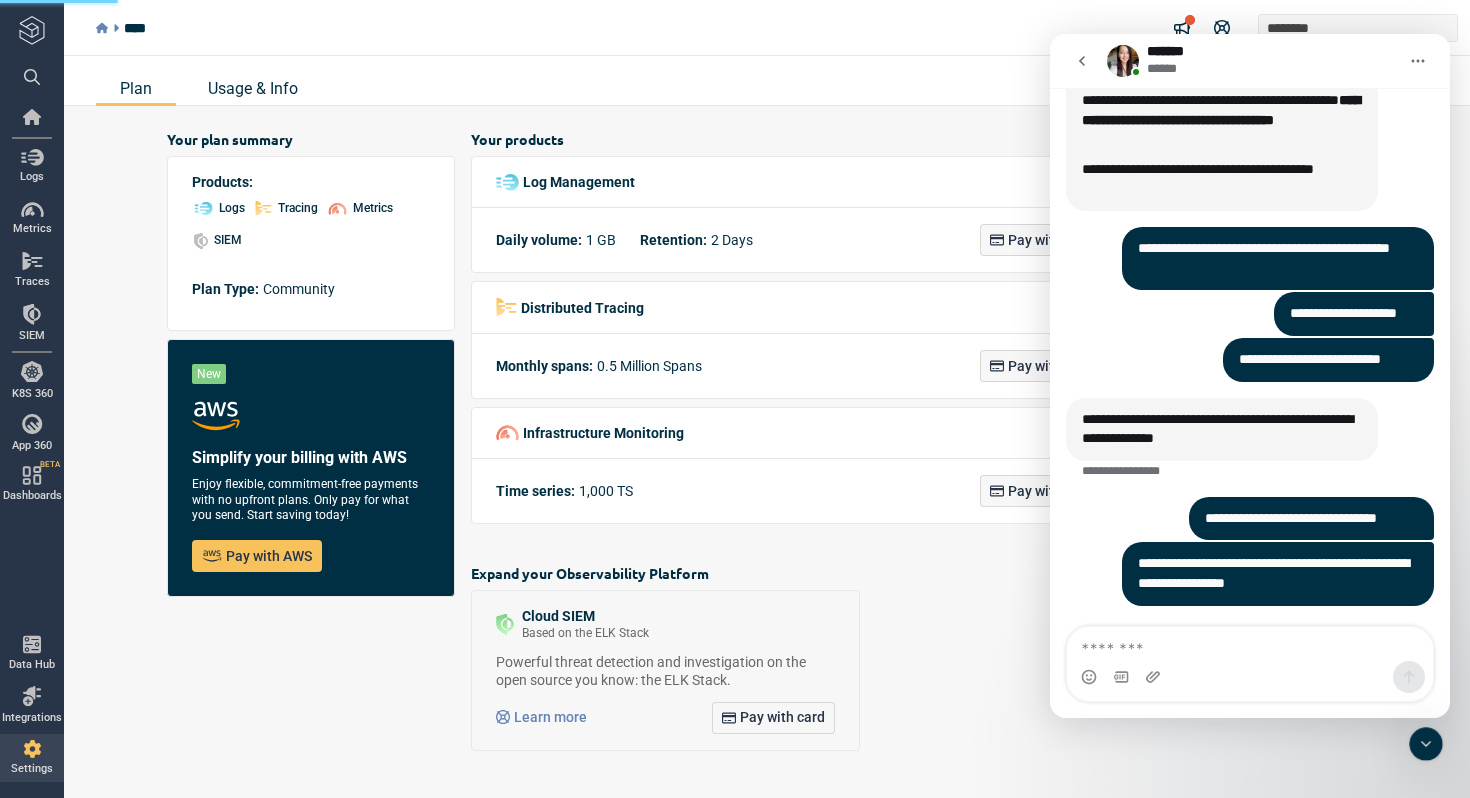 click on "Usage & Info" at bounding box center (253, 88) 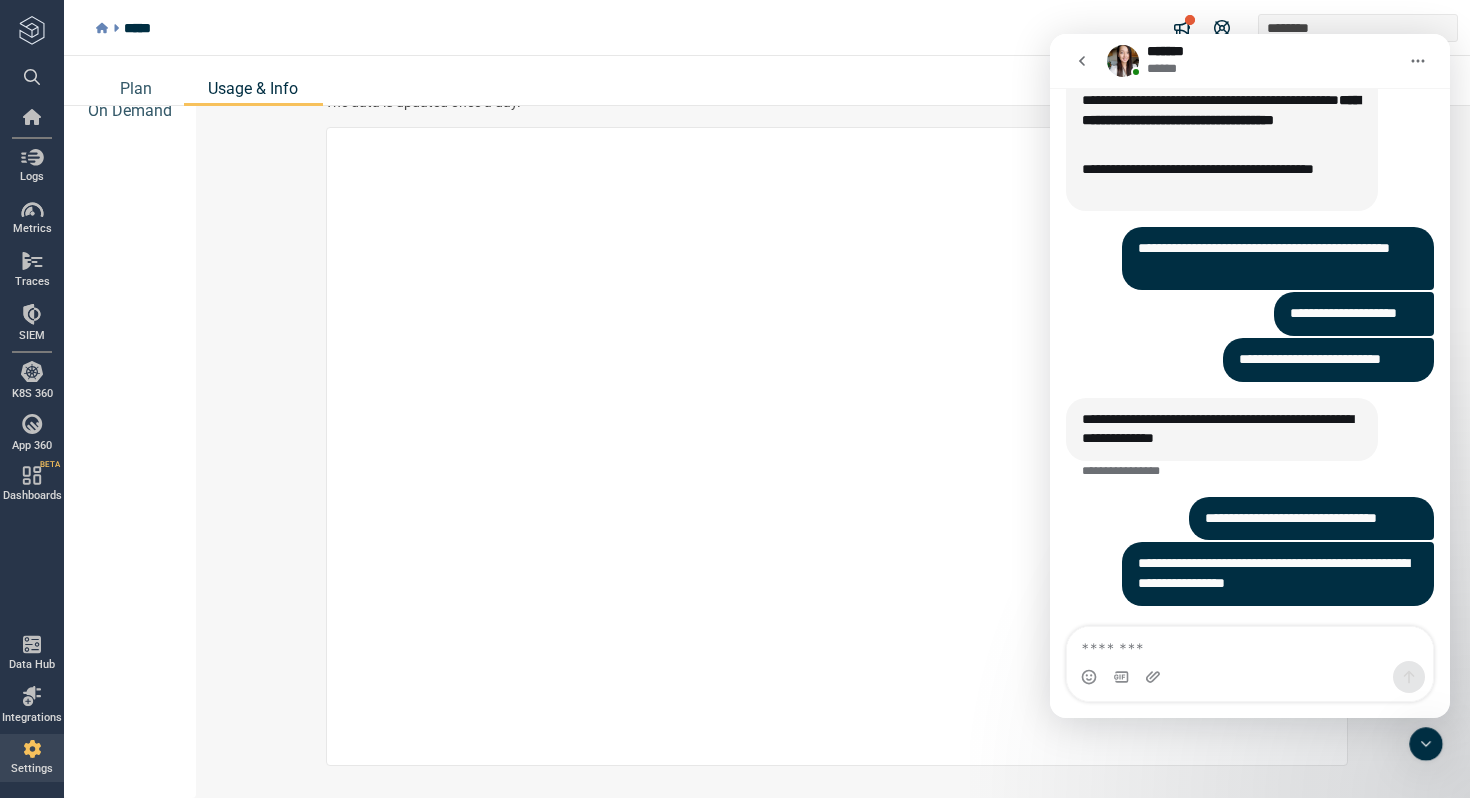 scroll, scrollTop: 0, scrollLeft: 0, axis: both 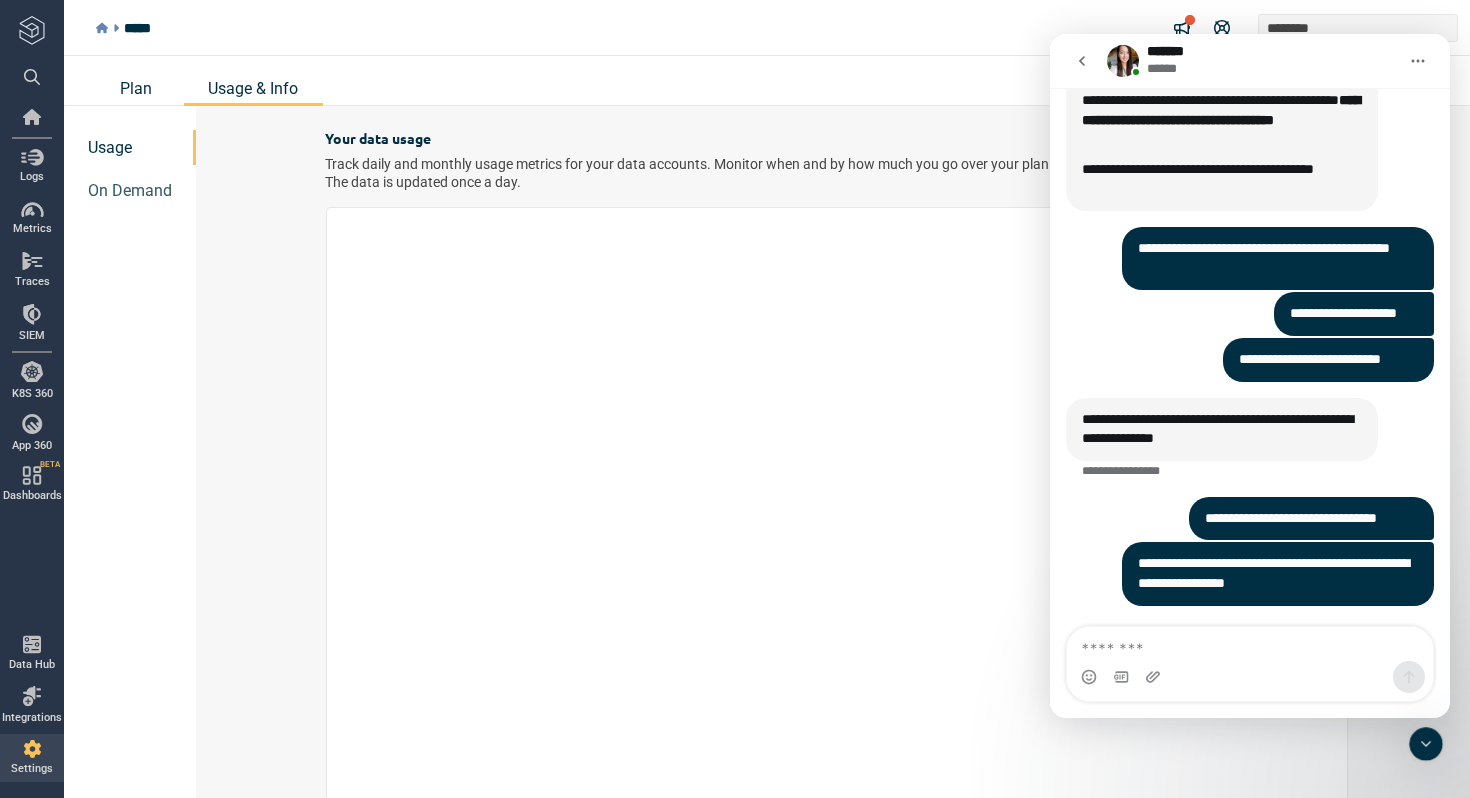 click on "Plan" at bounding box center (136, 88) 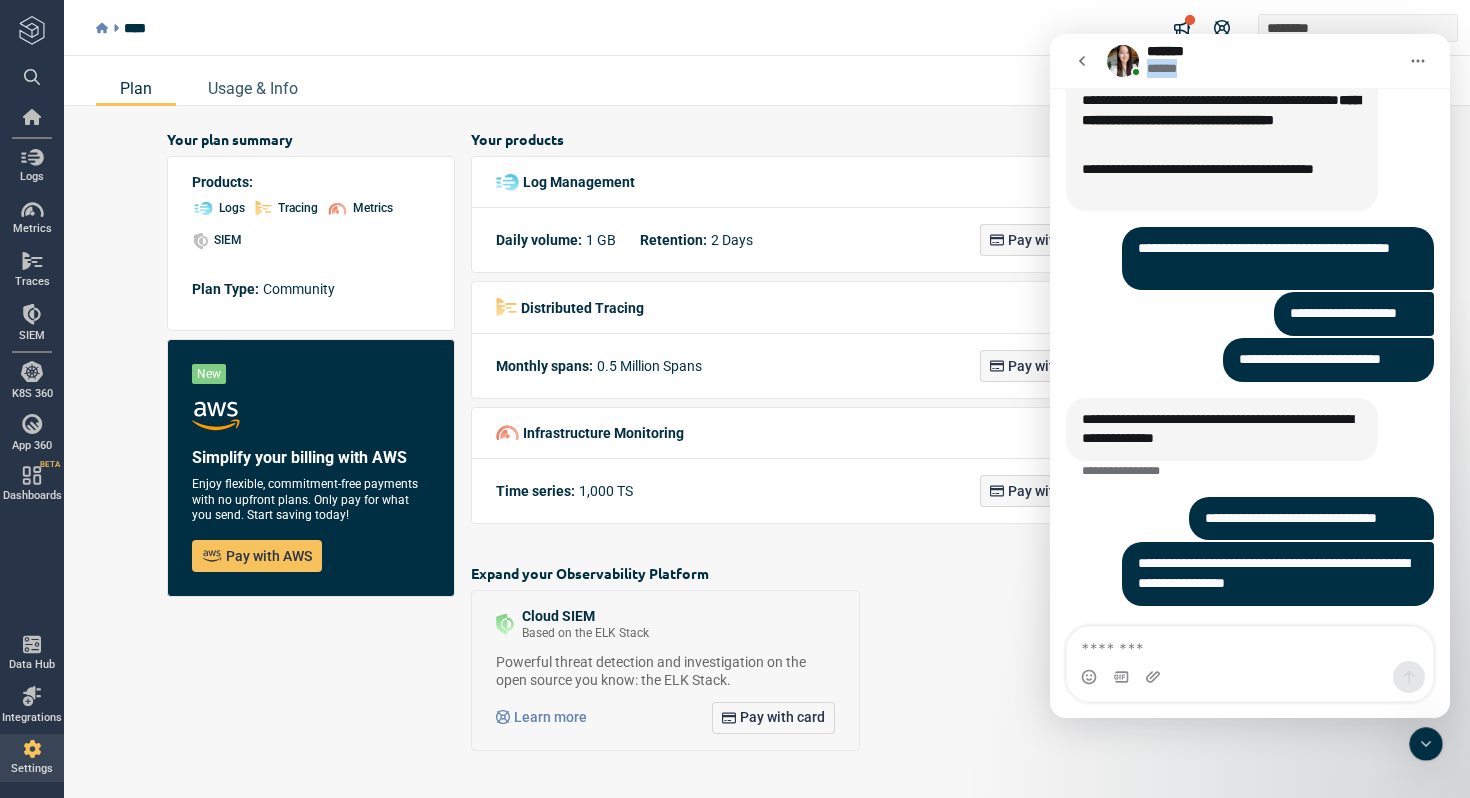 drag, startPoint x: 1329, startPoint y: 48, endPoint x: 1167, endPoint y: 78, distance: 164.75436 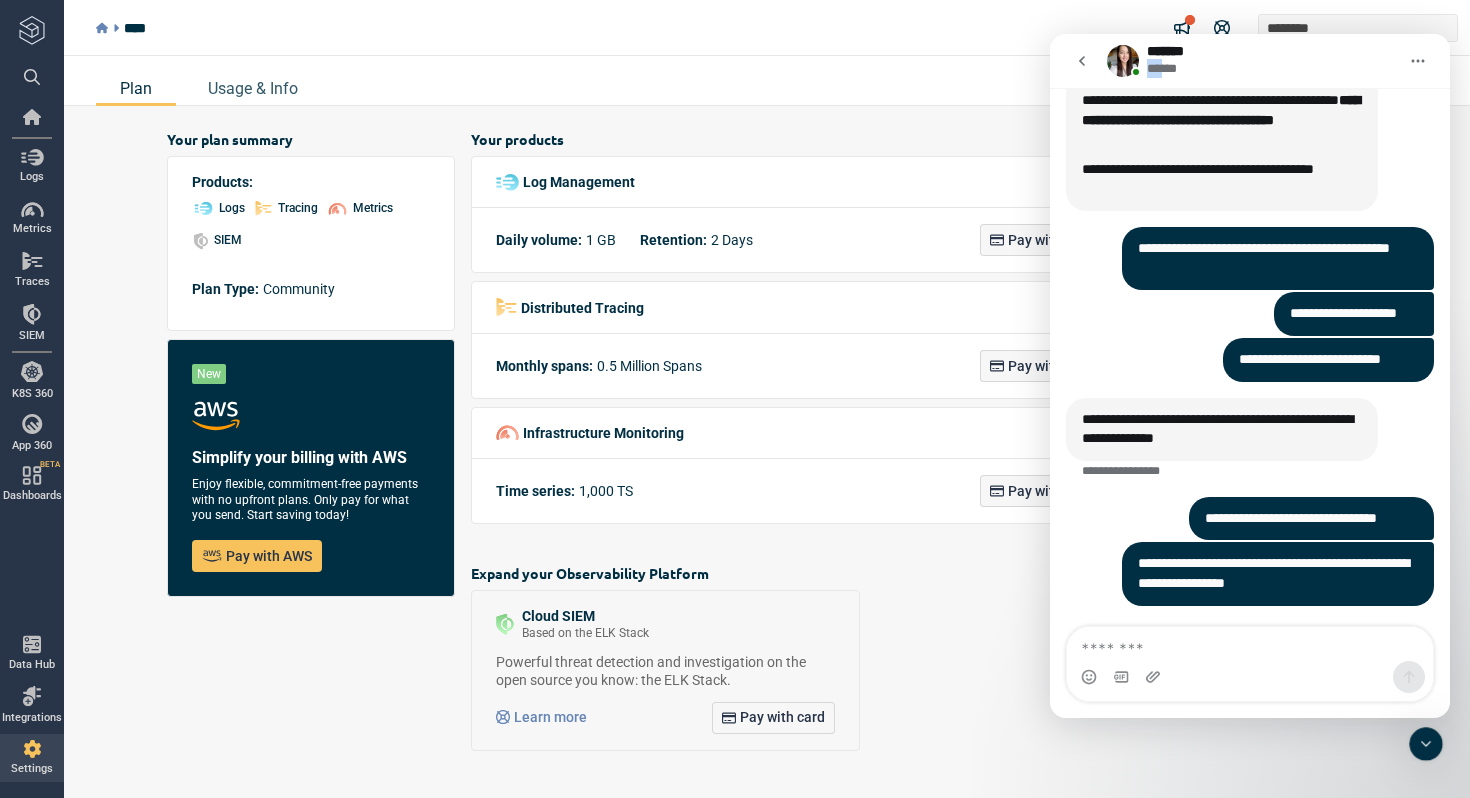 click on "******* ******" at bounding box center [1252, 61] 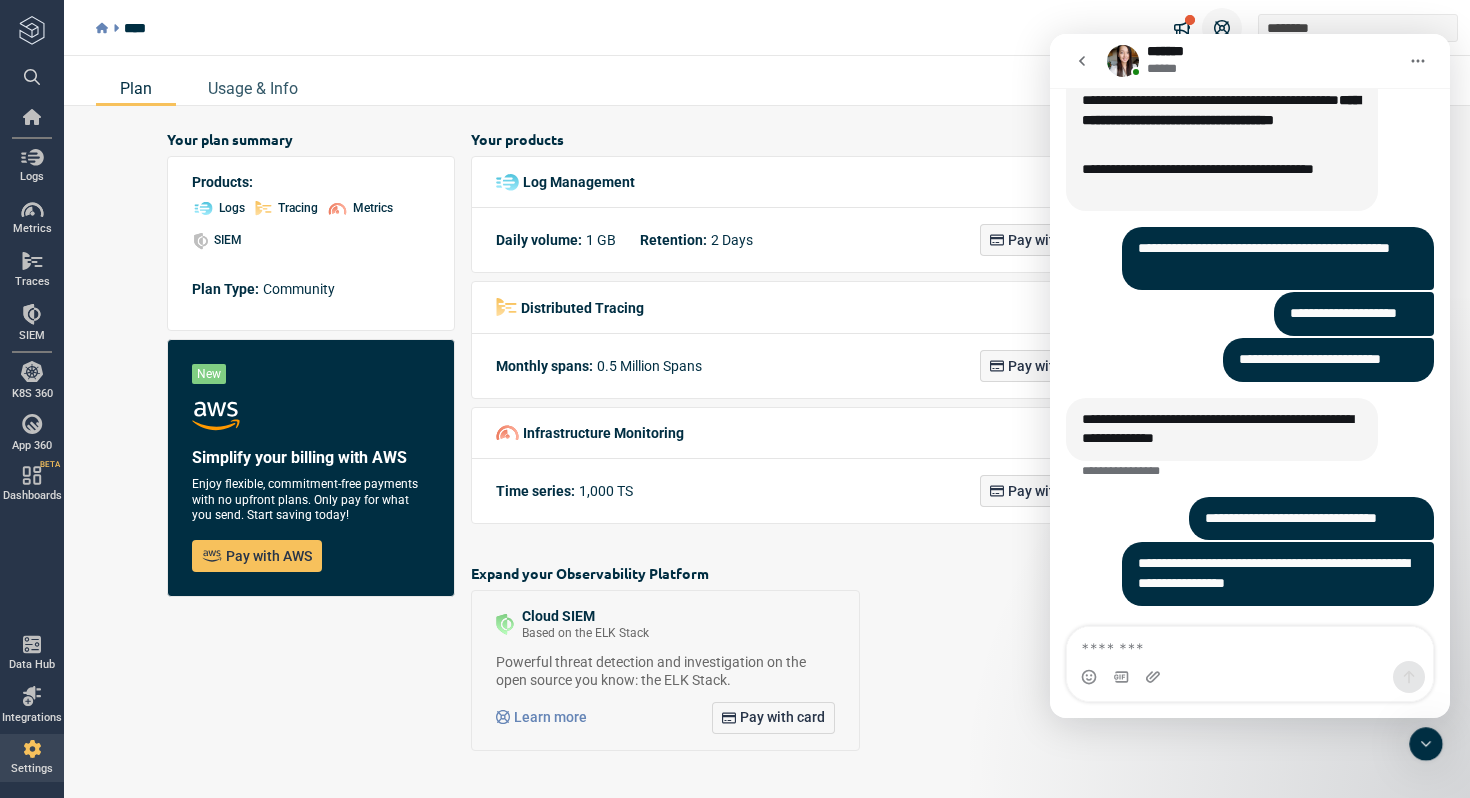 click 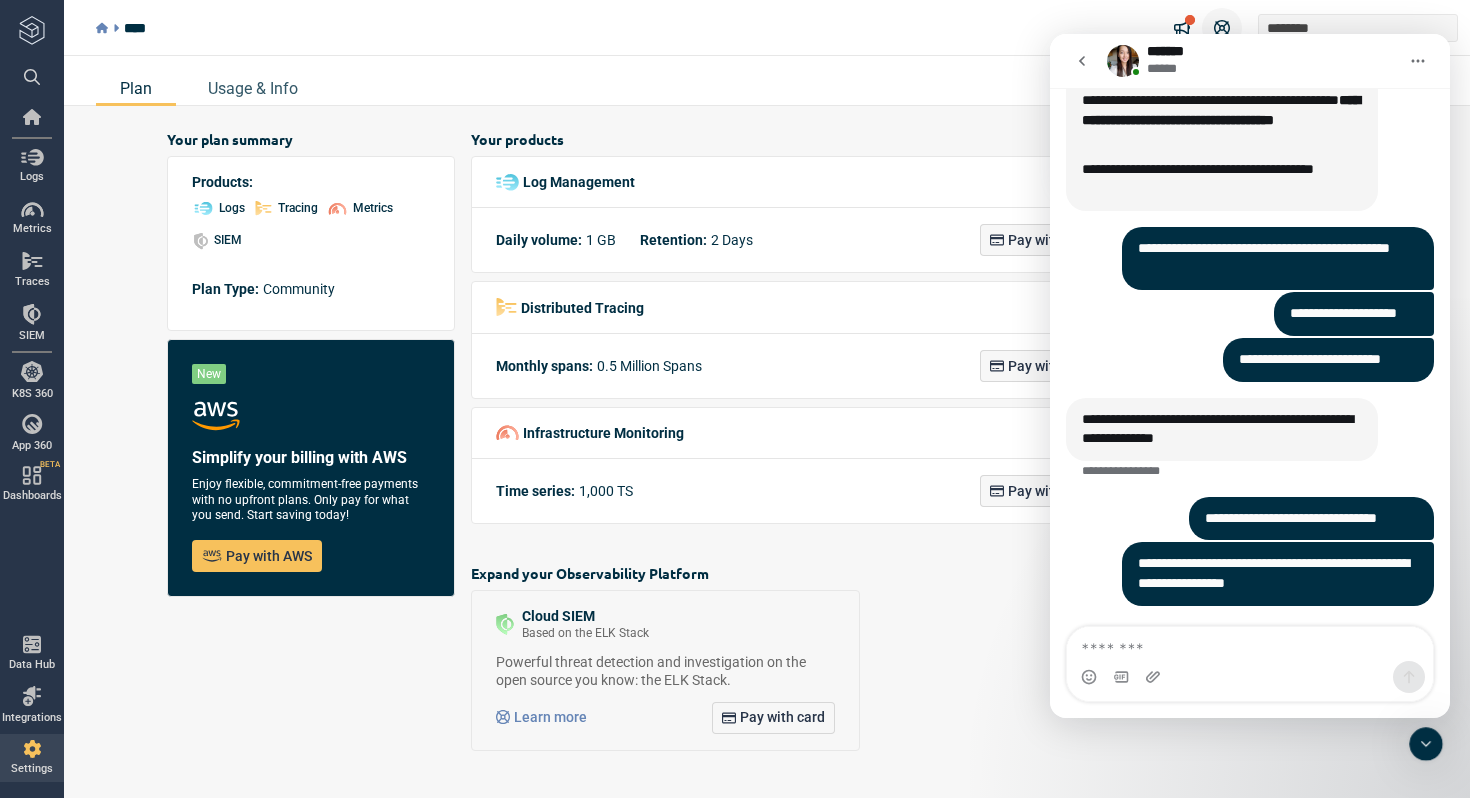 click 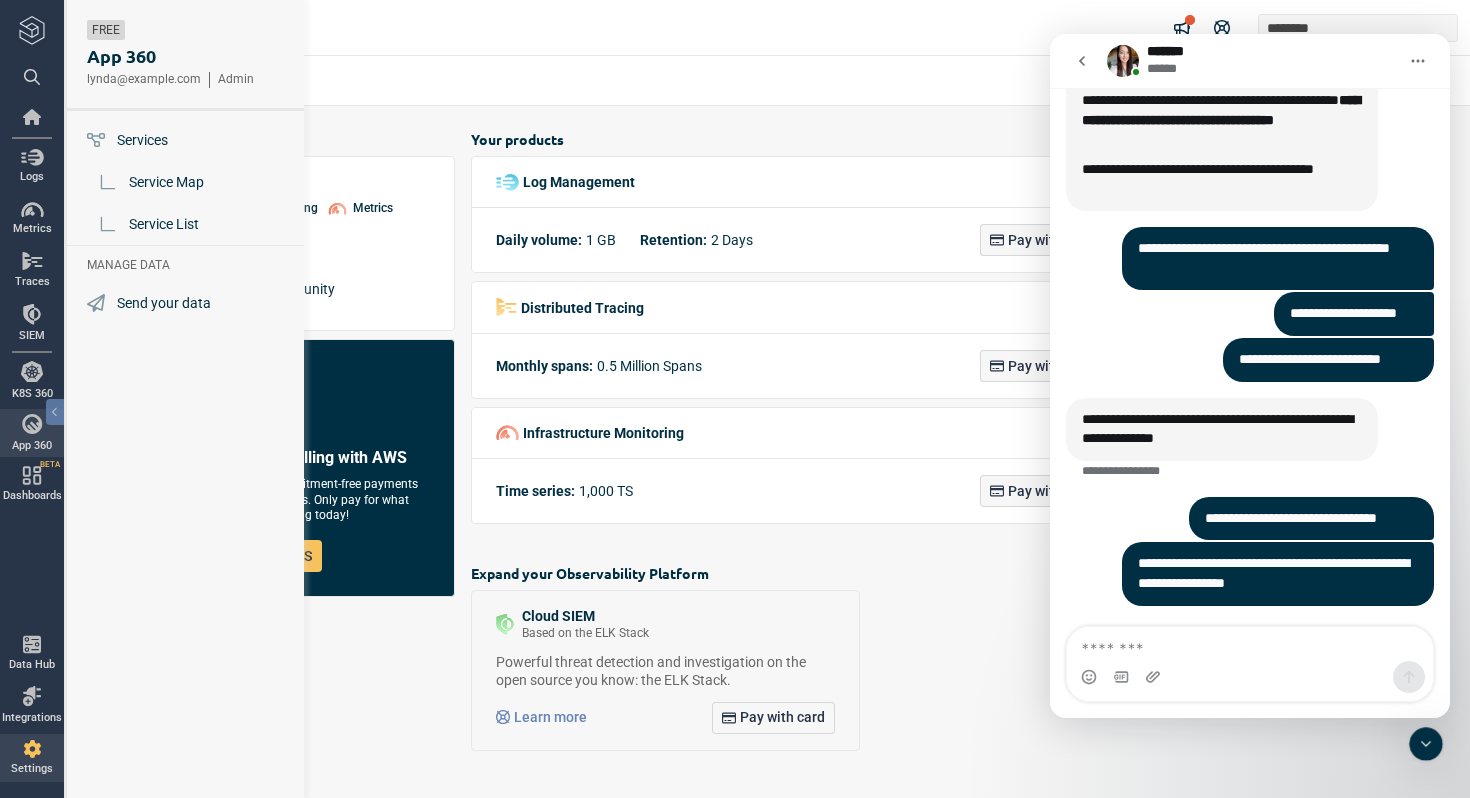click on "App 360" at bounding box center (121, 56) 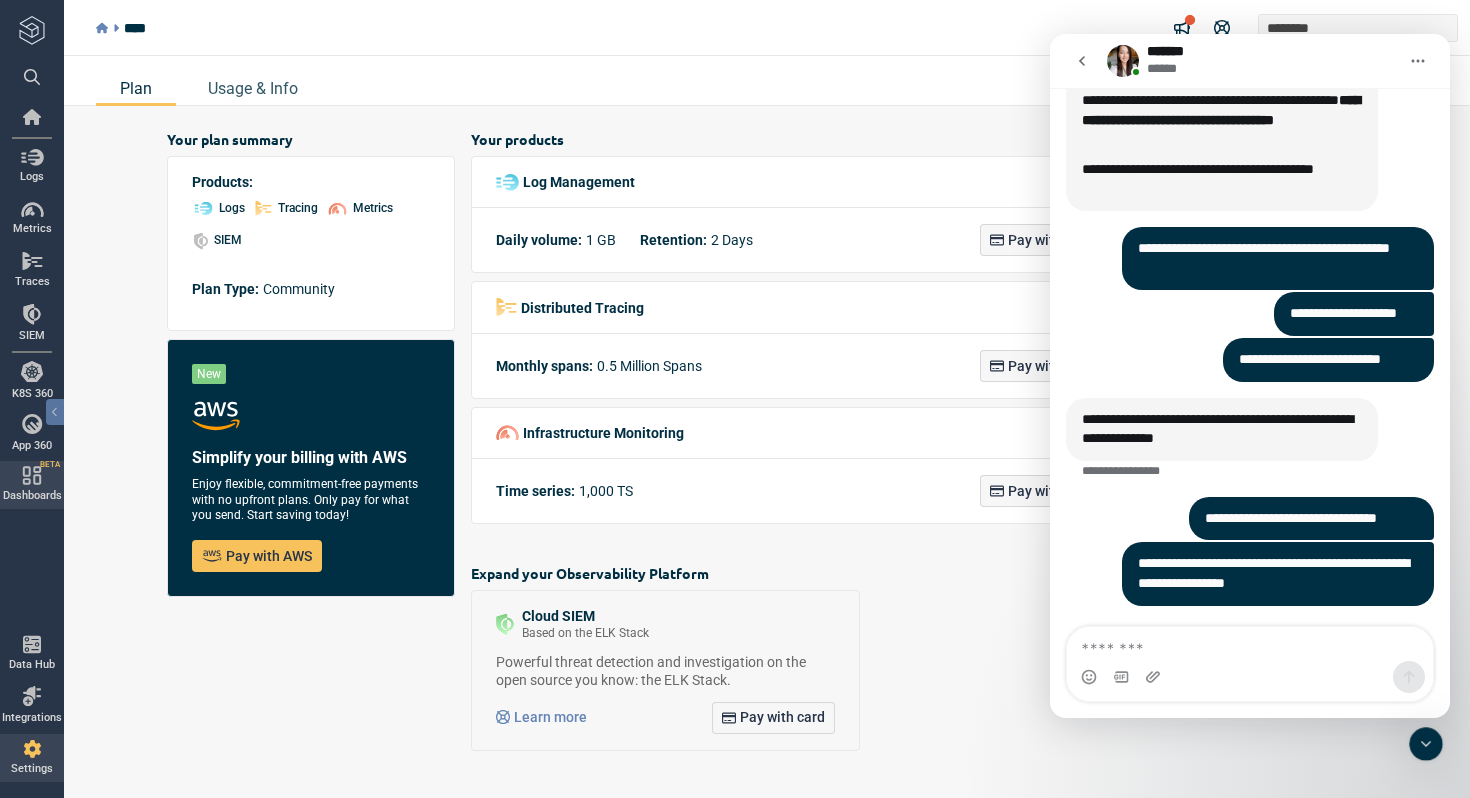 click at bounding box center (32, 475) 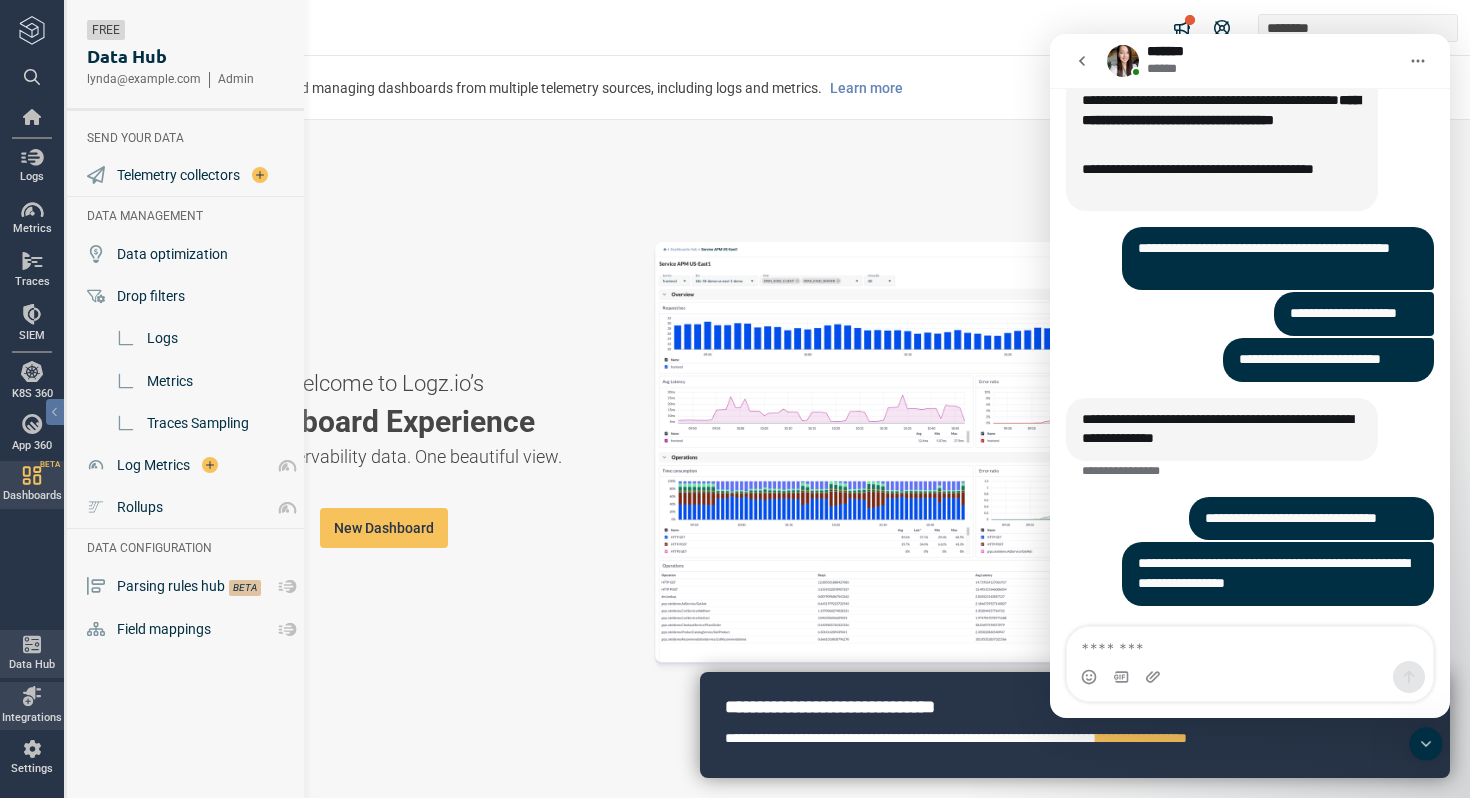 click at bounding box center (32, 696) 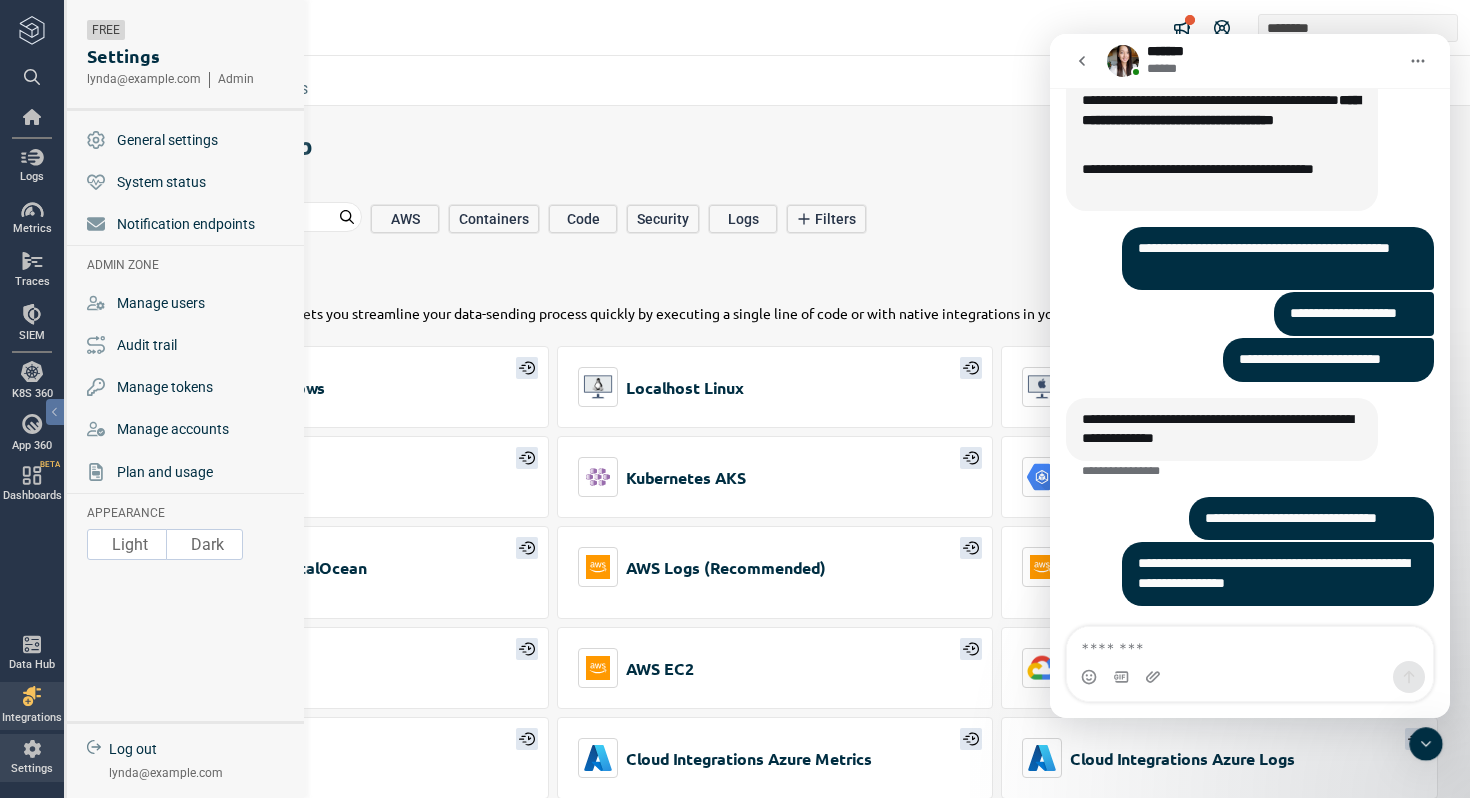 click on "Settings" at bounding box center [32, 758] 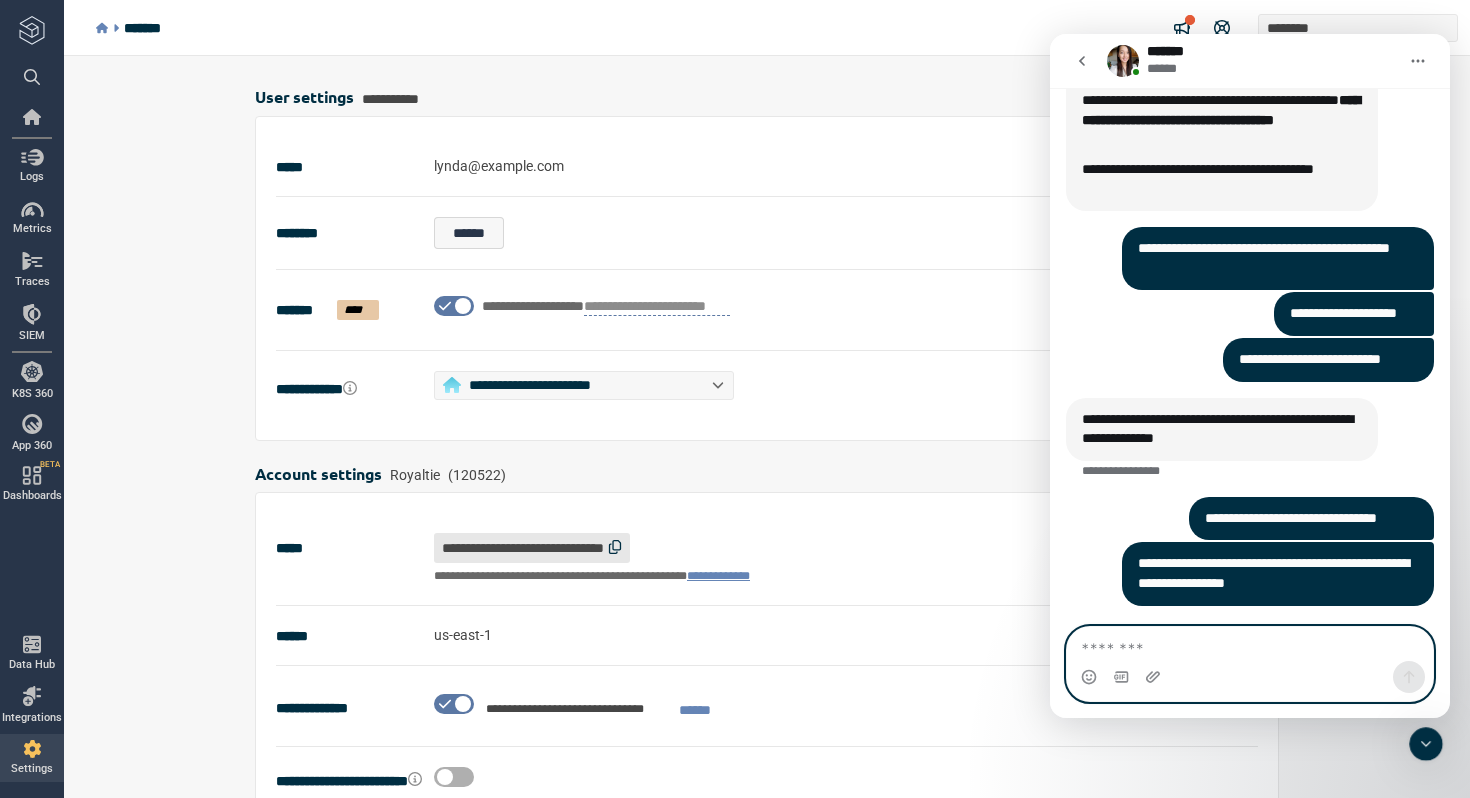 click at bounding box center (1250, 644) 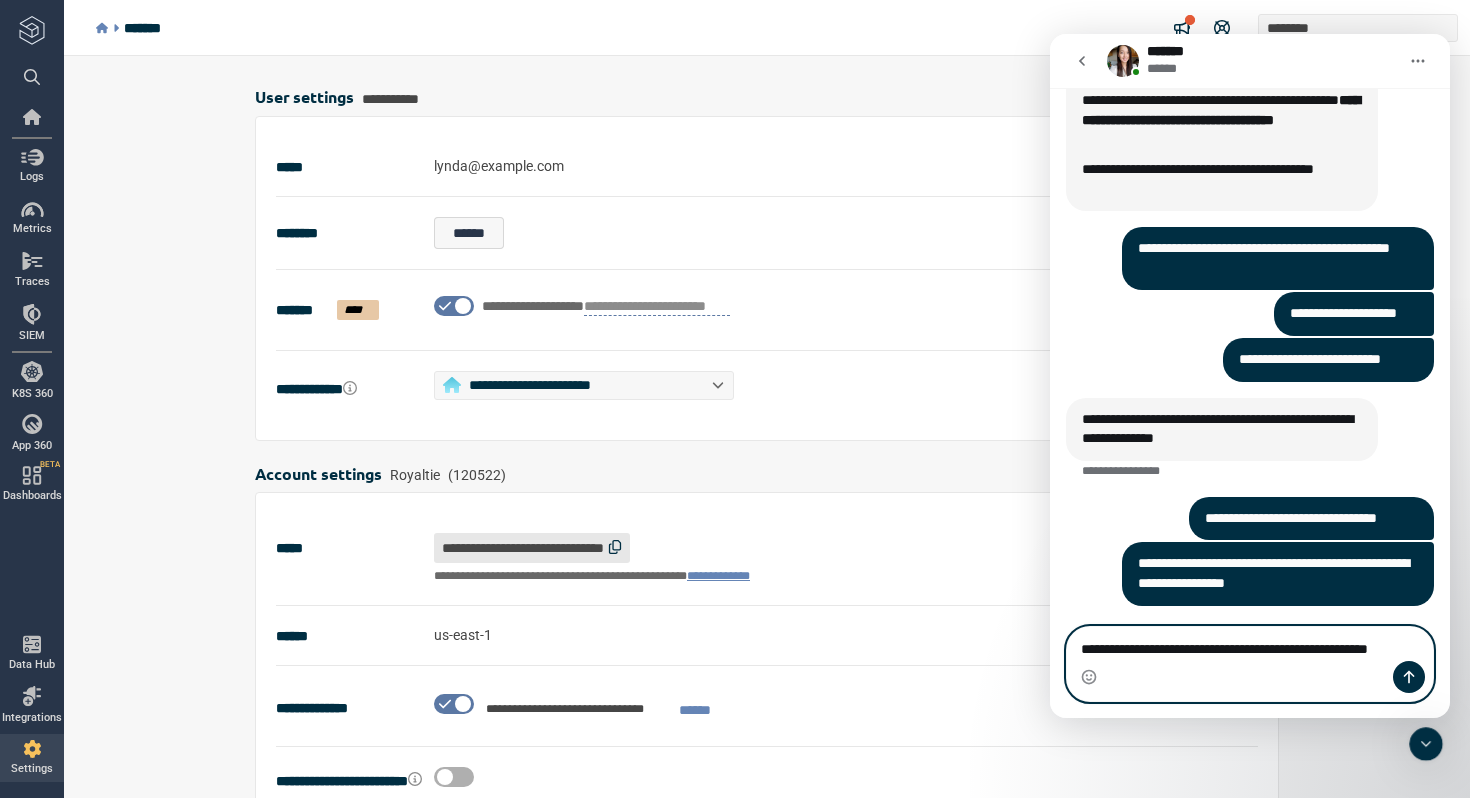scroll, scrollTop: 4569, scrollLeft: 0, axis: vertical 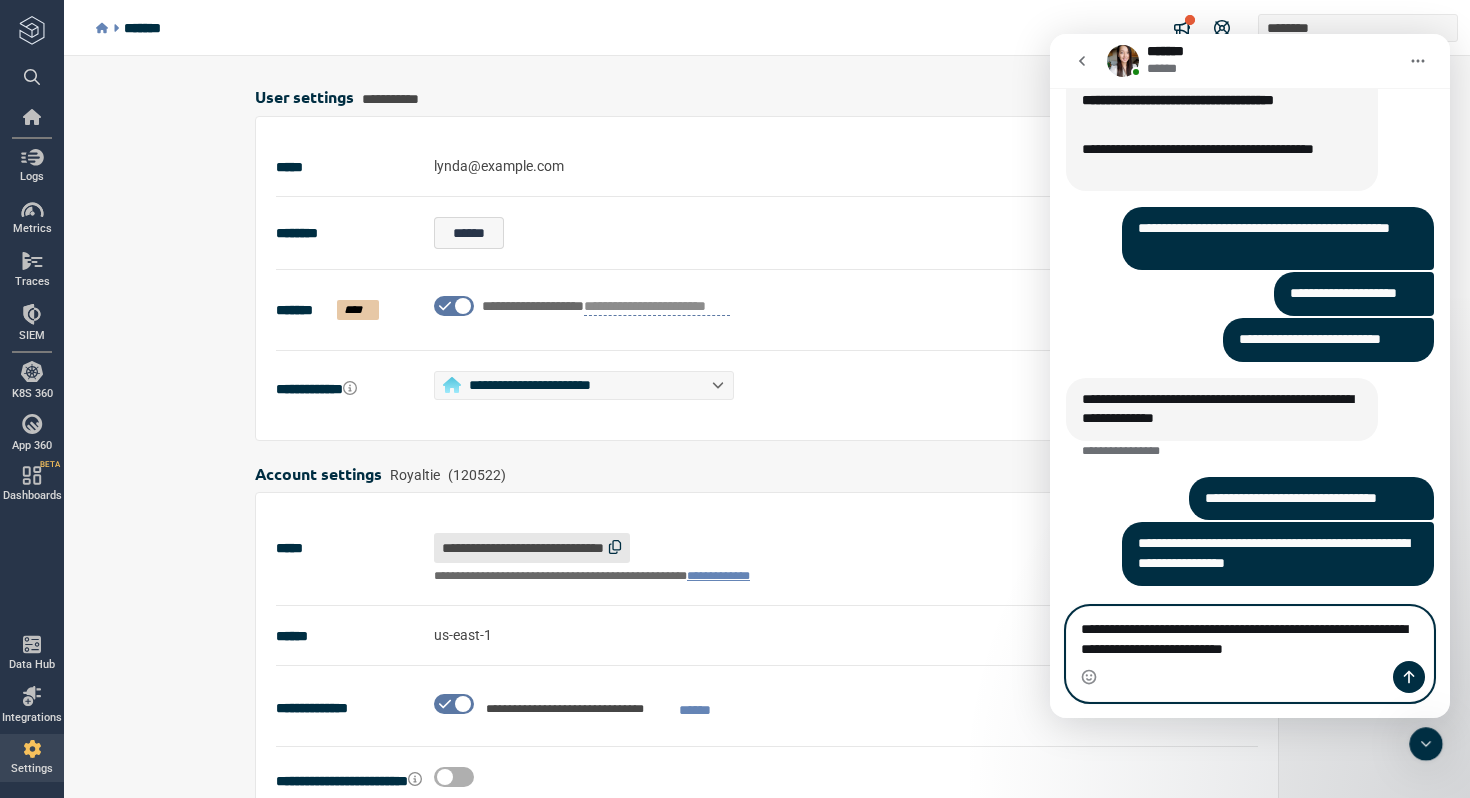type on "**********" 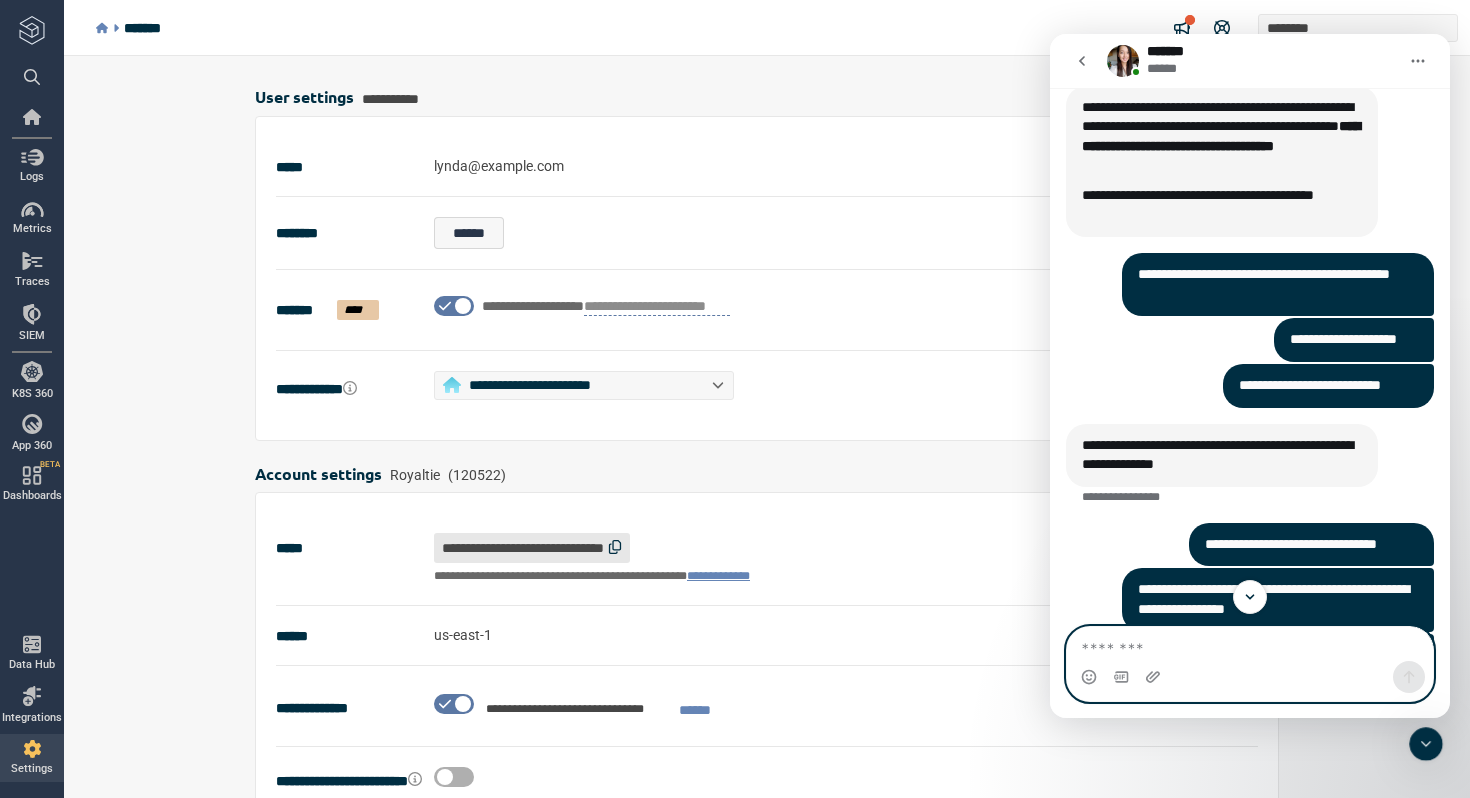 scroll, scrollTop: 4634, scrollLeft: 0, axis: vertical 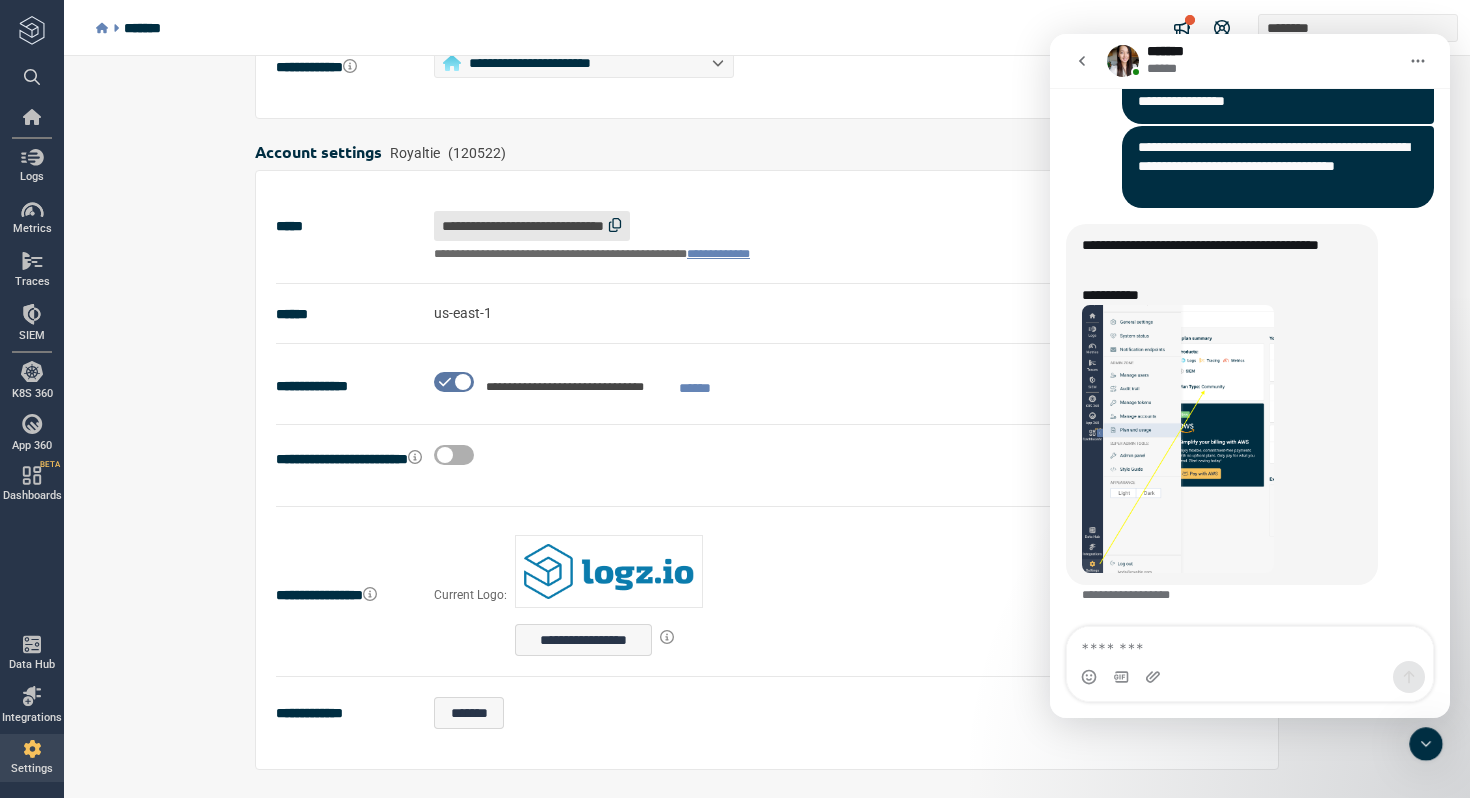 click at bounding box center [1178, 439] 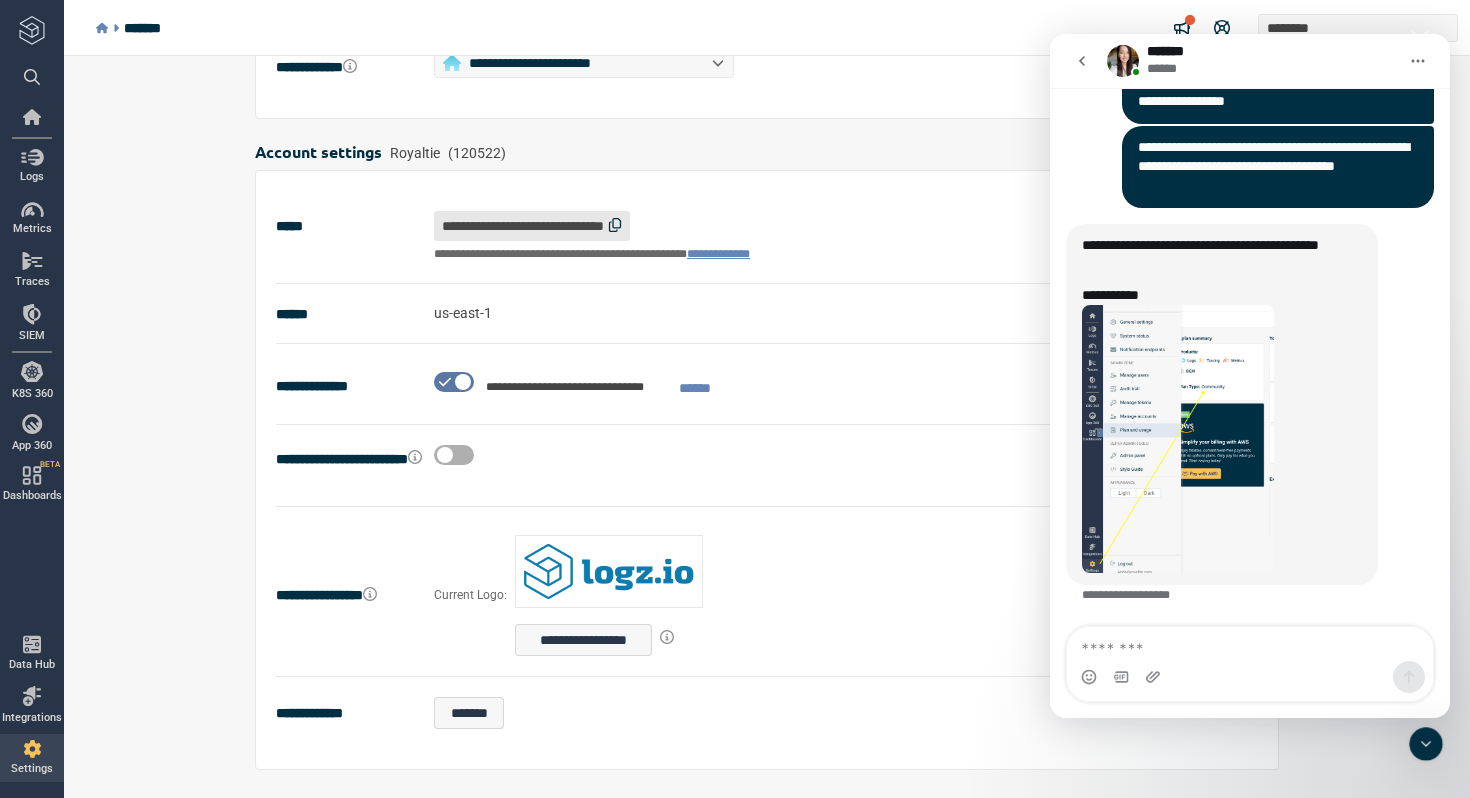 scroll, scrollTop: 0, scrollLeft: 0, axis: both 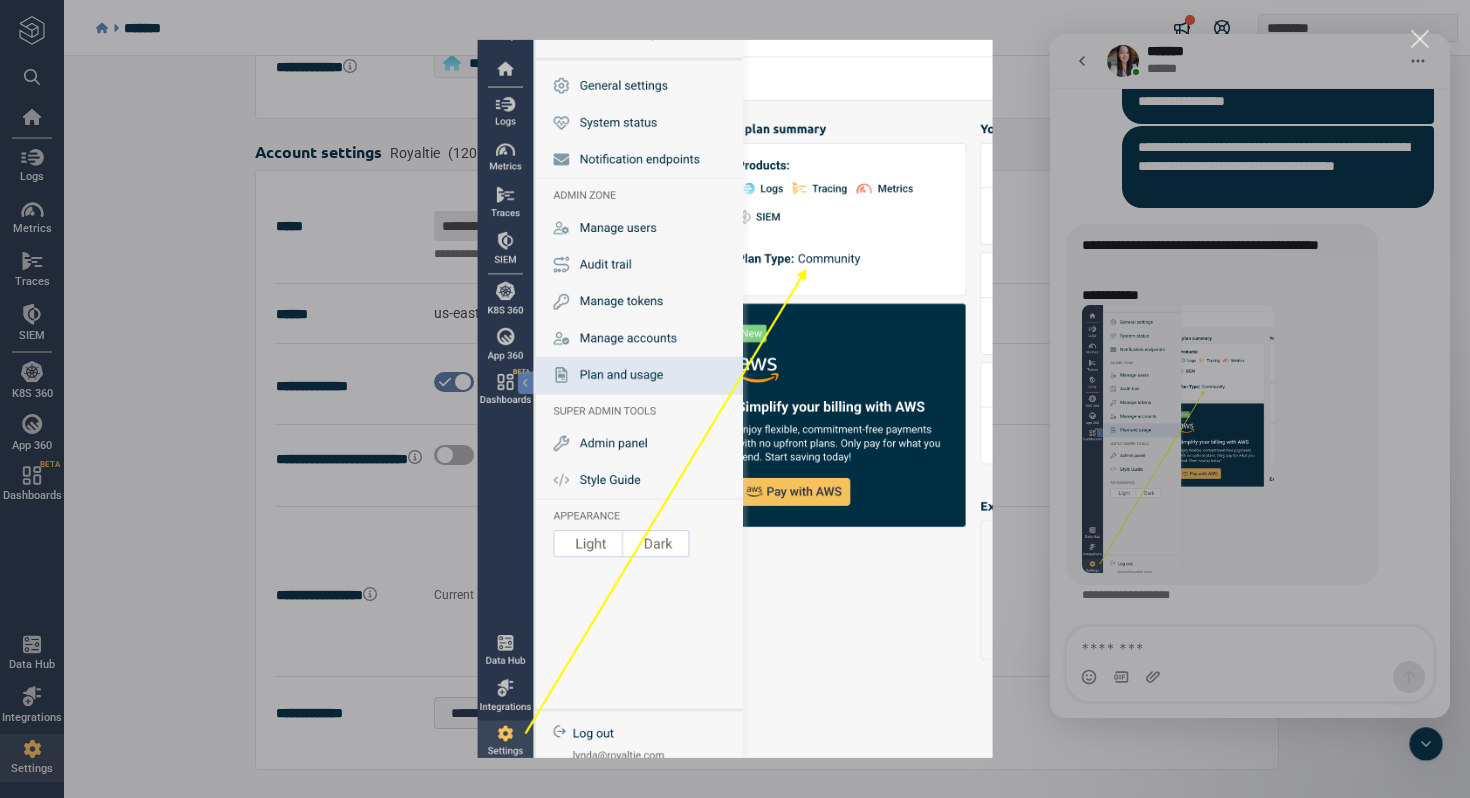 click at bounding box center (735, 399) 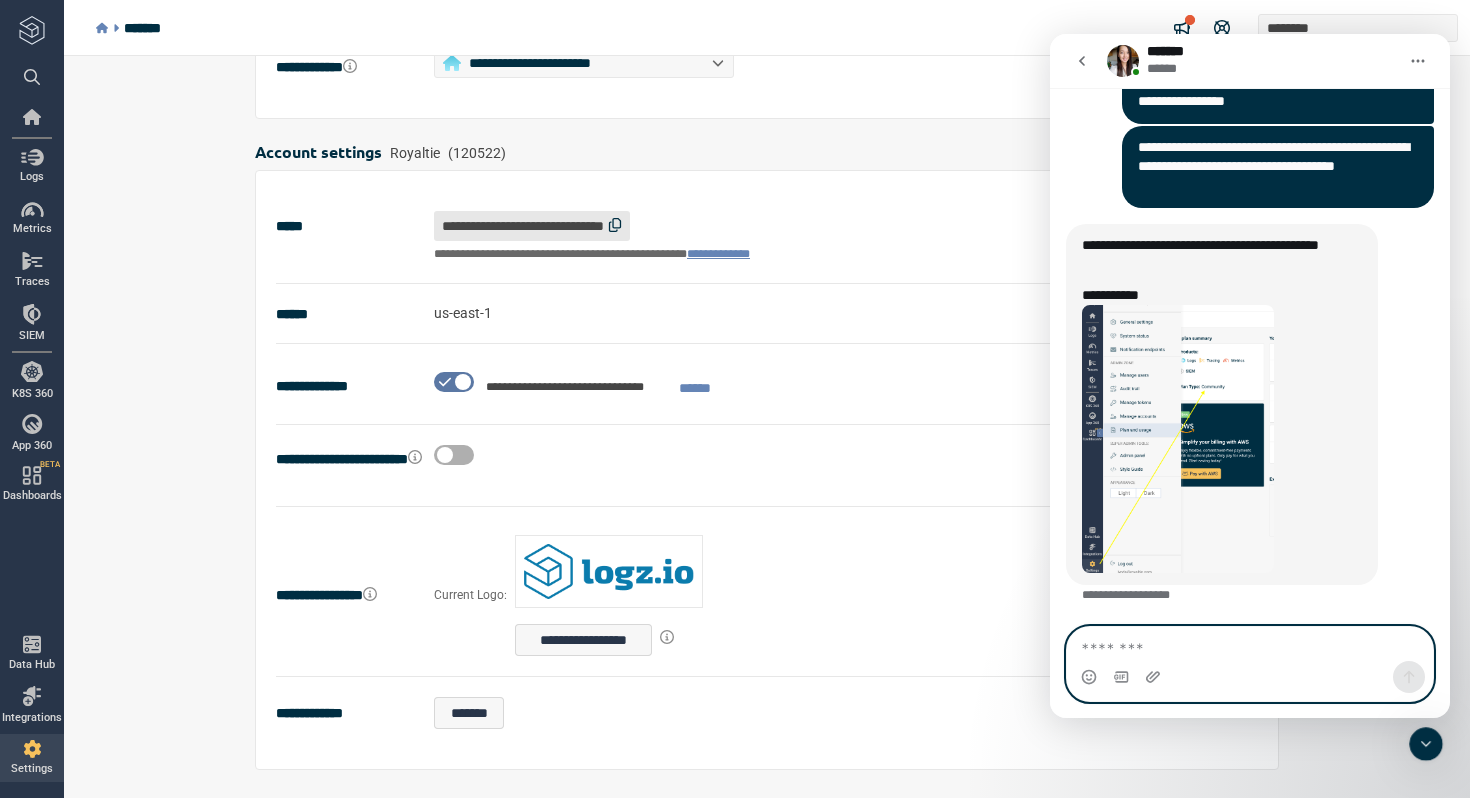 click at bounding box center (1250, 644) 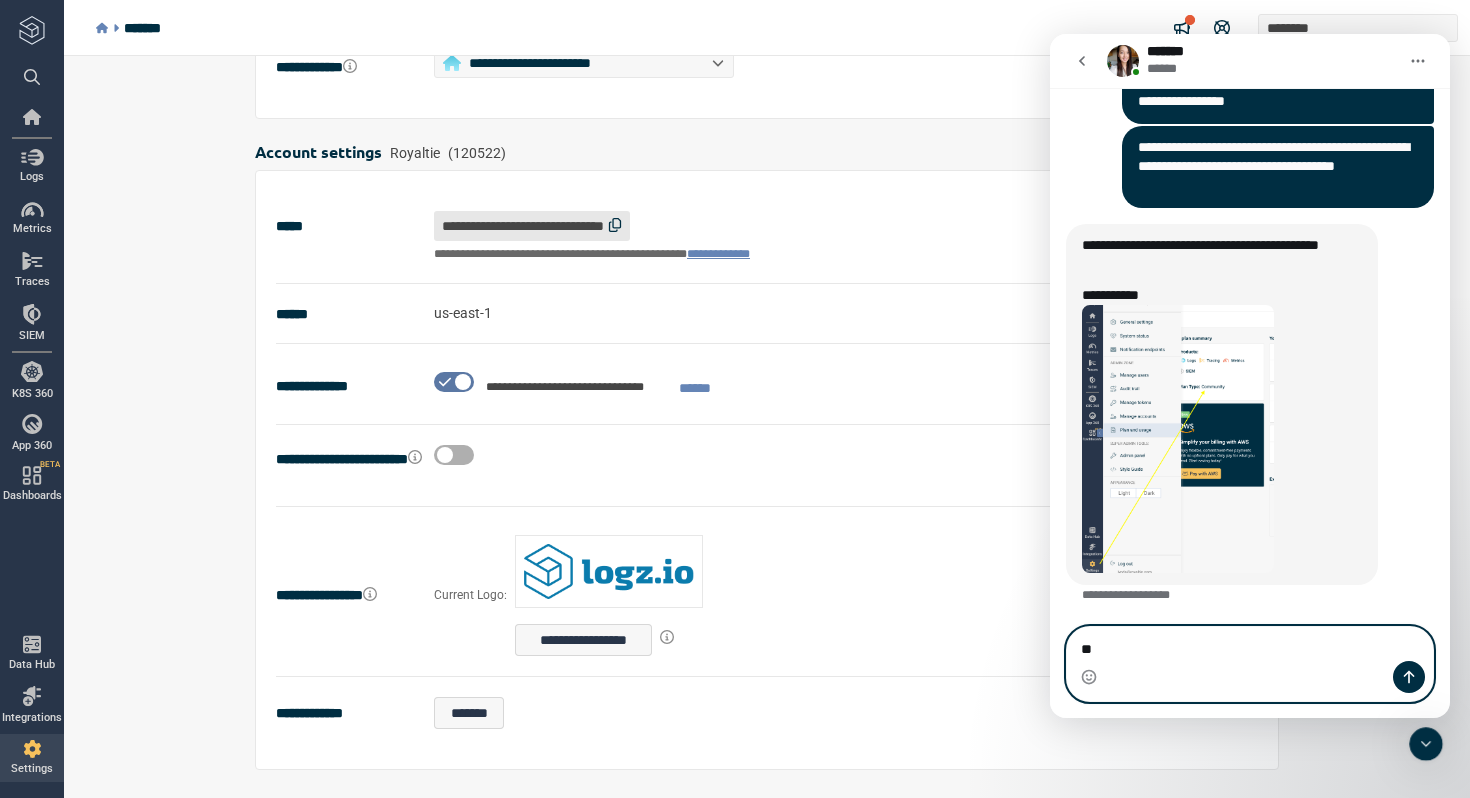 type on "**" 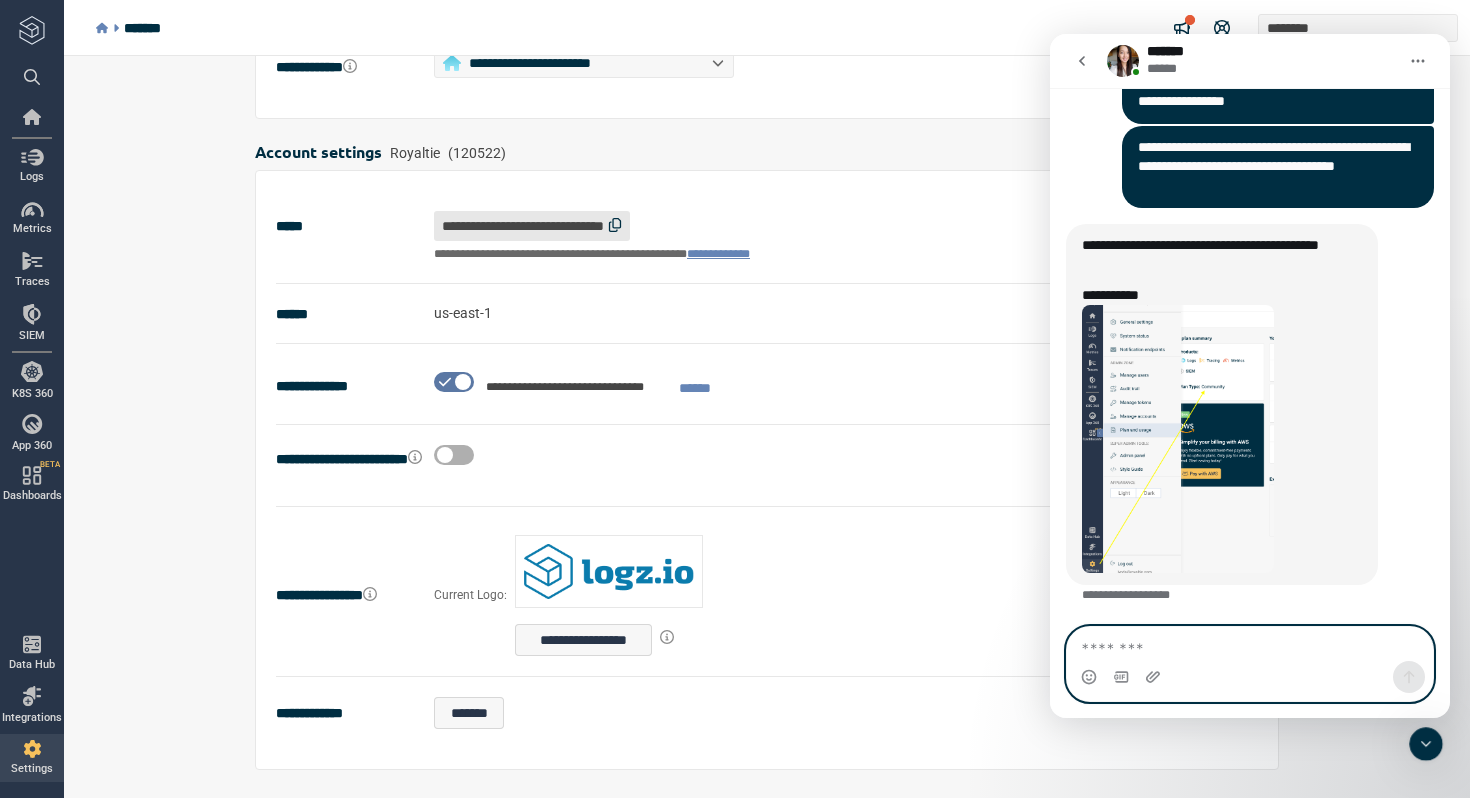 scroll, scrollTop: 5070, scrollLeft: 0, axis: vertical 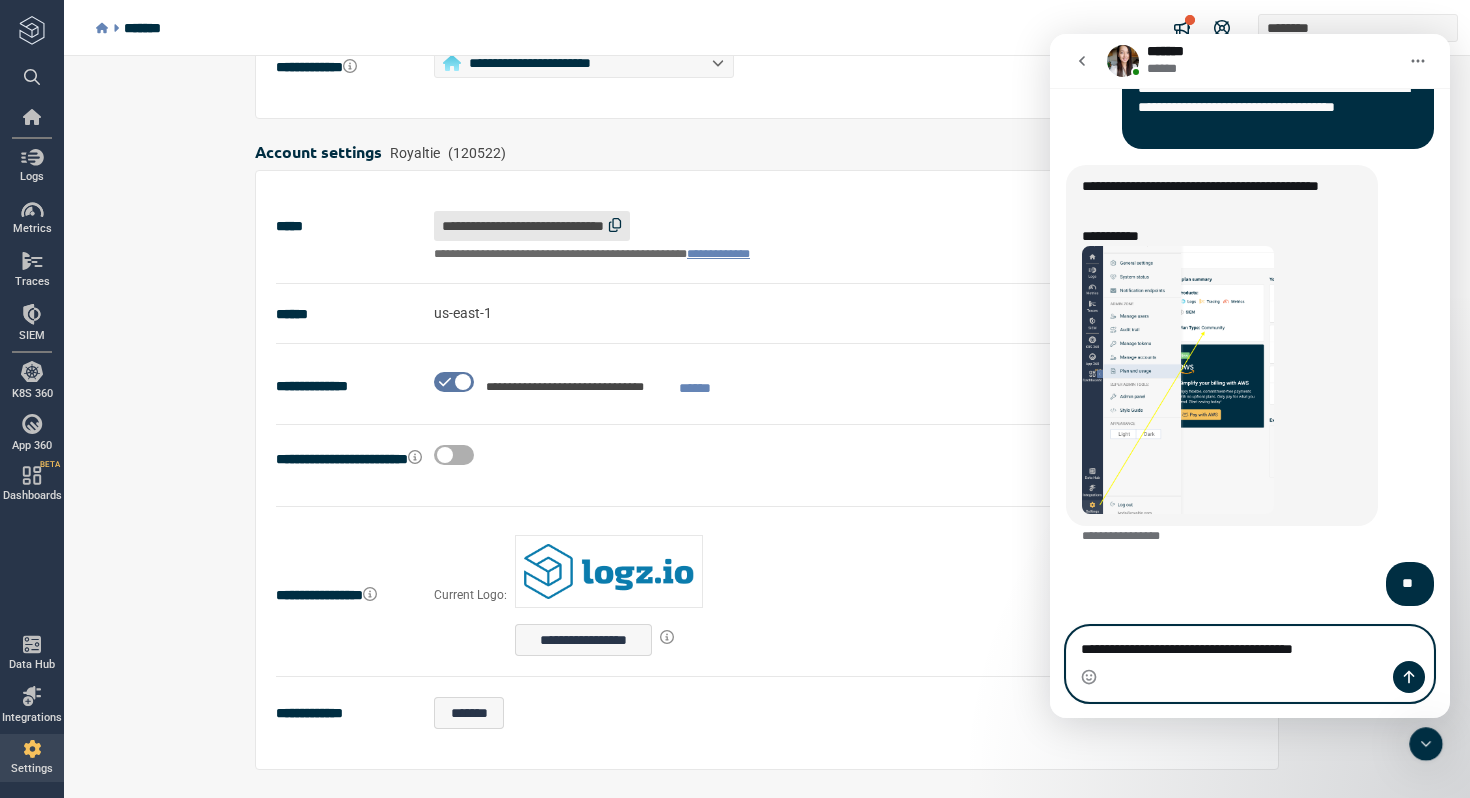 type on "**********" 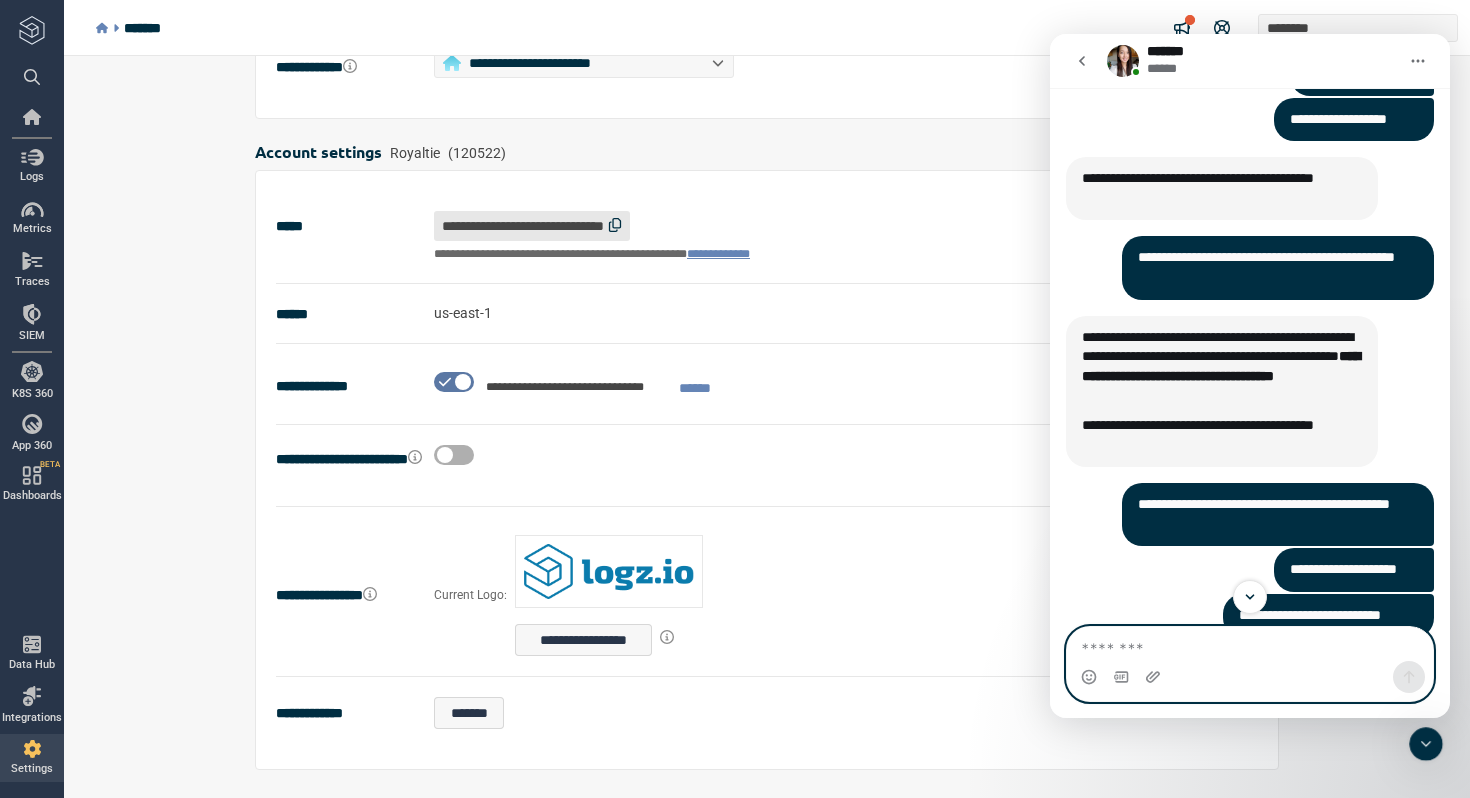 scroll, scrollTop: 4283, scrollLeft: 0, axis: vertical 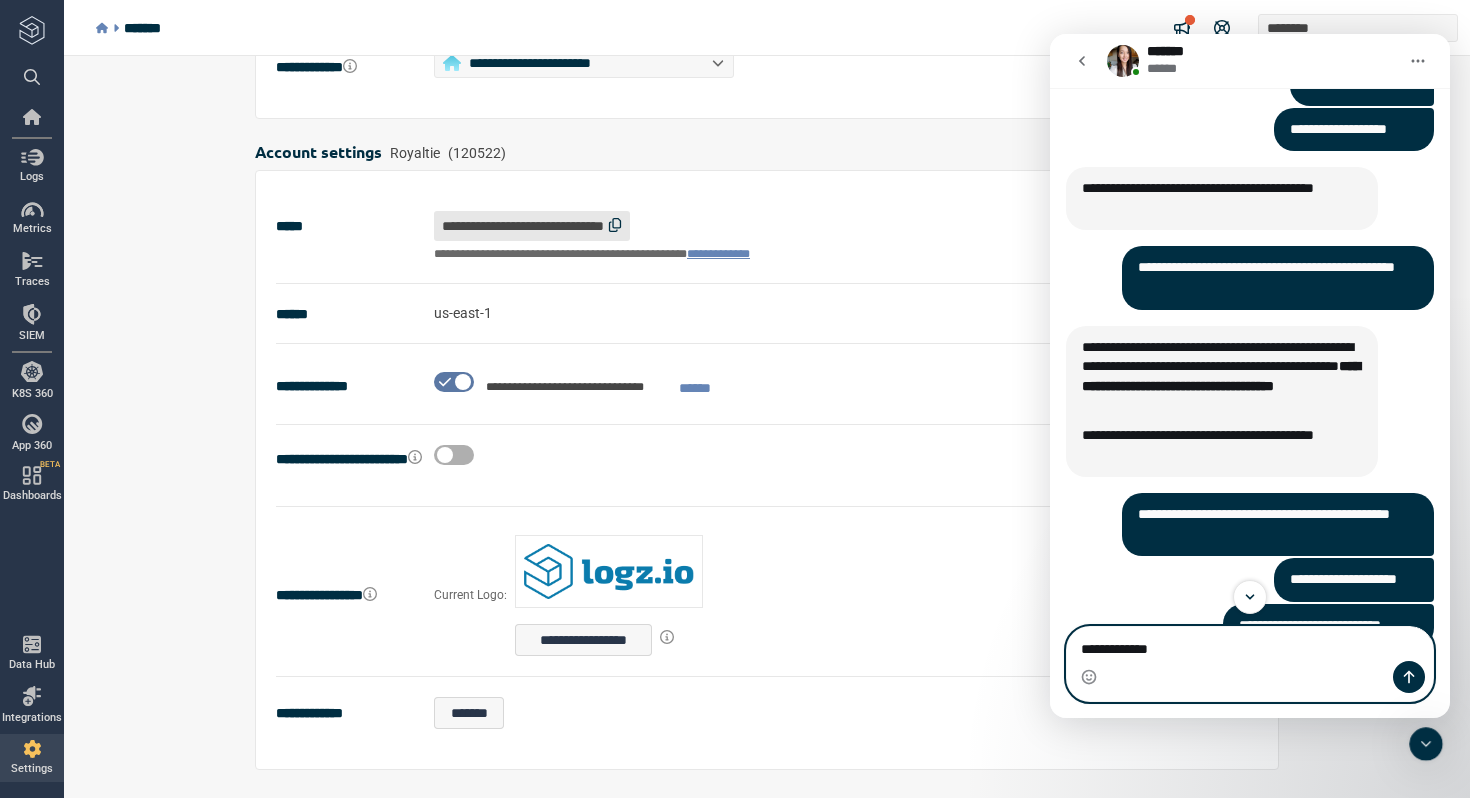 type on "**********" 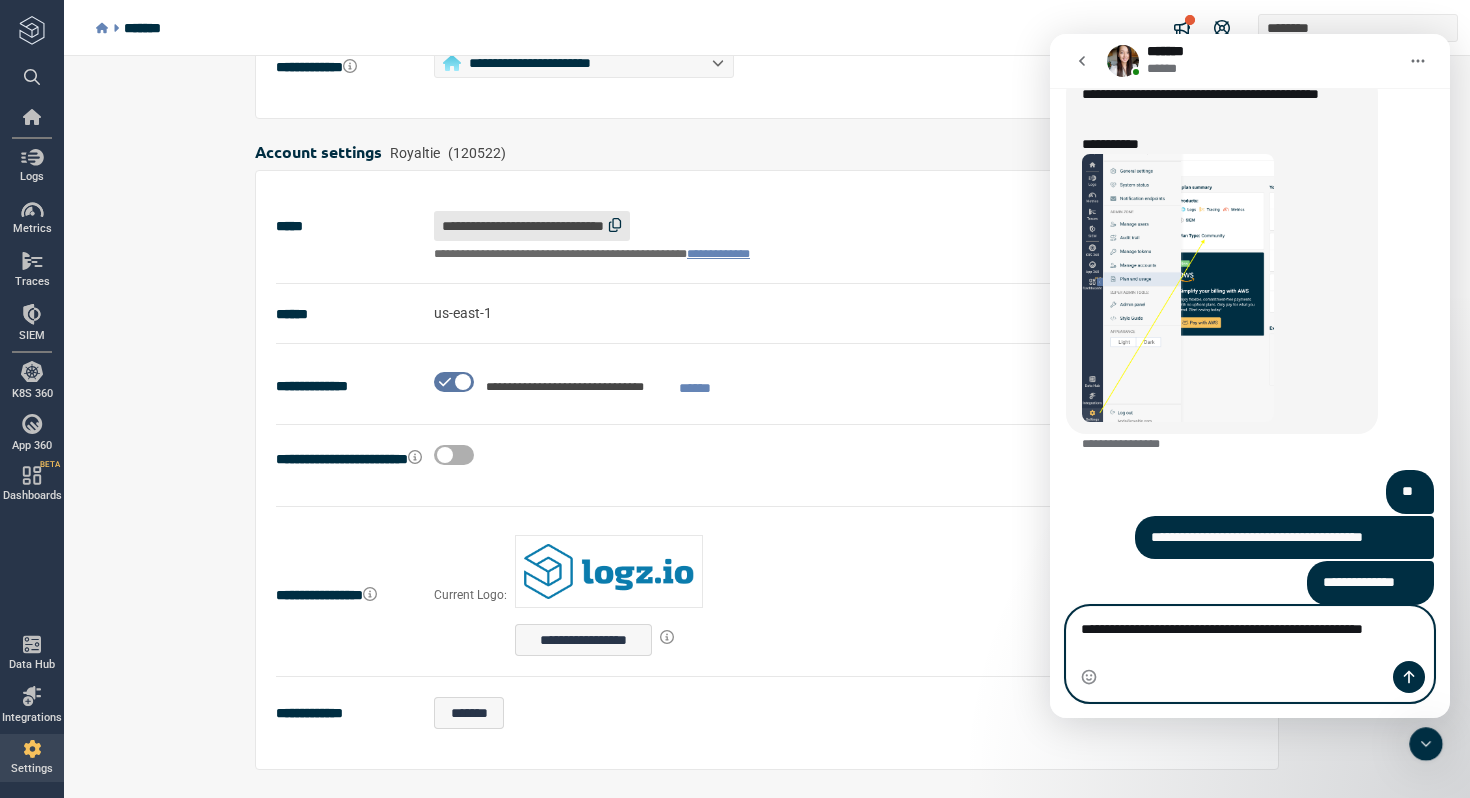 scroll, scrollTop: 5182, scrollLeft: 0, axis: vertical 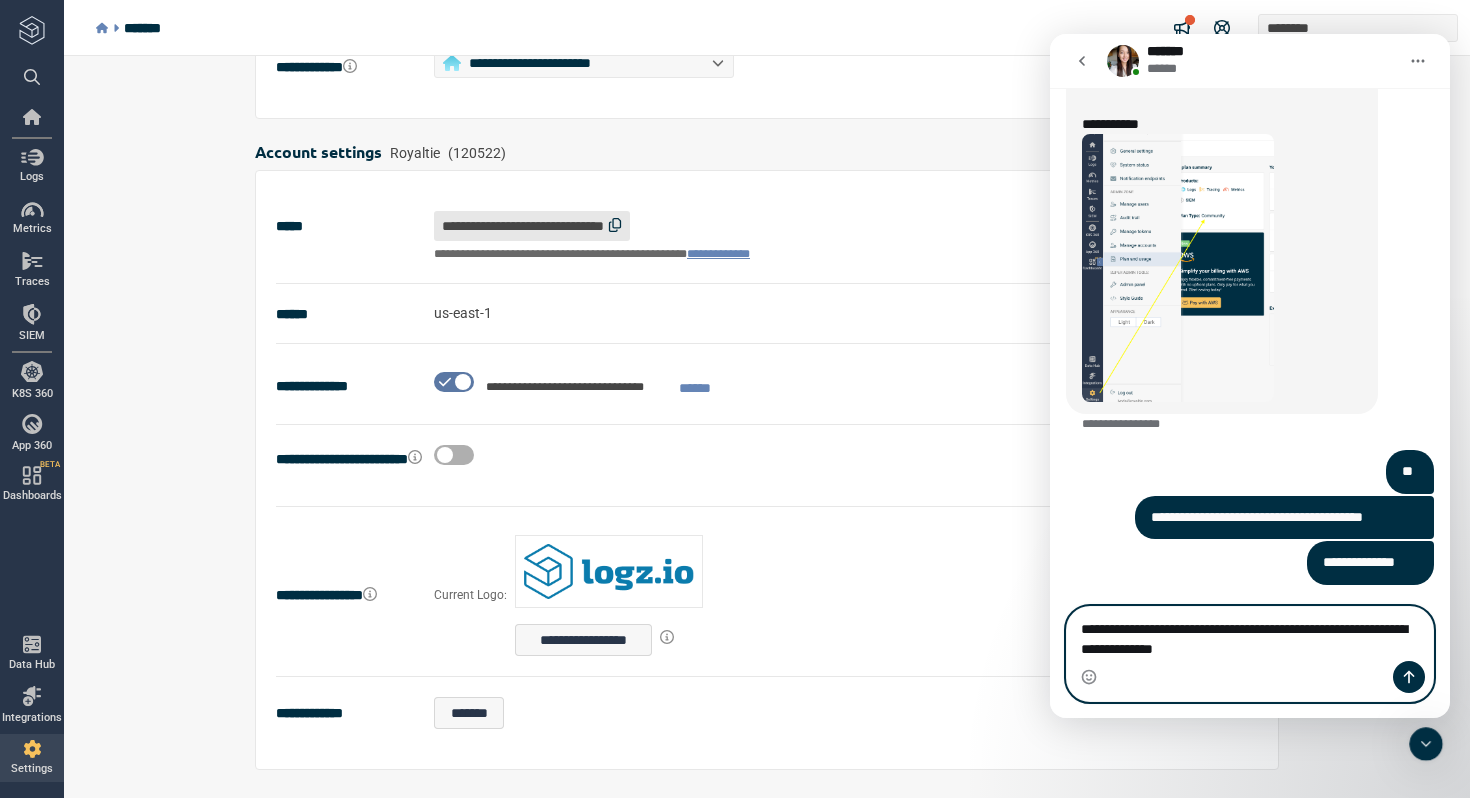 type on "**********" 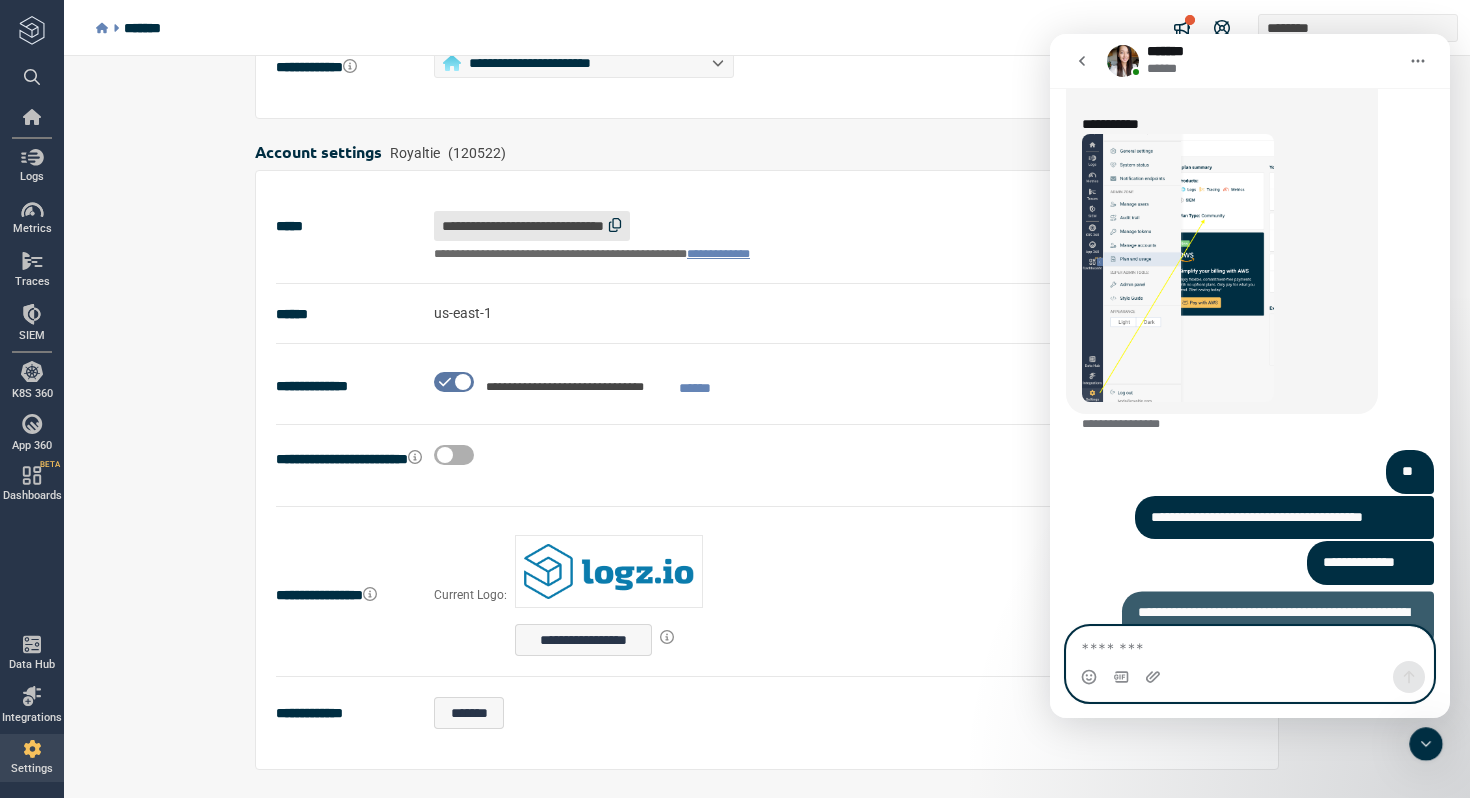 scroll, scrollTop: 5227, scrollLeft: 0, axis: vertical 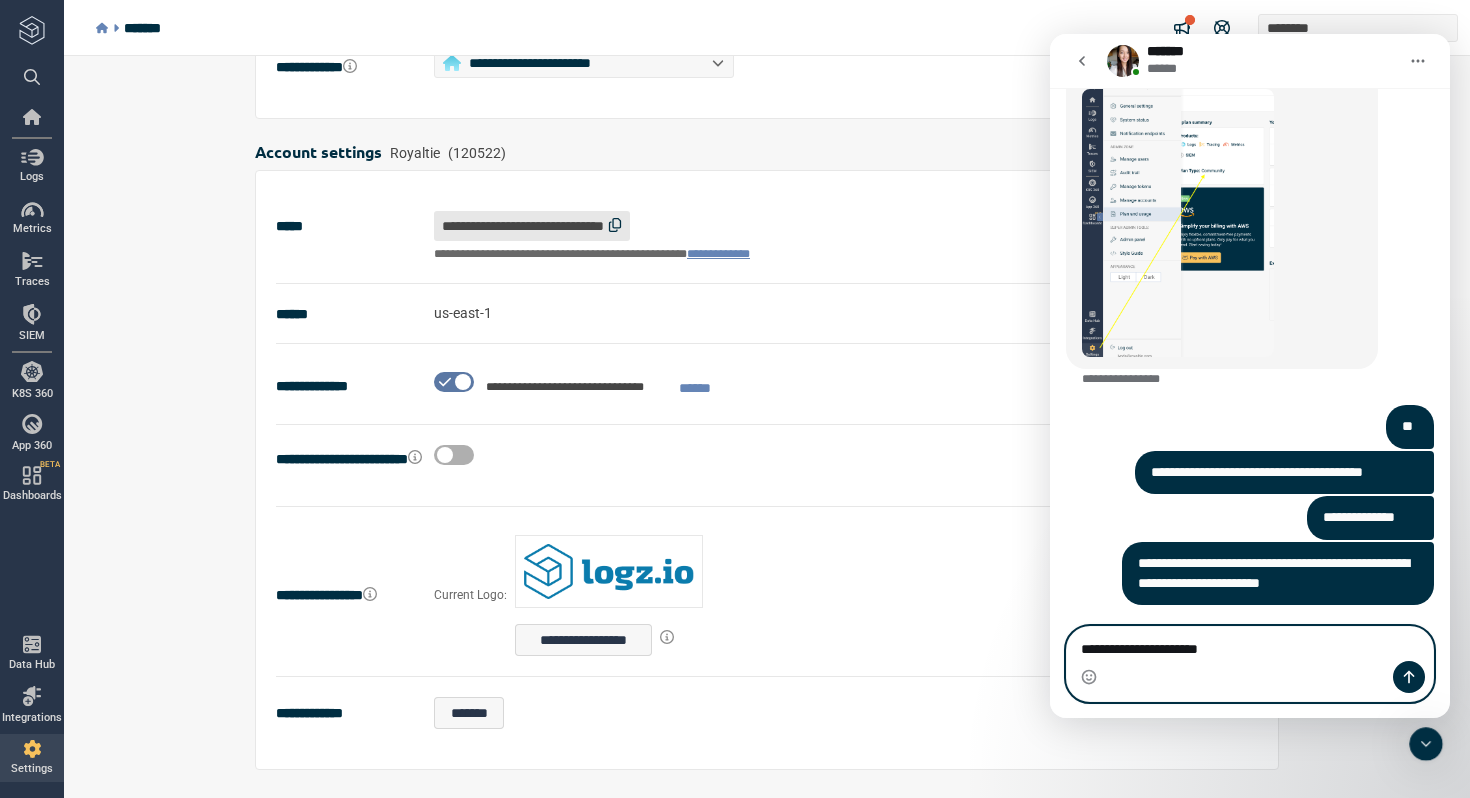 type on "**********" 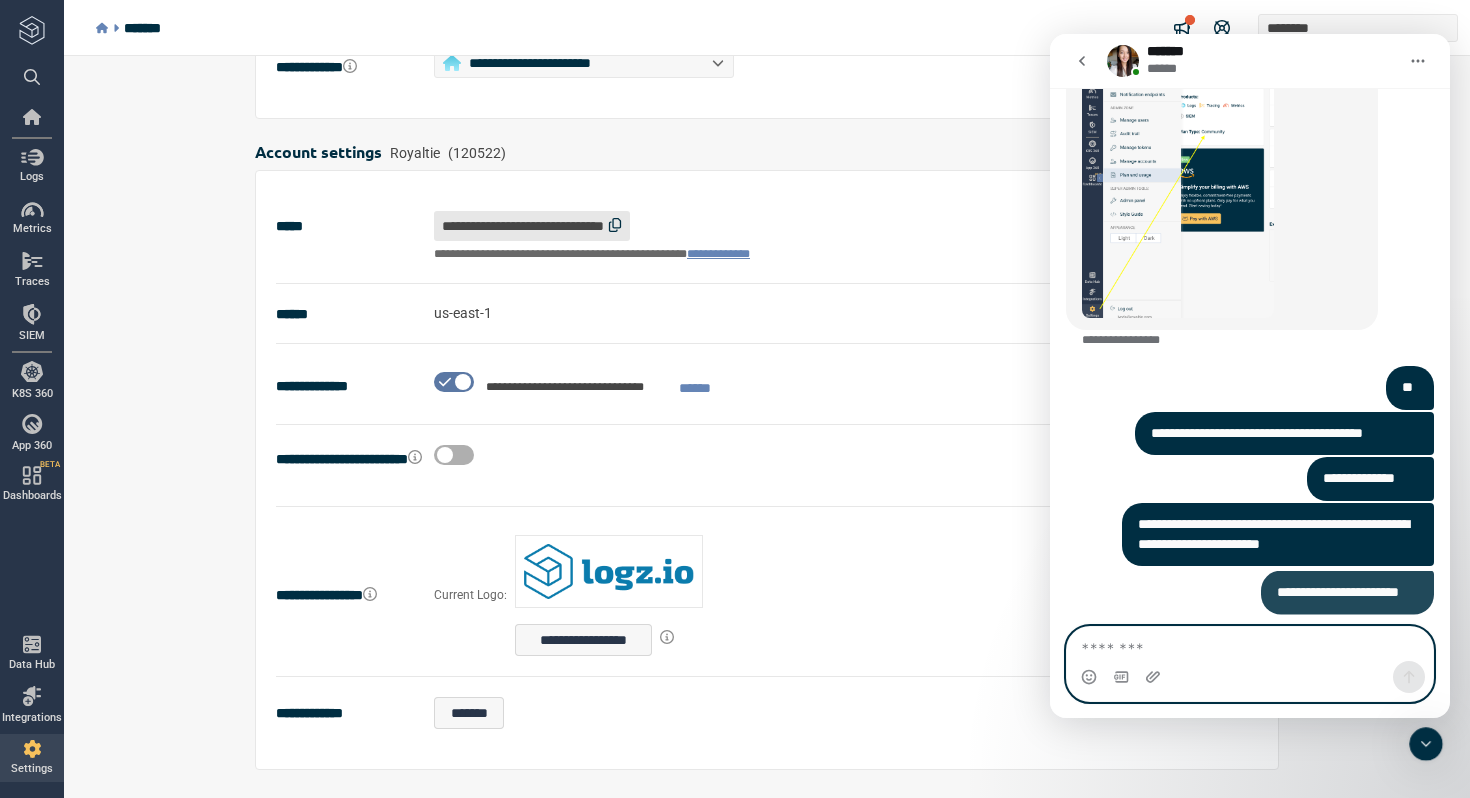 scroll, scrollTop: 5272, scrollLeft: 0, axis: vertical 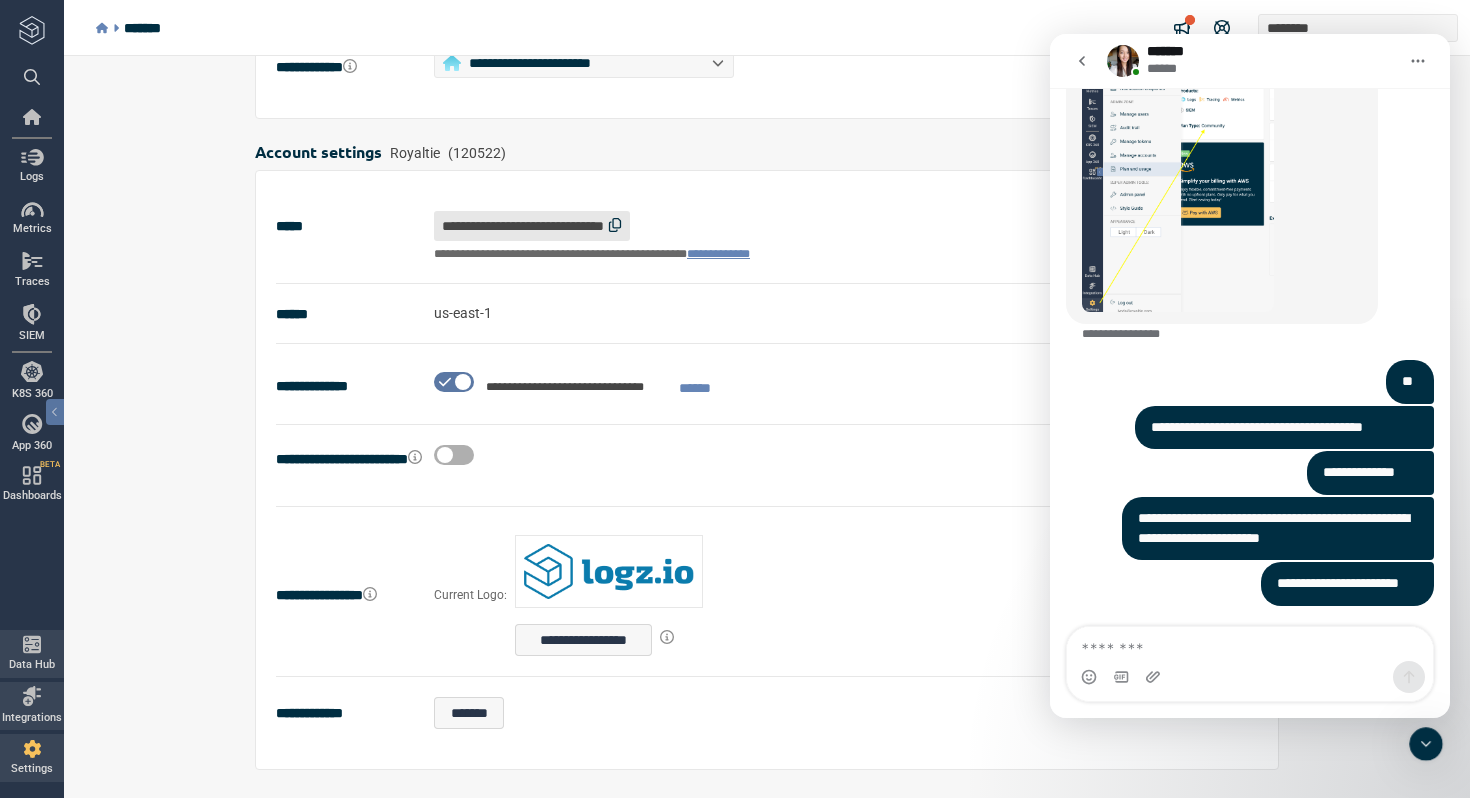 click on "Data Hub" at bounding box center [32, 653] 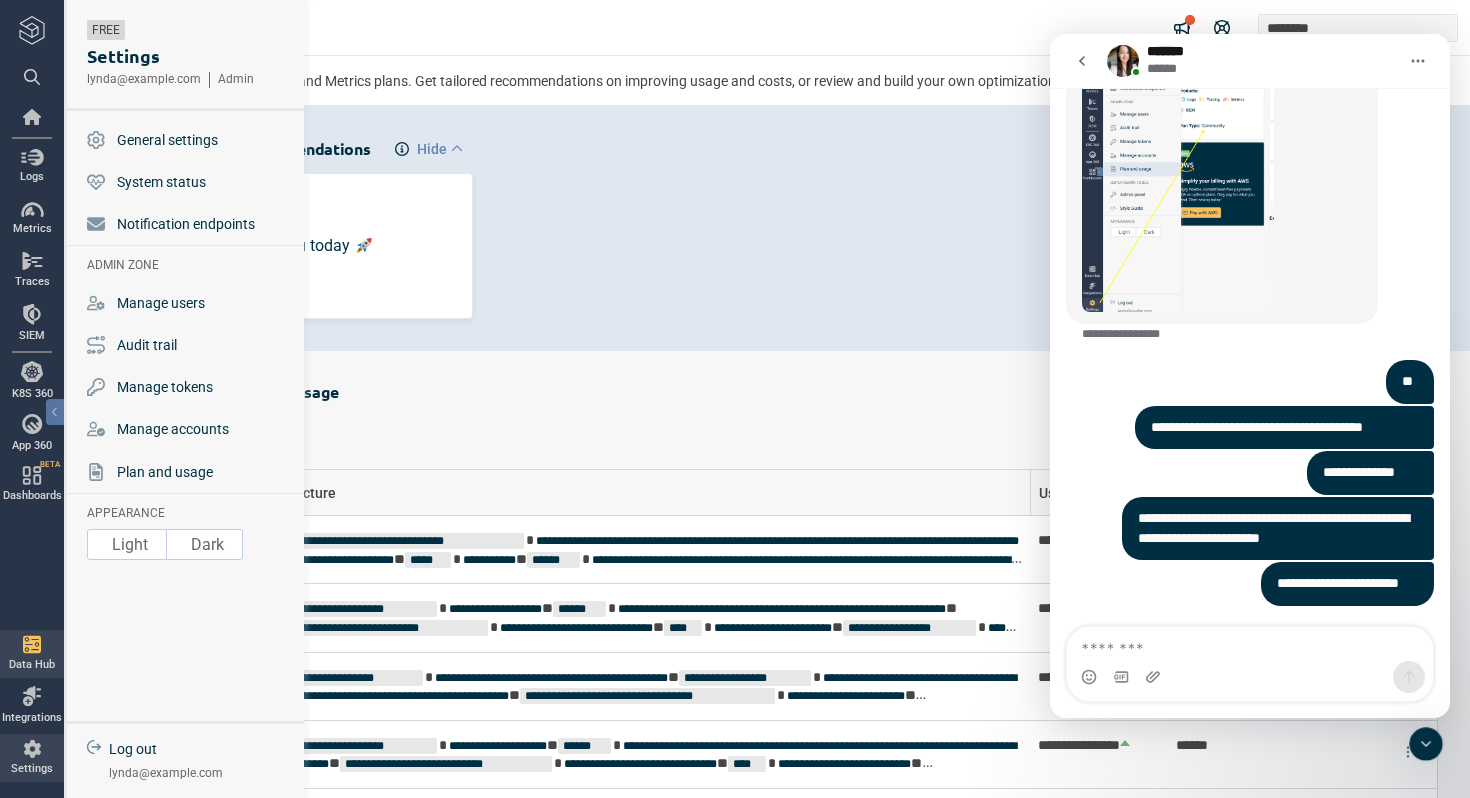 click at bounding box center [32, 749] 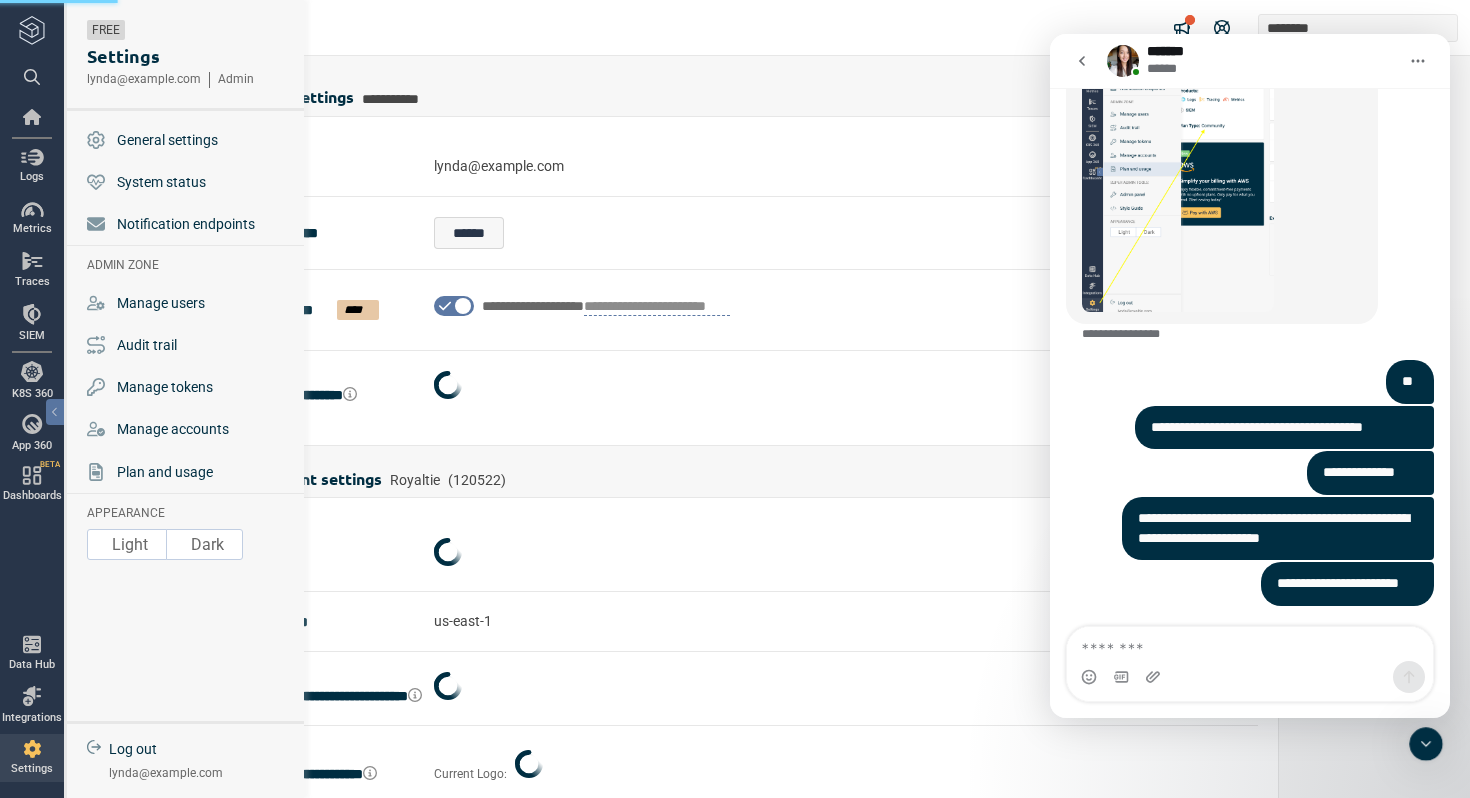 scroll, scrollTop: 5349, scrollLeft: 0, axis: vertical 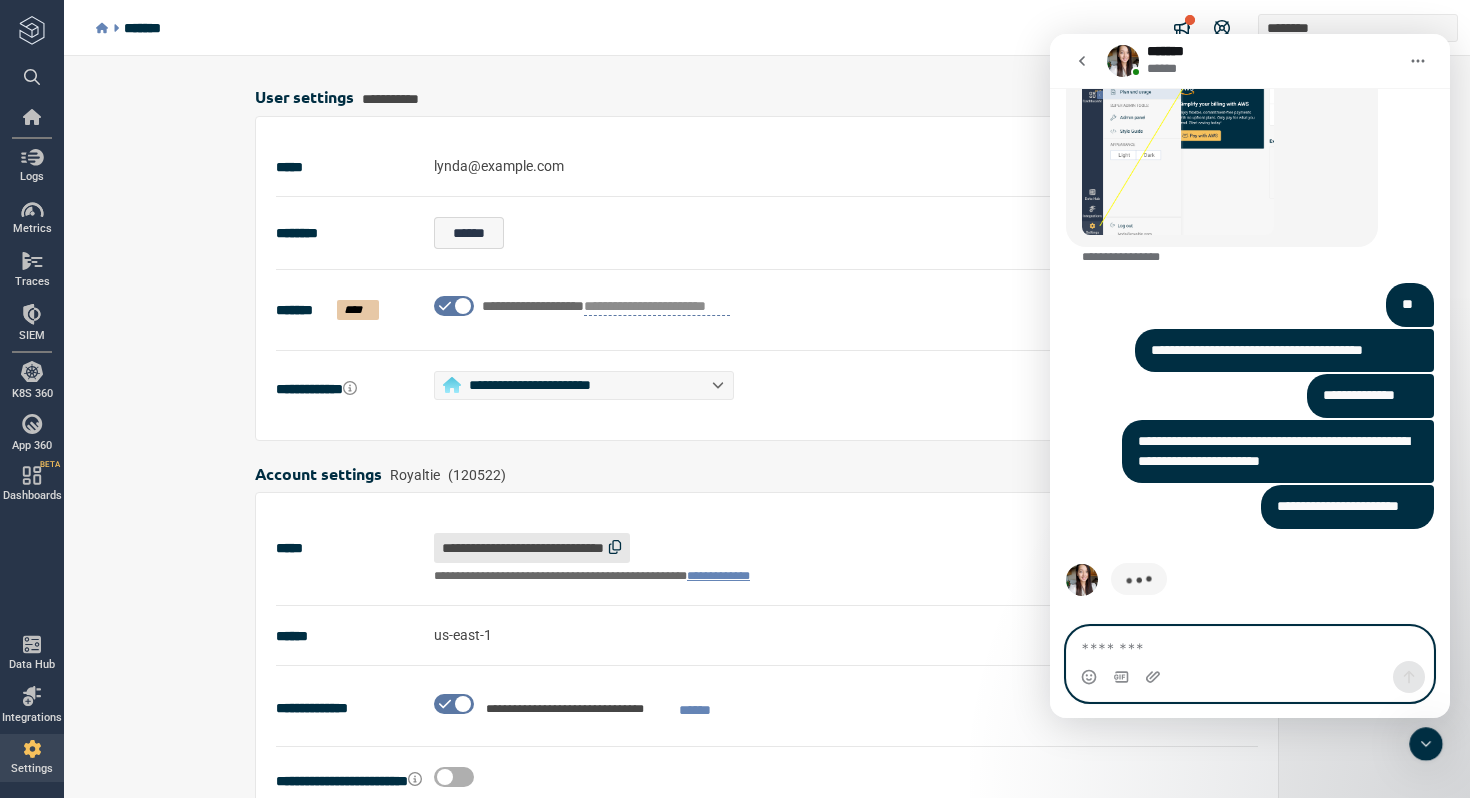 click at bounding box center (1250, 644) 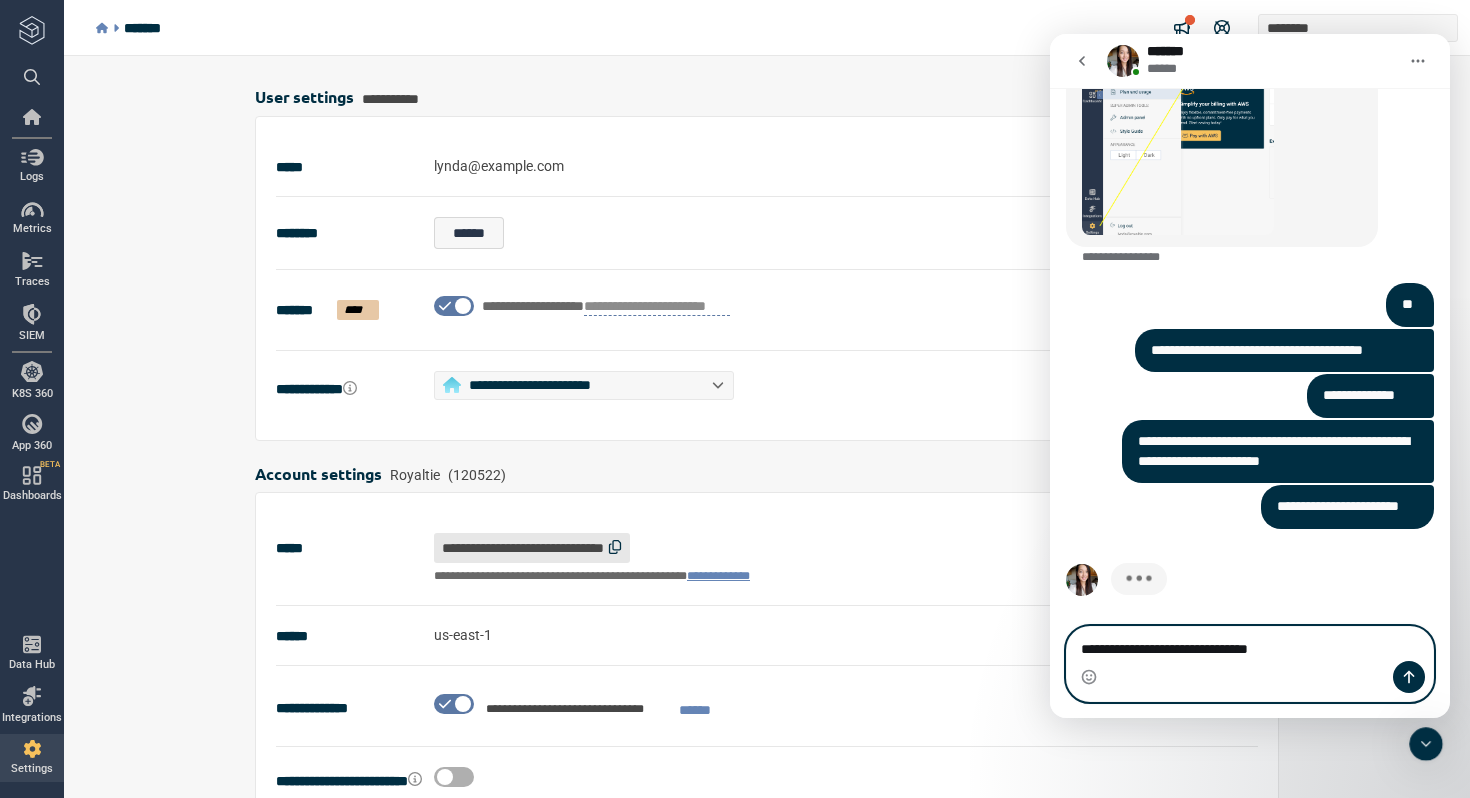 type on "**********" 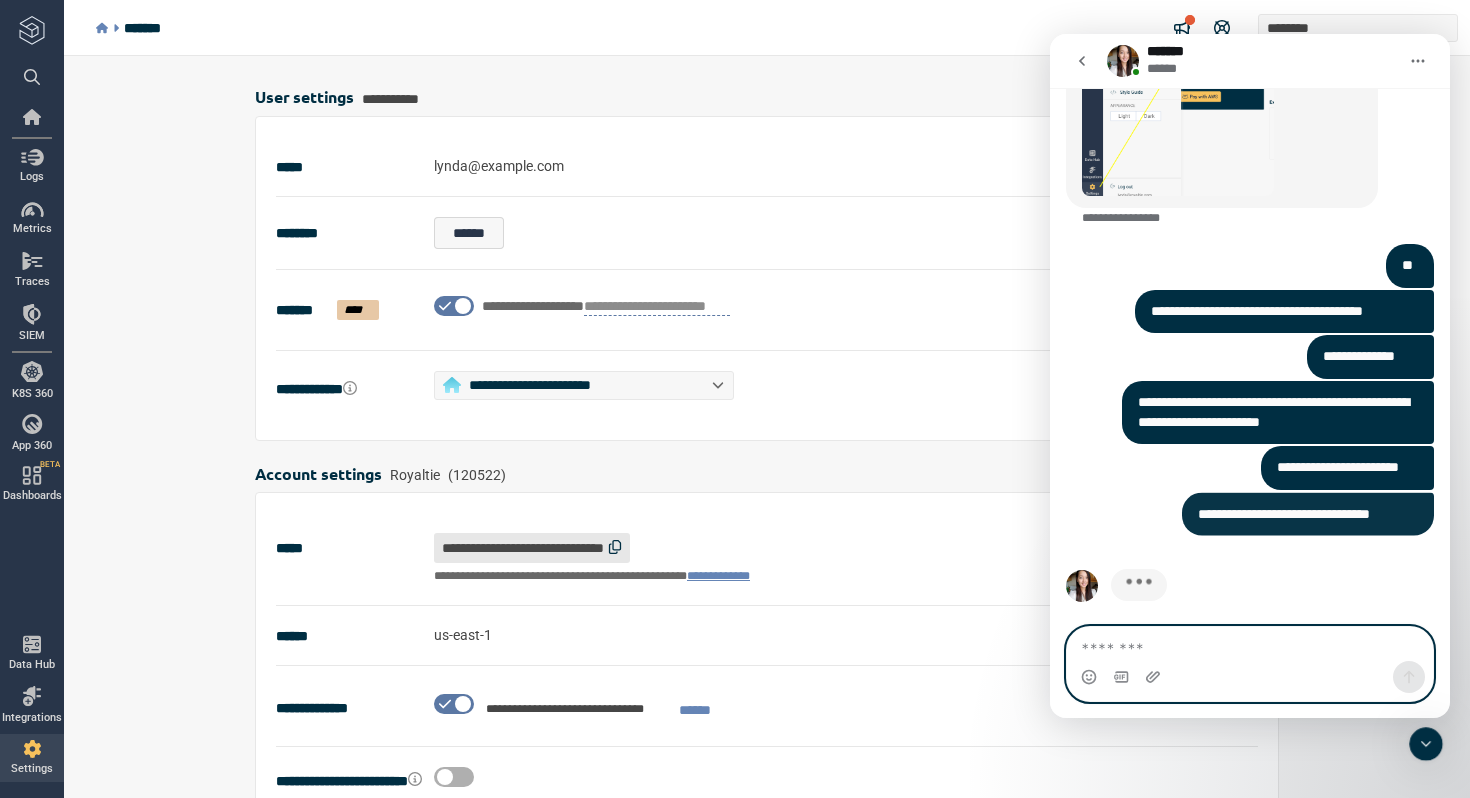 scroll, scrollTop: 5395, scrollLeft: 0, axis: vertical 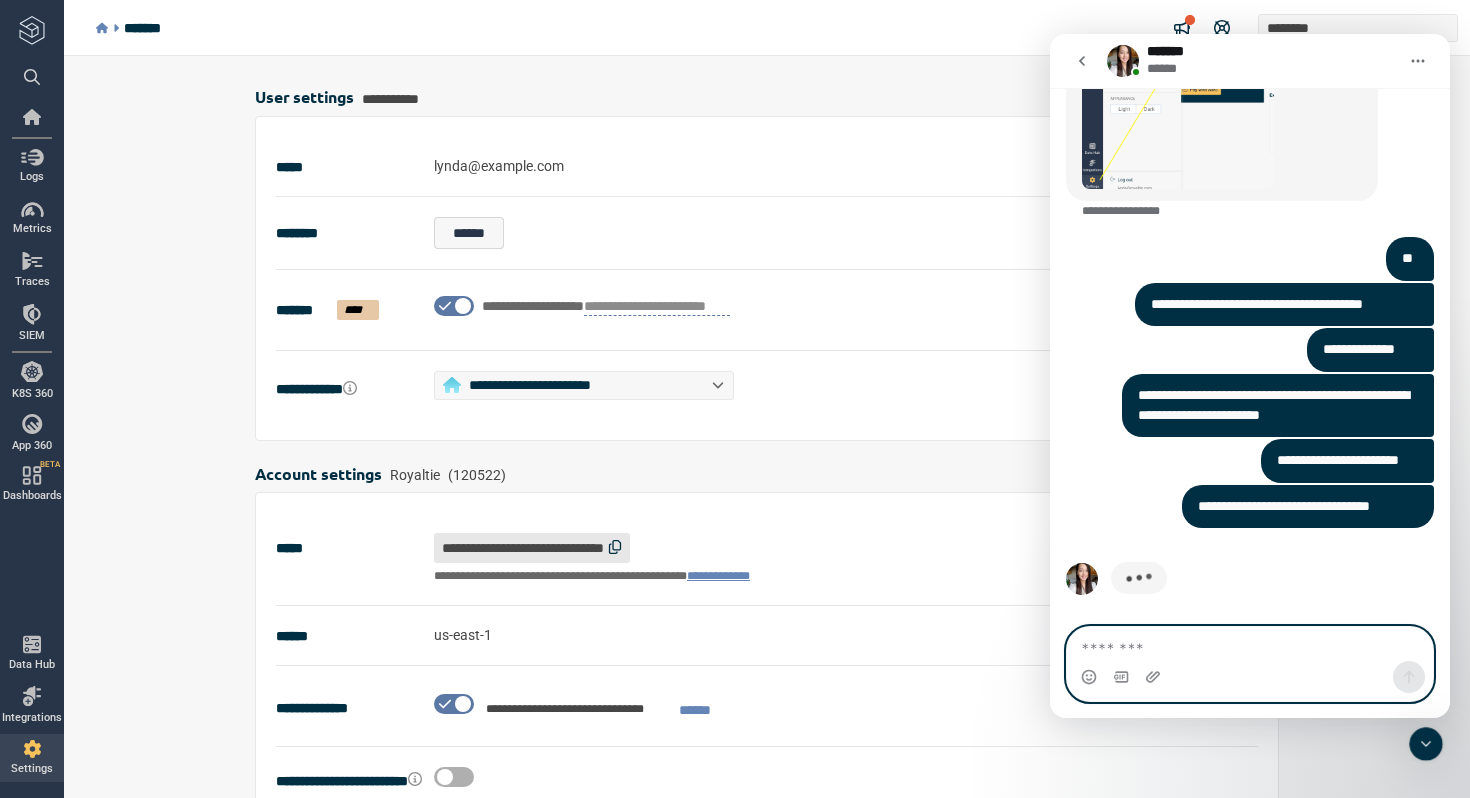 click at bounding box center (1250, 644) 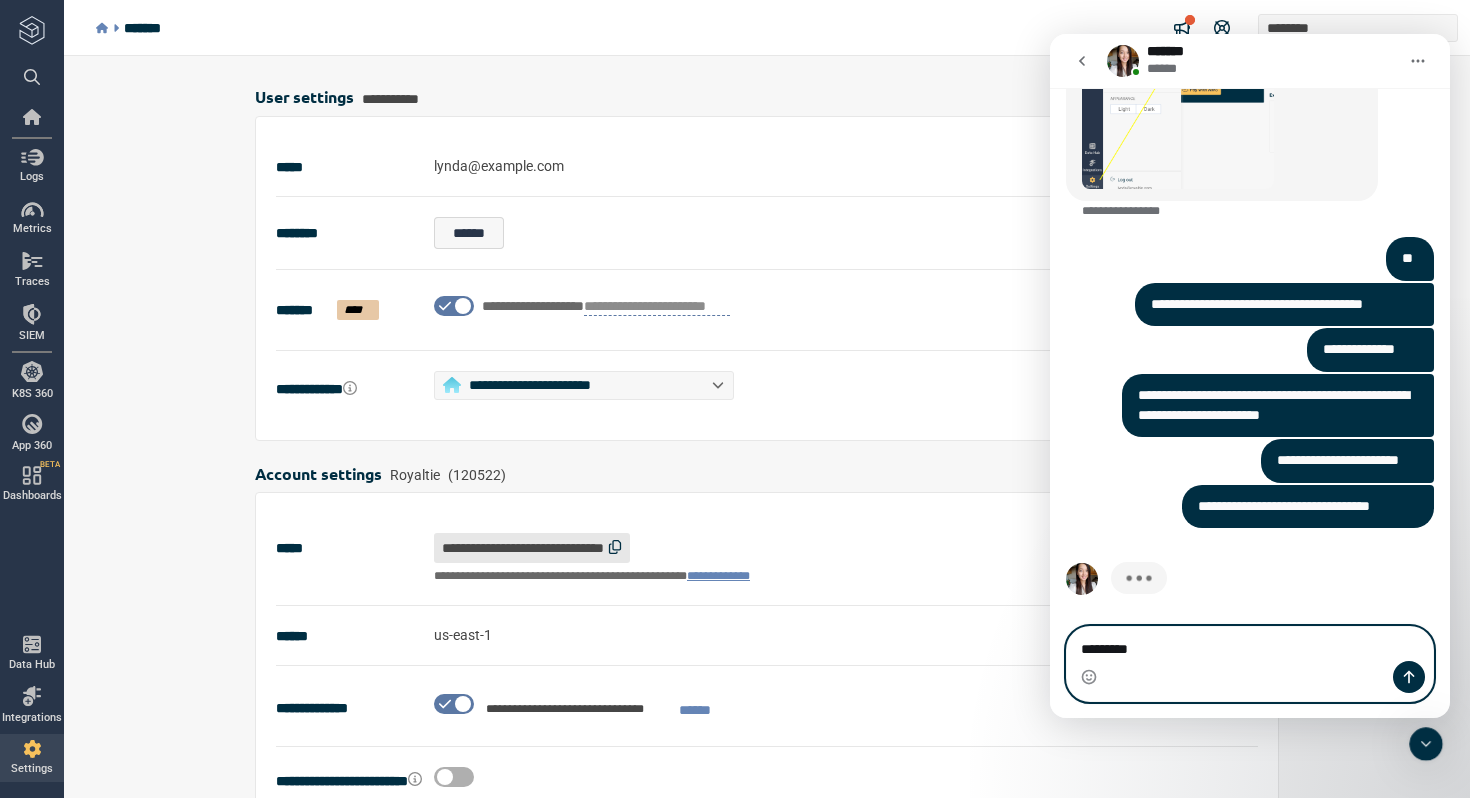 scroll, scrollTop: 5318, scrollLeft: 0, axis: vertical 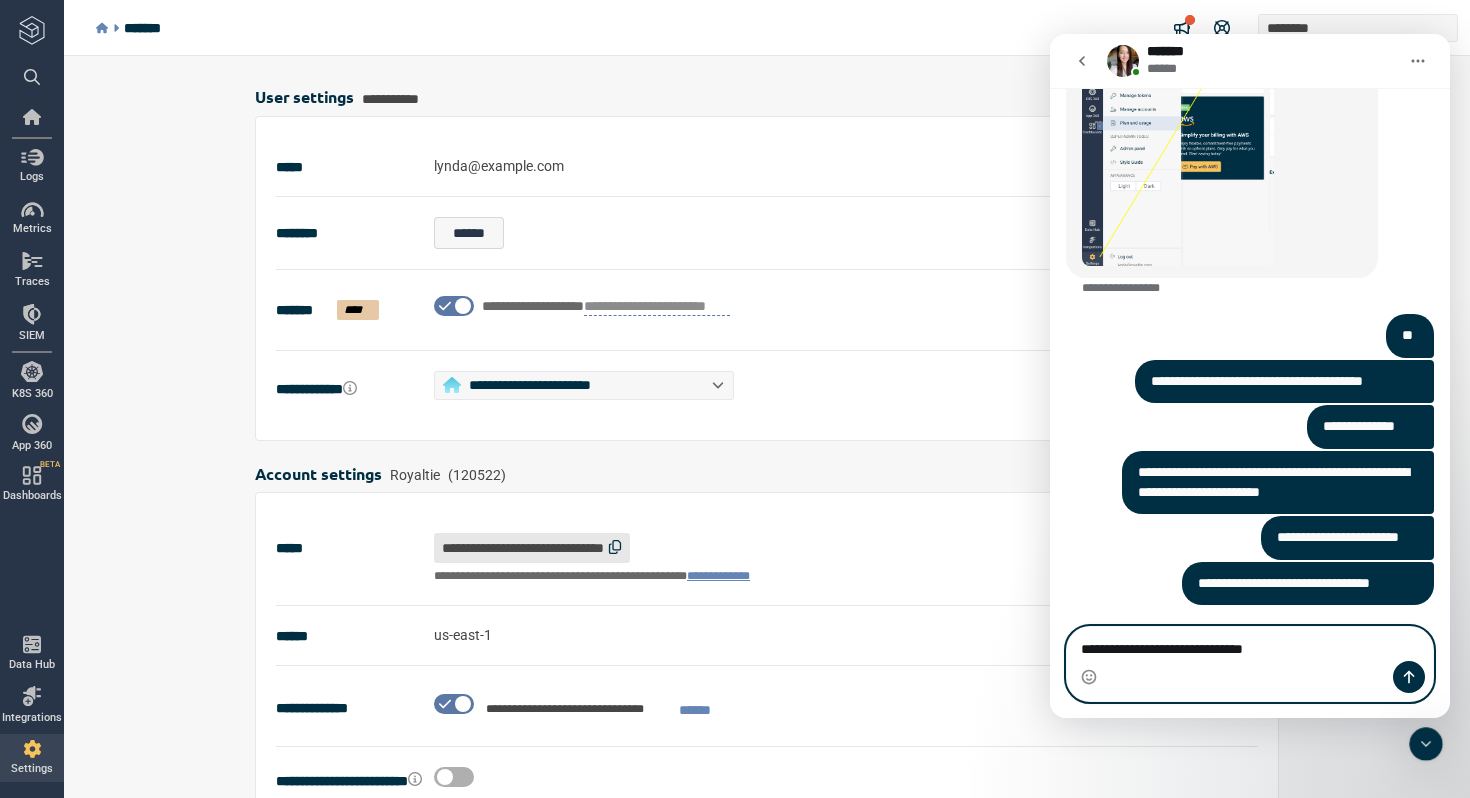 type on "**********" 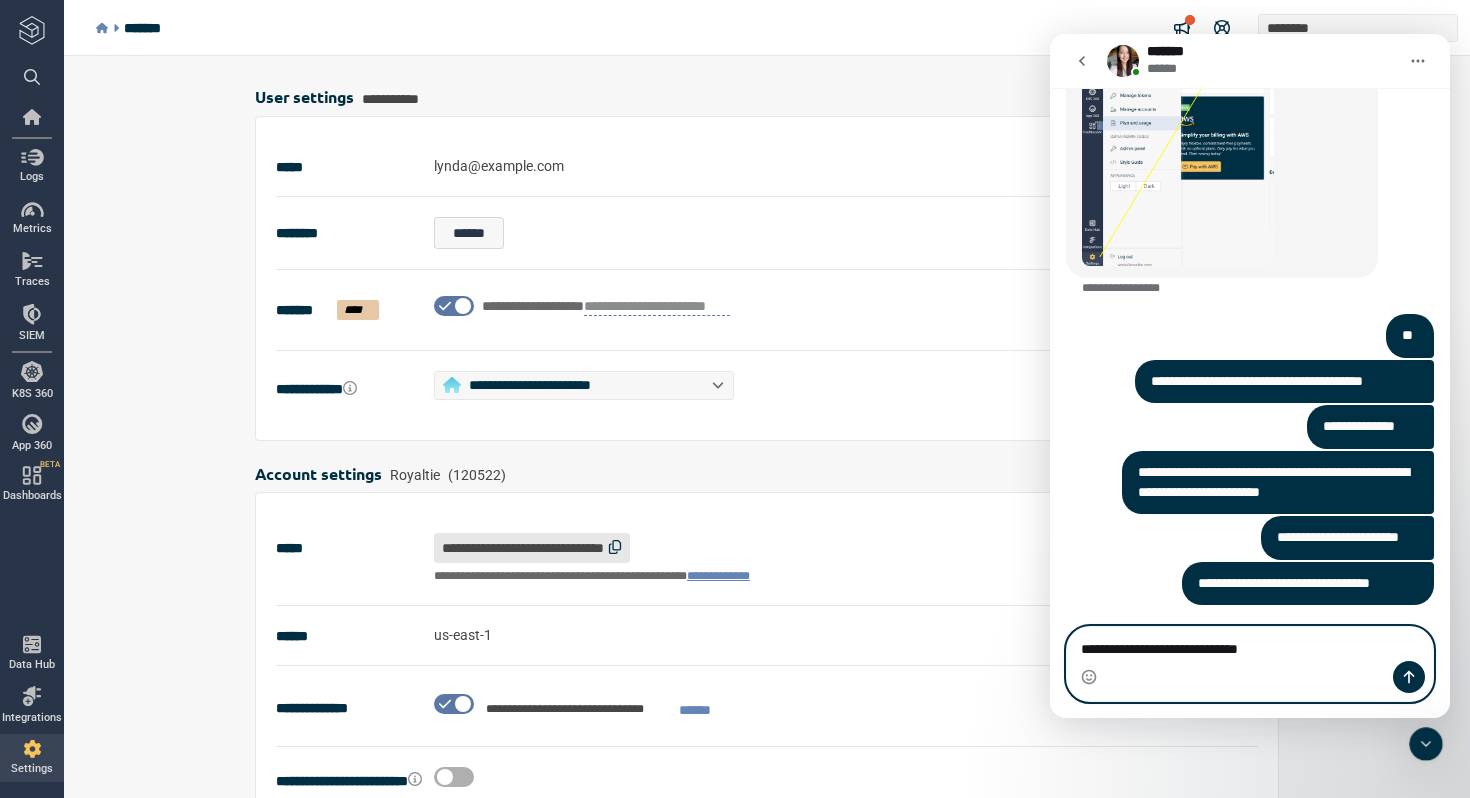 click on "**********" at bounding box center [1250, 644] 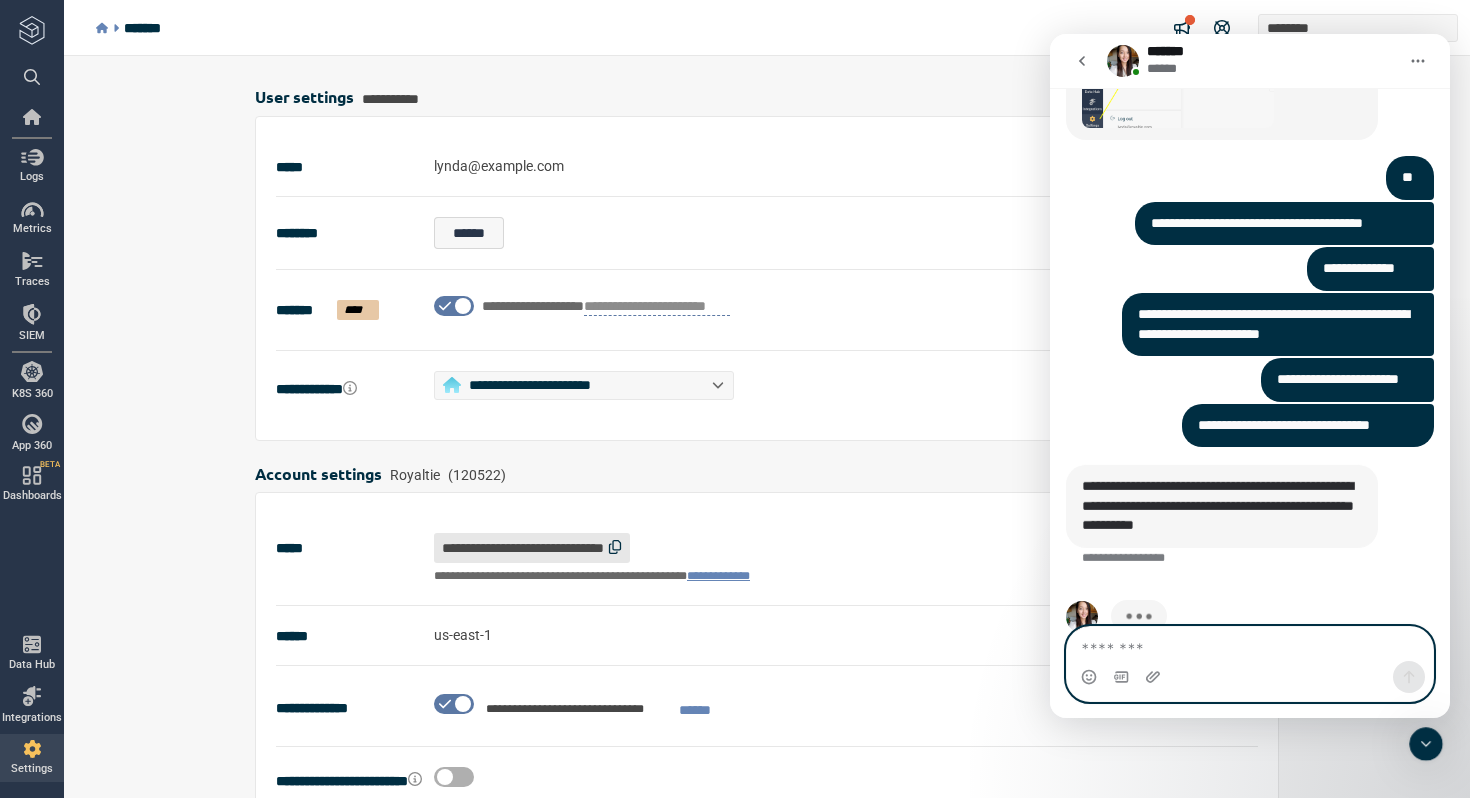 scroll, scrollTop: 5494, scrollLeft: 0, axis: vertical 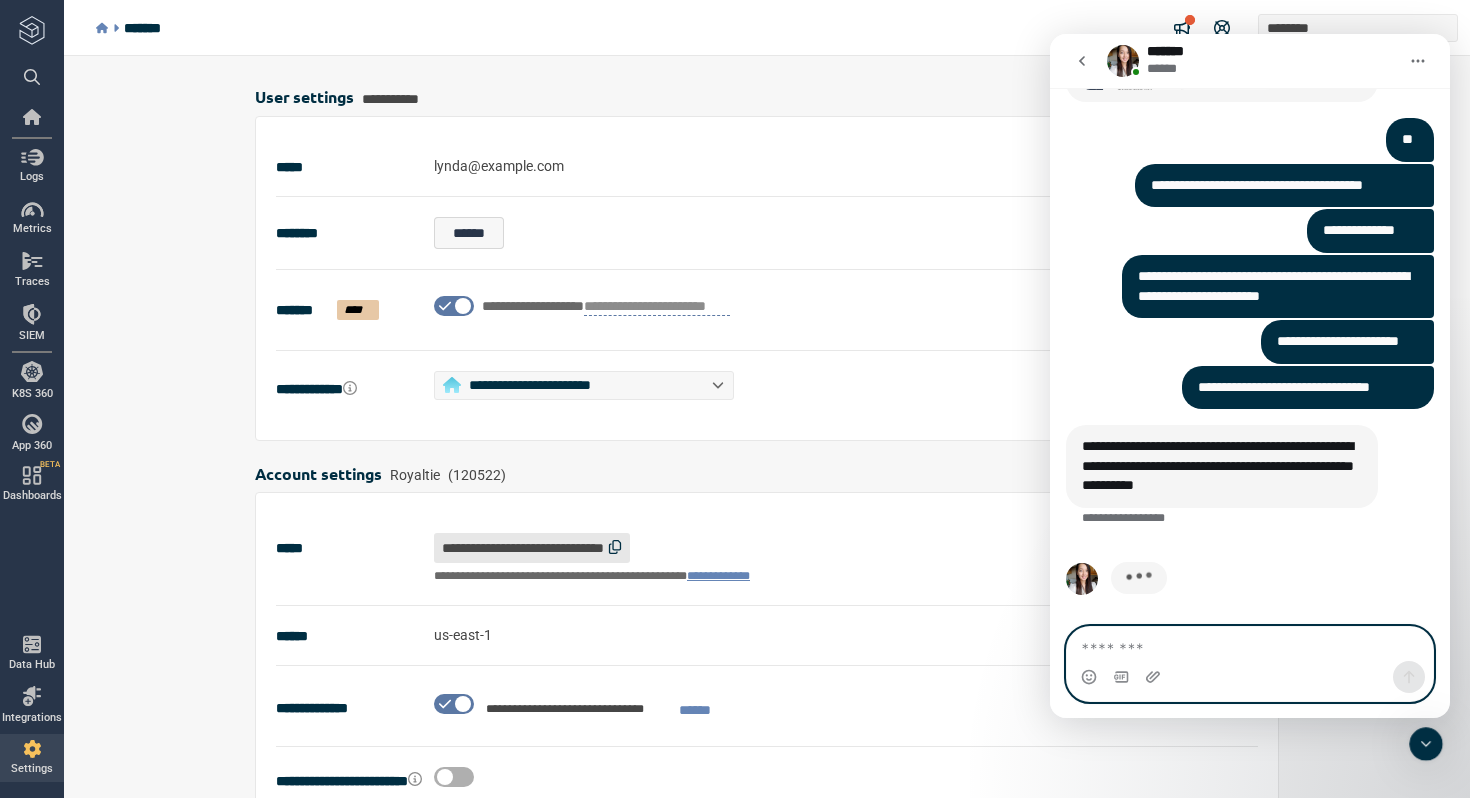 click at bounding box center [1250, 644] 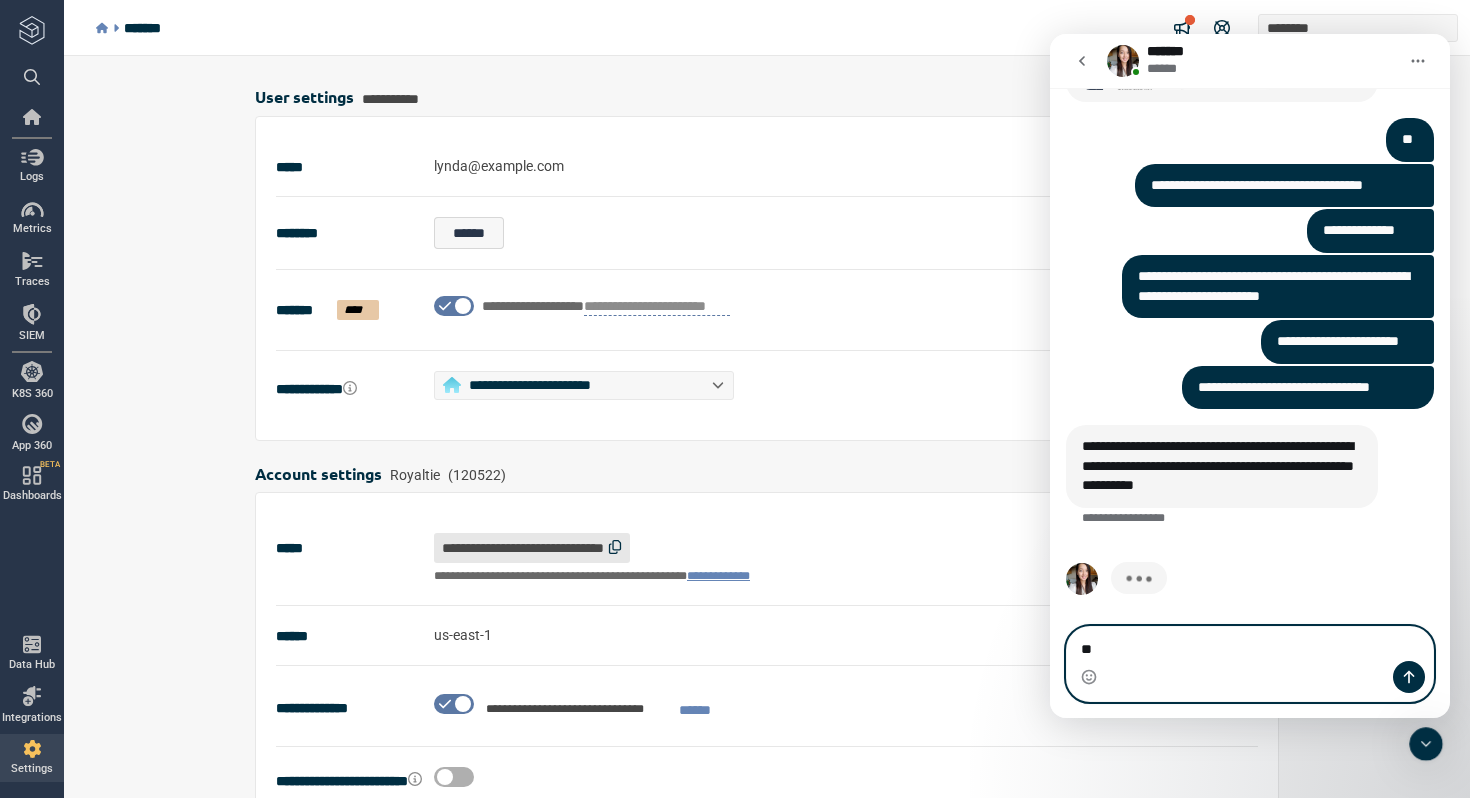 type on "**" 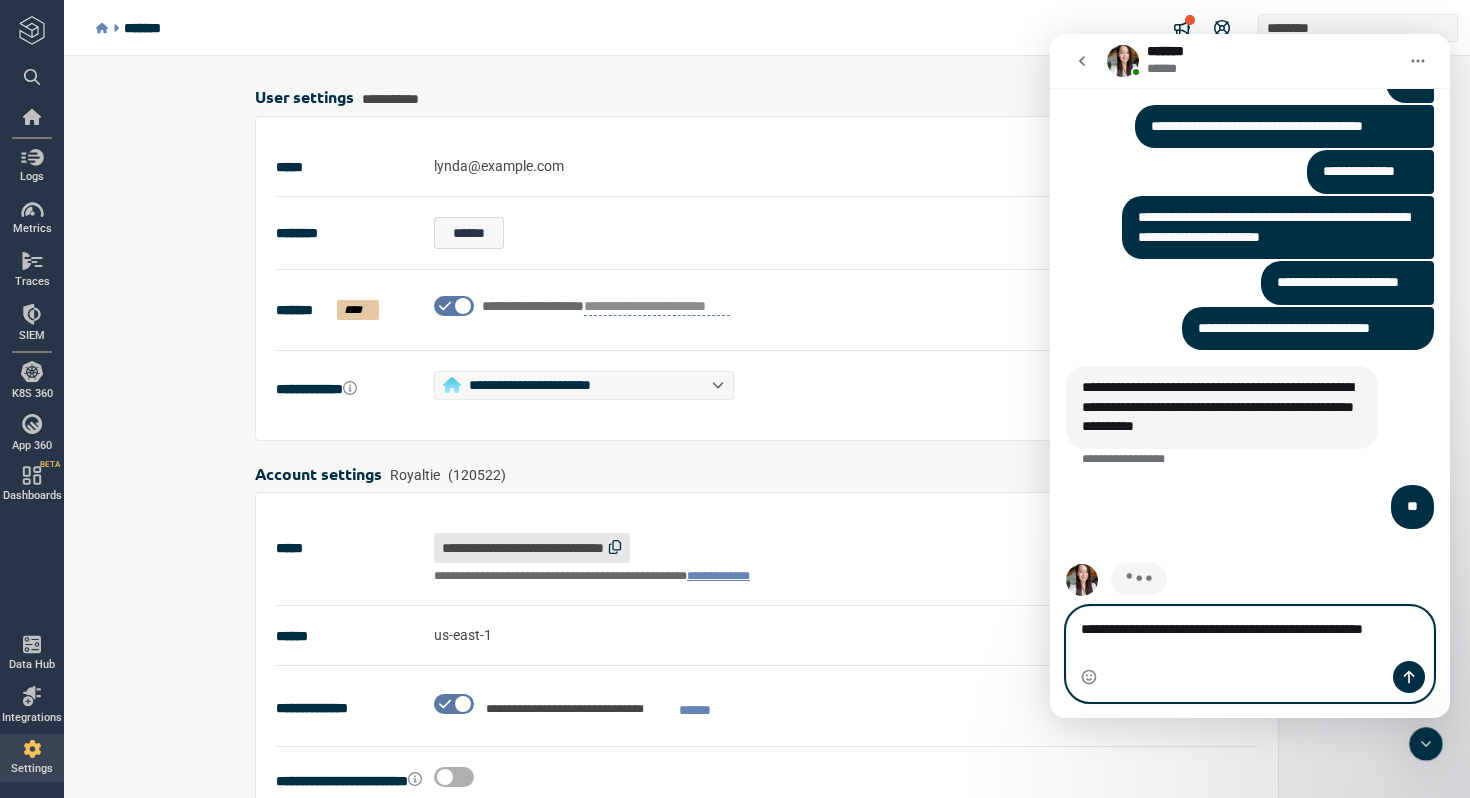 scroll, scrollTop: 5573, scrollLeft: 0, axis: vertical 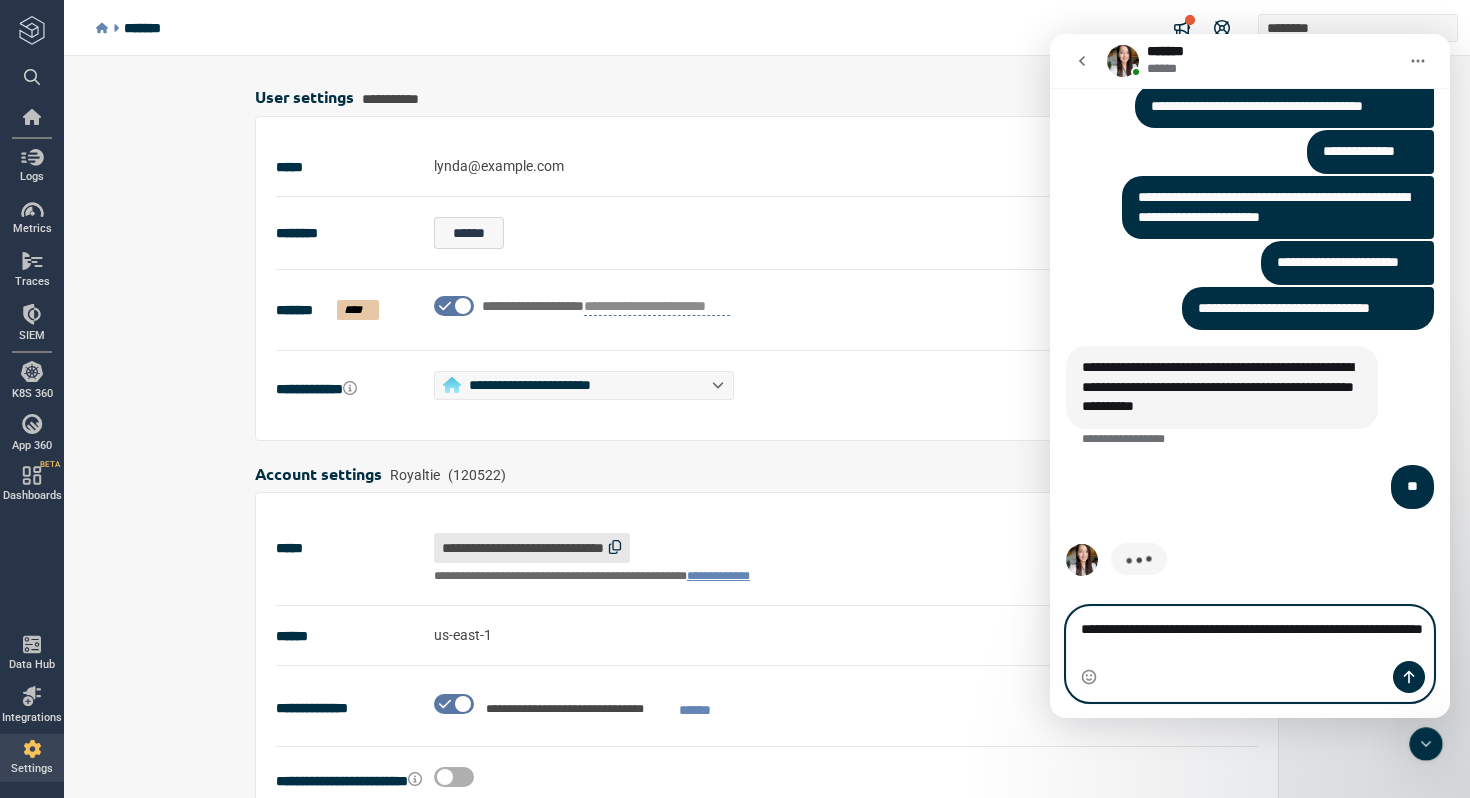 type on "**********" 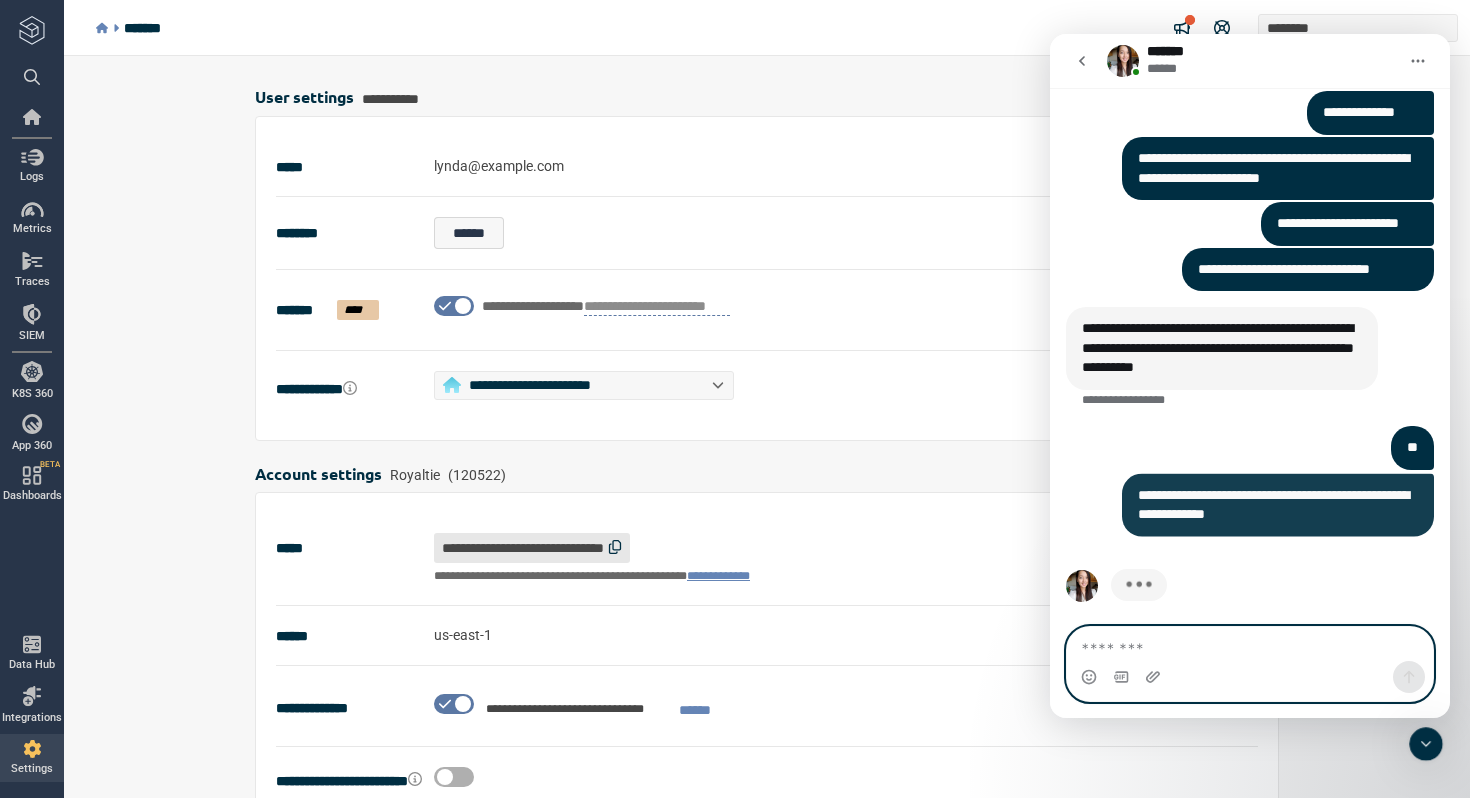 scroll, scrollTop: 5619, scrollLeft: 0, axis: vertical 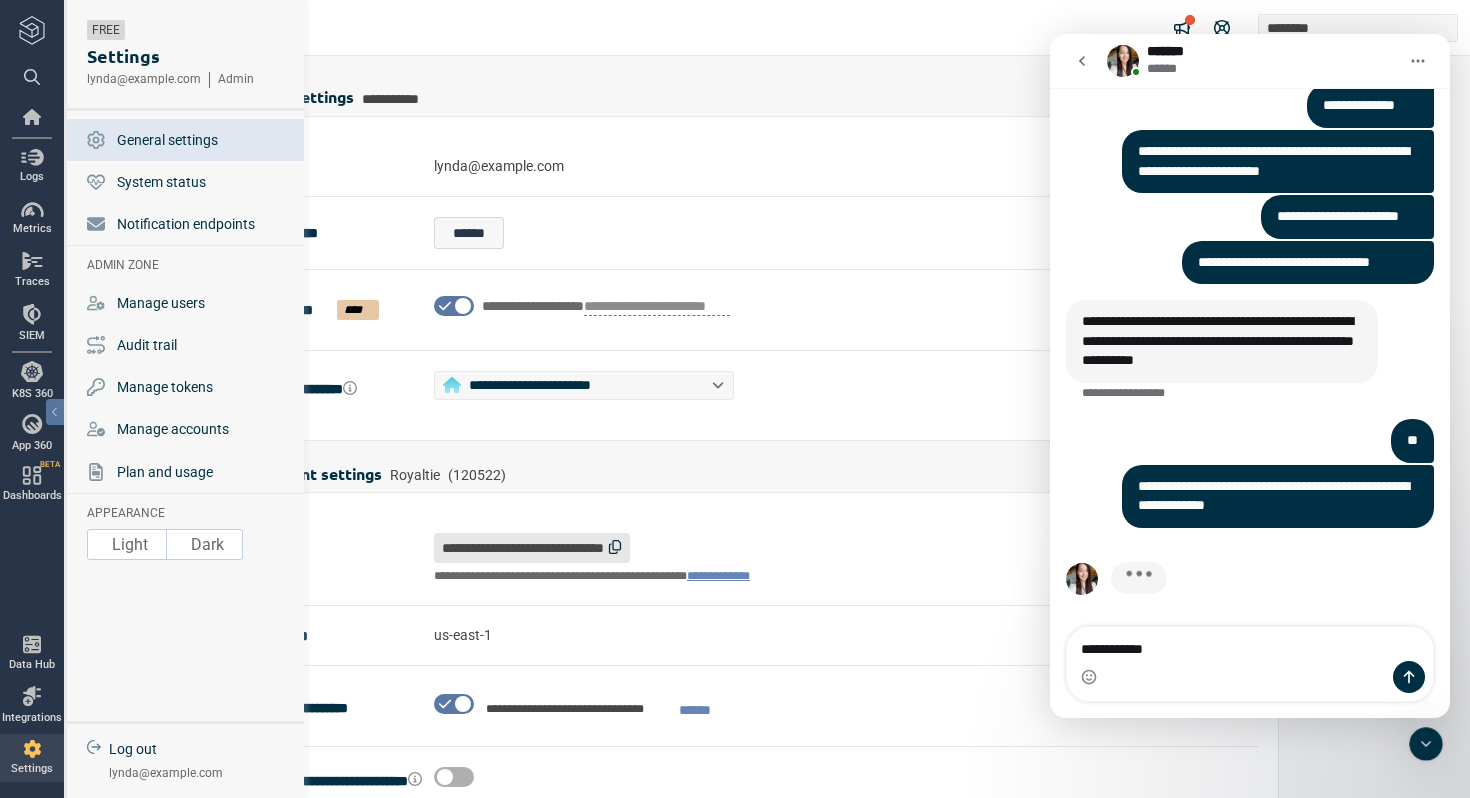 click on "Settings" at bounding box center [32, 769] 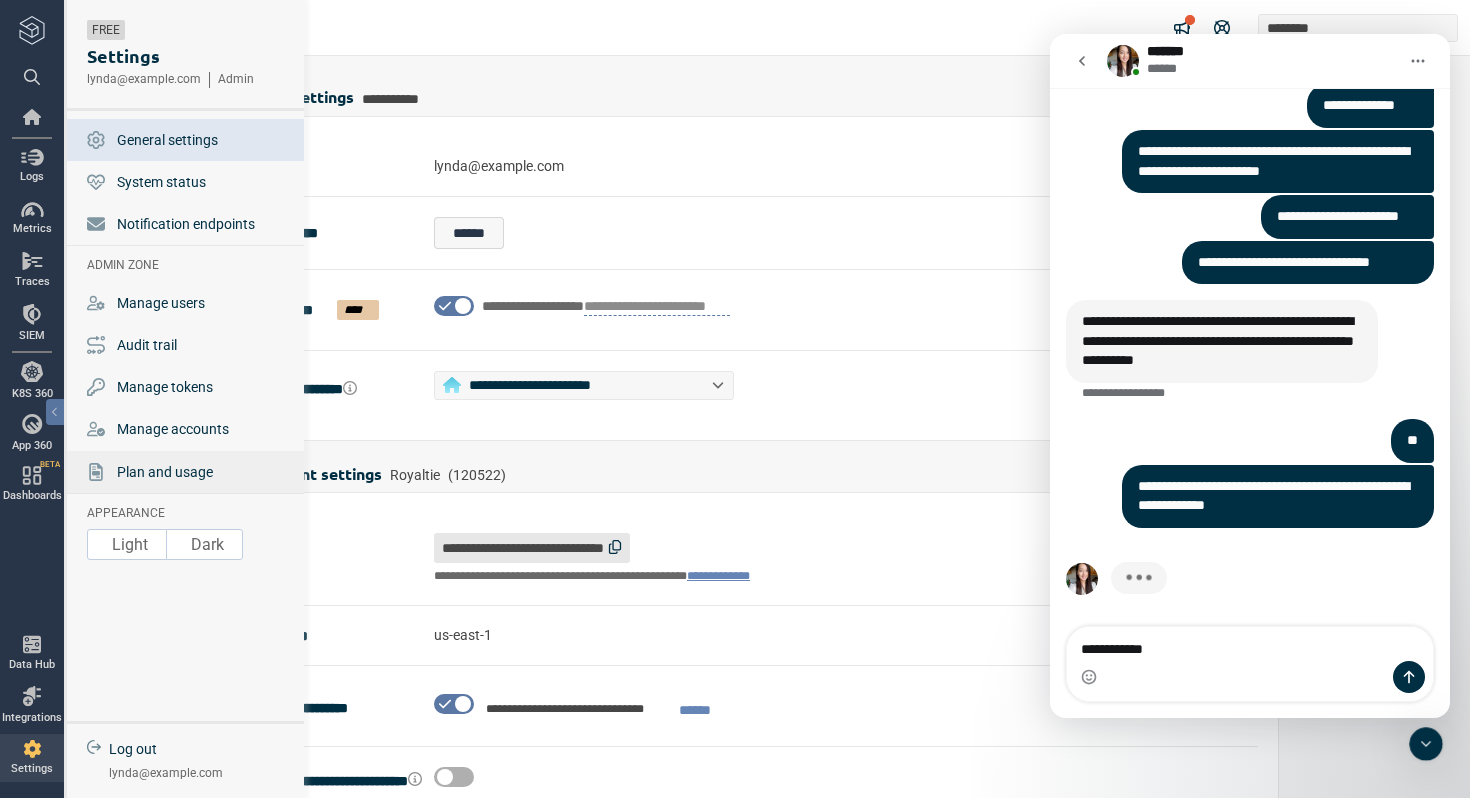 click on "Plan and usage" at bounding box center (165, 472) 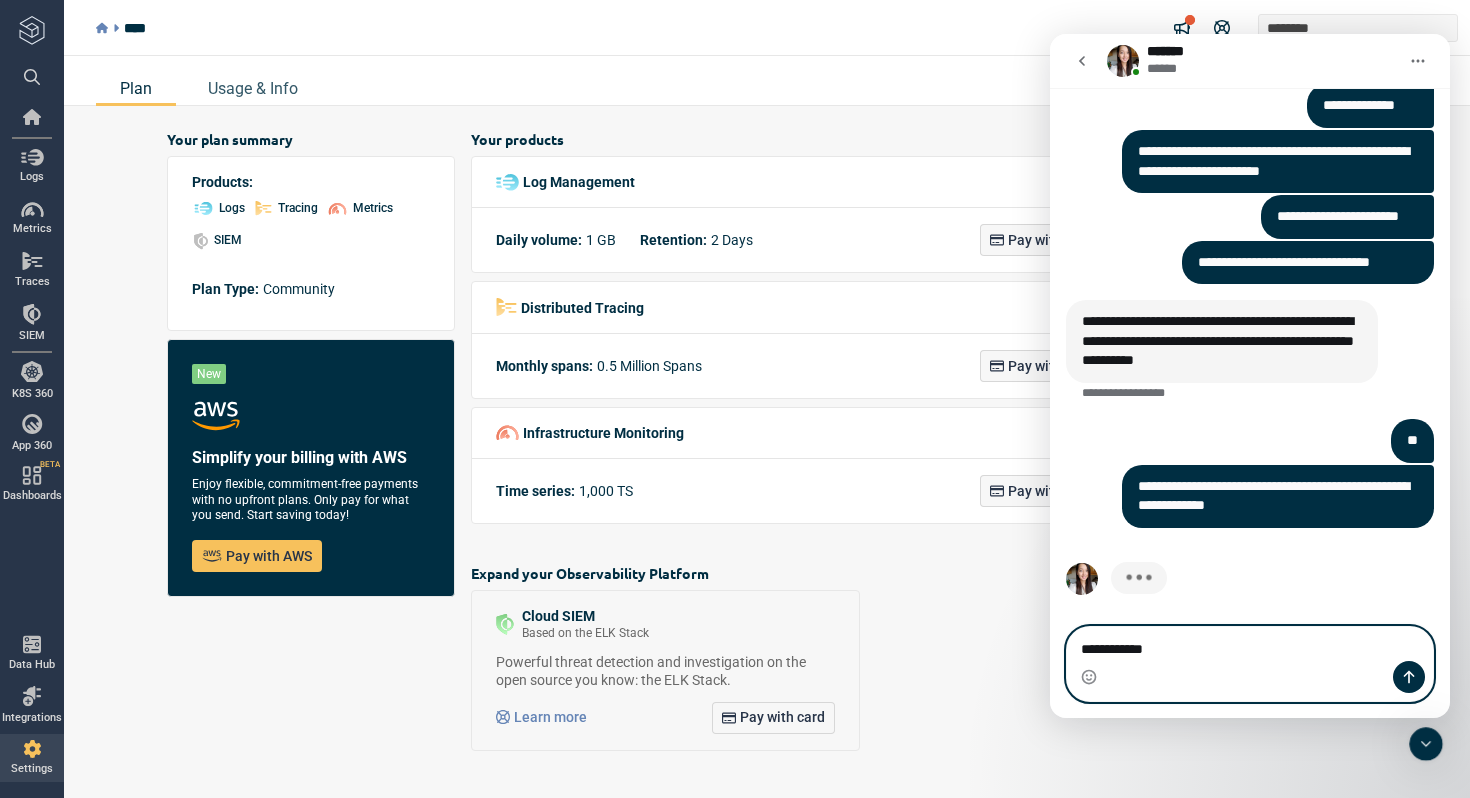 click on "**********" at bounding box center [1250, 644] 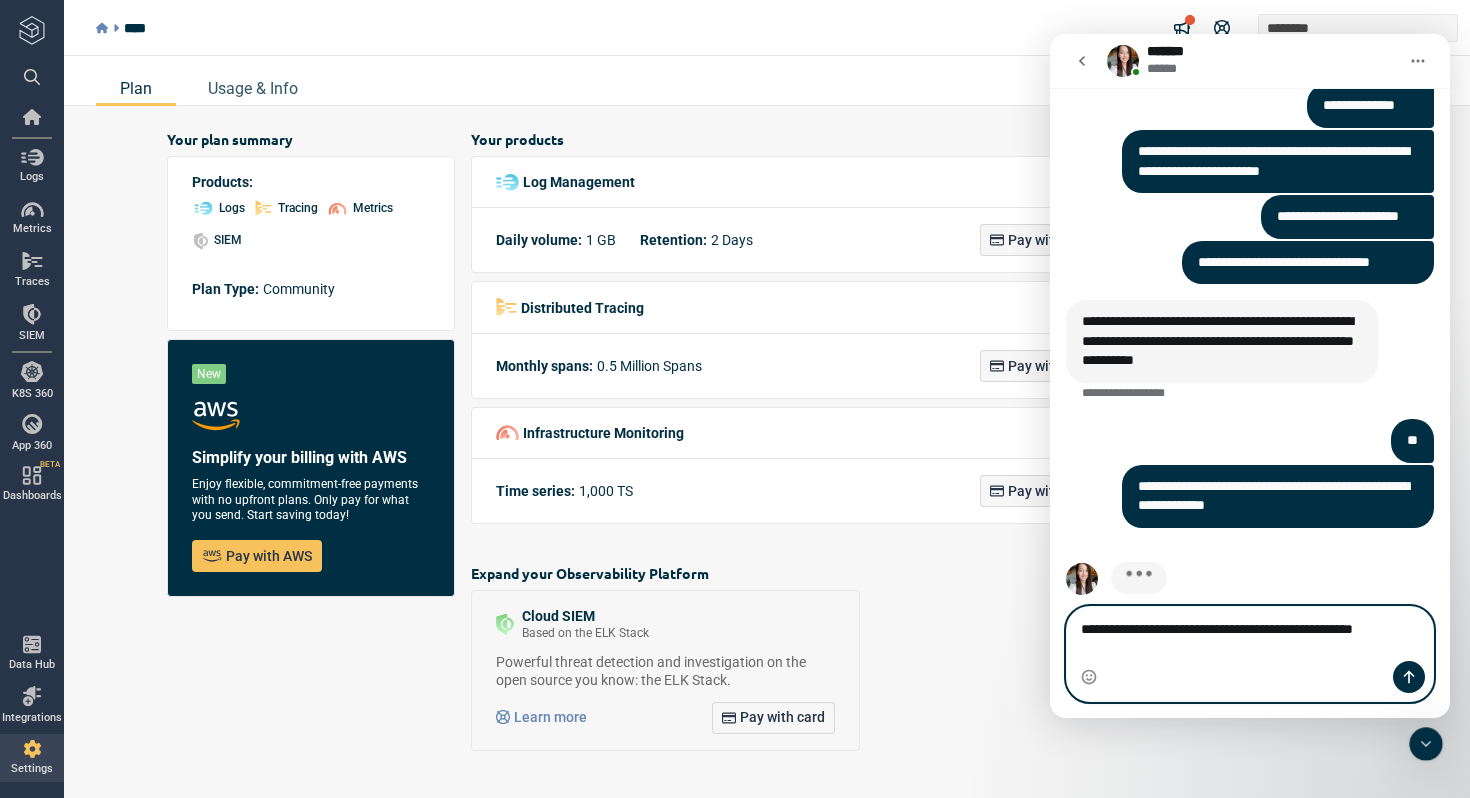 scroll, scrollTop: 5639, scrollLeft: 0, axis: vertical 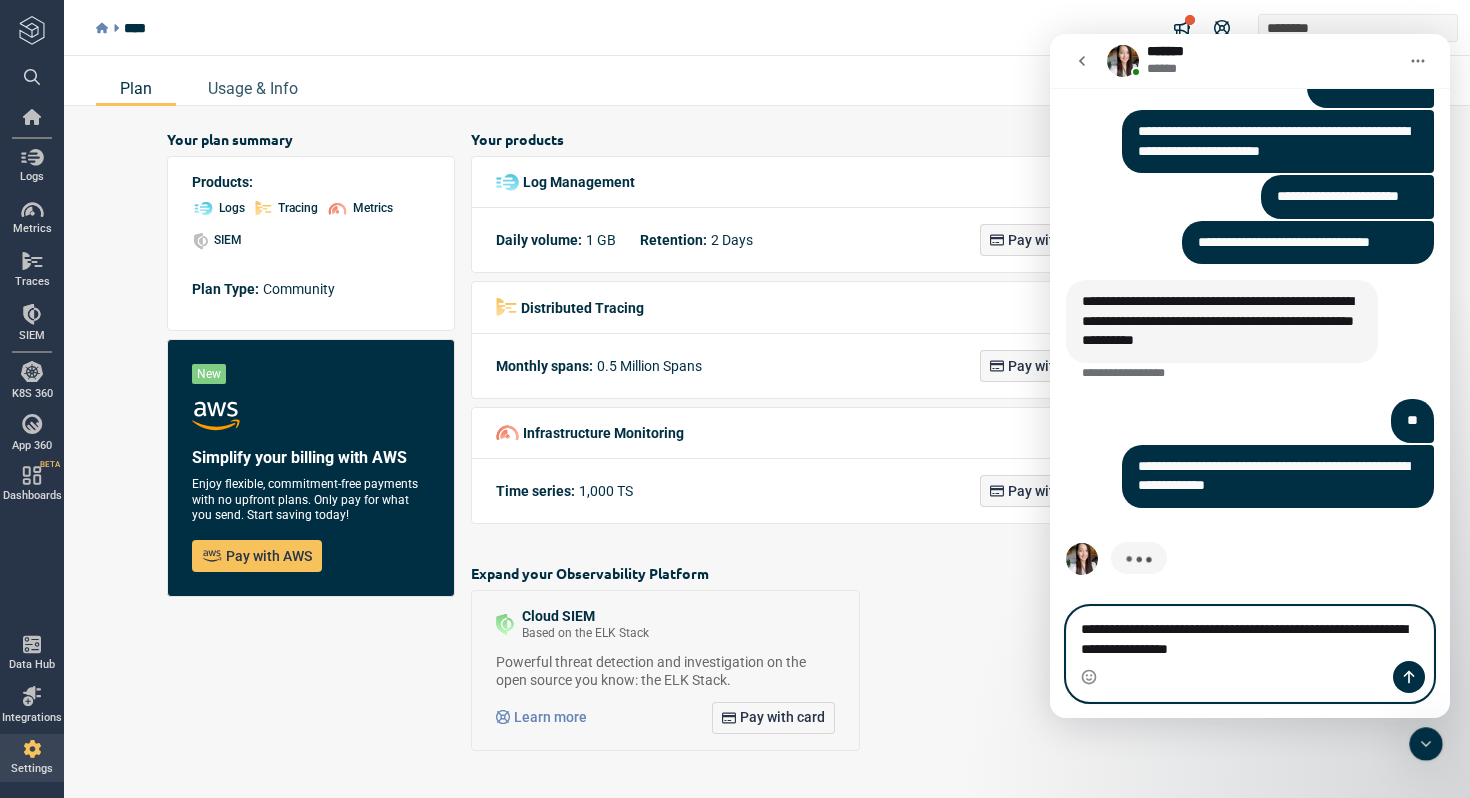 type on "**********" 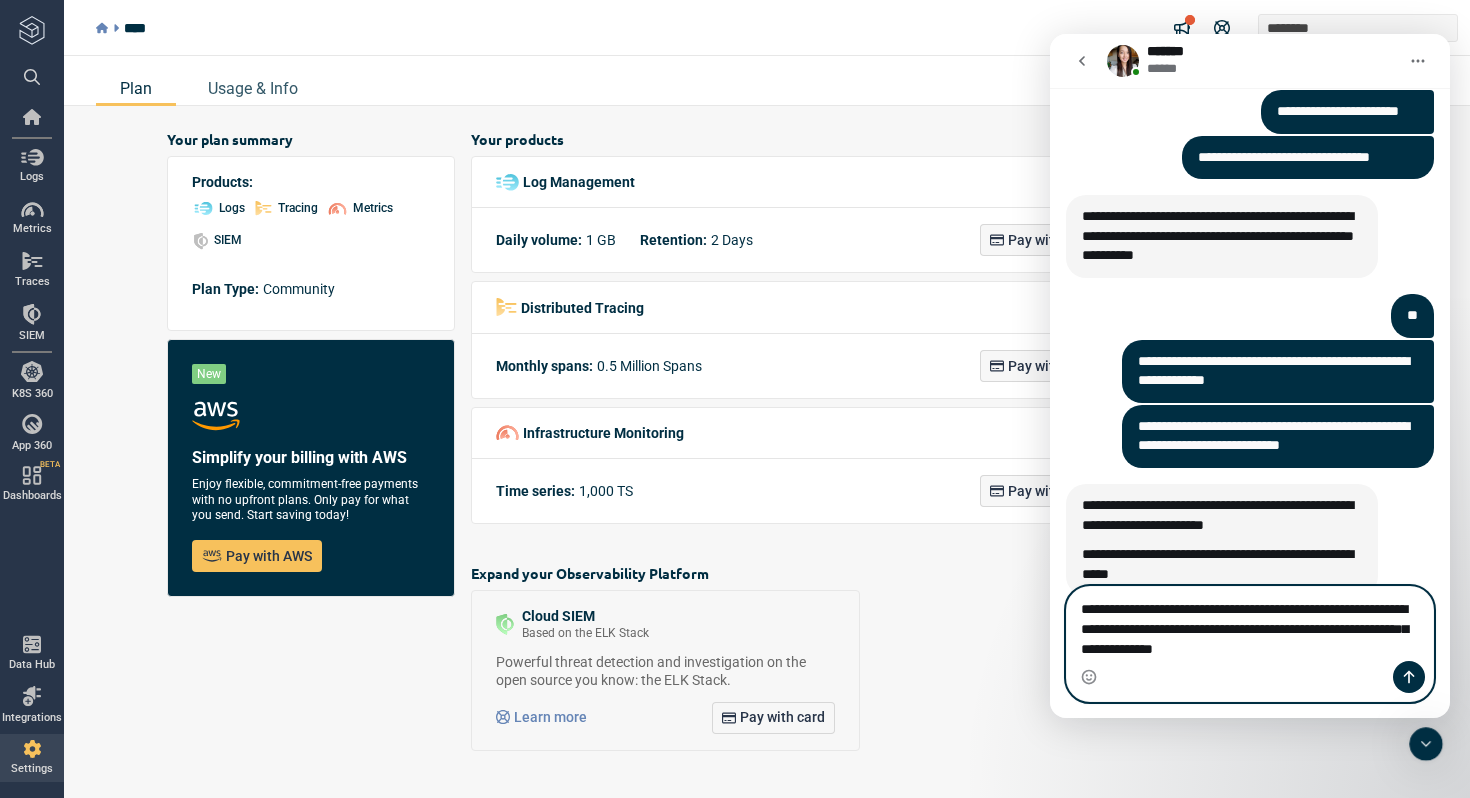 scroll, scrollTop: 5775, scrollLeft: 0, axis: vertical 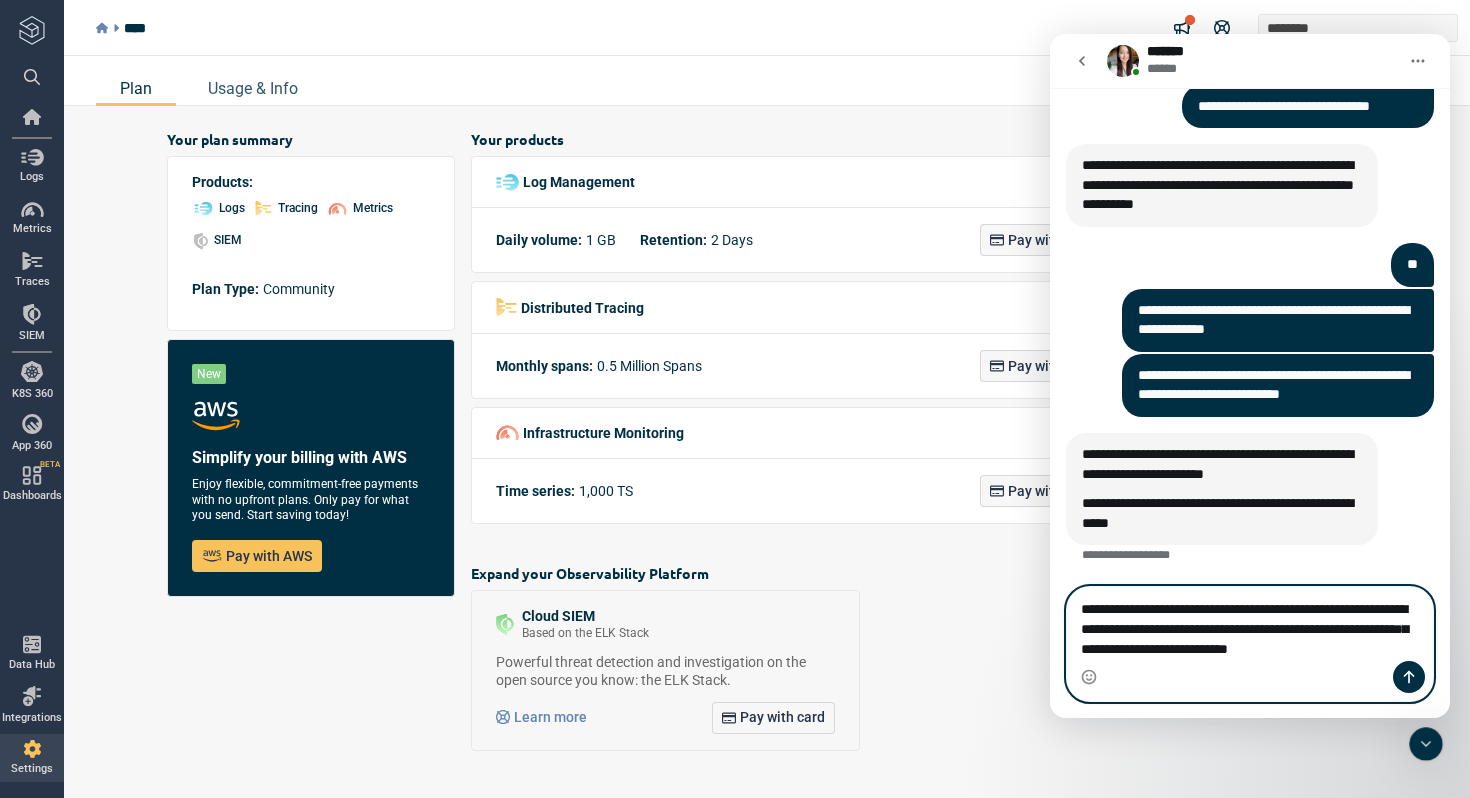 type on "**********" 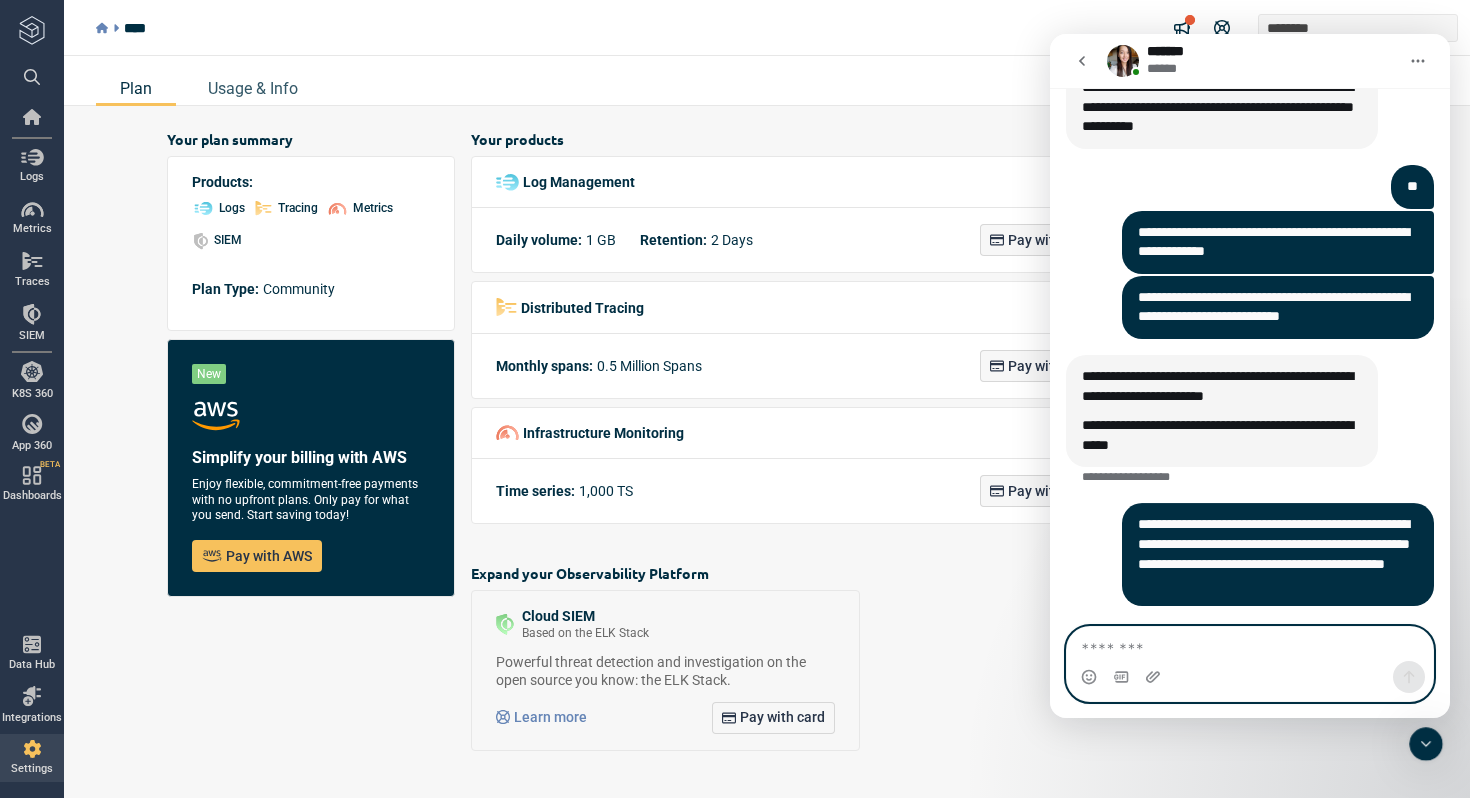 scroll, scrollTop: 5854, scrollLeft: 0, axis: vertical 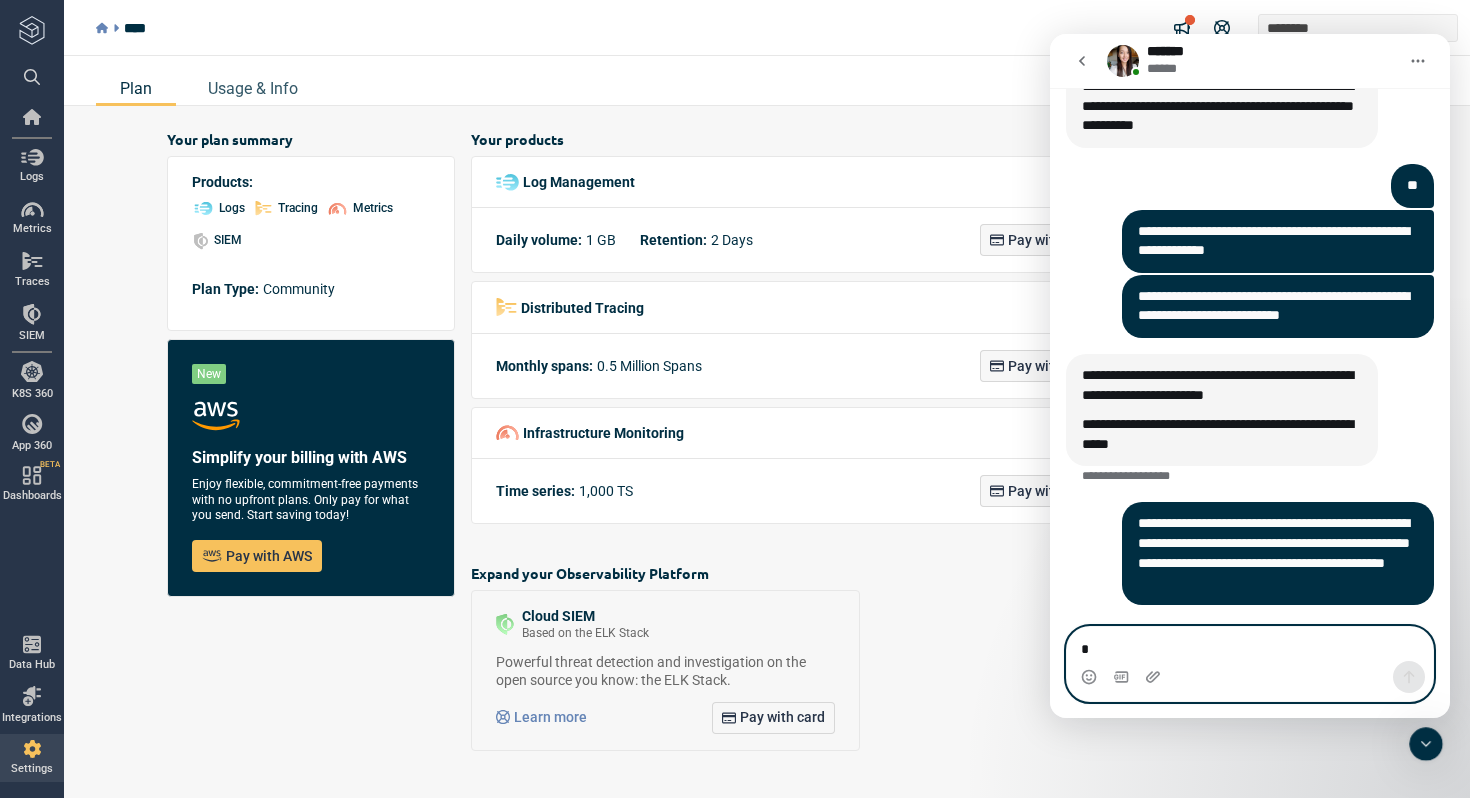 type on "**" 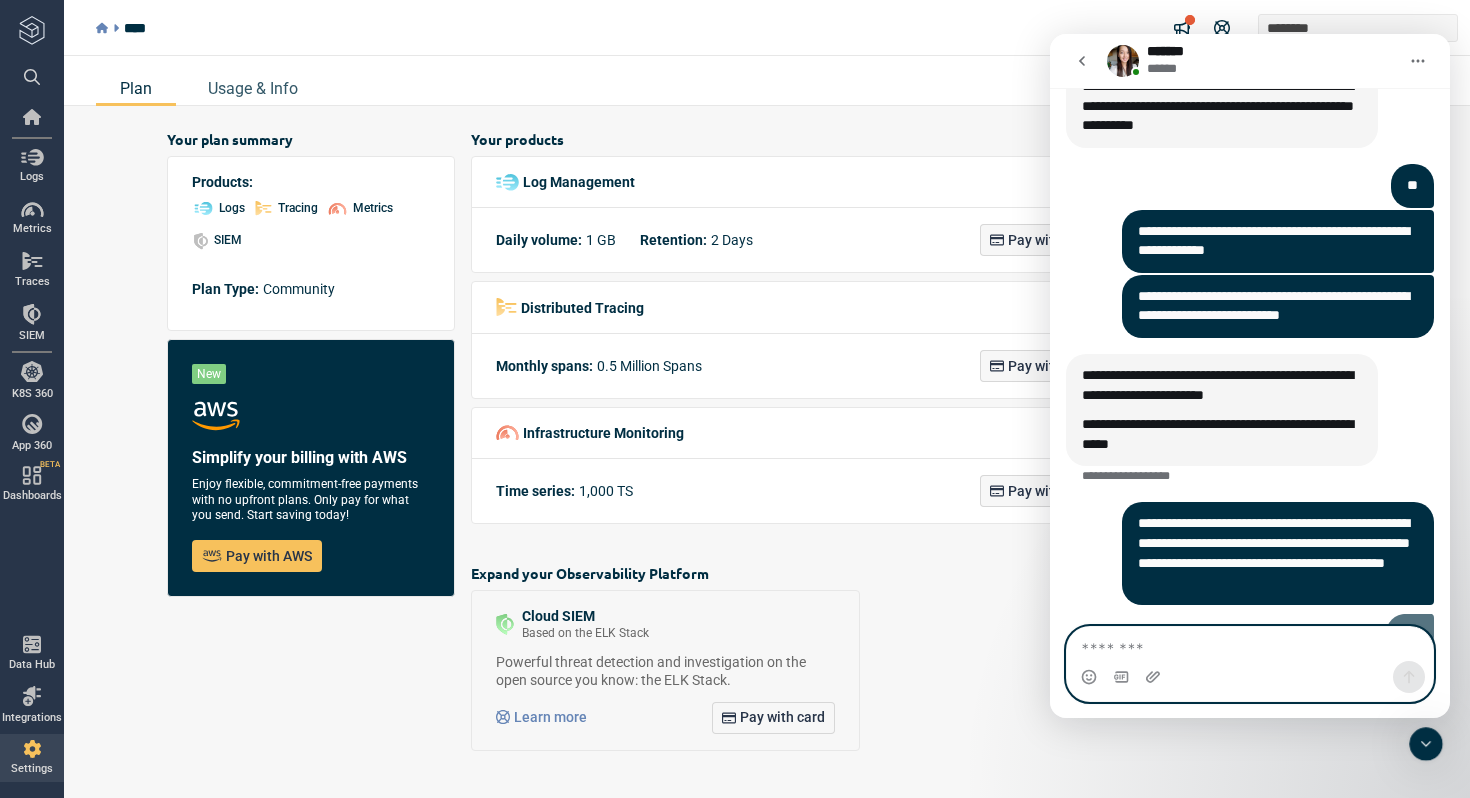 scroll, scrollTop: 5899, scrollLeft: 0, axis: vertical 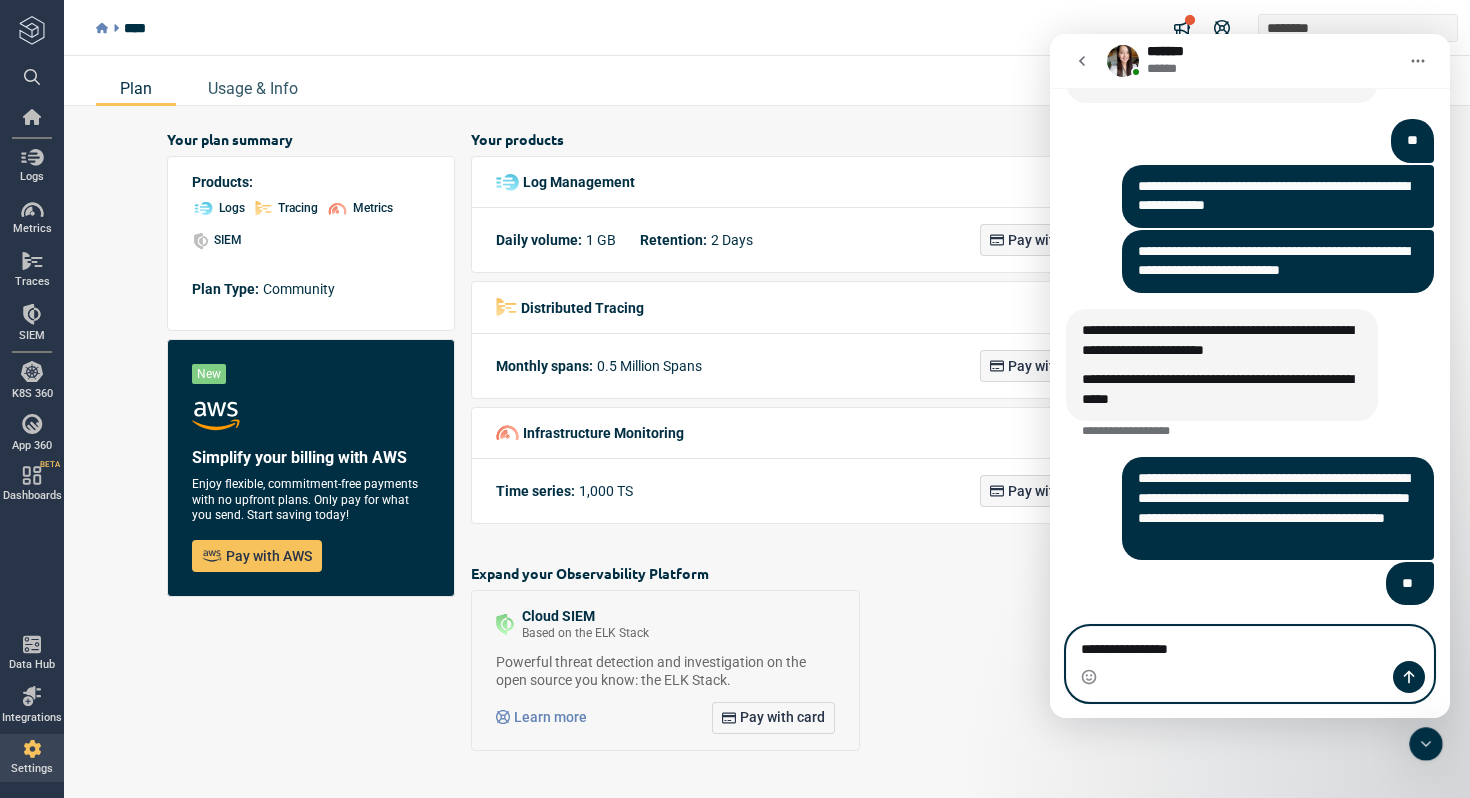 type on "**********" 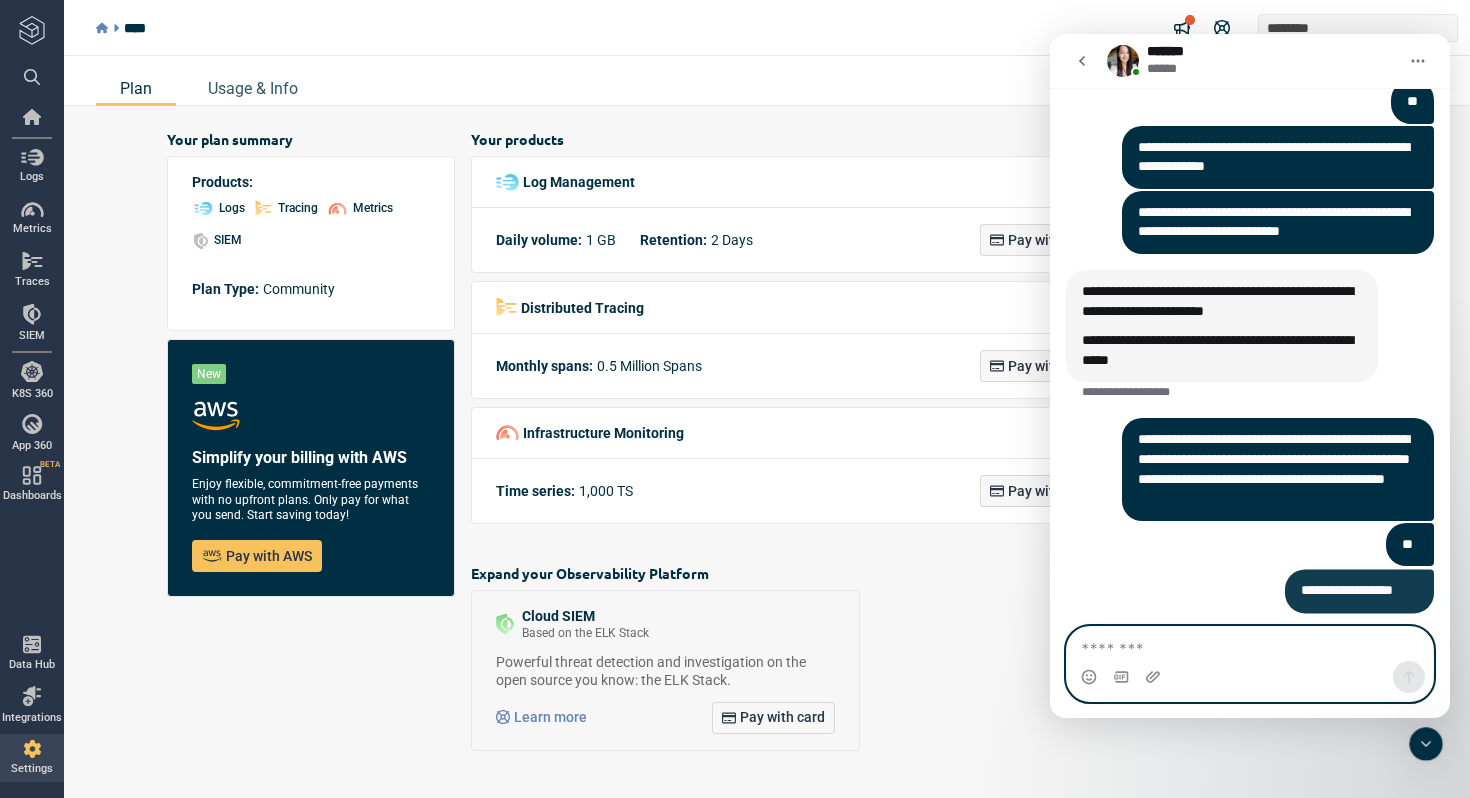 scroll, scrollTop: 5945, scrollLeft: 0, axis: vertical 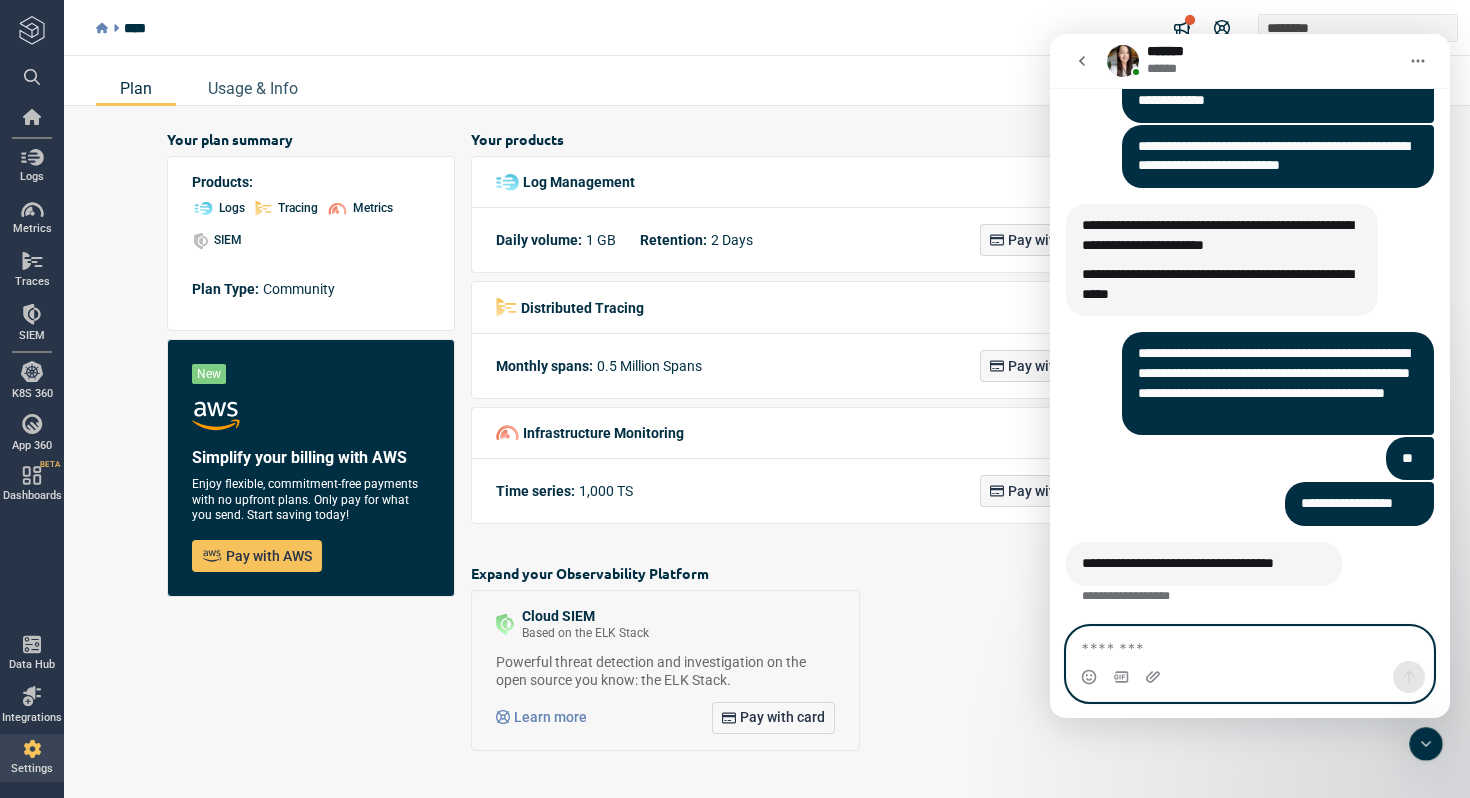 click at bounding box center (1250, 644) 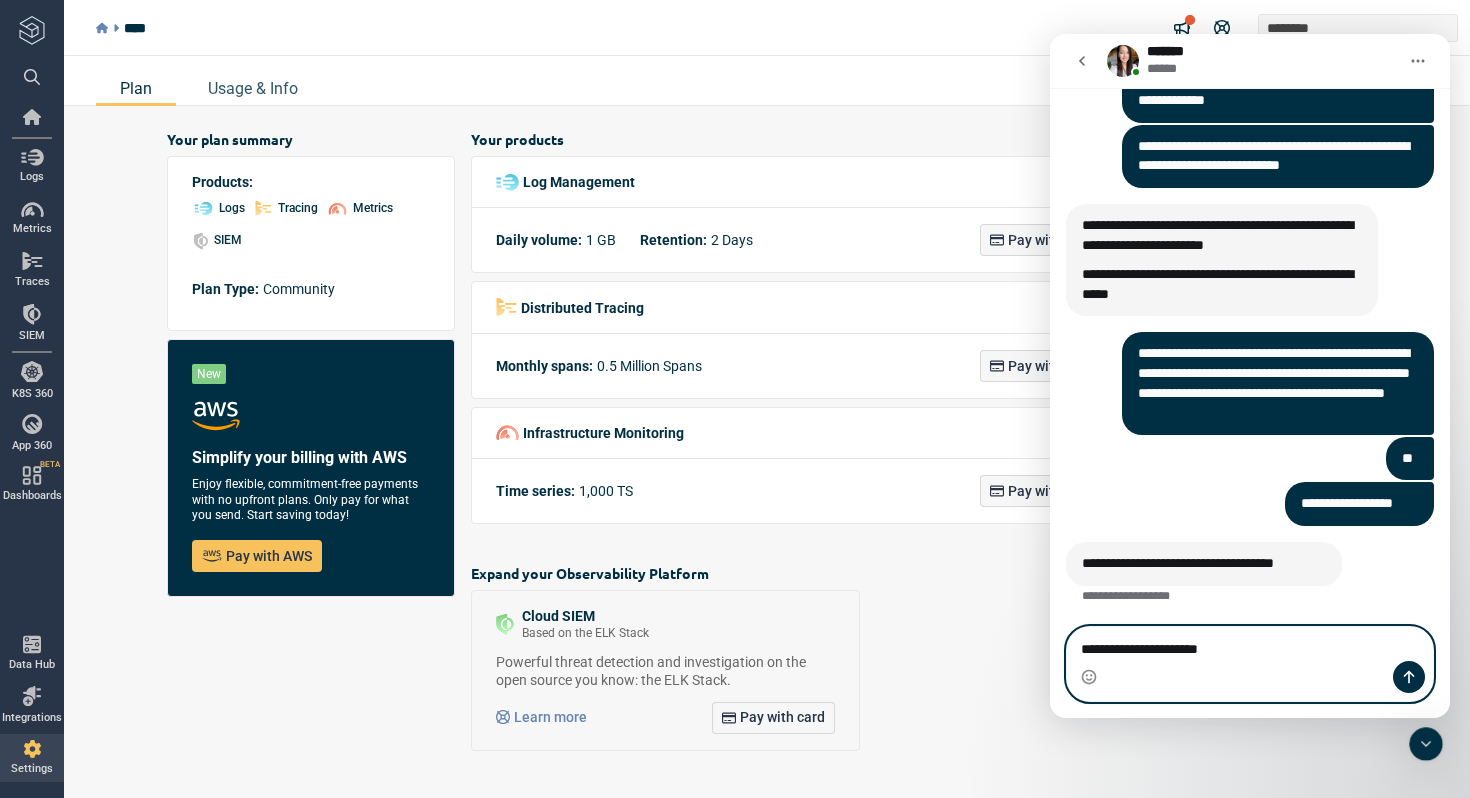 type on "**********" 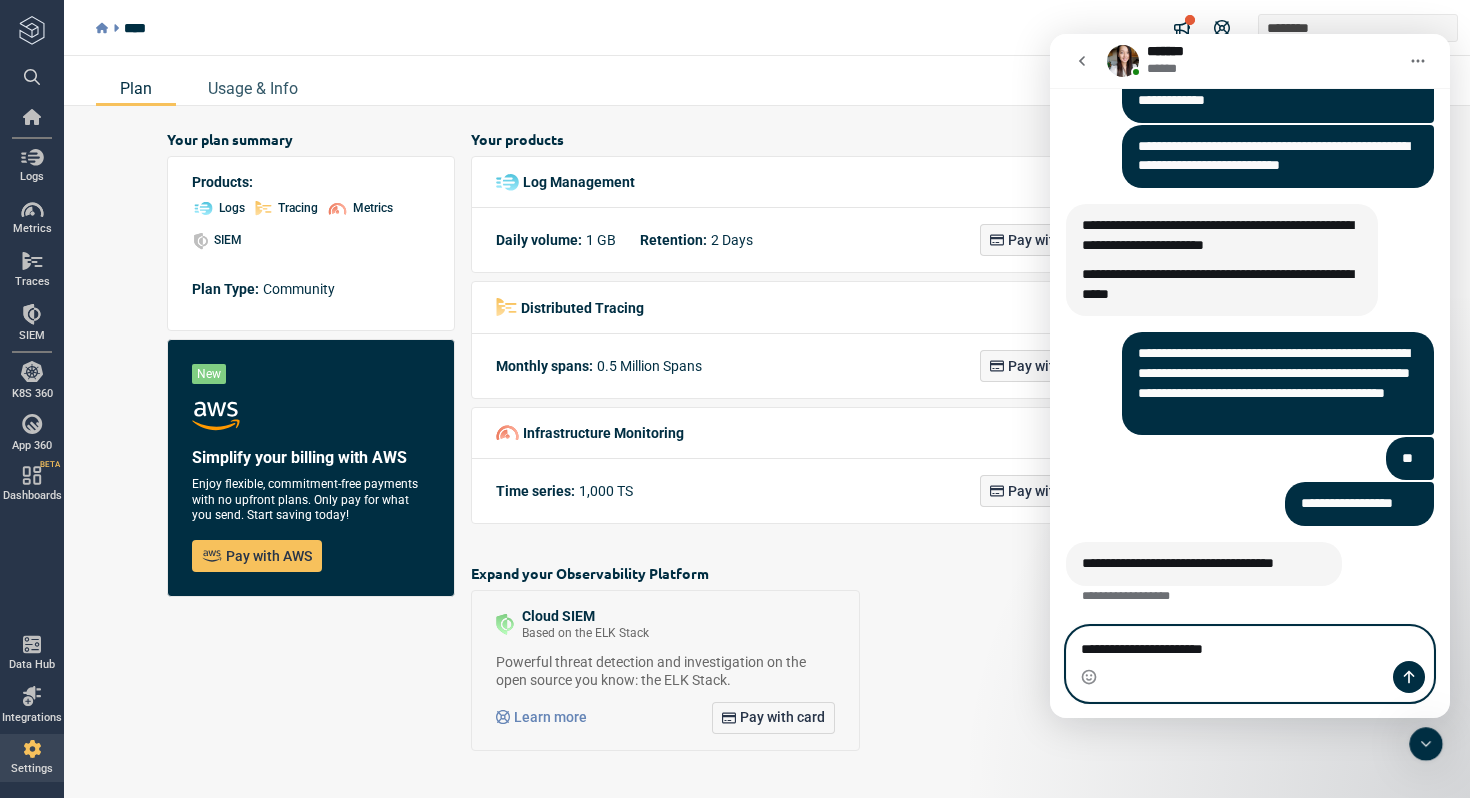 type 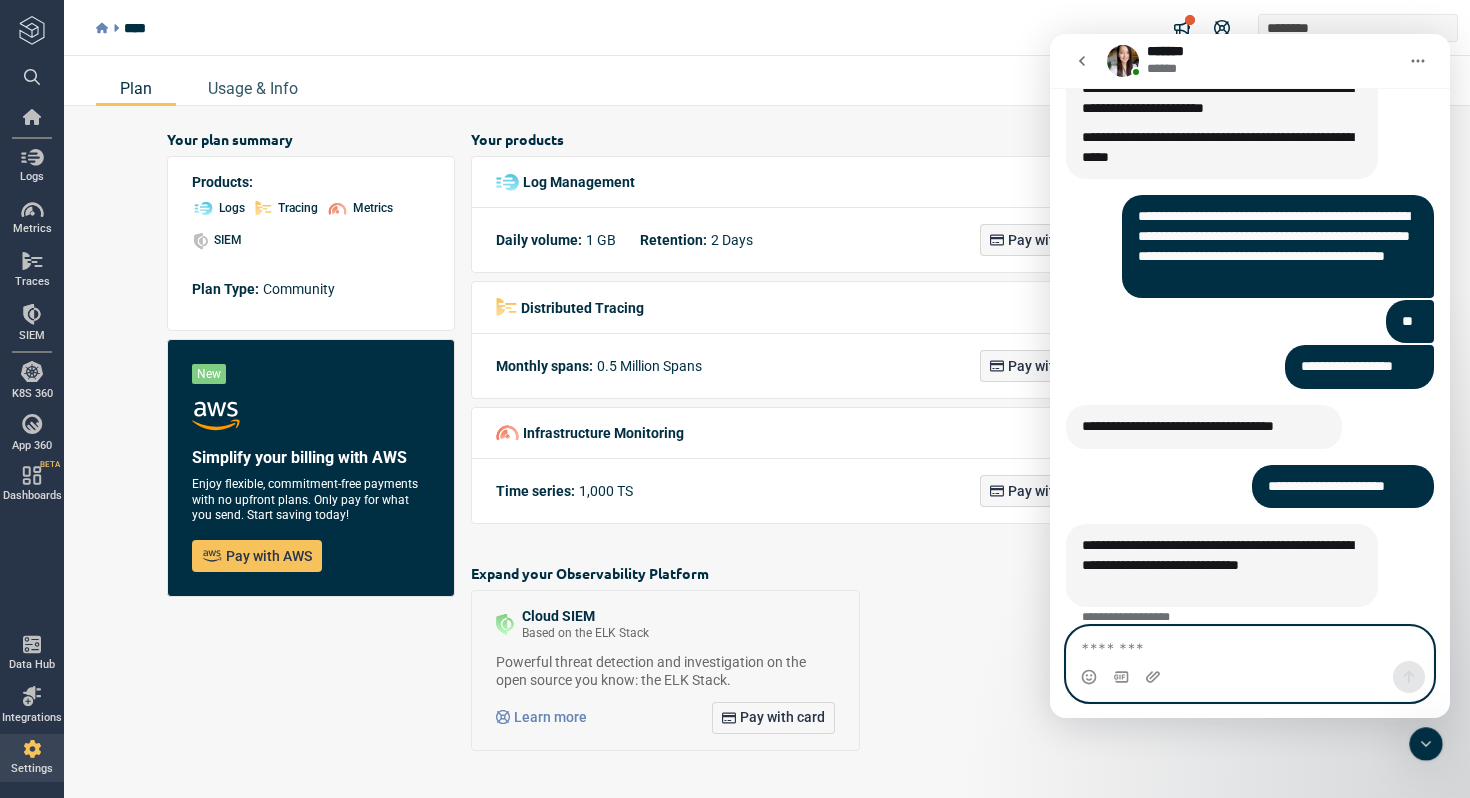 scroll, scrollTop: 6163, scrollLeft: 0, axis: vertical 